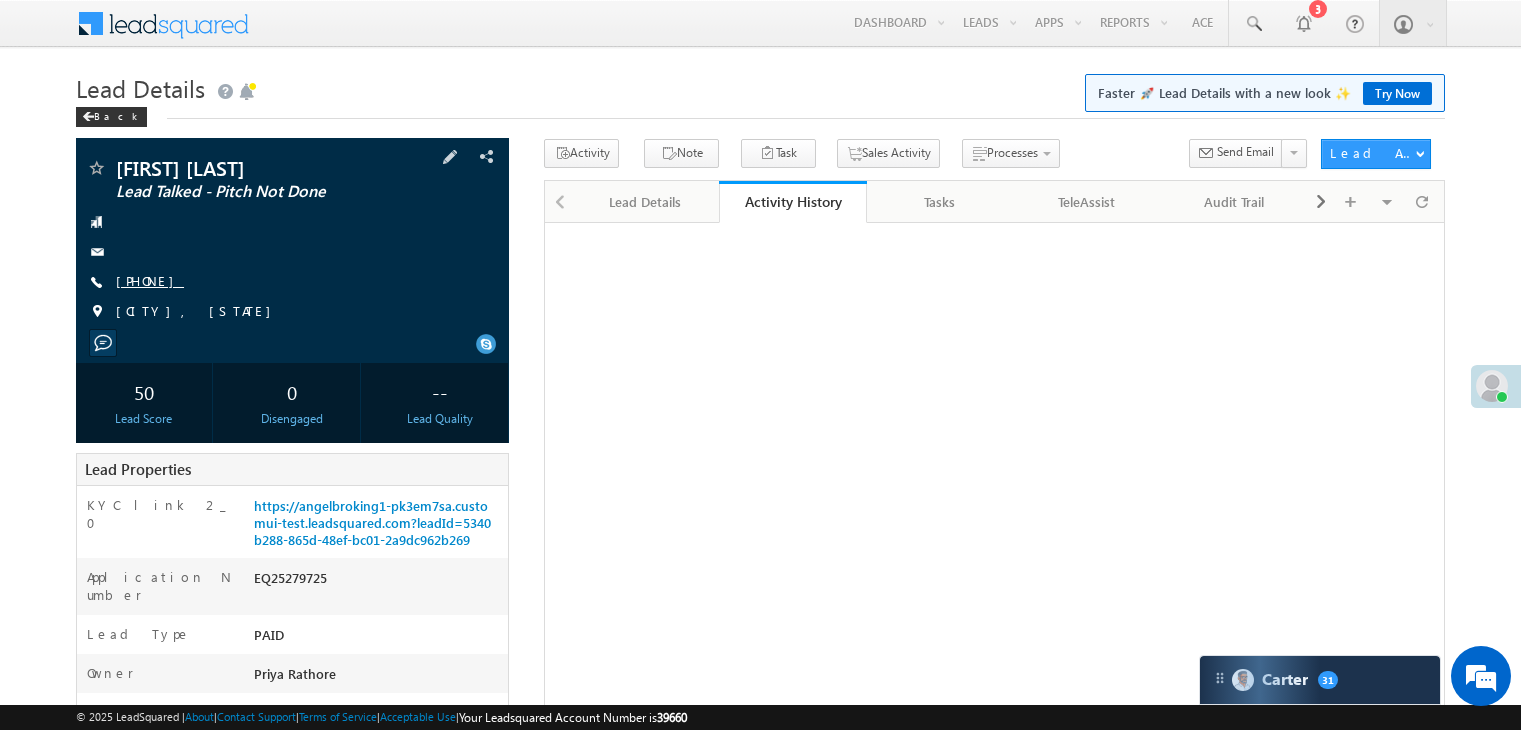 scroll, scrollTop: 100, scrollLeft: 0, axis: vertical 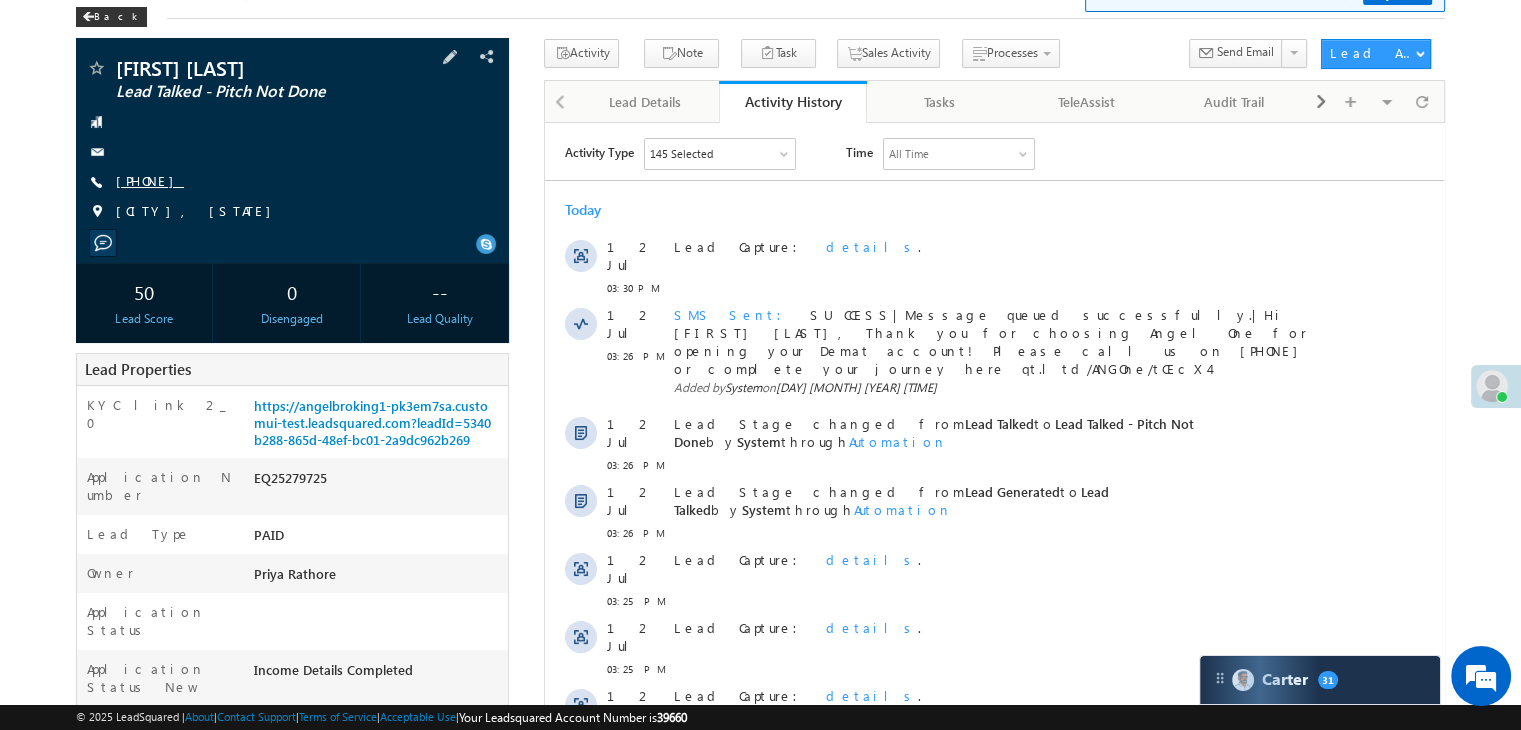 click on "[PHONE]" at bounding box center (150, 180) 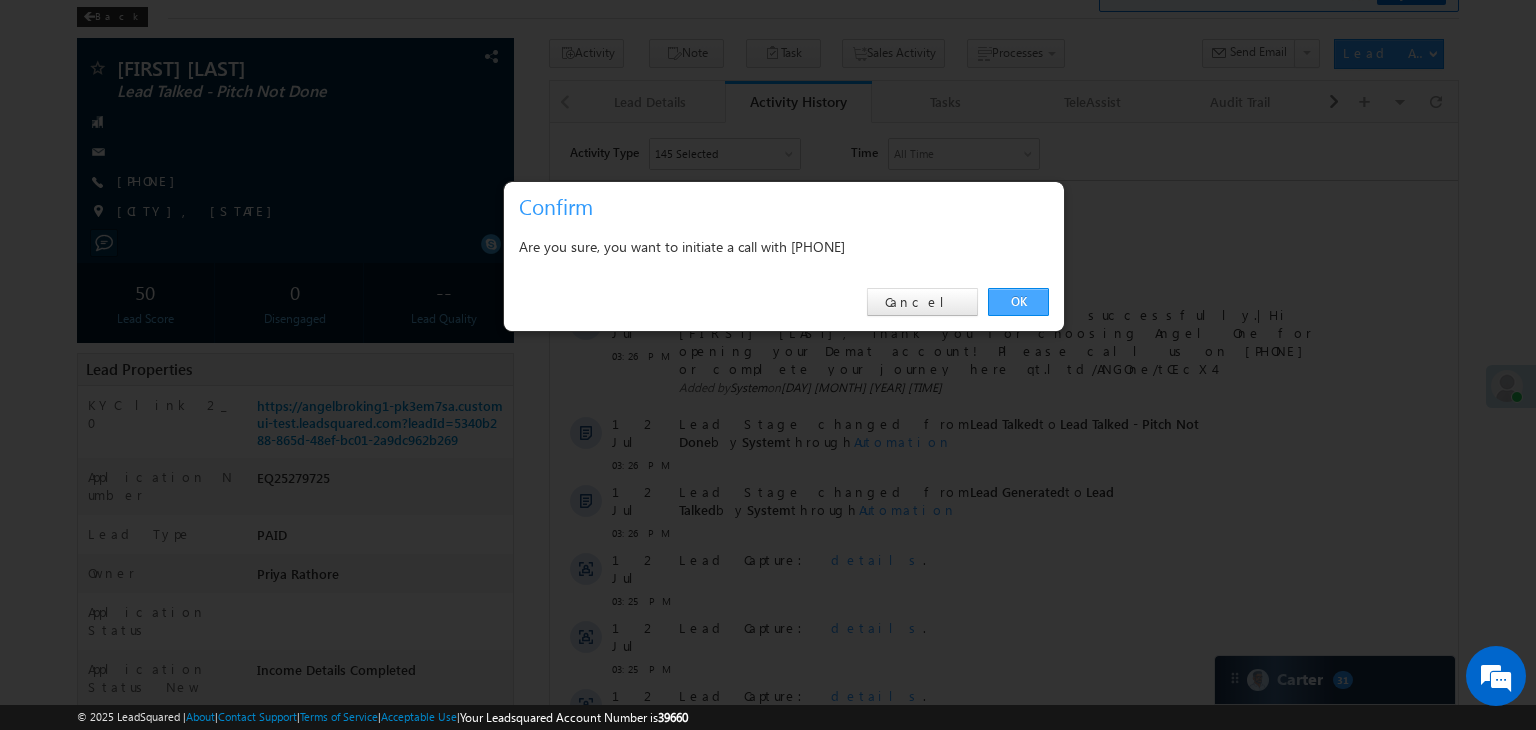 click on "OK" at bounding box center (1018, 302) 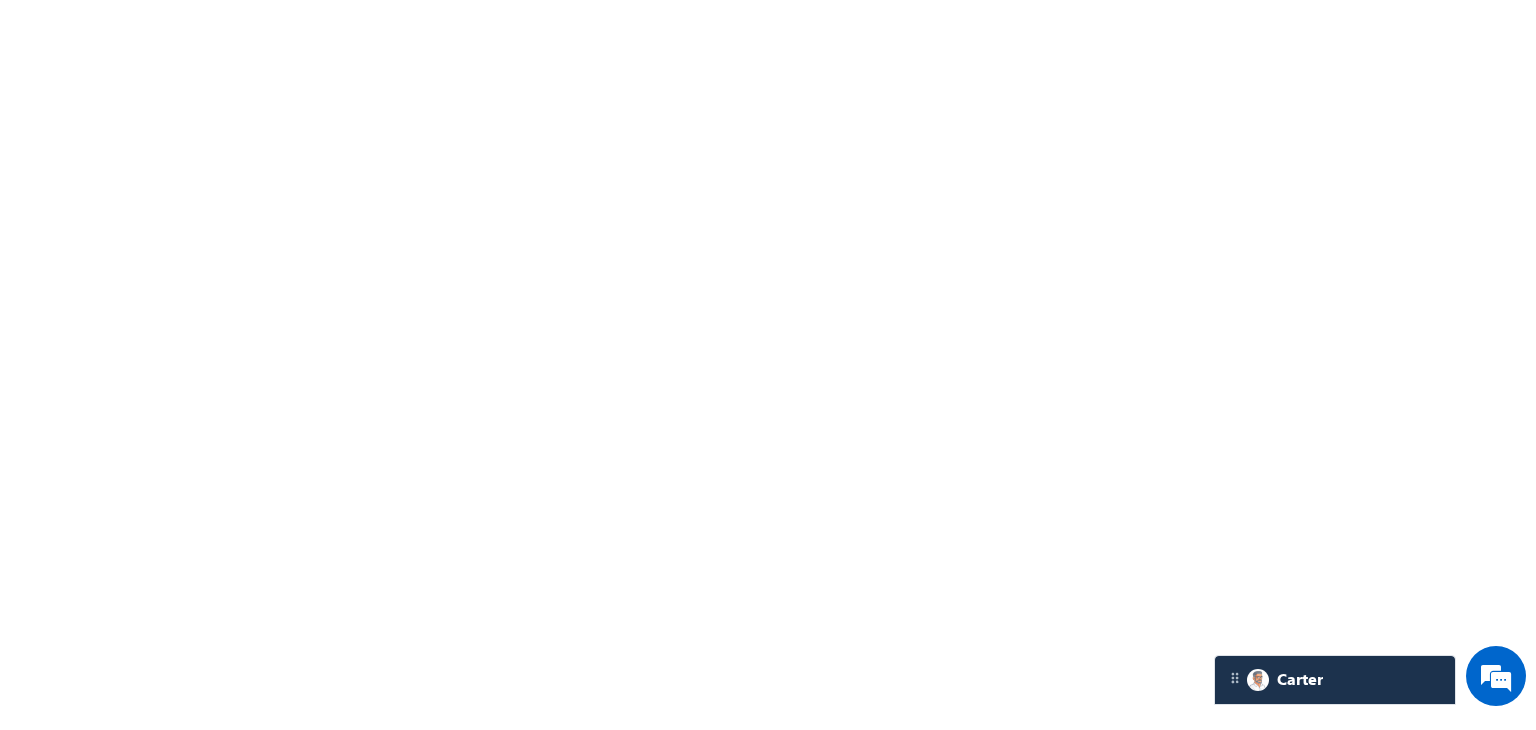 scroll, scrollTop: 0, scrollLeft: 0, axis: both 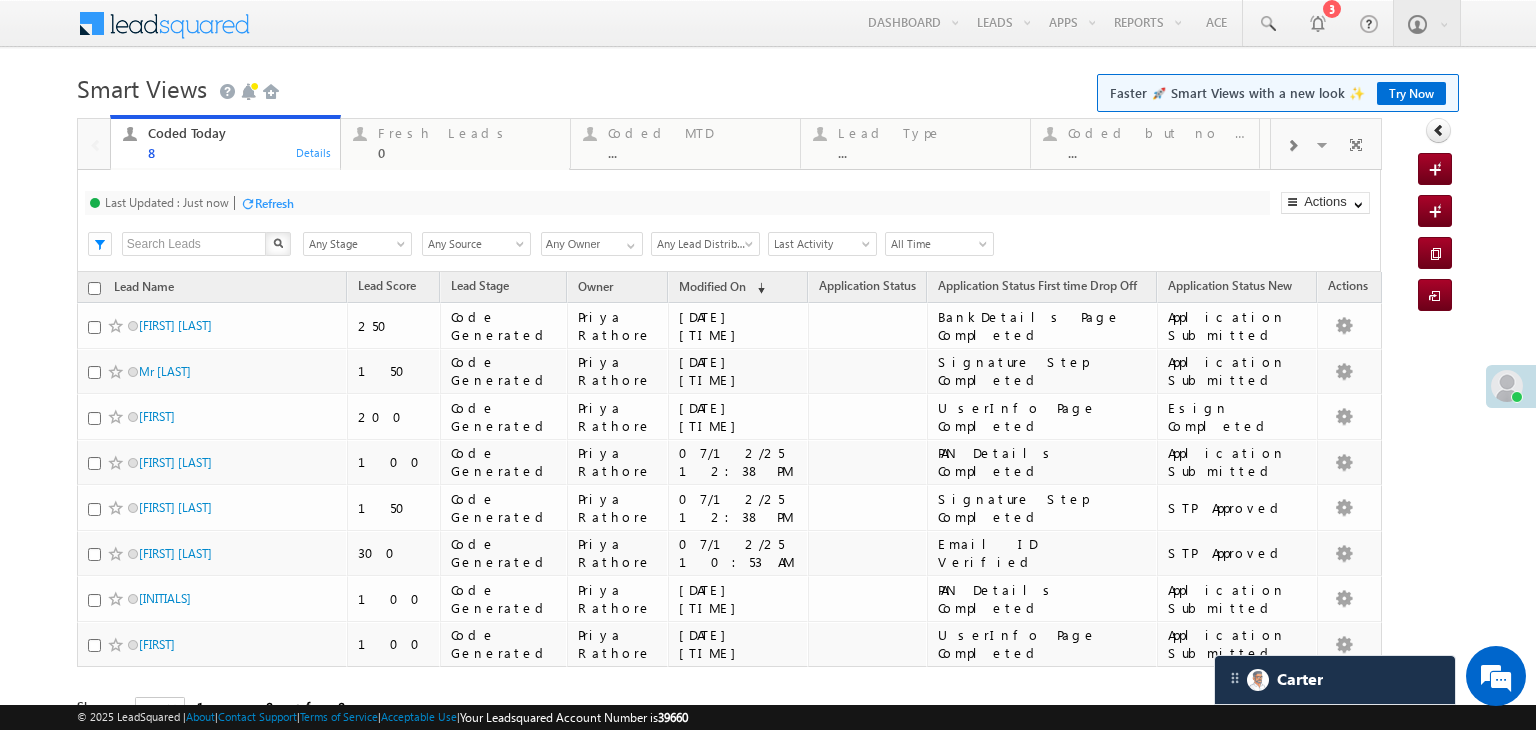 click on "Refresh" at bounding box center (274, 203) 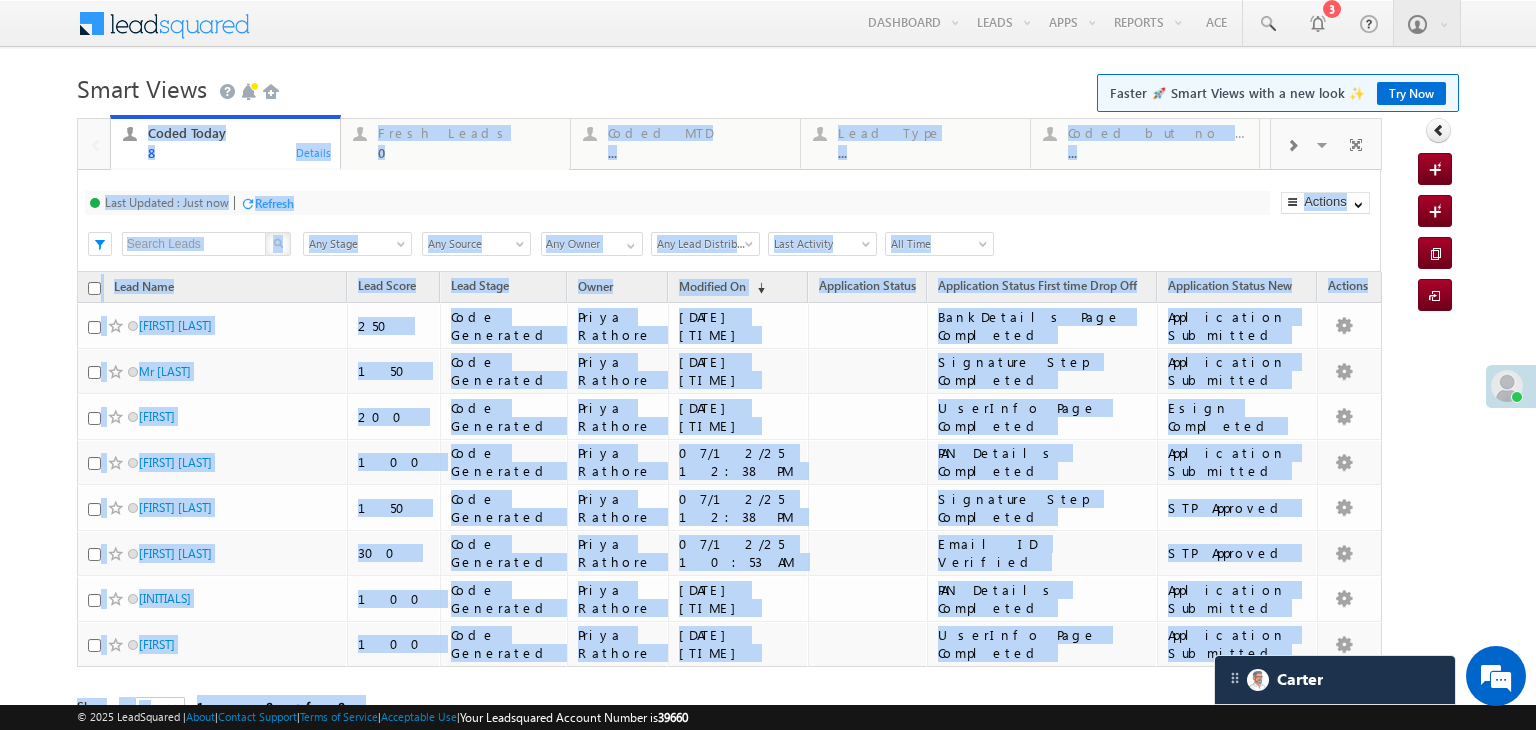 scroll, scrollTop: 0, scrollLeft: 0, axis: both 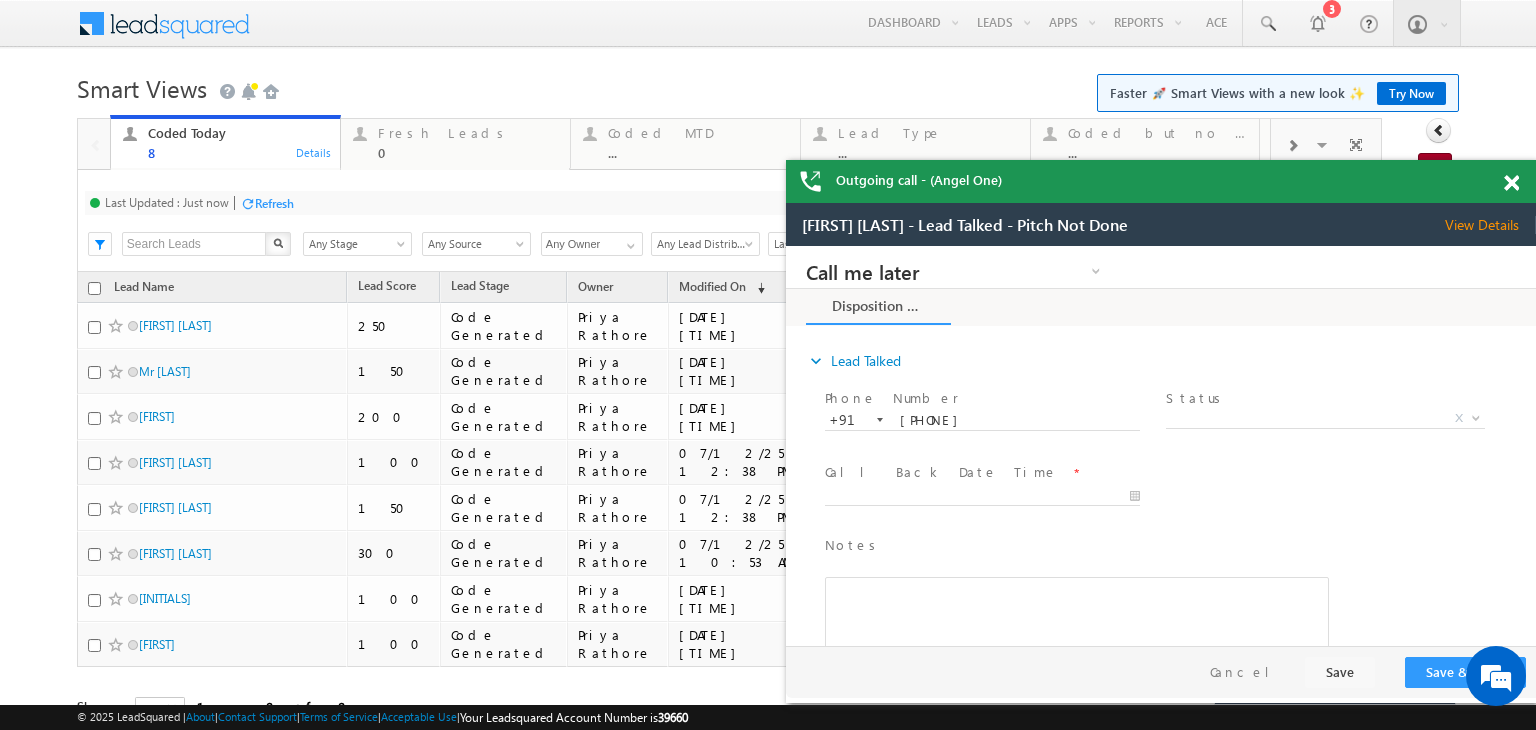 click at bounding box center (1511, 183) 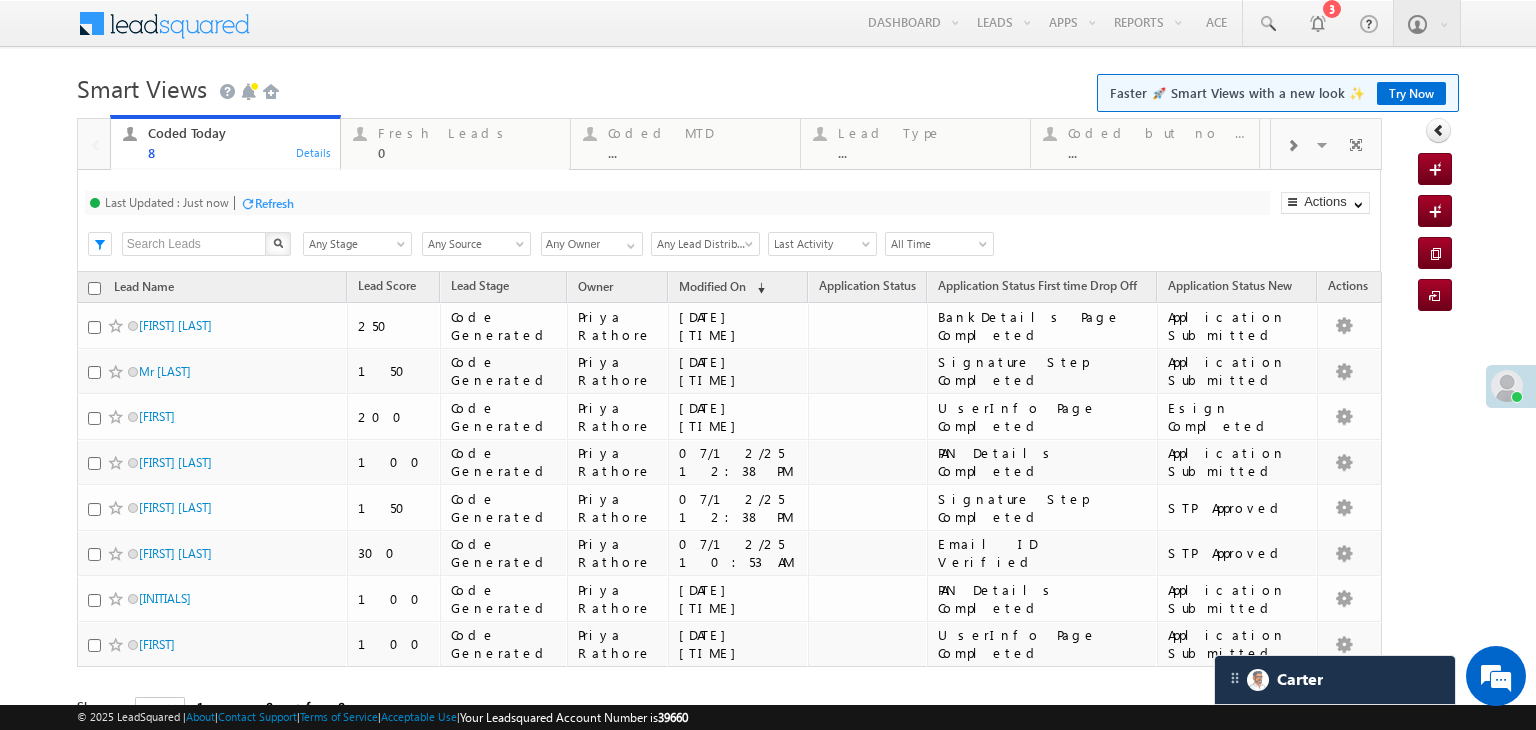 click on "Refresh" at bounding box center [267, 202] 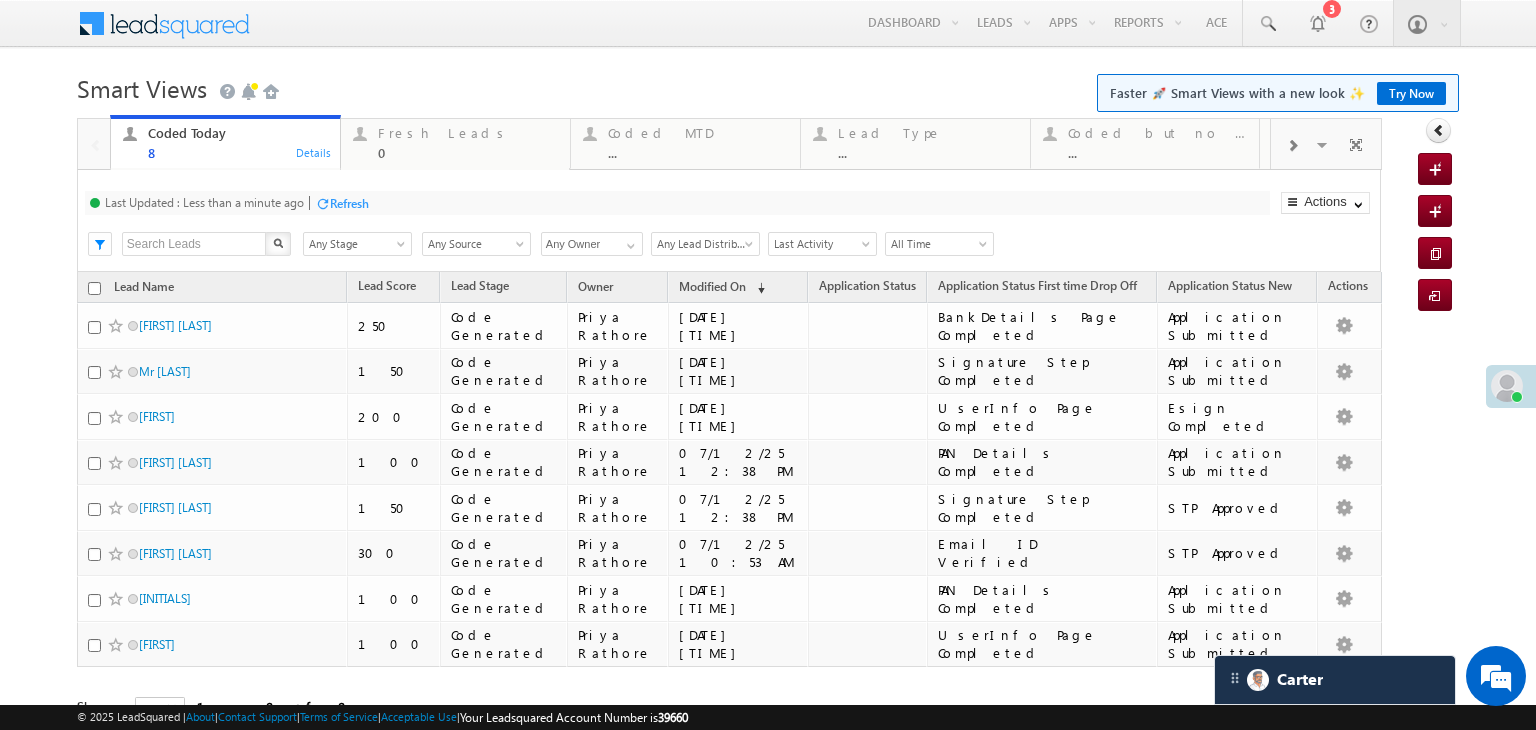 click on "Refresh" at bounding box center [349, 203] 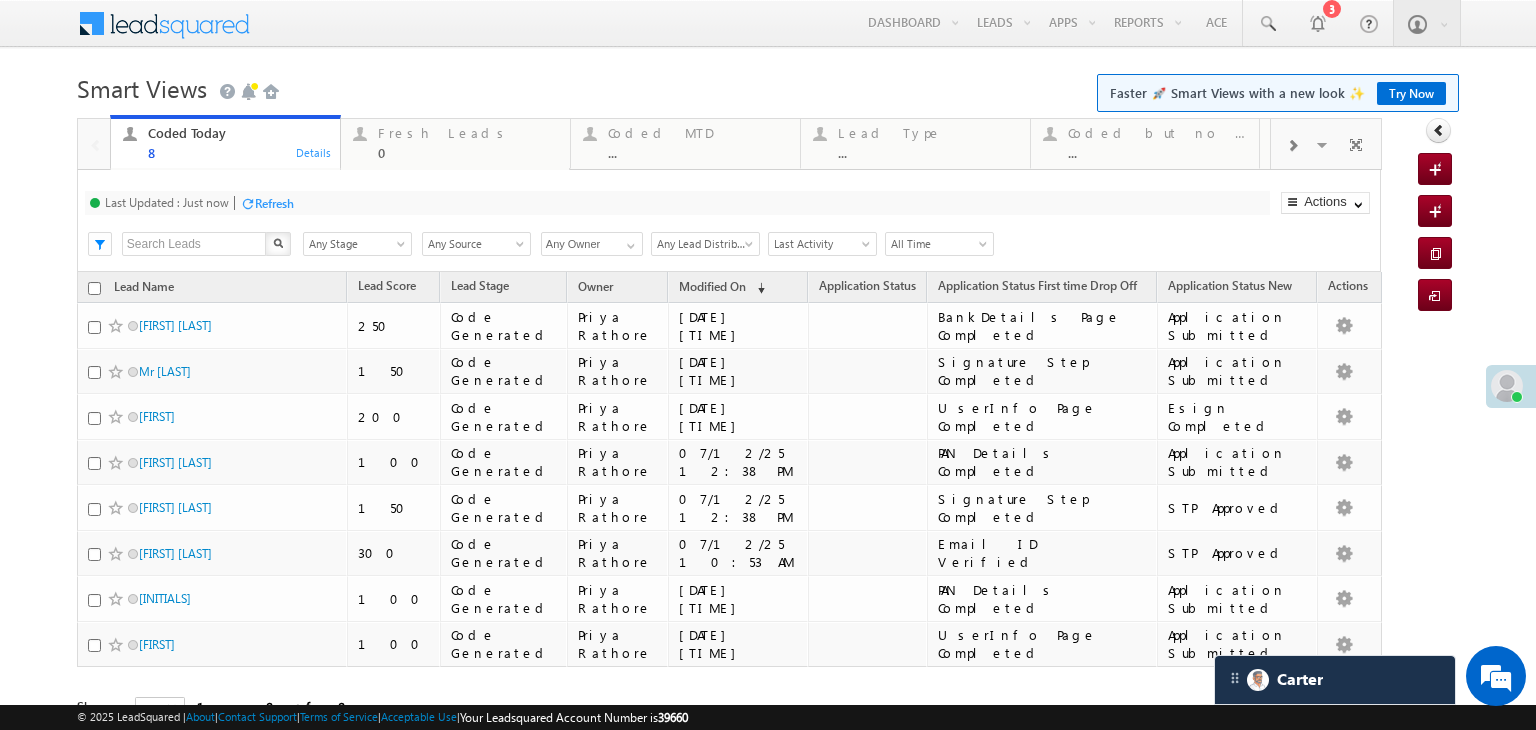 click on "0" at bounding box center (468, 152) 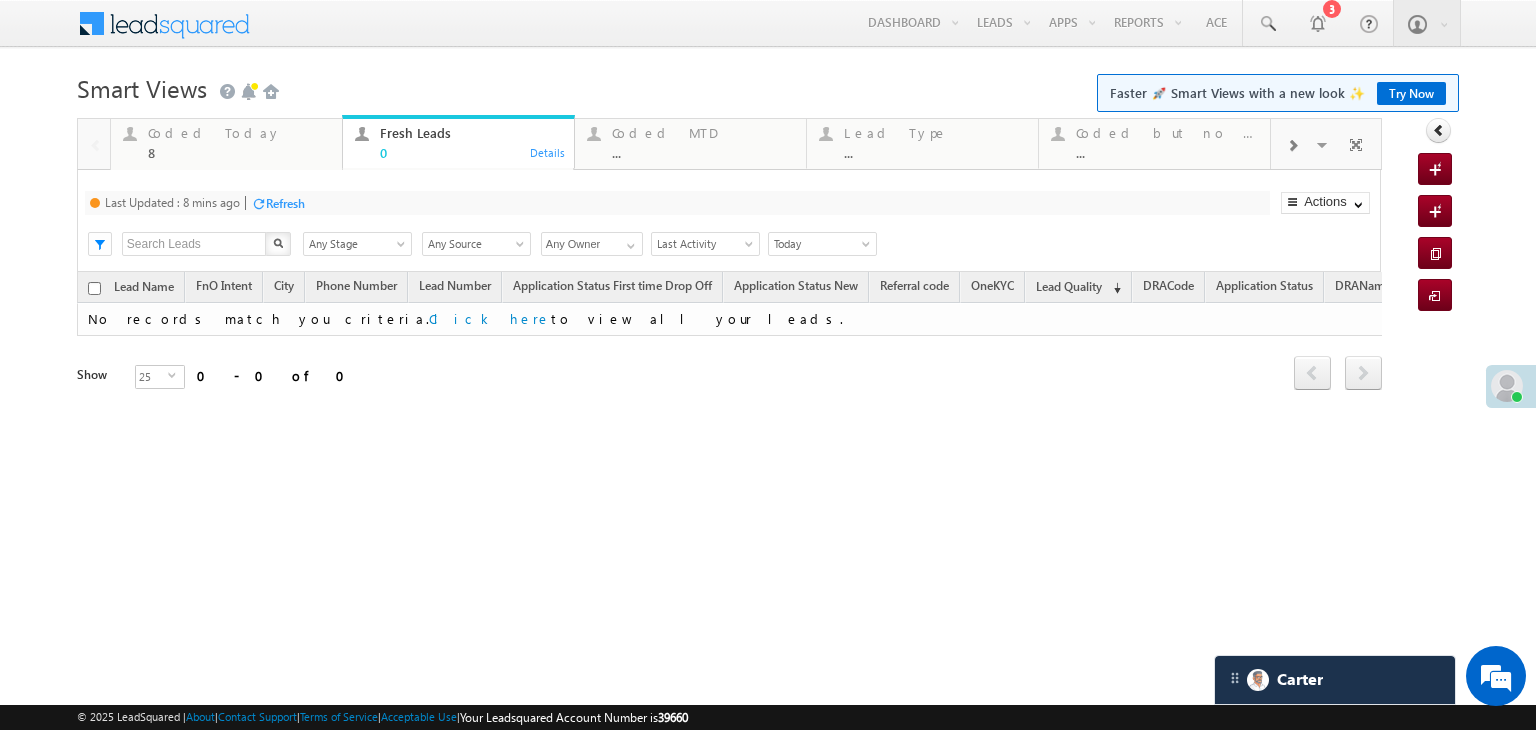 click on "Refresh" at bounding box center [285, 203] 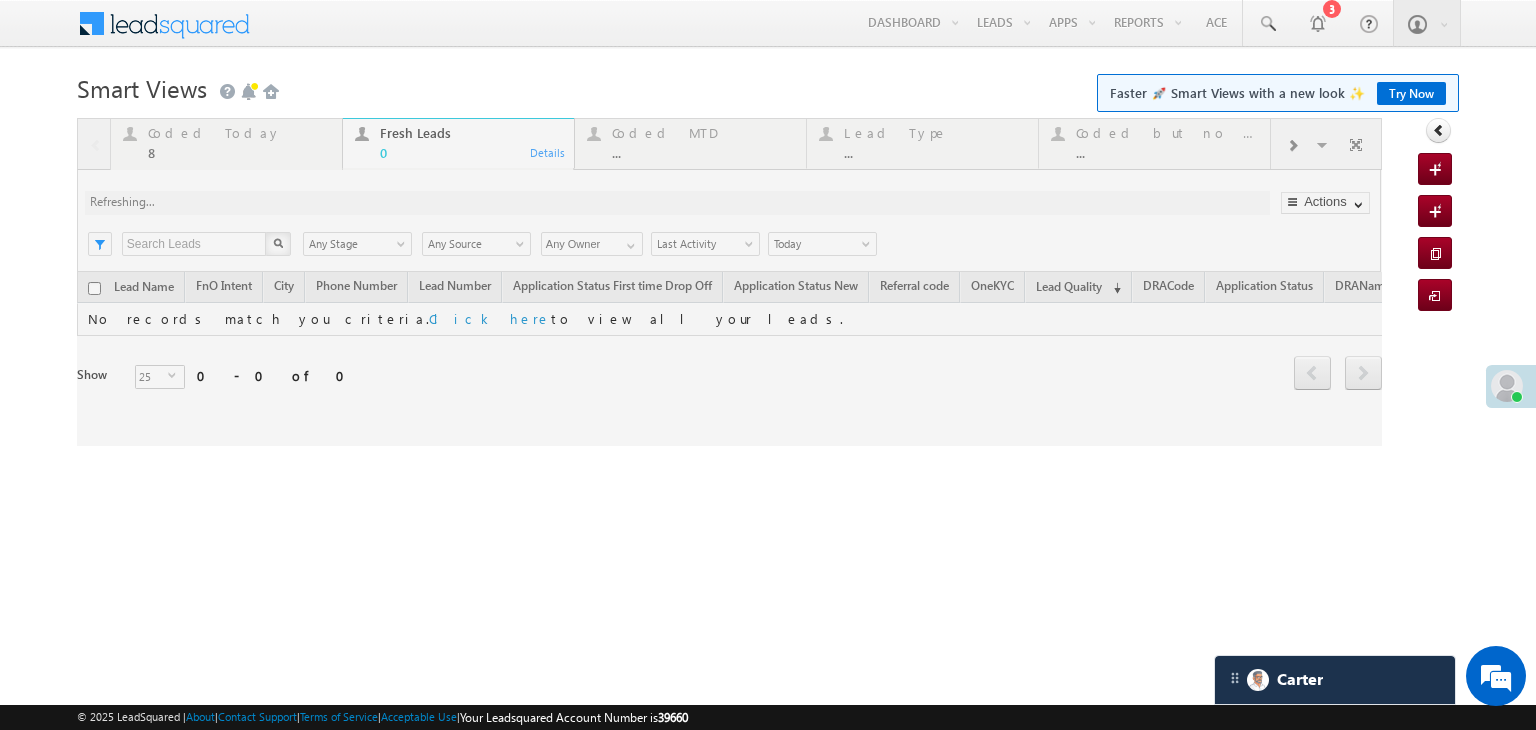 click at bounding box center (729, 282) 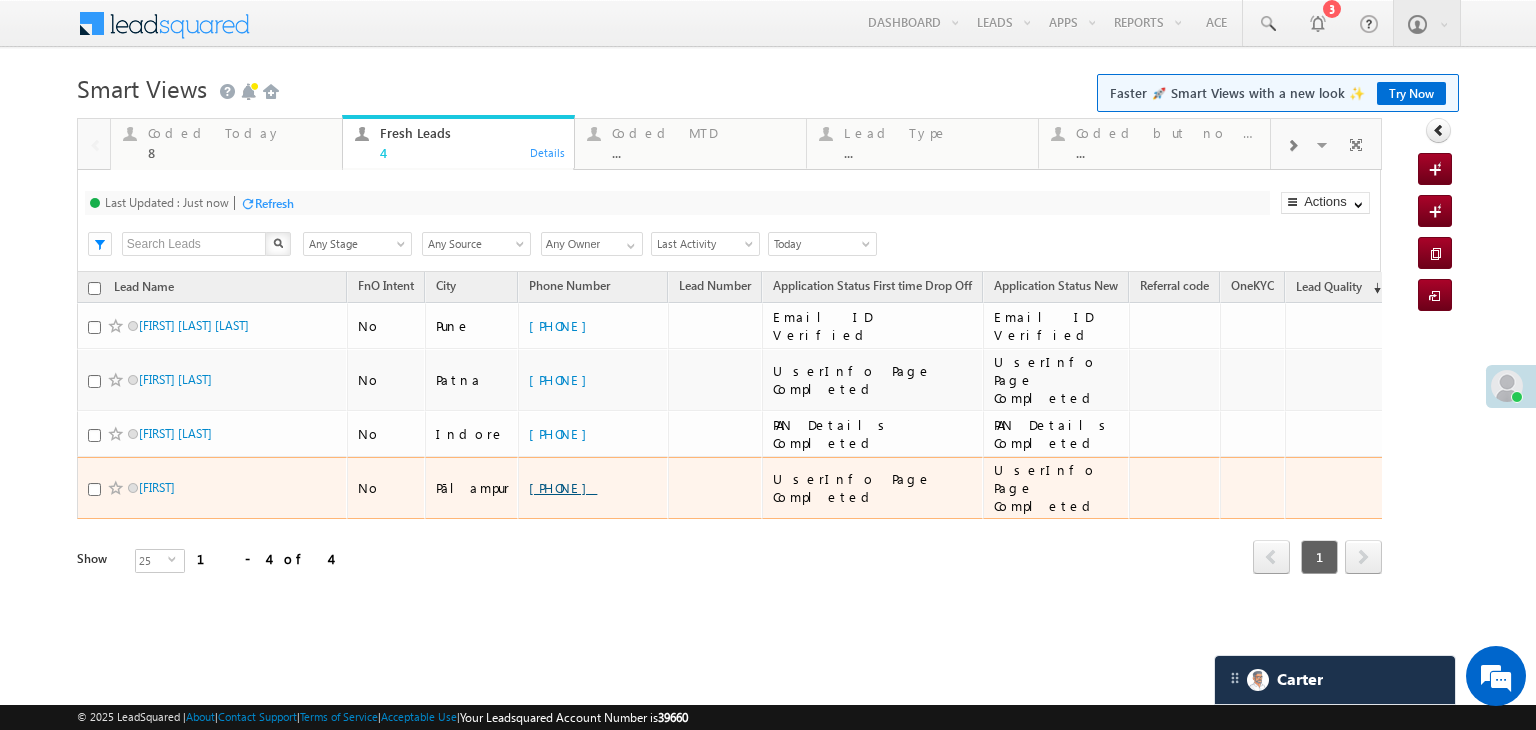 click on "+91-8894448278" at bounding box center (563, 487) 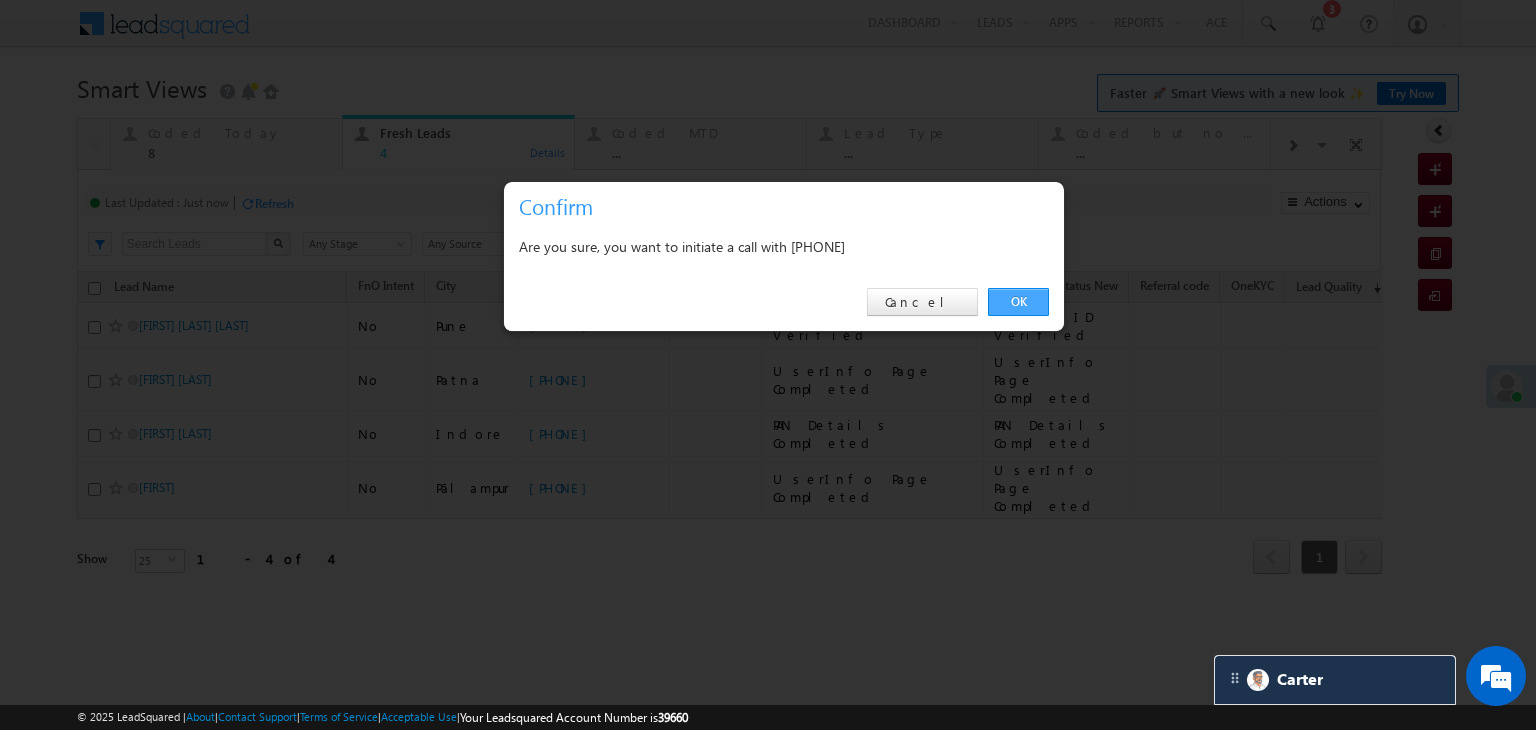 click on "OK" at bounding box center (1018, 302) 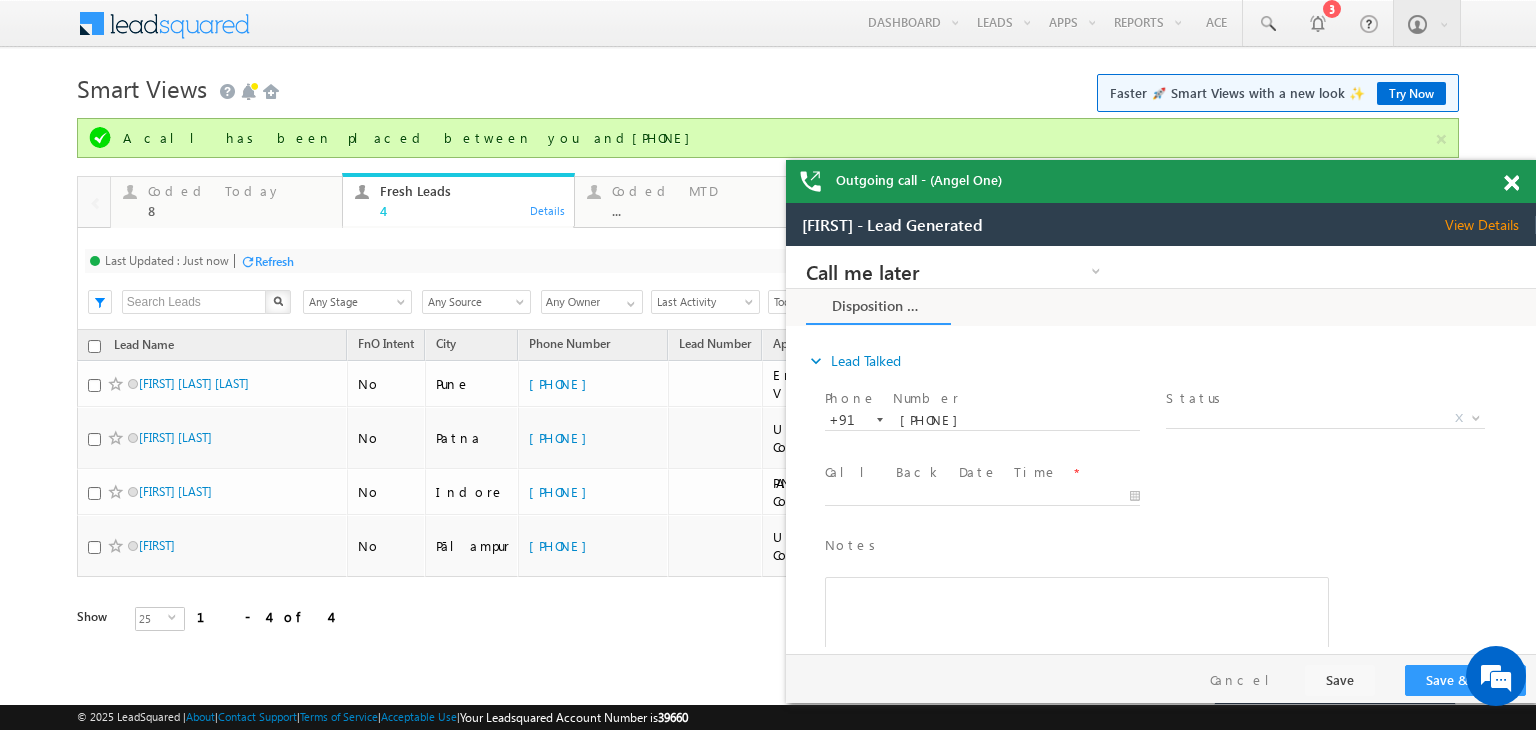 scroll, scrollTop: 0, scrollLeft: 0, axis: both 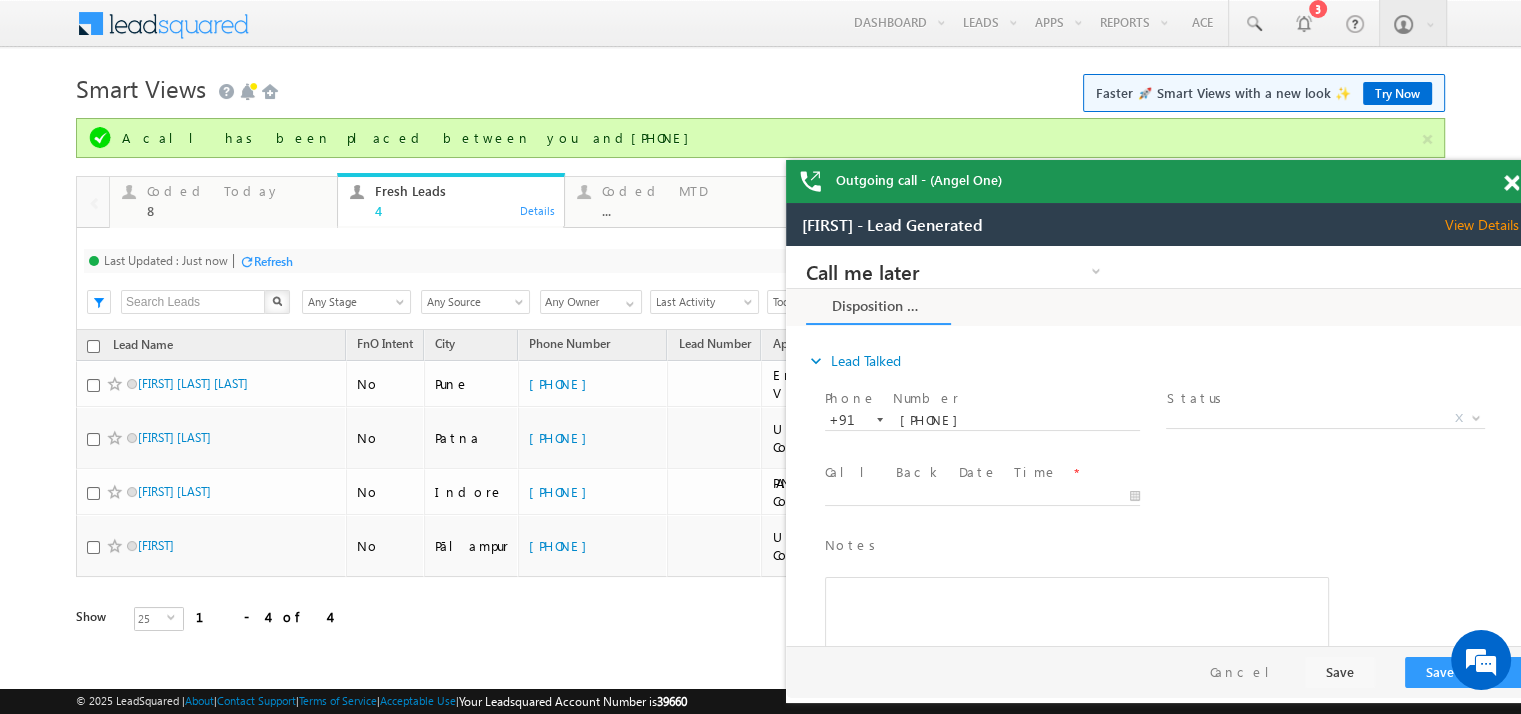click on "Outgoing call -  (Angel One)" at bounding box center [1161, 181] 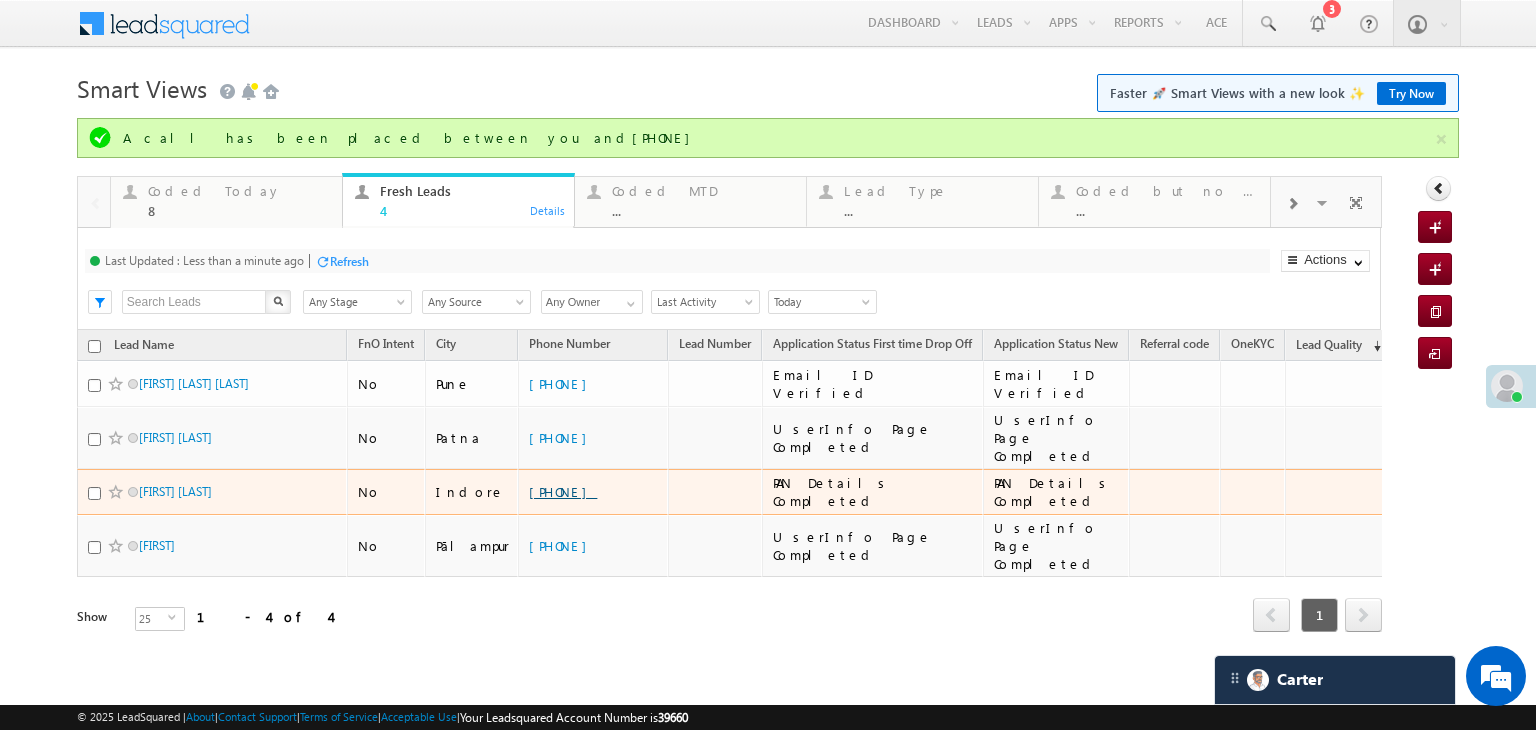 click on "+91-8817729366" at bounding box center [563, 491] 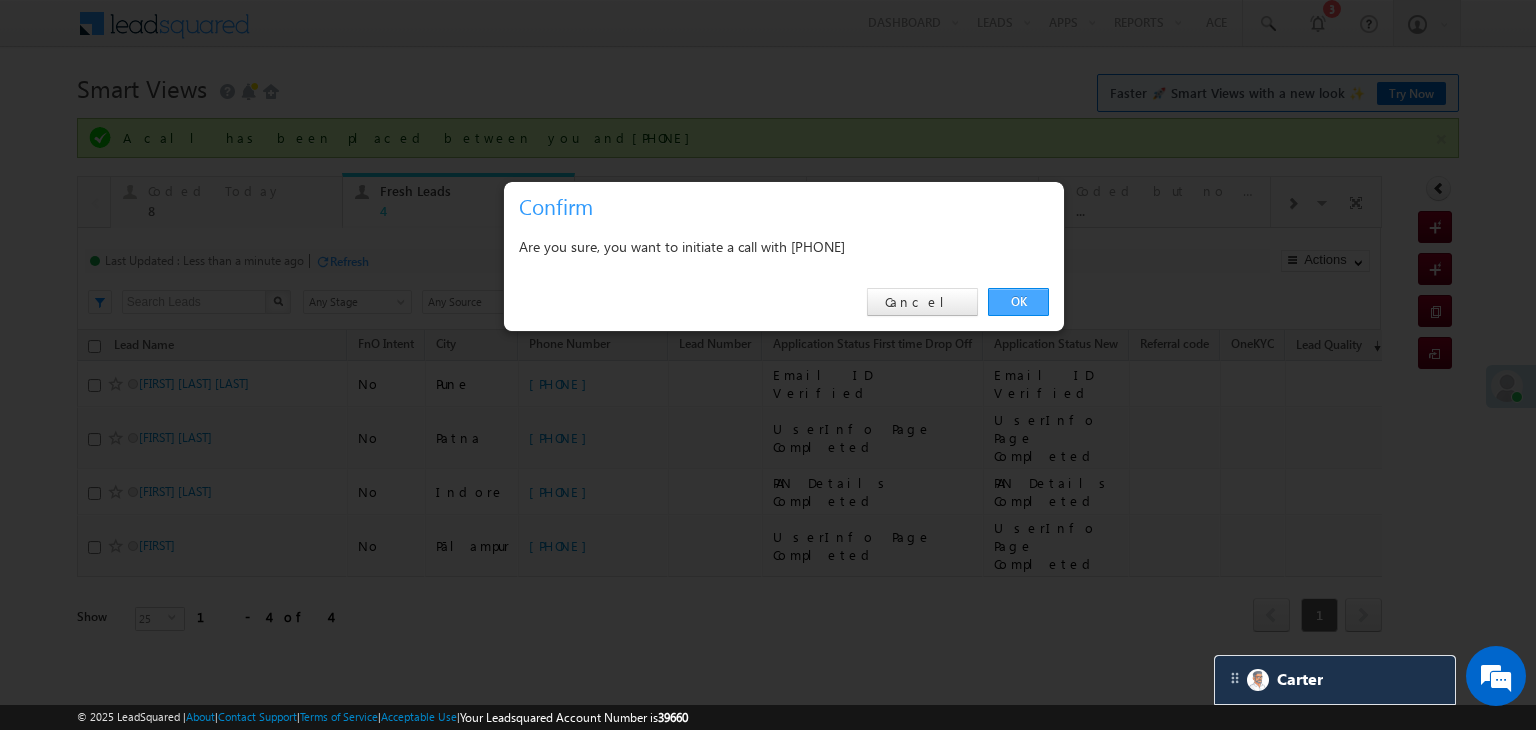 click on "OK" at bounding box center (1018, 302) 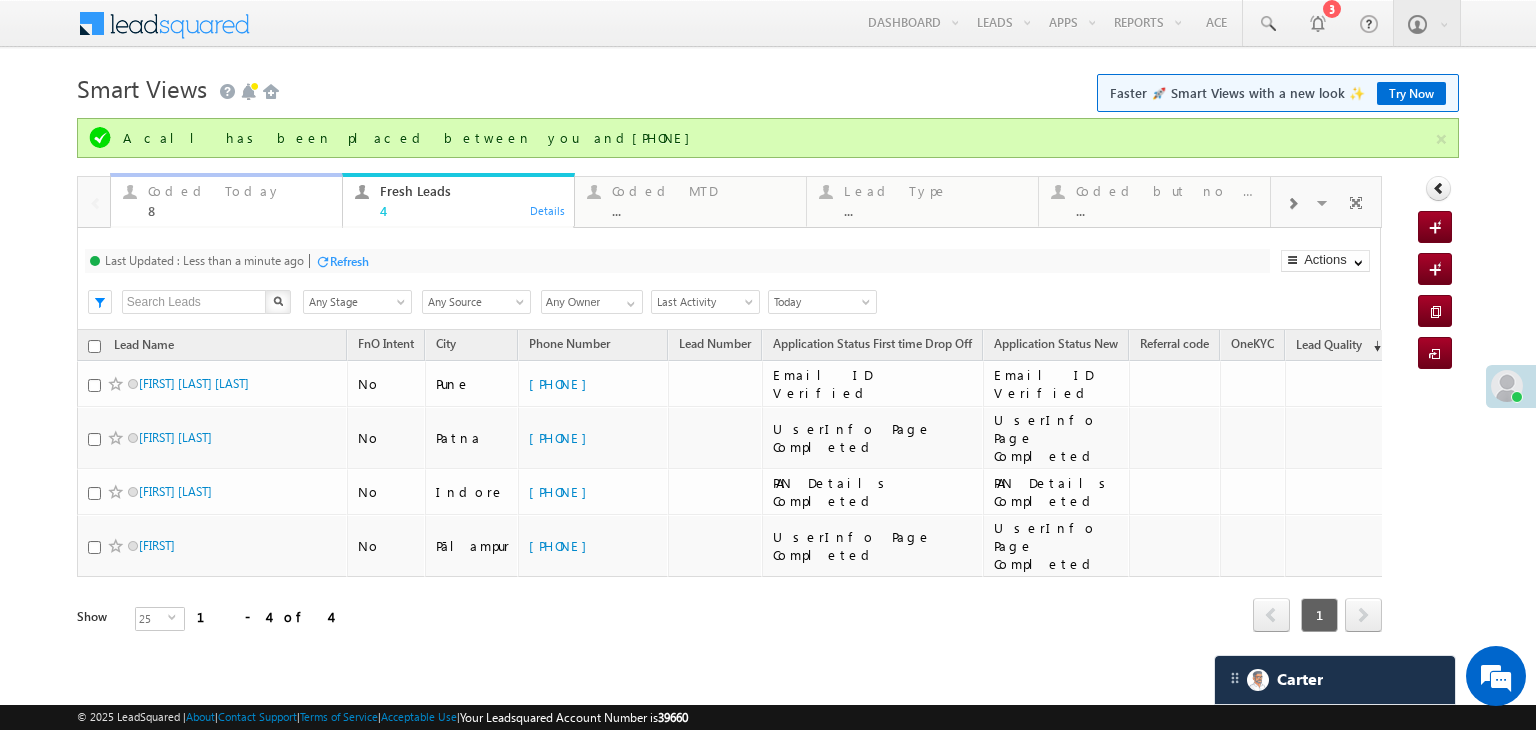 click on "8" at bounding box center [239, 210] 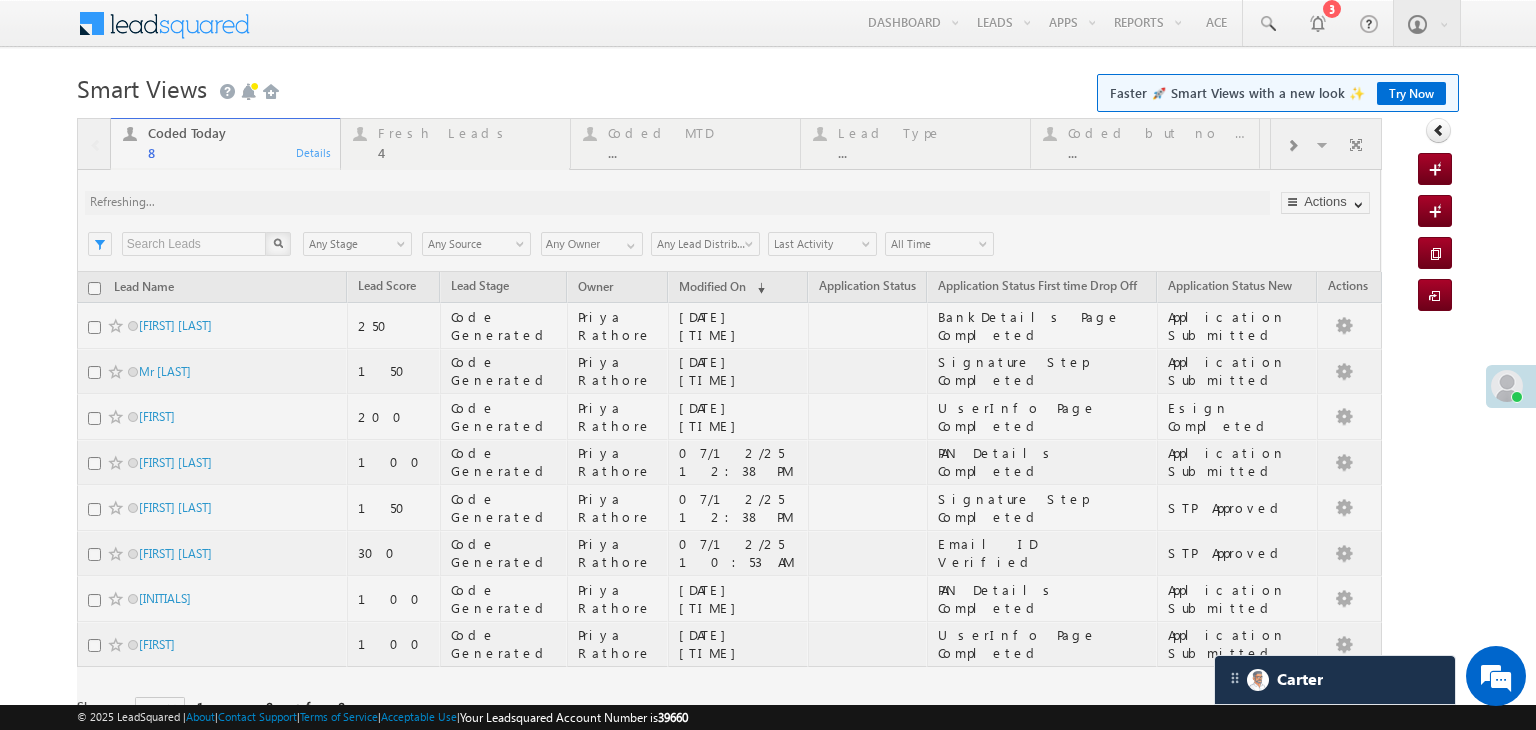 drag, startPoint x: 279, startPoint y: 264, endPoint x: 282, endPoint y: 192, distance: 72.06247 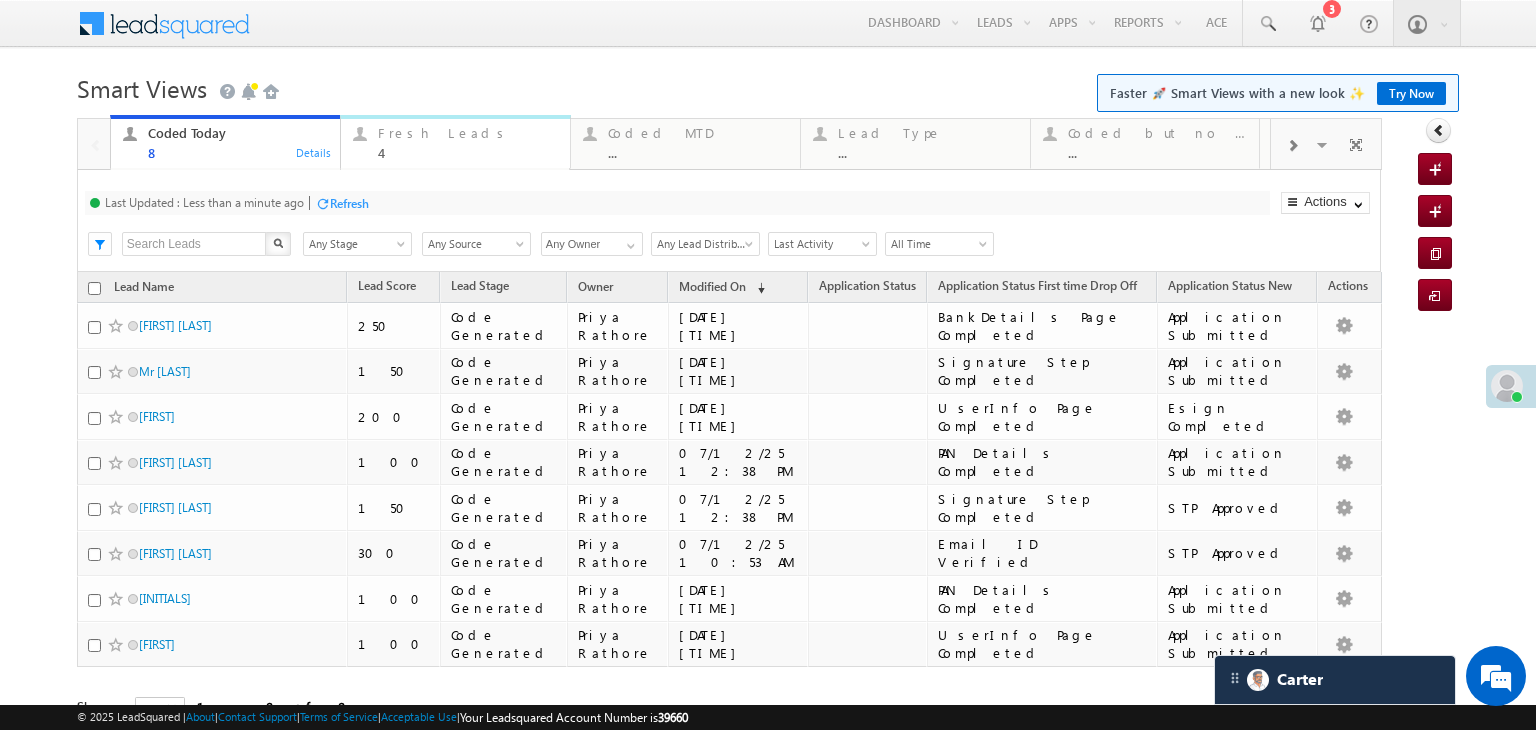 click on "4" at bounding box center (468, 152) 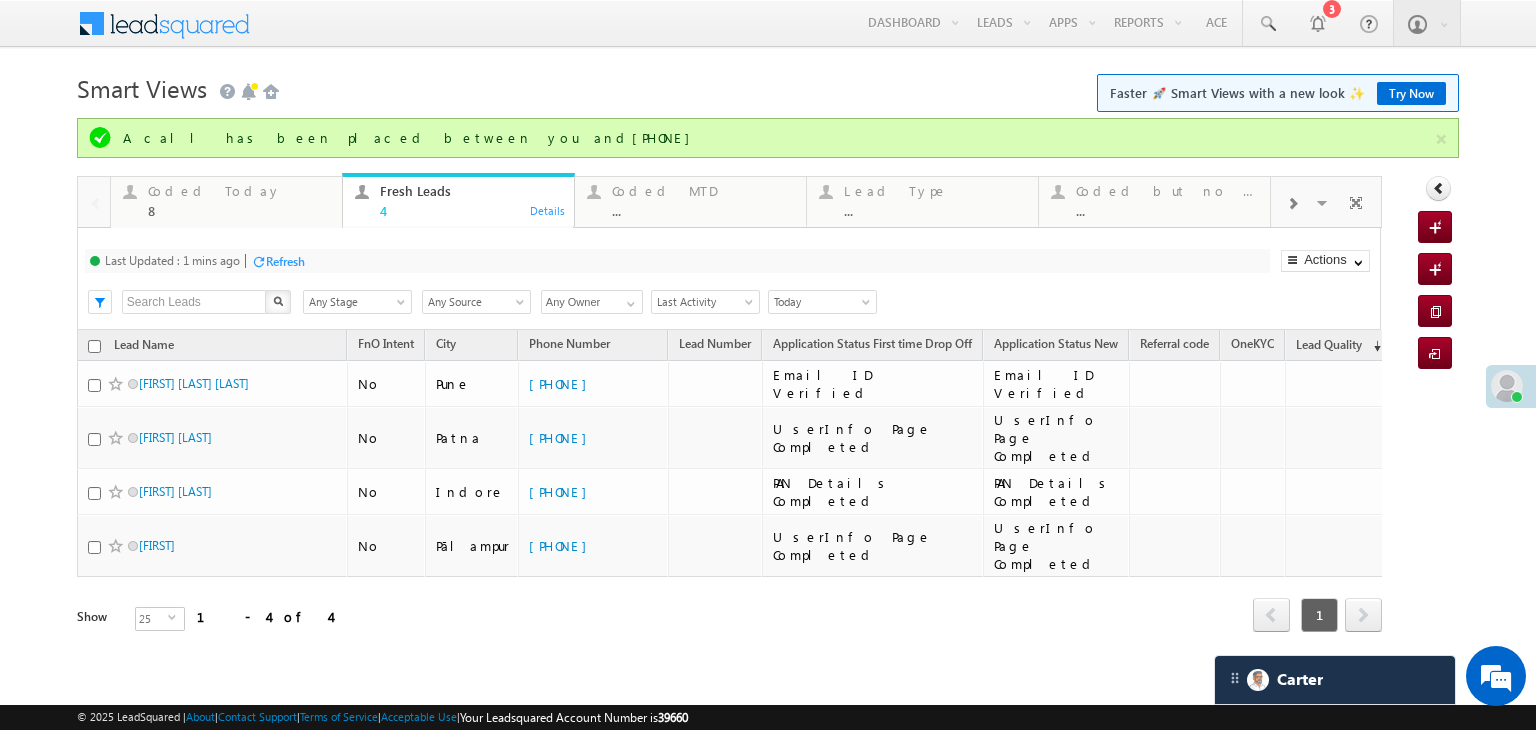 click on "Refresh" at bounding box center (285, 261) 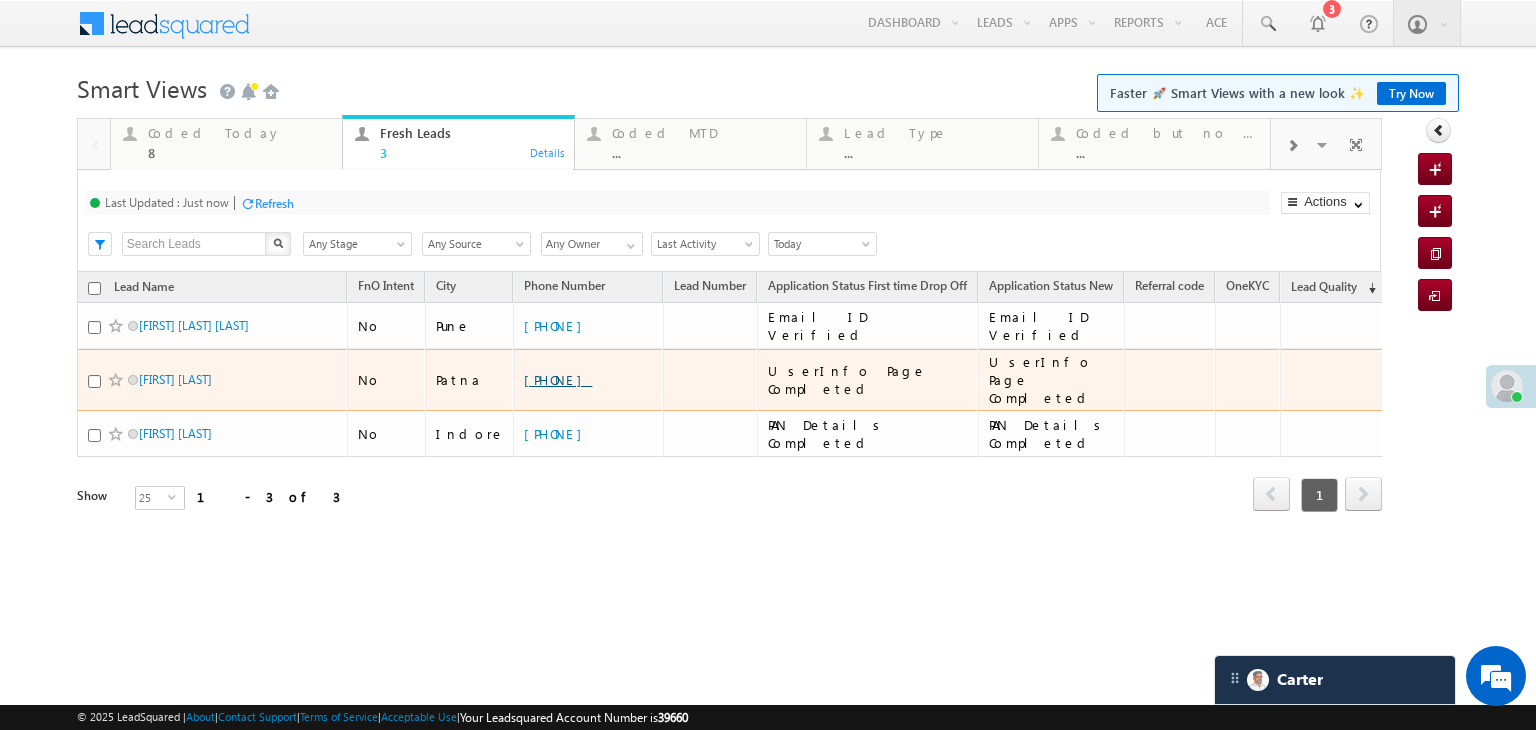 click on "+91-7887602550" at bounding box center (558, 379) 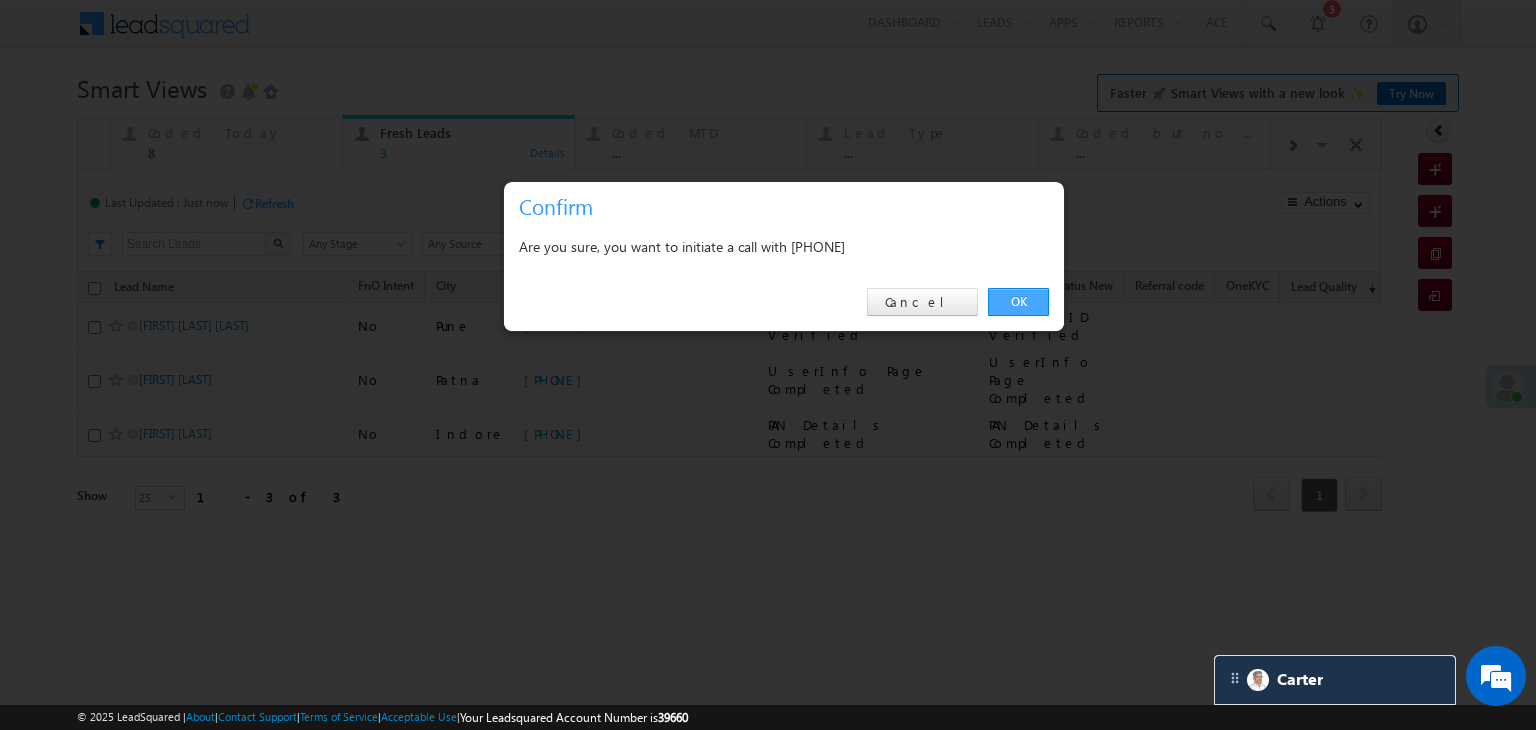 click on "OK" at bounding box center (1018, 302) 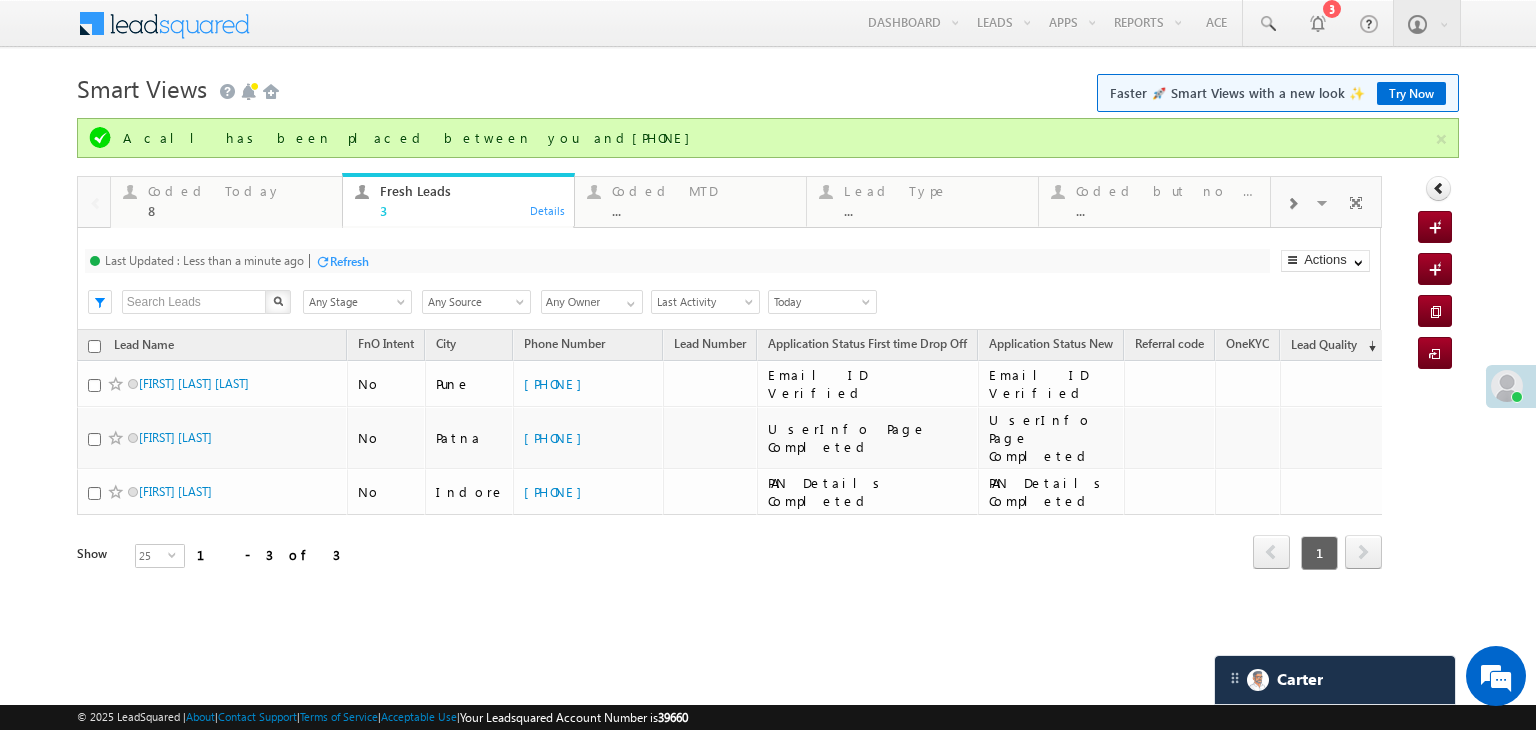 click on "Last Updated : Less than a minute ago Refresh Refreshing..." at bounding box center (677, 261) 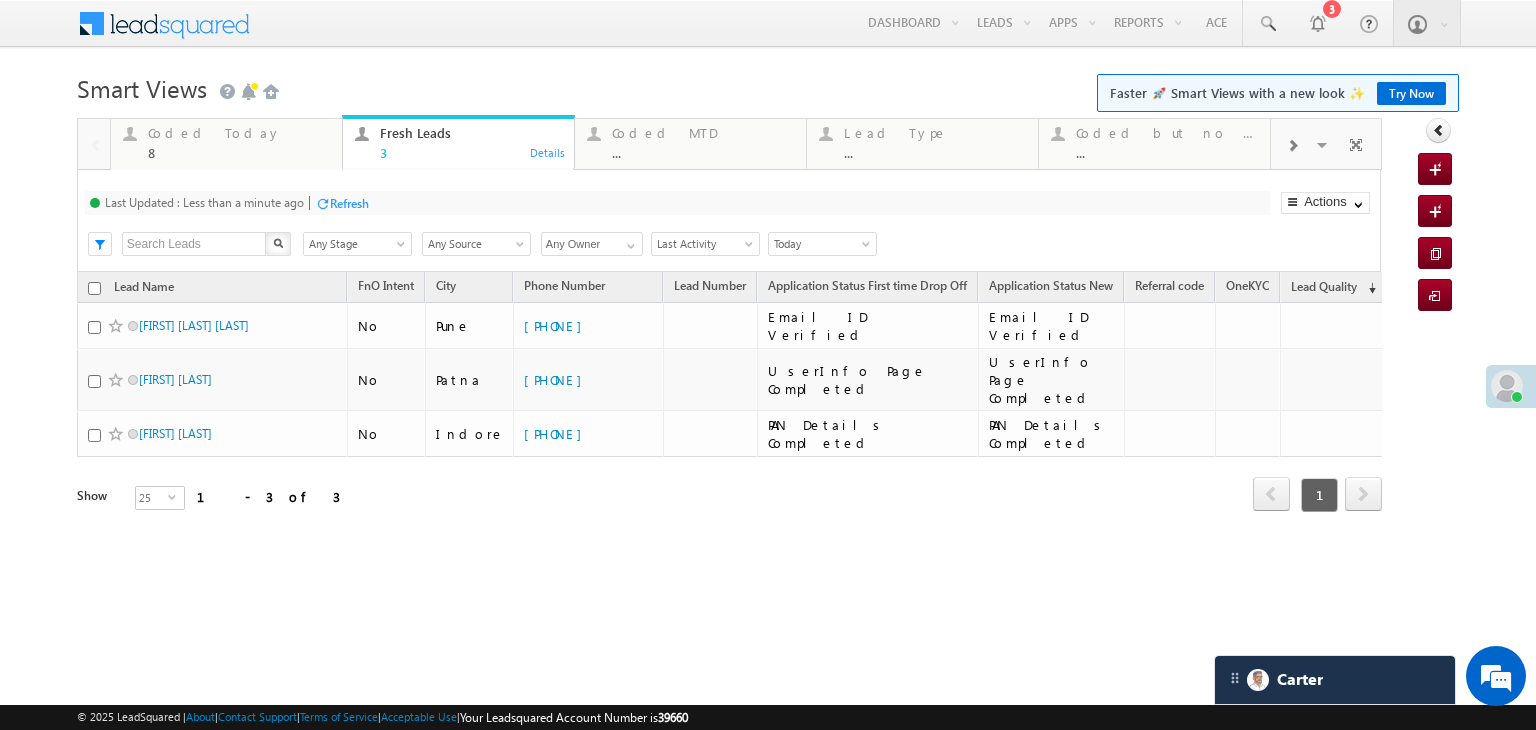 click on "Refresh" at bounding box center (349, 203) 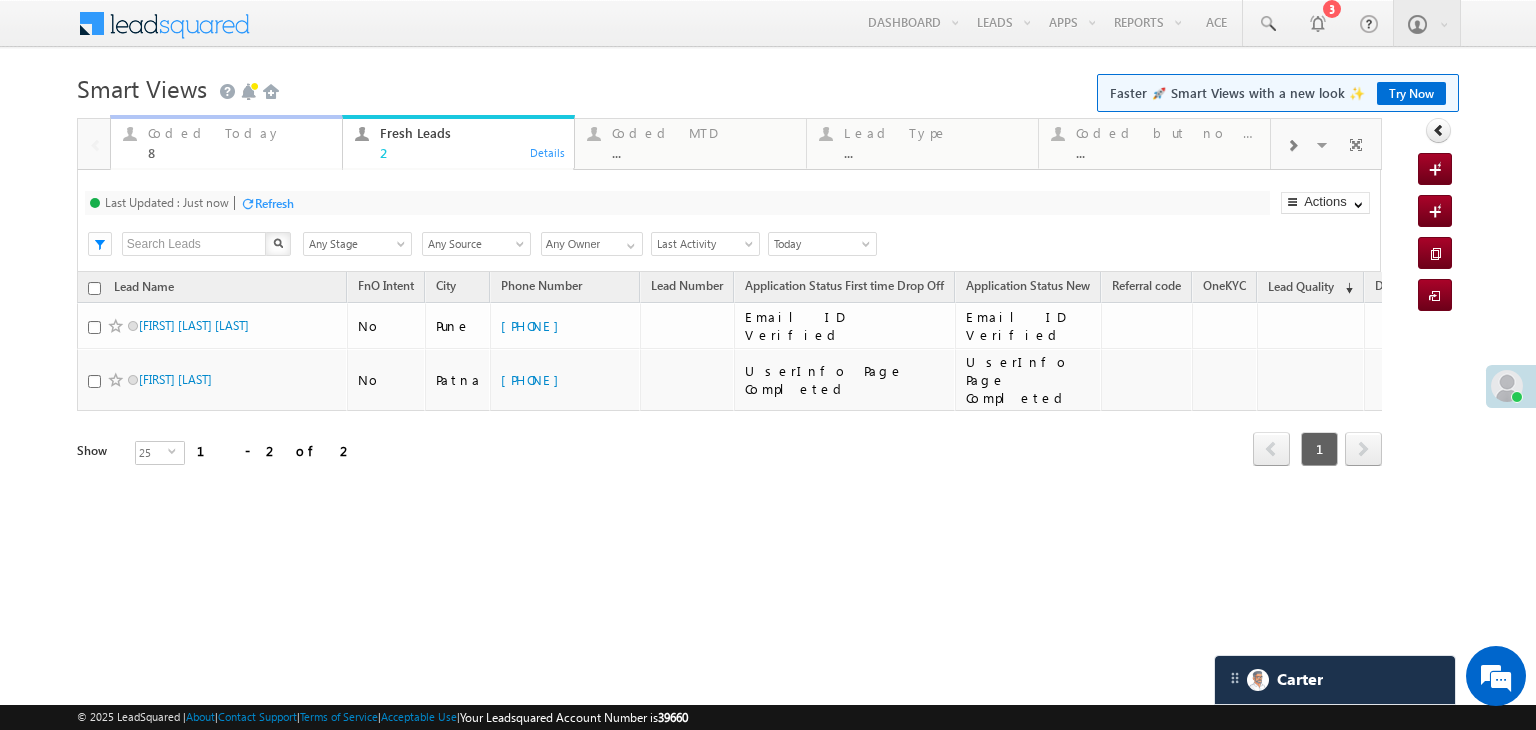 click on "Coded Today 8" at bounding box center (239, 140) 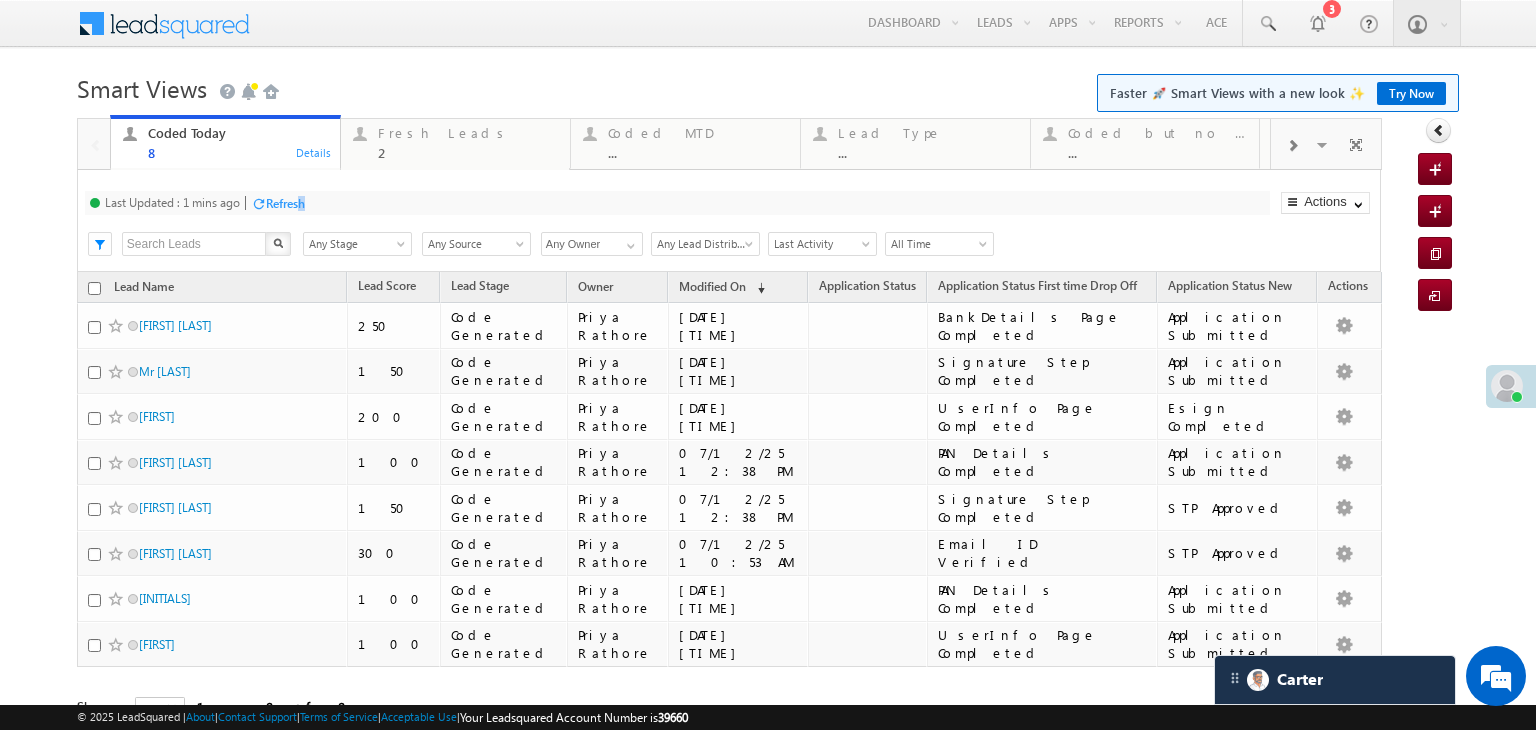click on "Refresh" at bounding box center [285, 203] 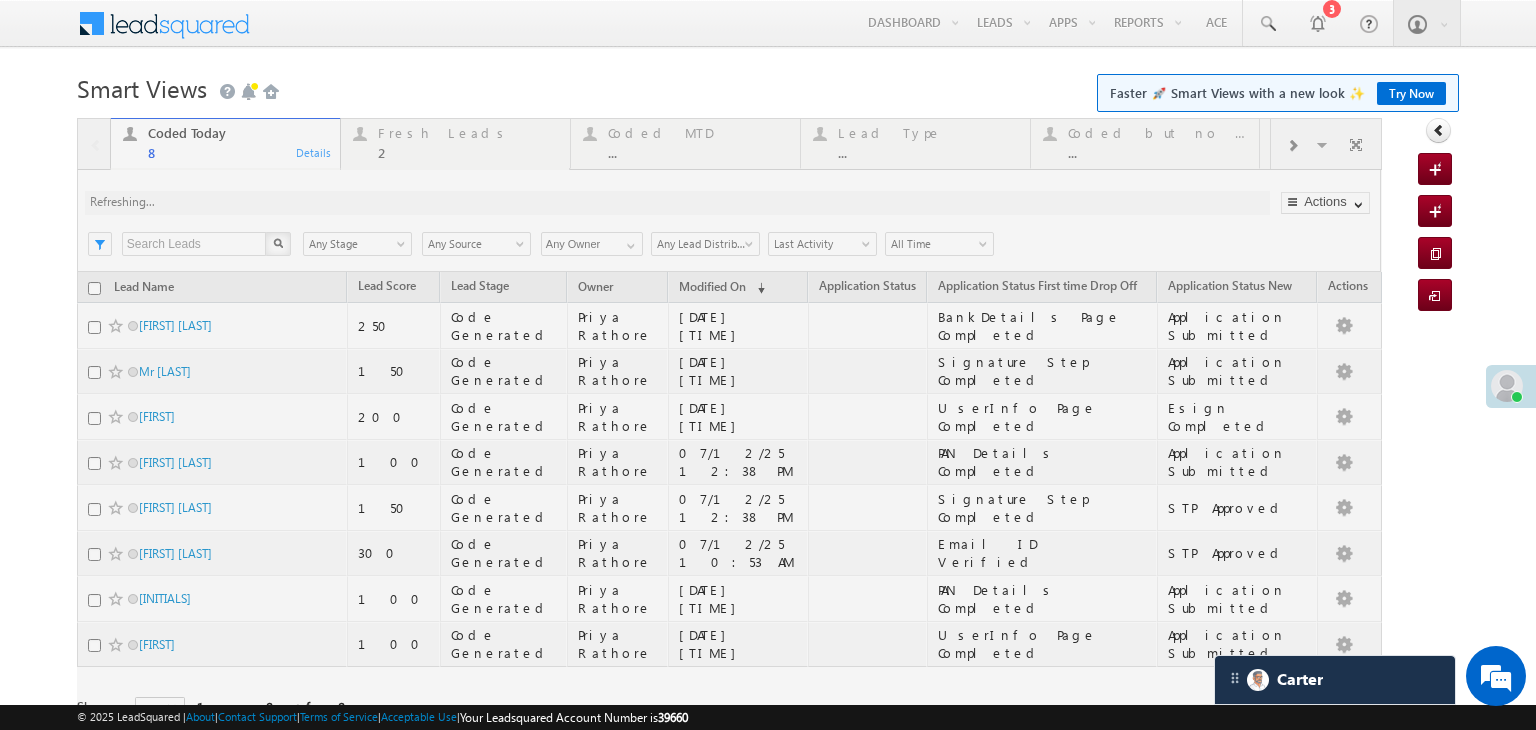 click at bounding box center [729, 448] 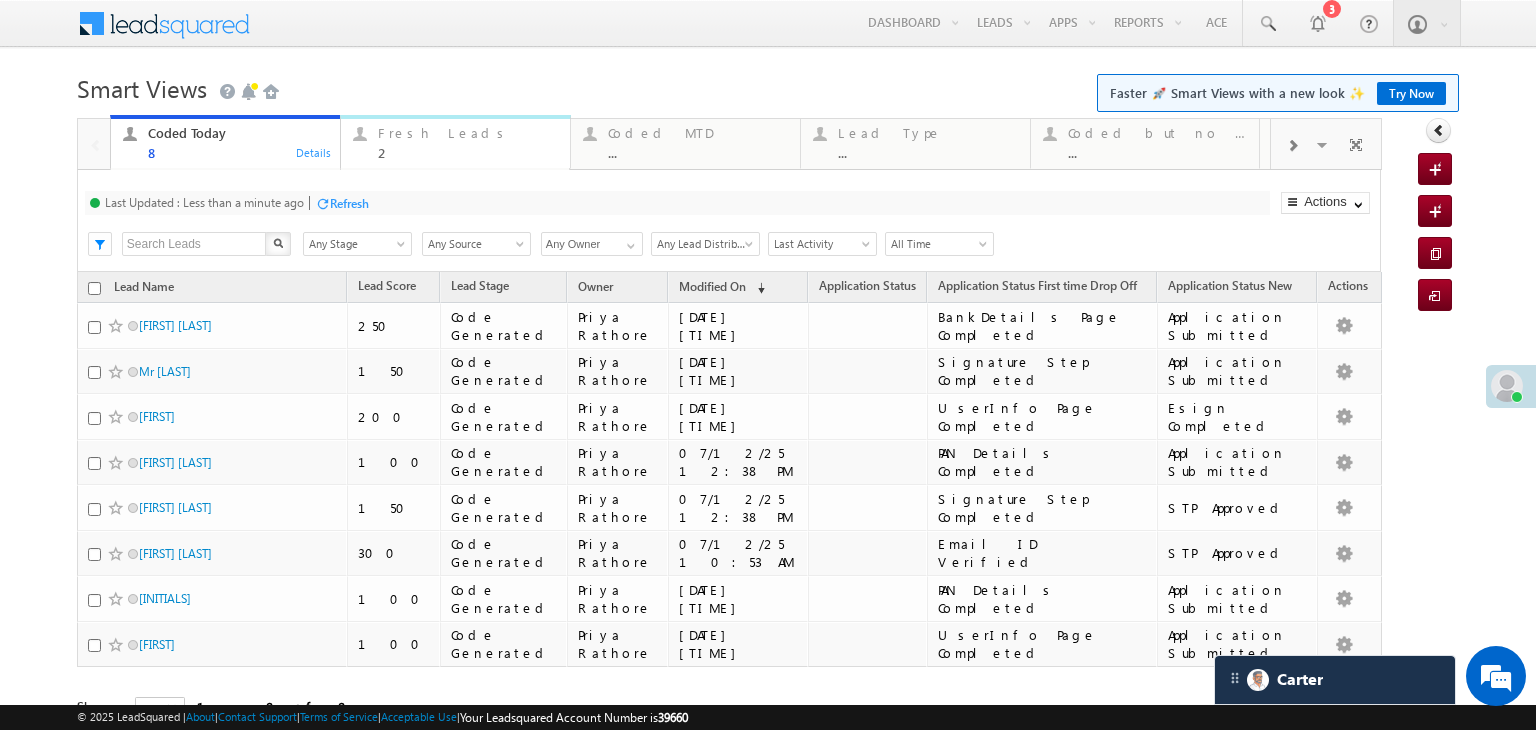 click on "2" at bounding box center (468, 152) 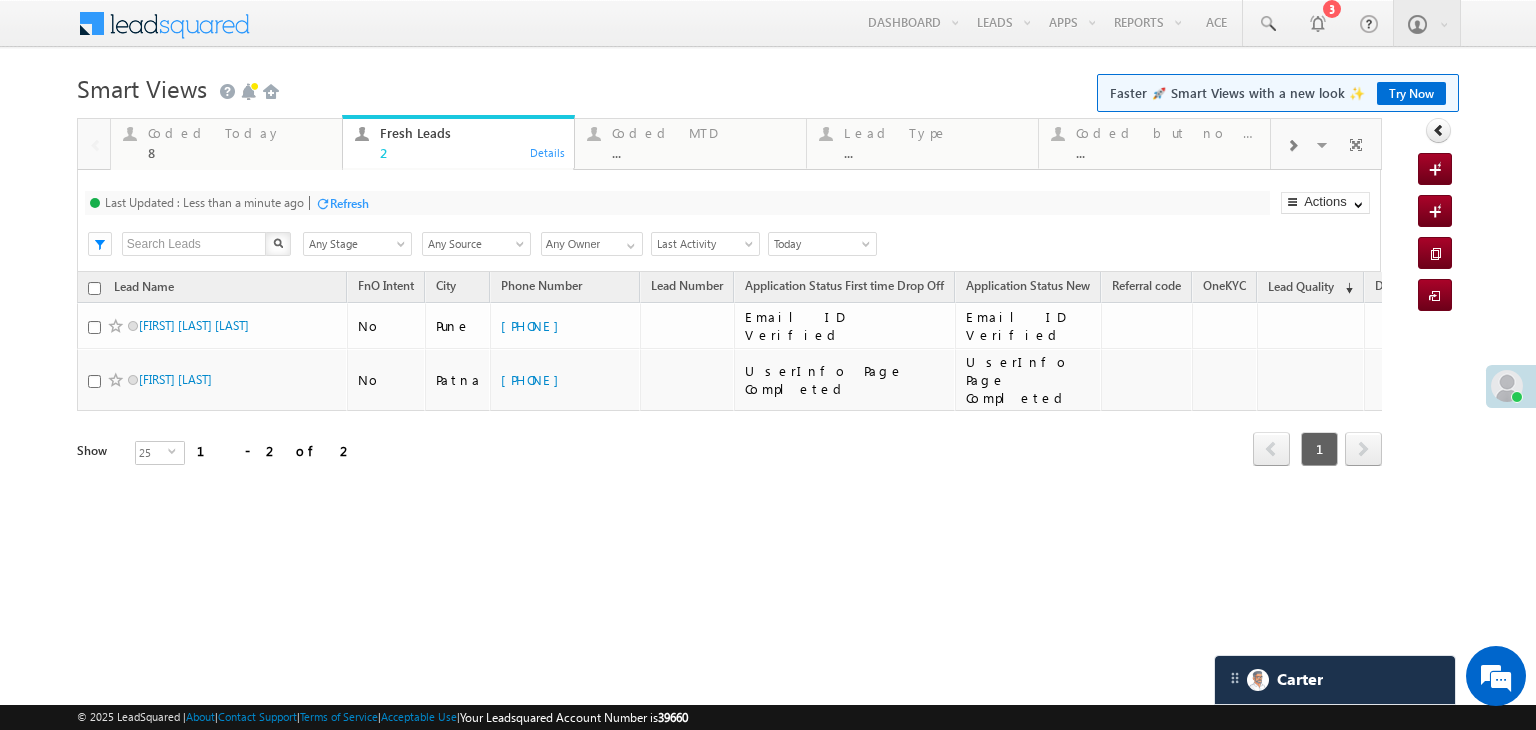 click on "Last Updated : Less than a minute ago Refresh Refreshing..." at bounding box center [677, 203] 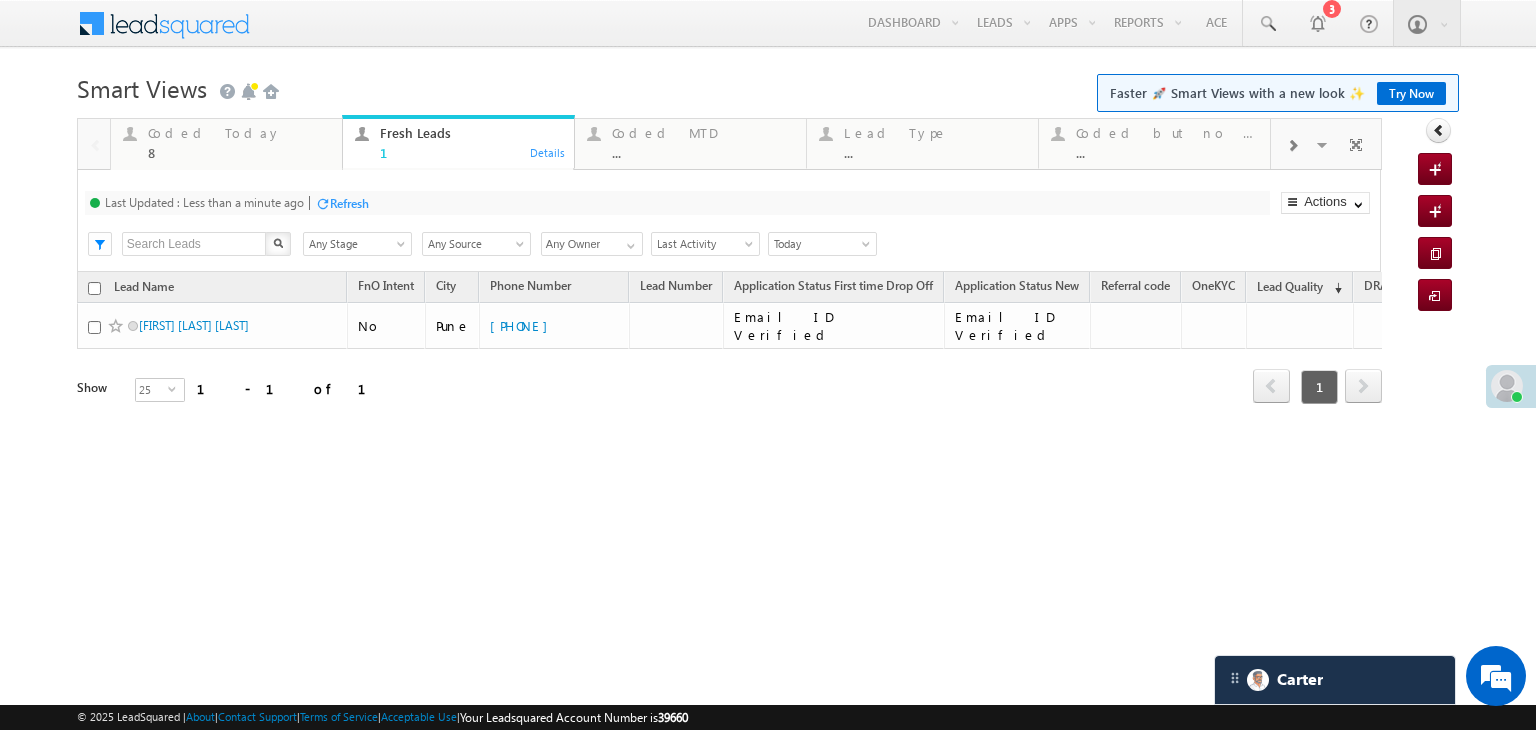 drag, startPoint x: 188, startPoint y: 138, endPoint x: 224, endPoint y: 160, distance: 42.190044 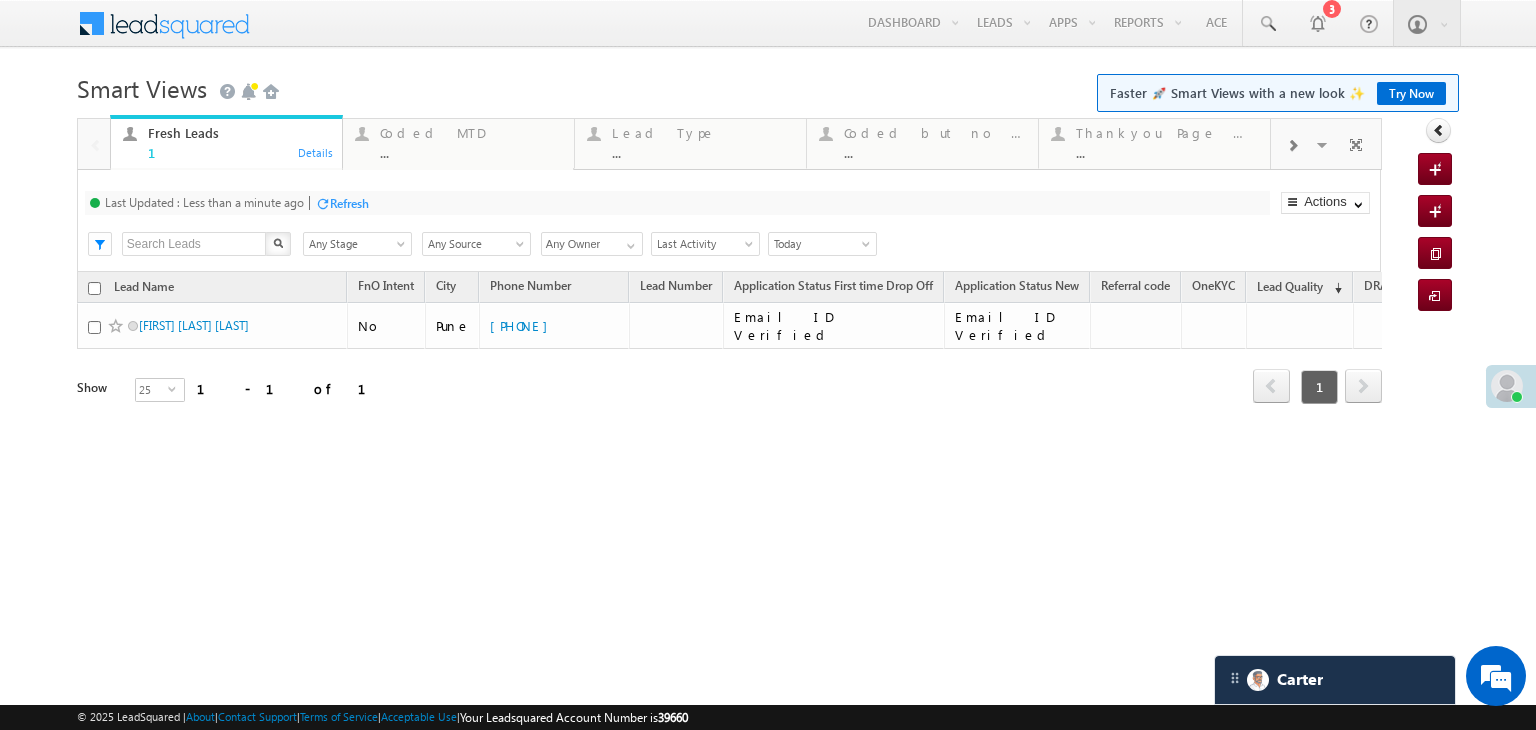 click at bounding box center (1292, 146) 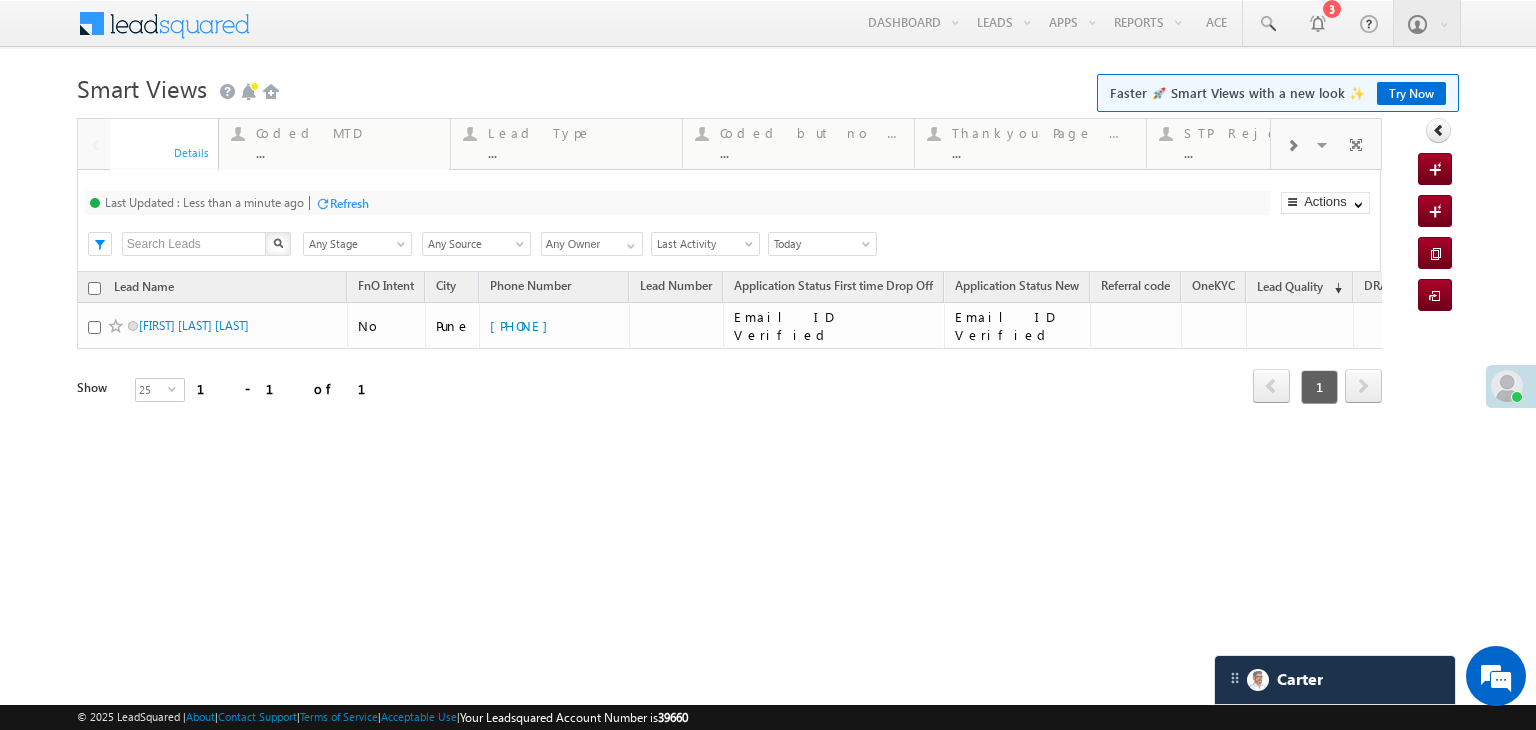 click at bounding box center (1292, 146) 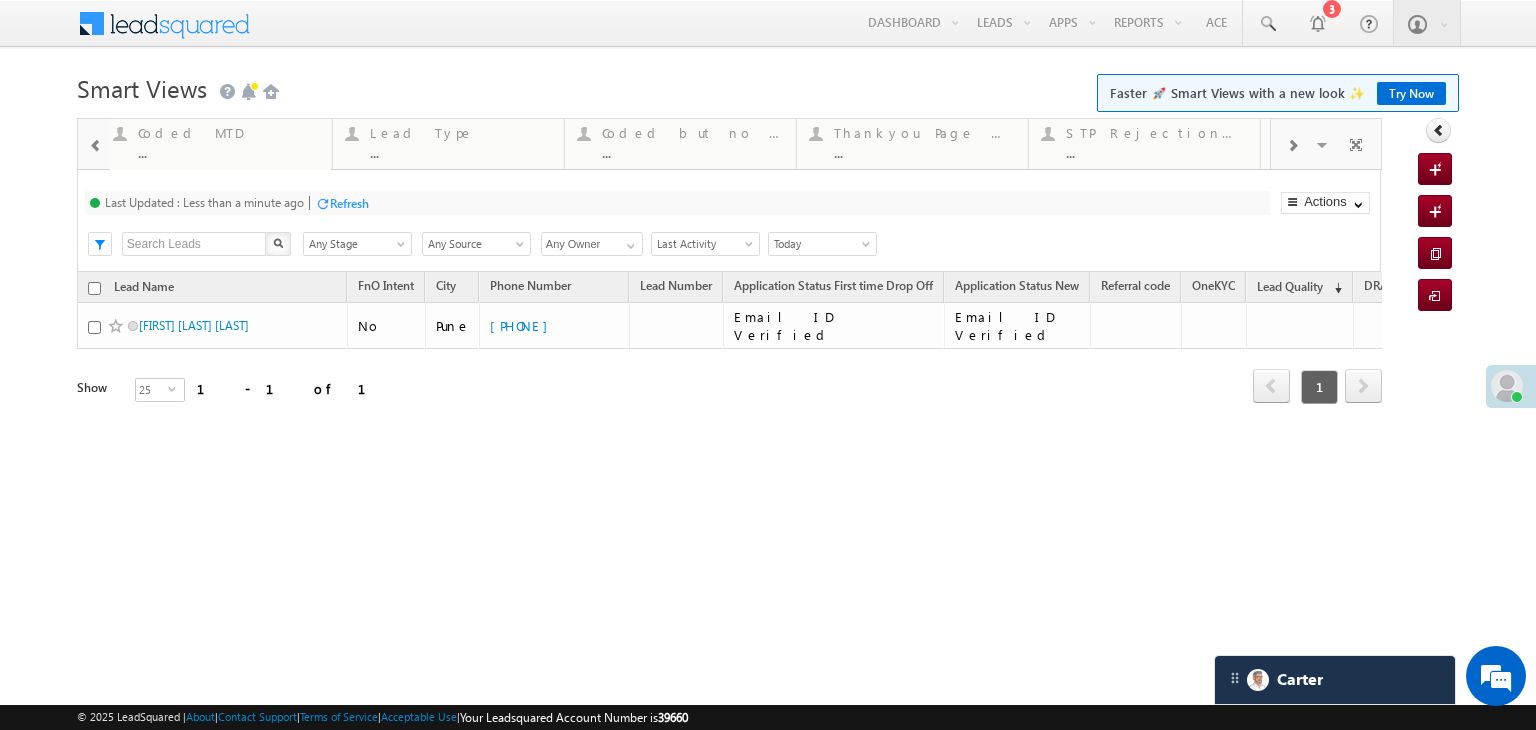 click at bounding box center [1292, 146] 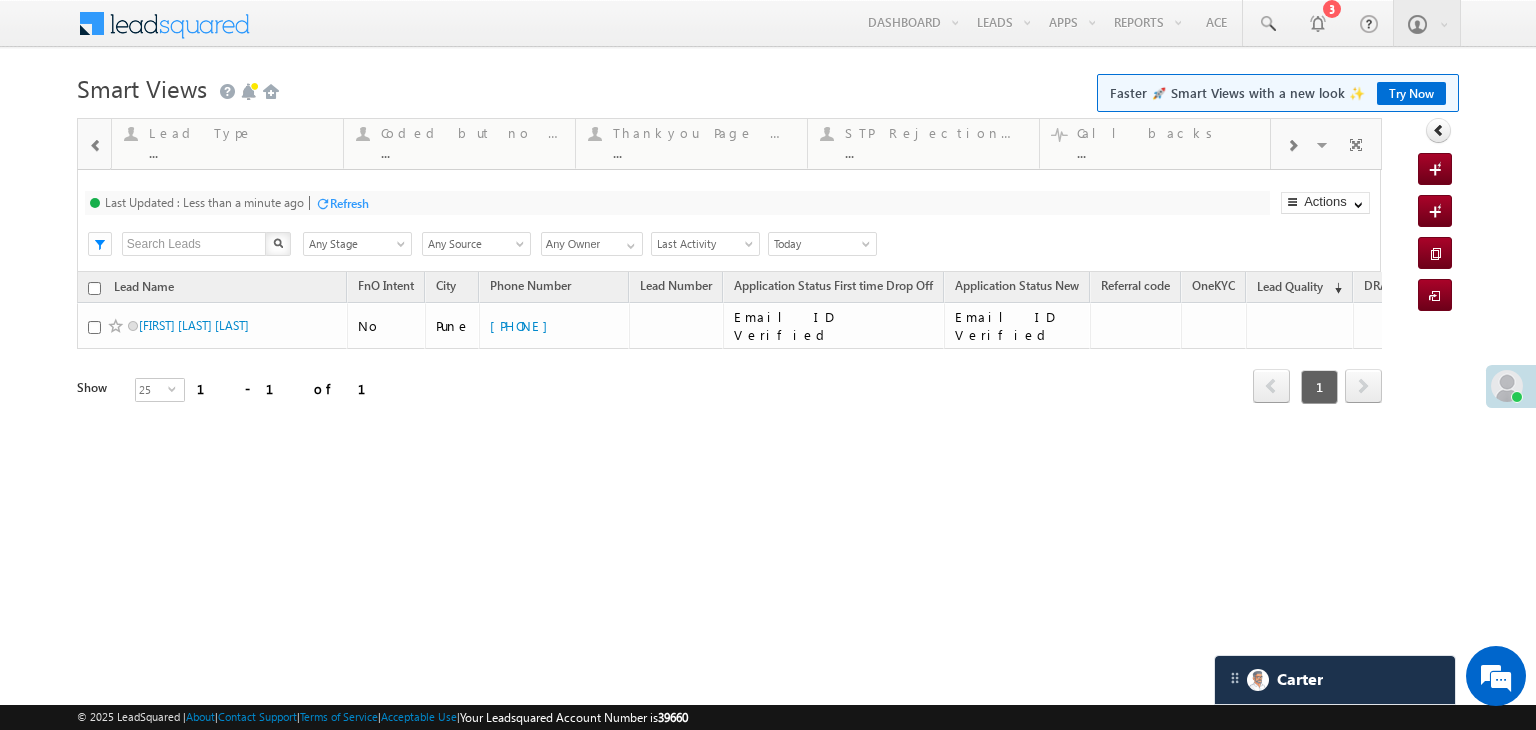 click at bounding box center [1292, 146] 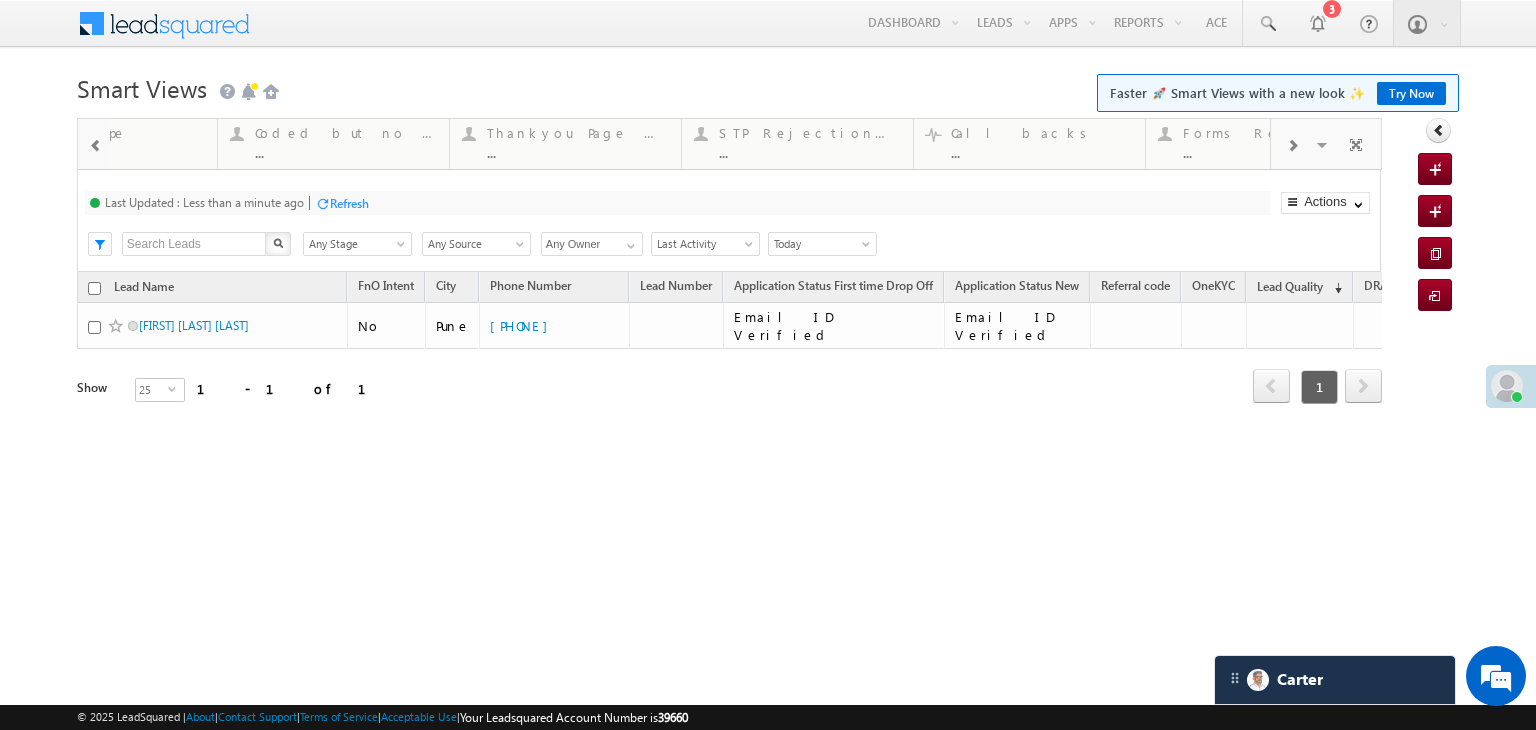 click at bounding box center (1292, 146) 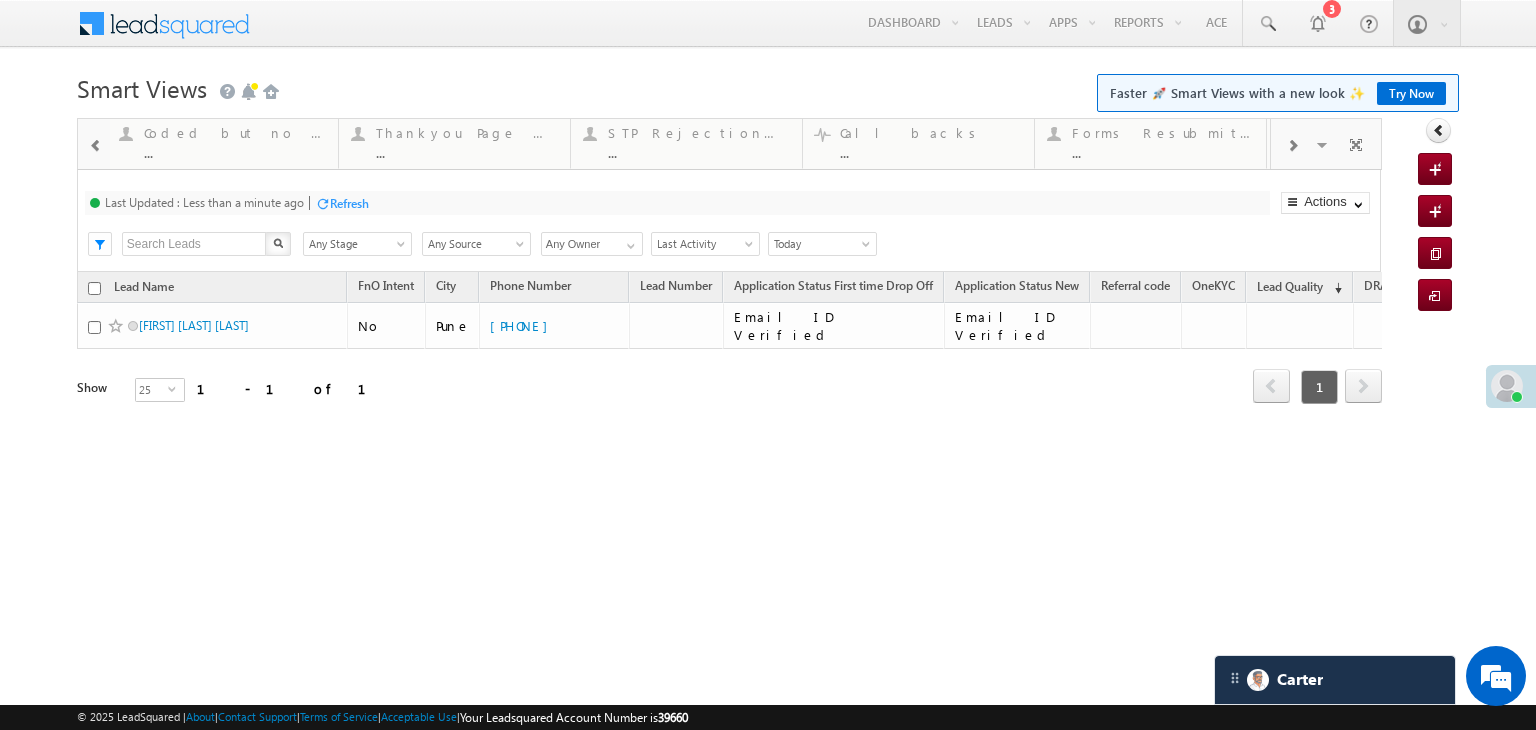 click at bounding box center (1292, 146) 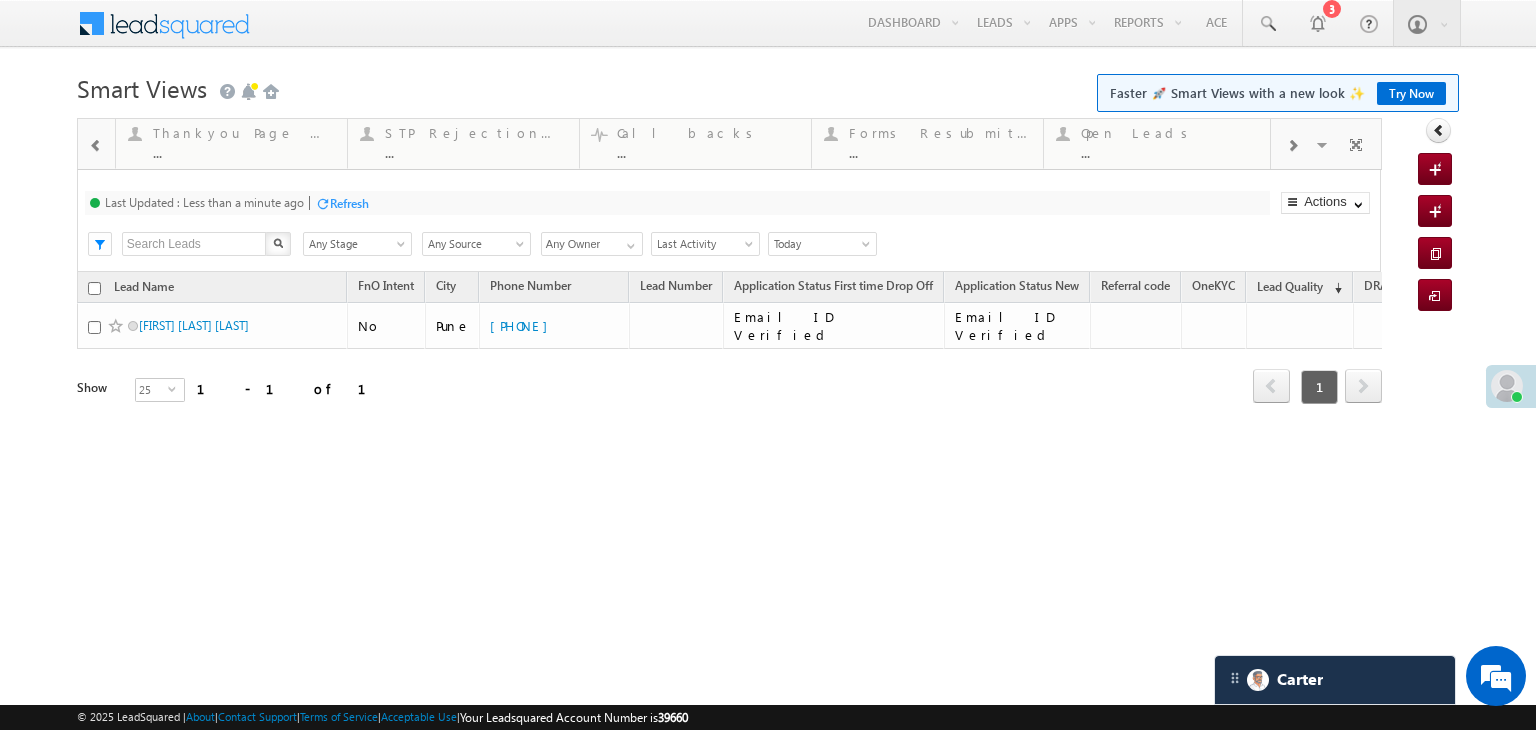 click at bounding box center (1292, 146) 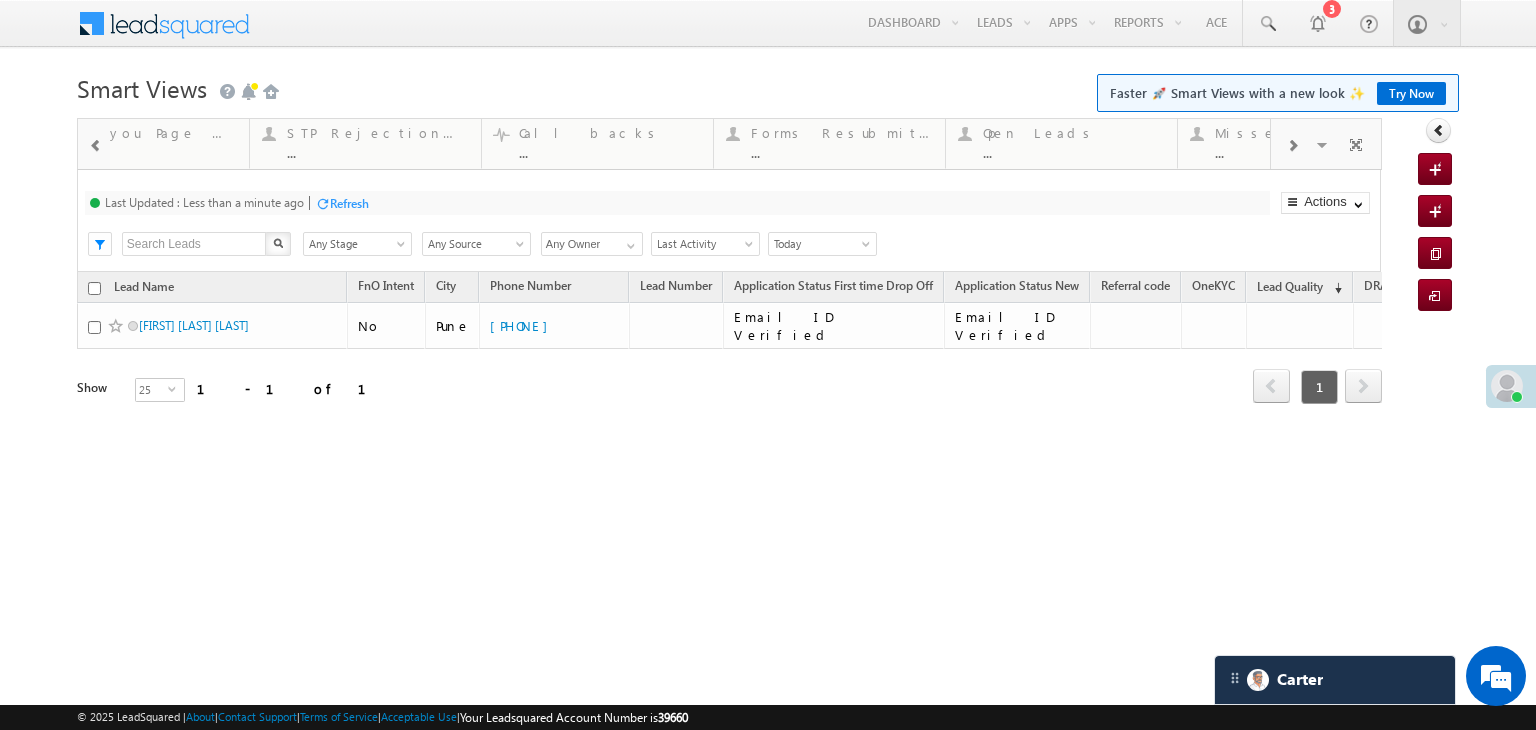 click at bounding box center [1292, 146] 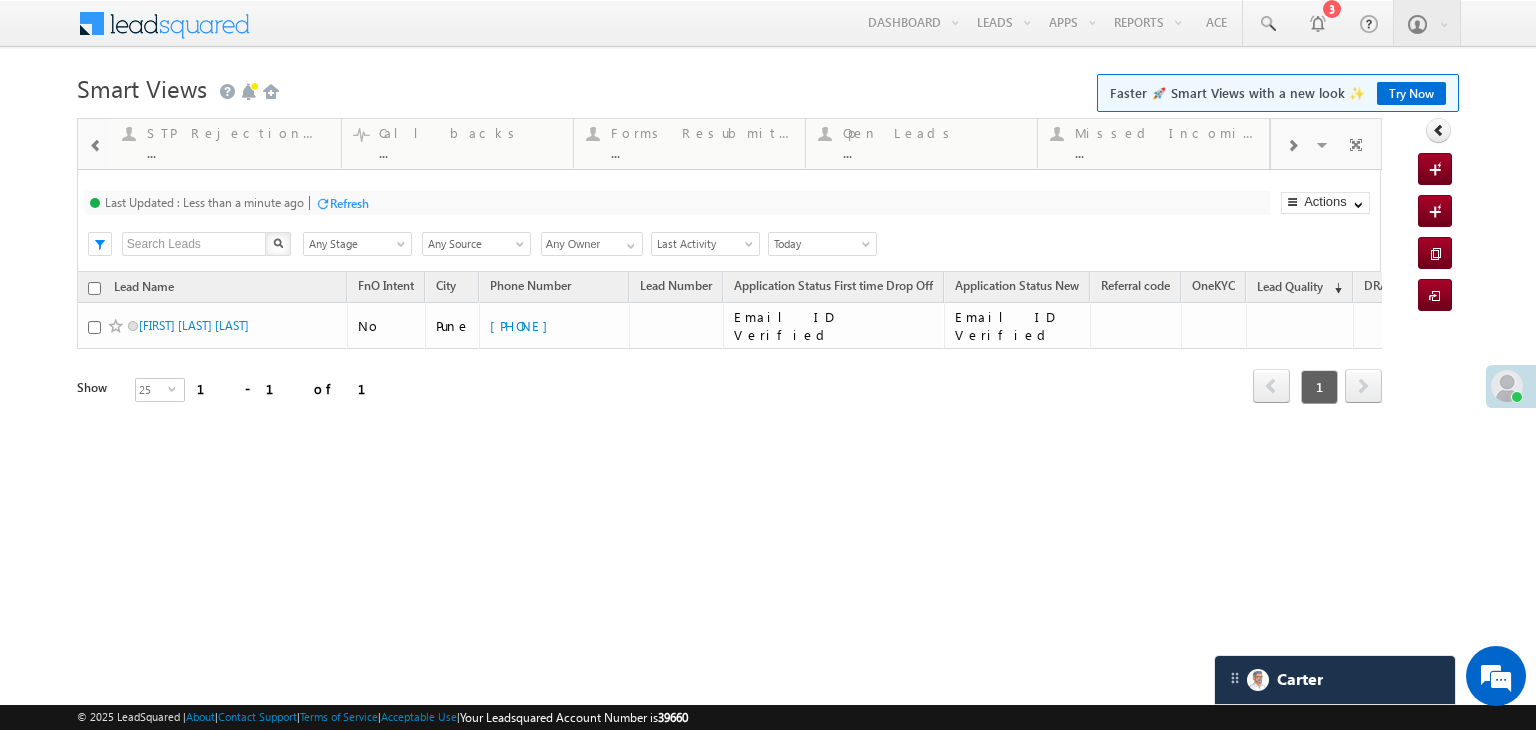 click at bounding box center [1292, 146] 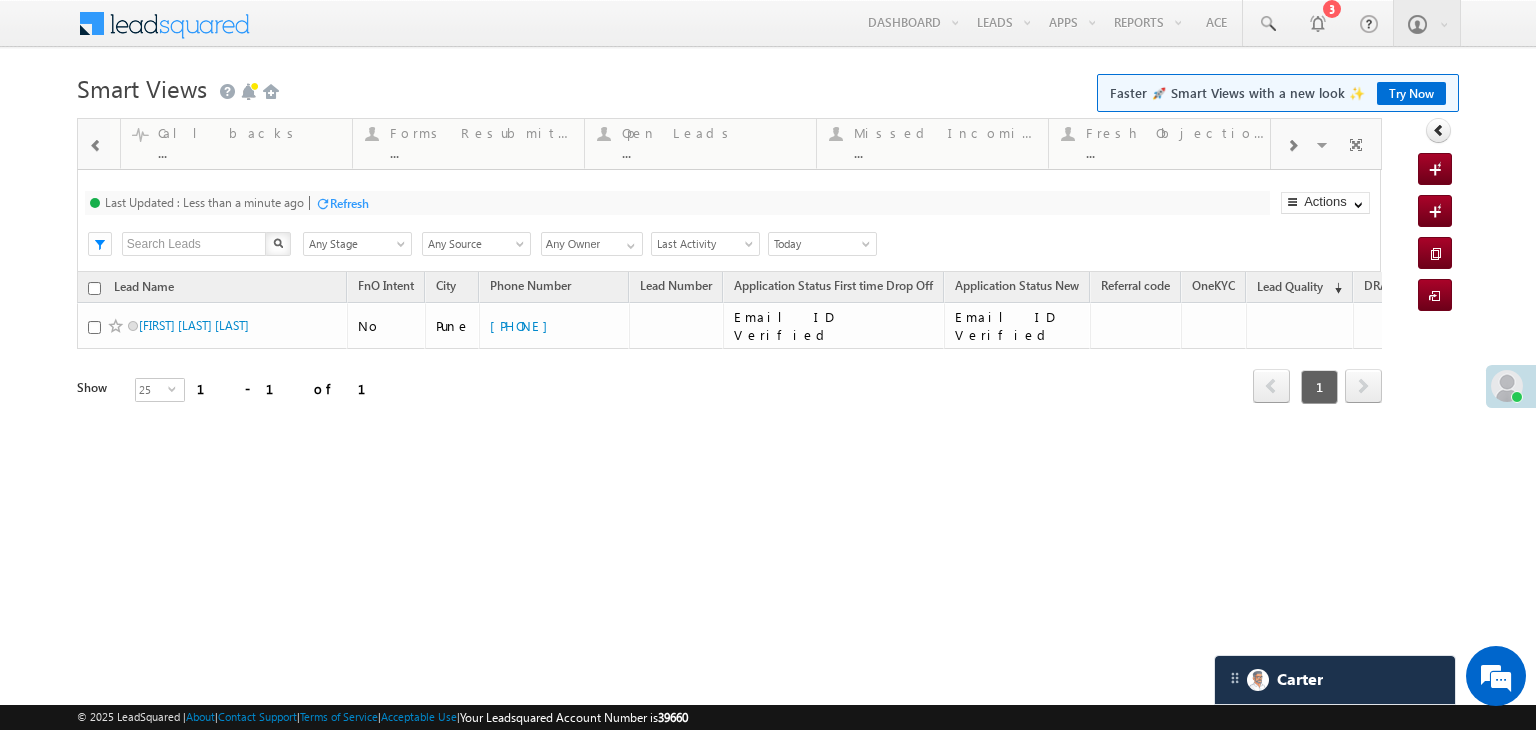 click at bounding box center (1292, 146) 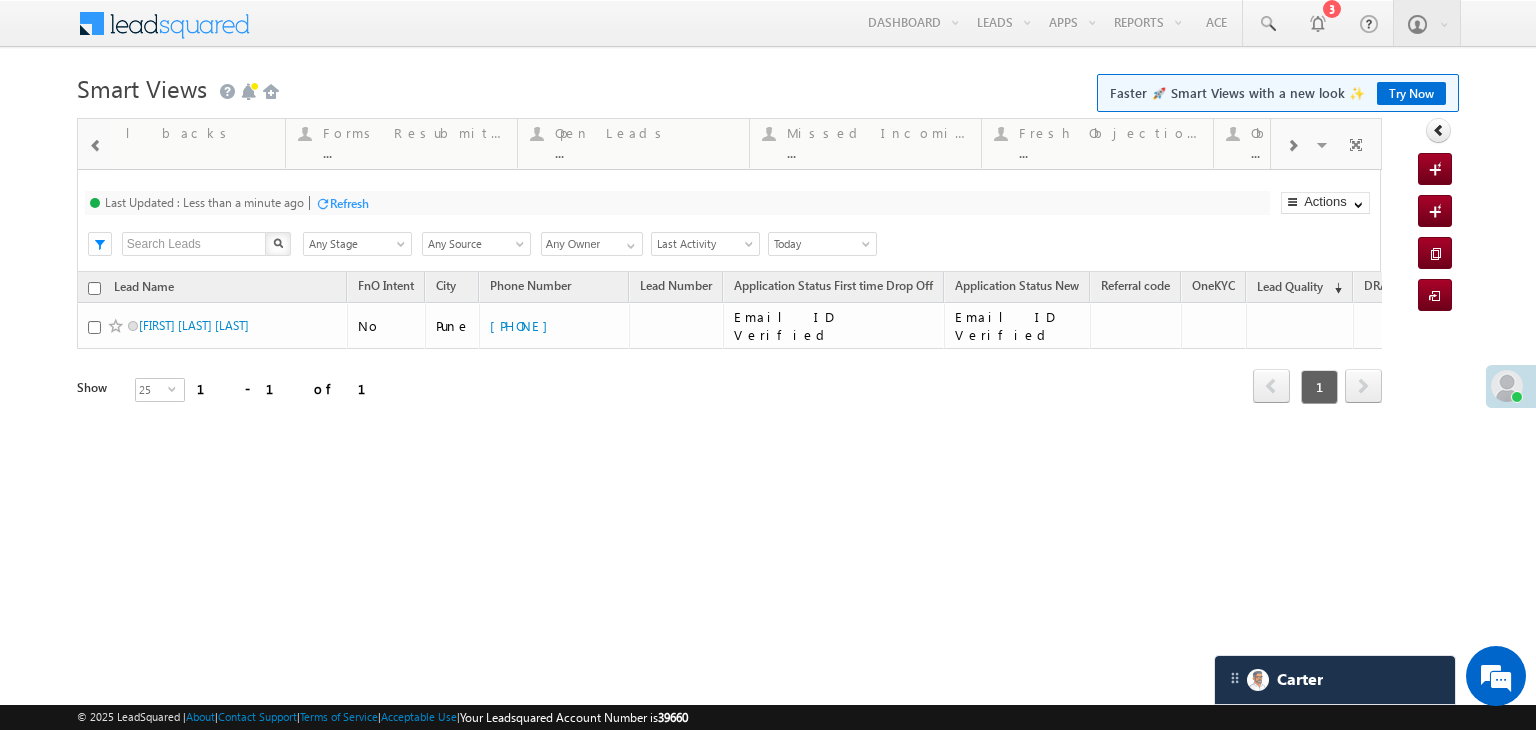 click at bounding box center [1292, 146] 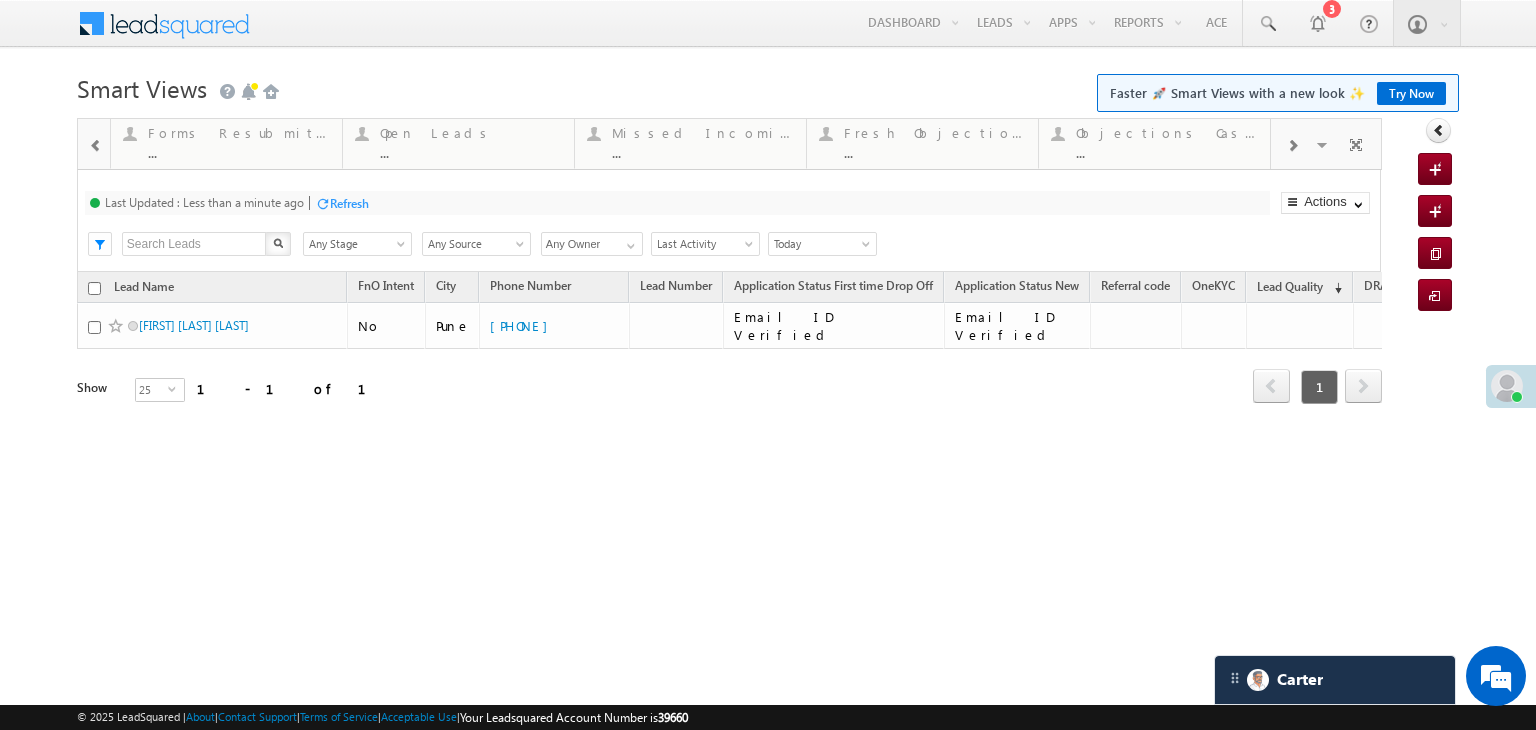 click at bounding box center [1292, 146] 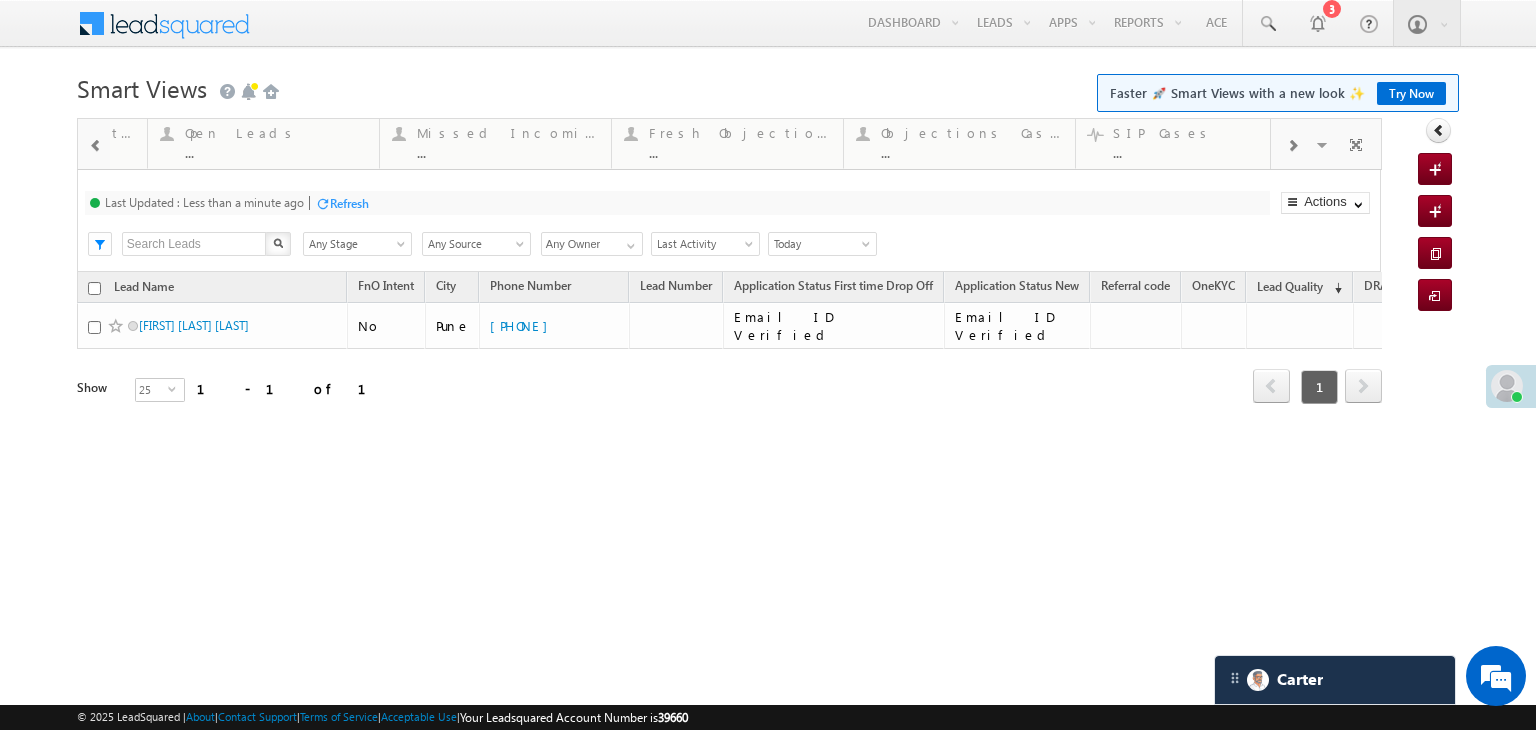 click at bounding box center (1292, 146) 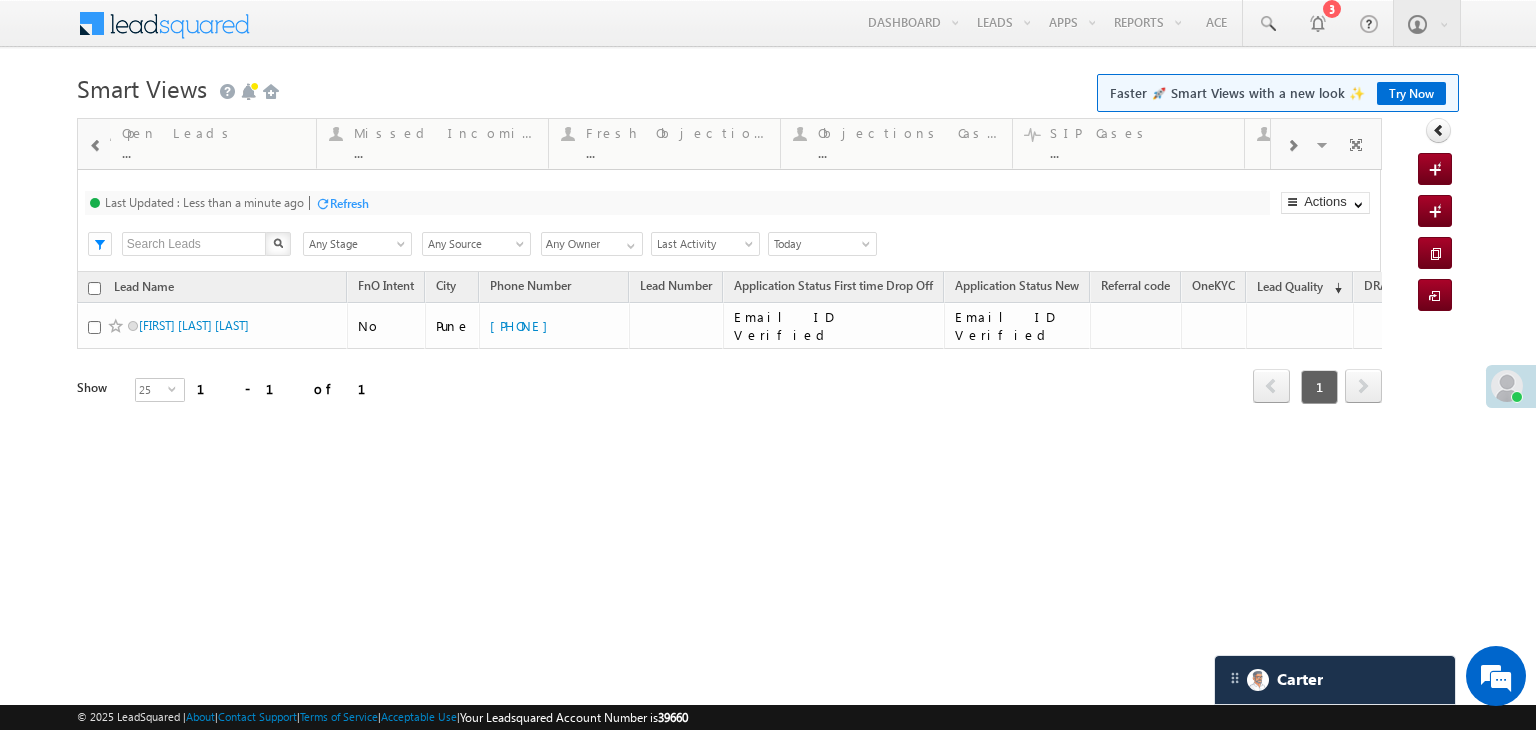 click at bounding box center [1292, 146] 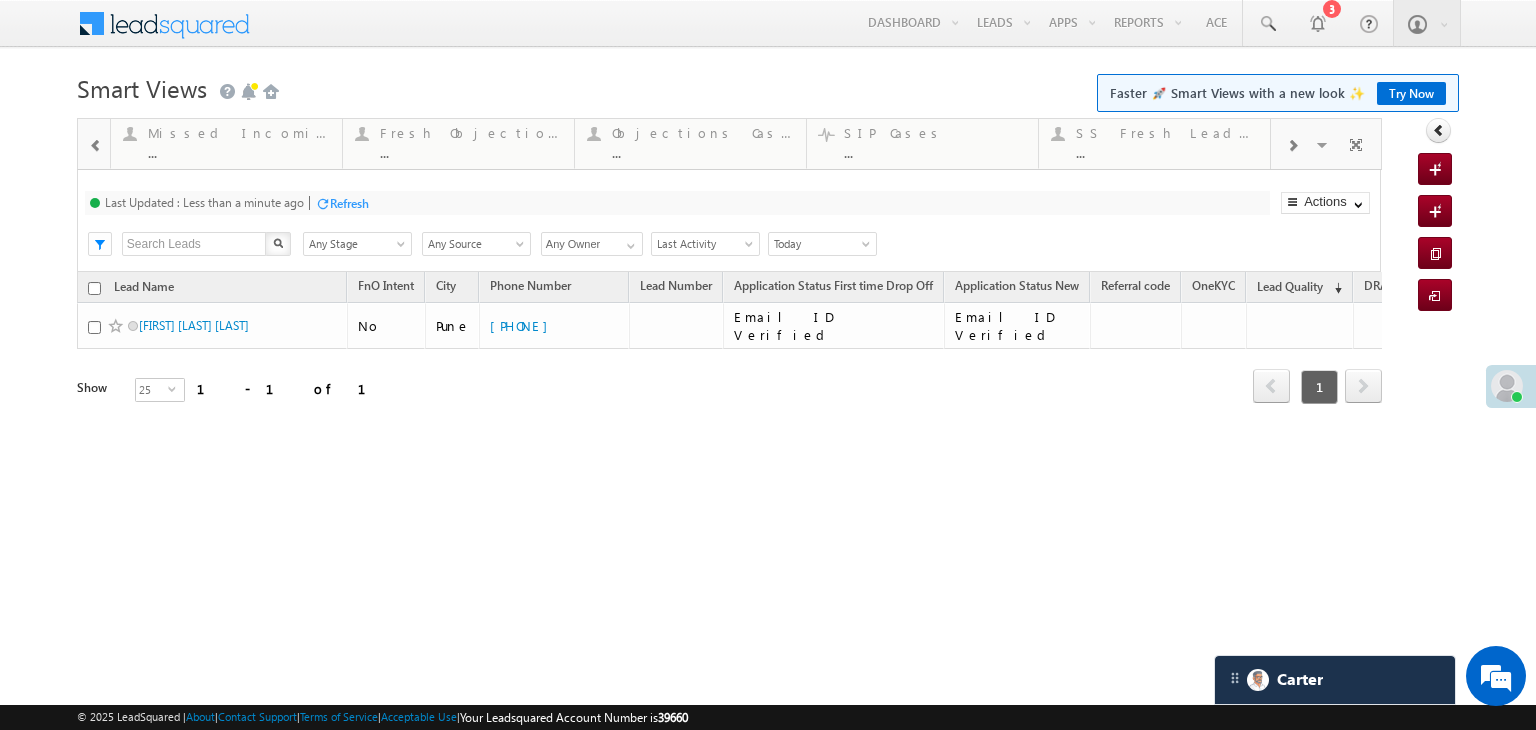 click at bounding box center [1292, 146] 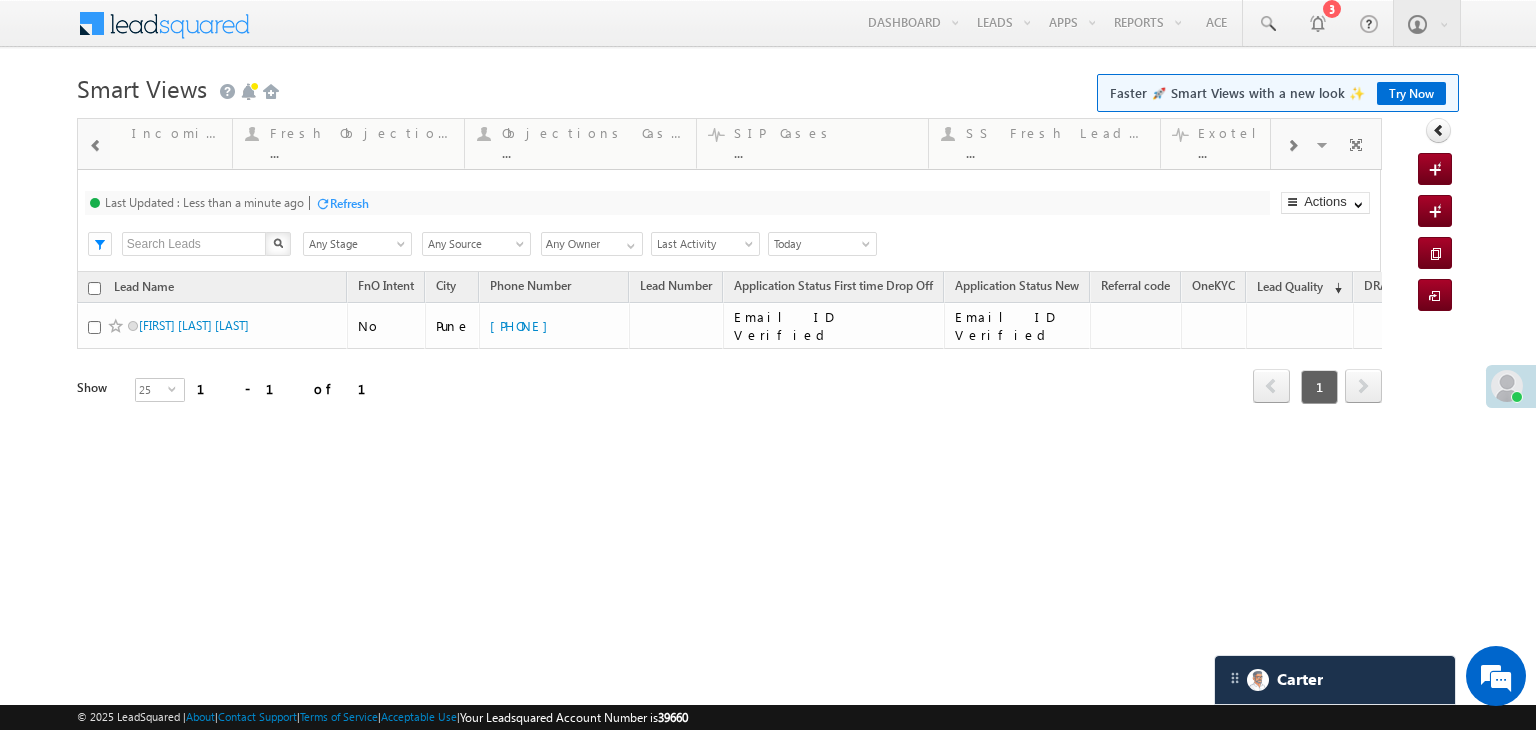 click at bounding box center (1292, 146) 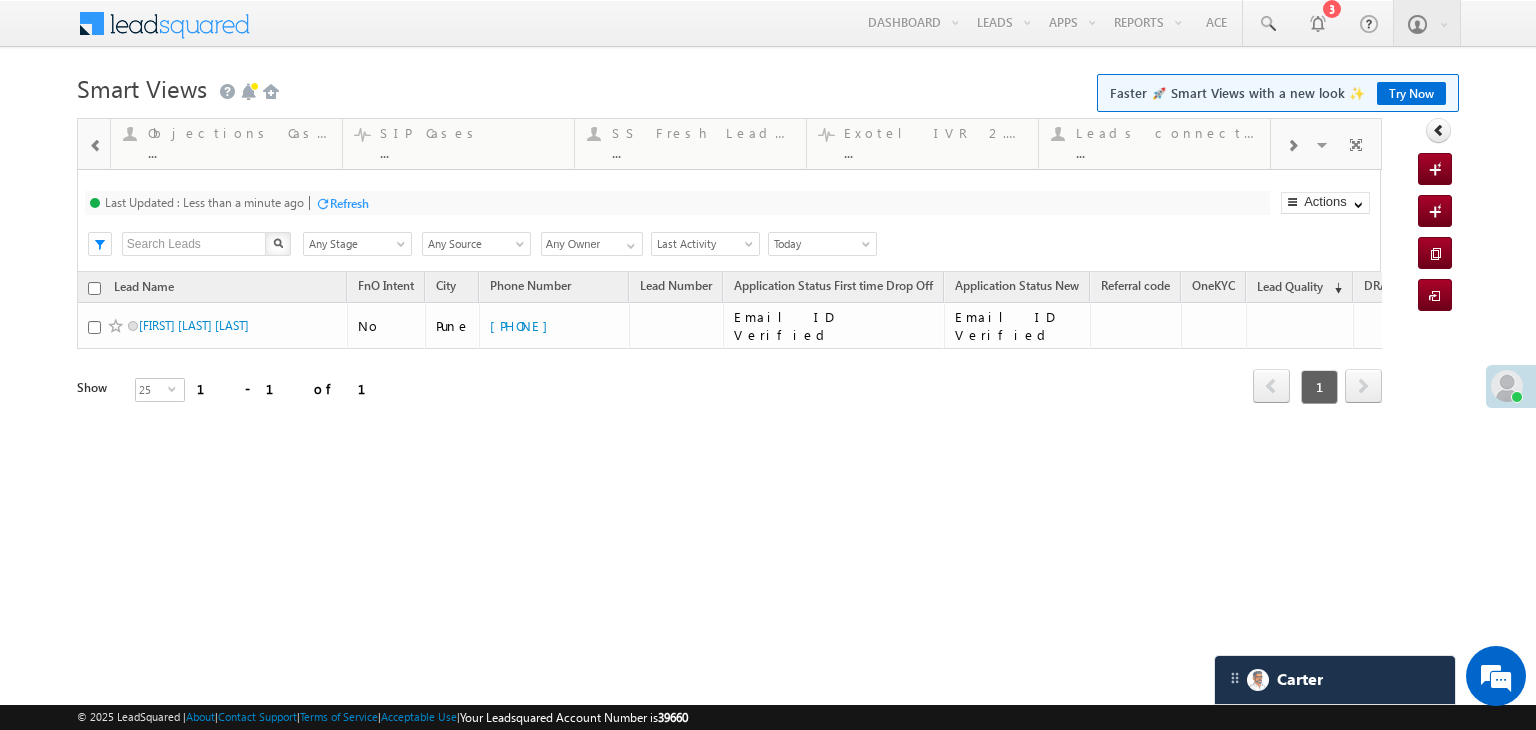 click at bounding box center (1292, 146) 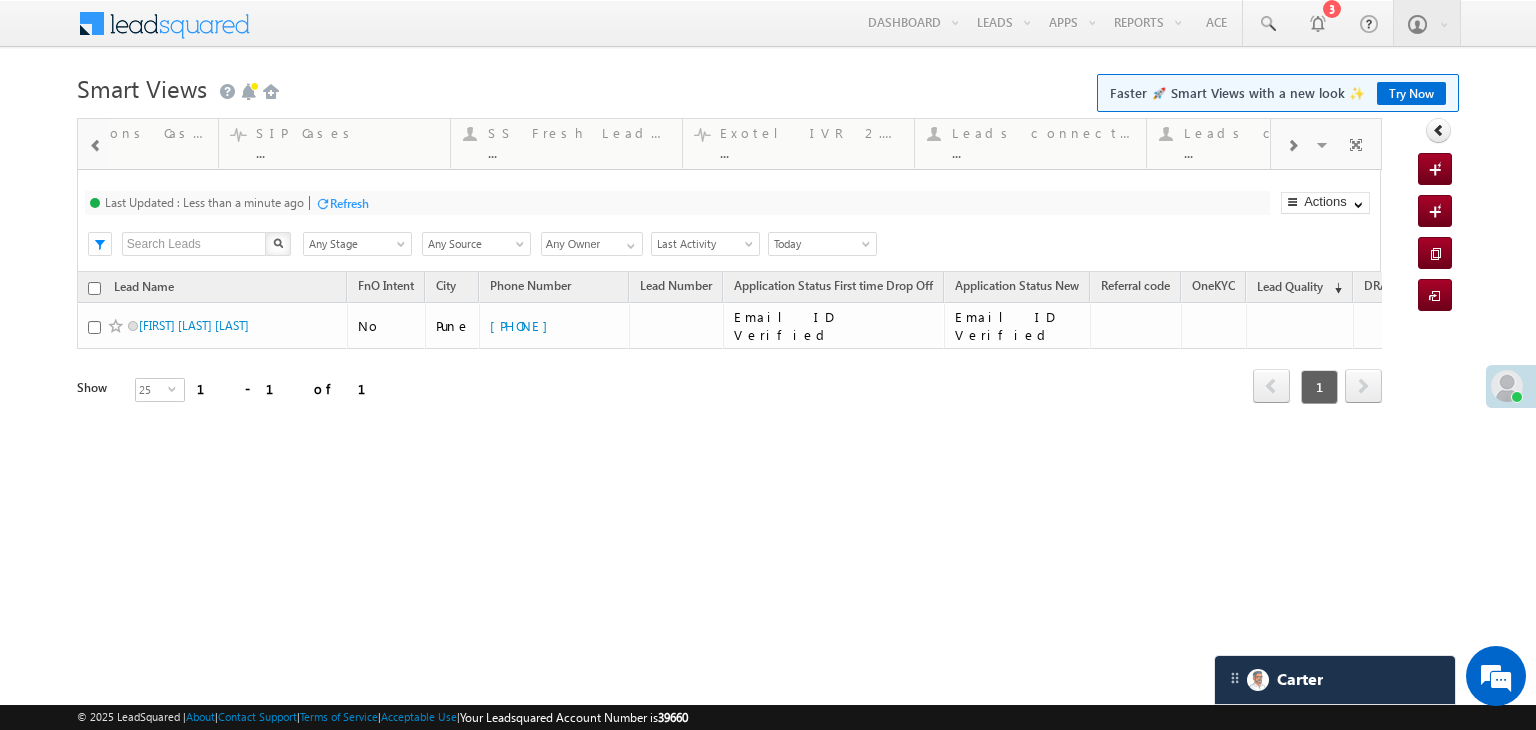 click at bounding box center [1292, 146] 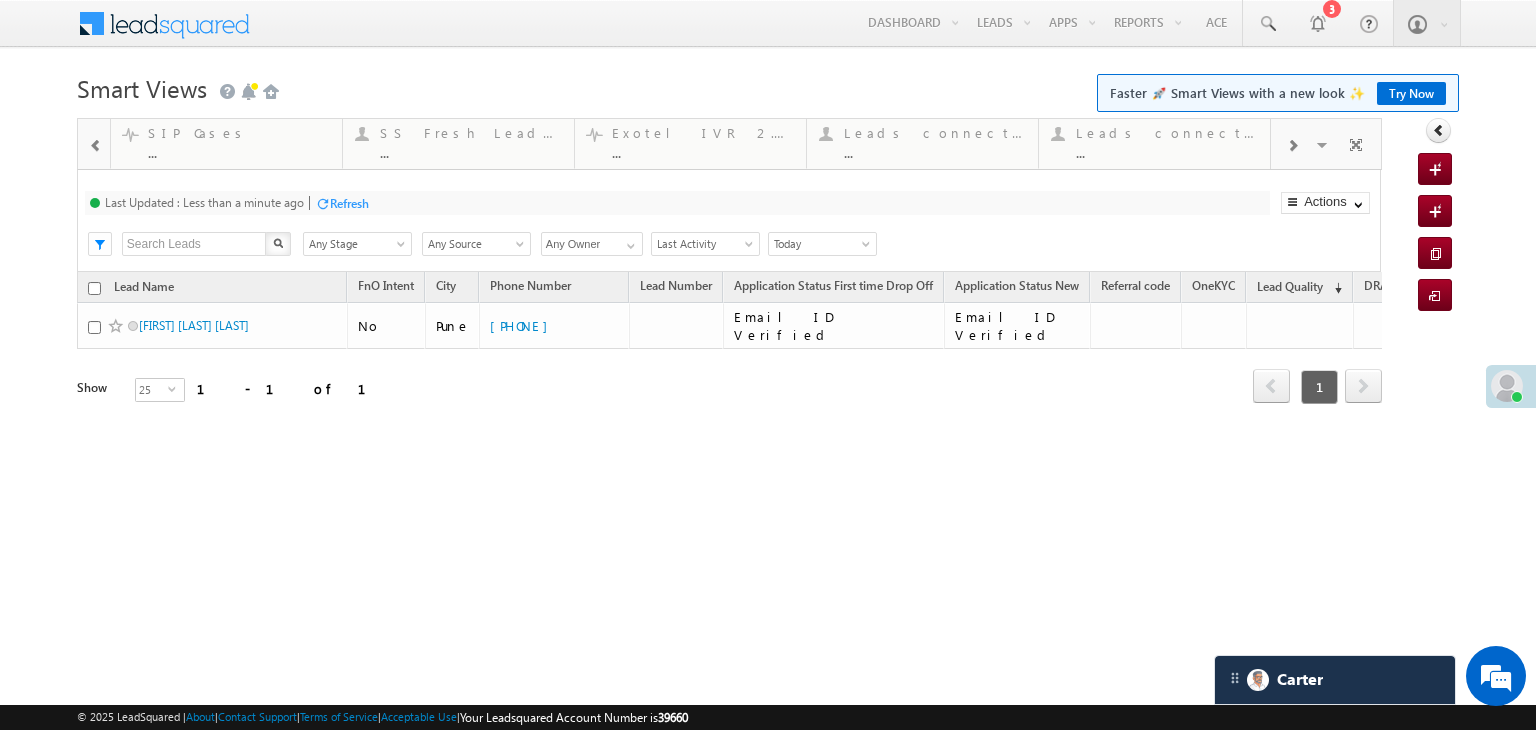click at bounding box center [1292, 146] 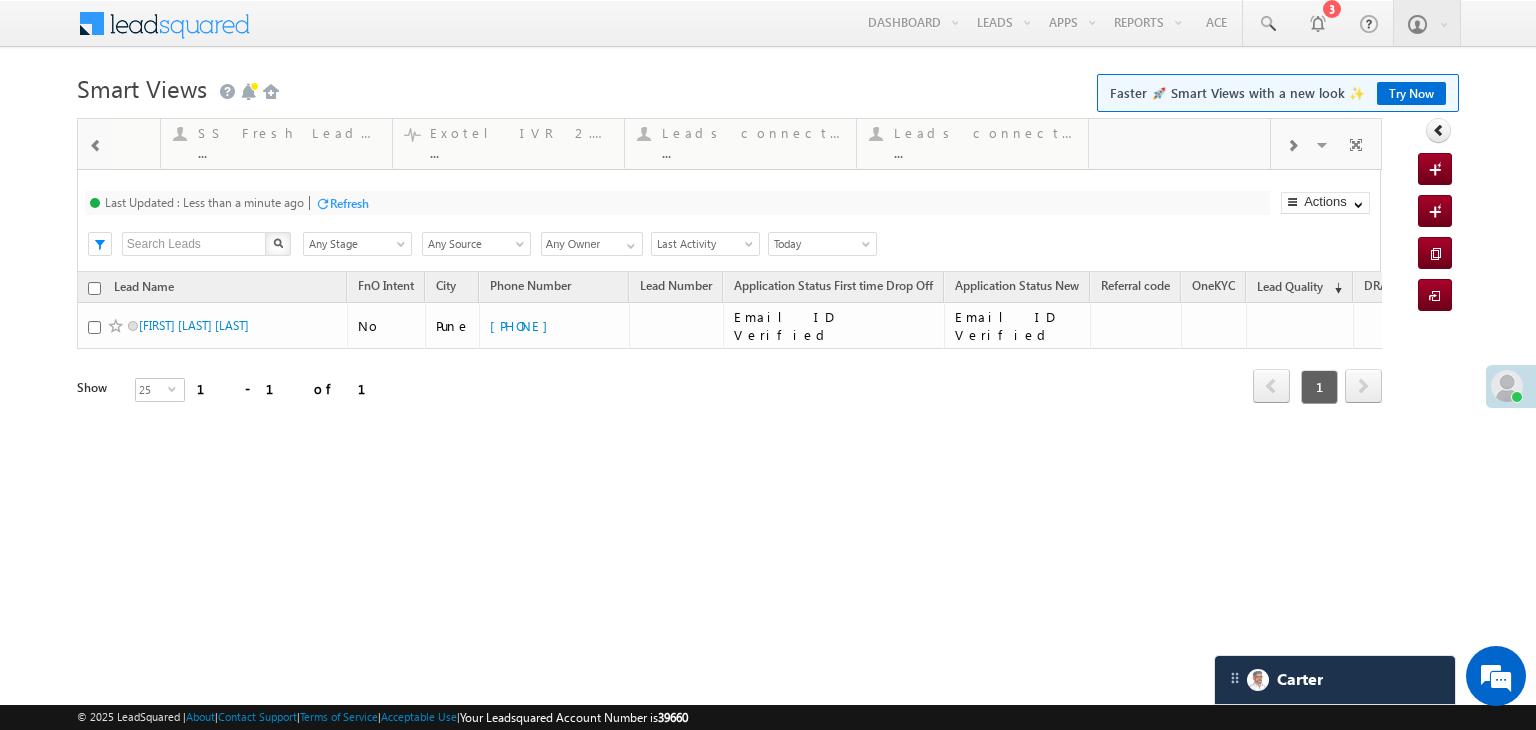 click at bounding box center [1292, 146] 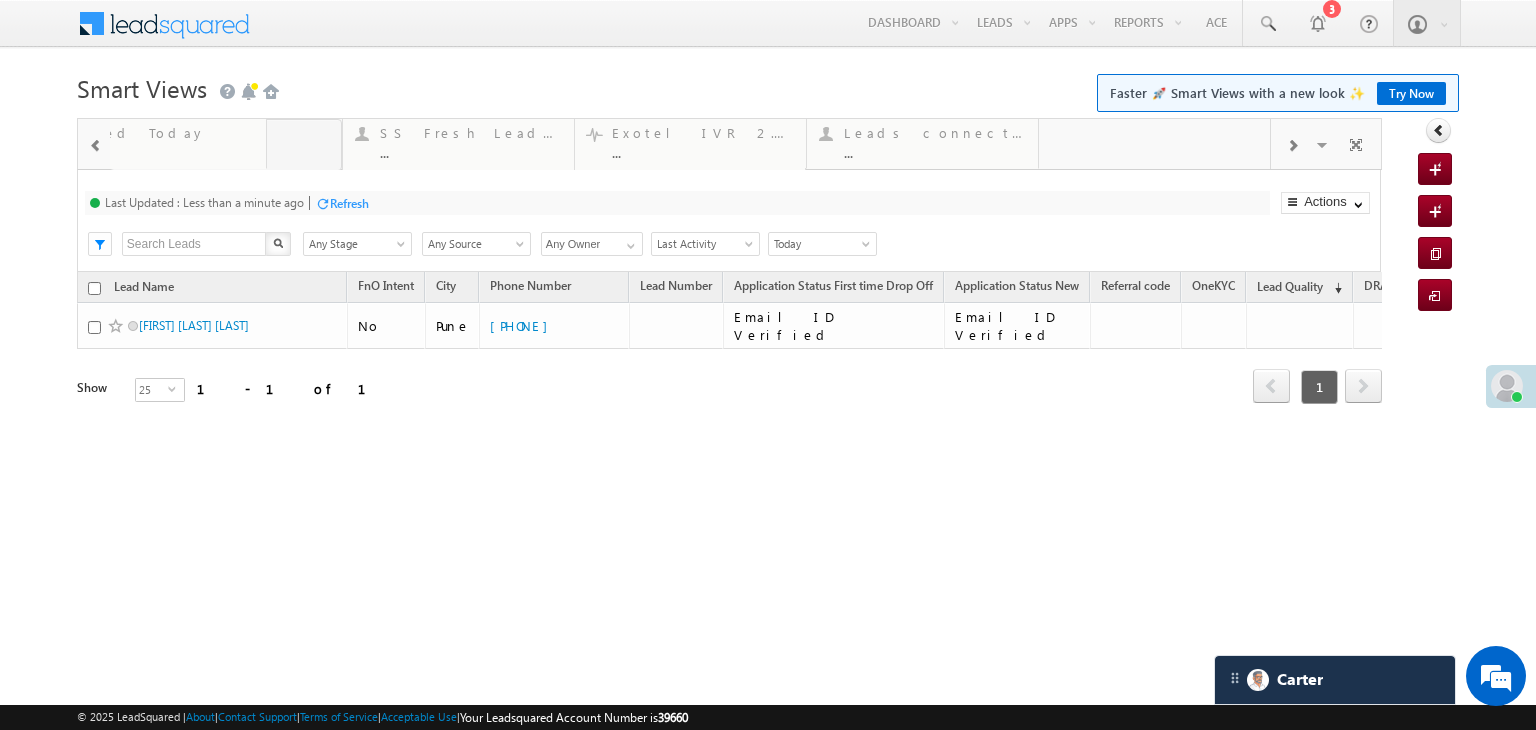 drag, startPoint x: 1003, startPoint y: 136, endPoint x: 0, endPoint y: 105, distance: 1003.47894 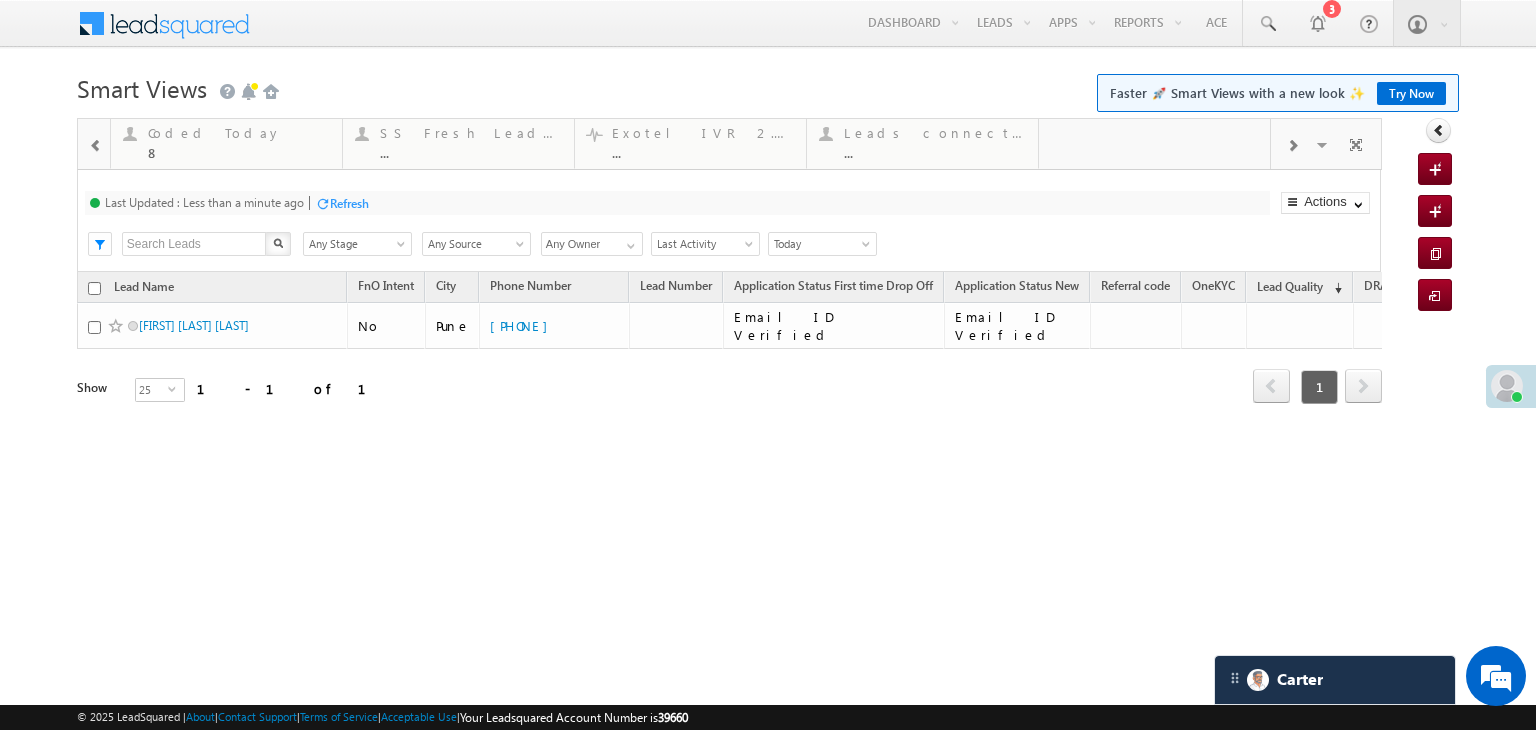 click at bounding box center [96, 146] 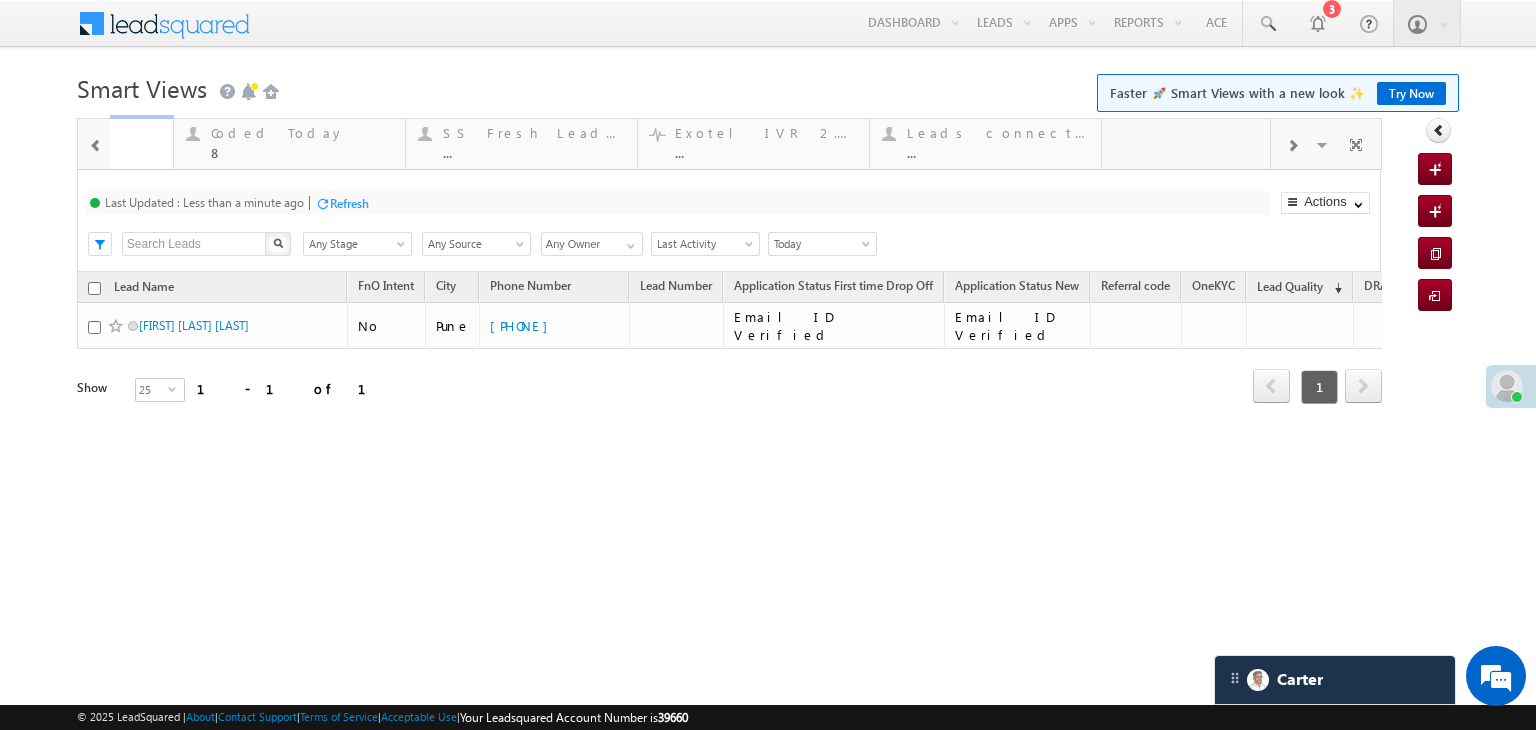 drag, startPoint x: 96, startPoint y: 141, endPoint x: 114, endPoint y: 147, distance: 18.973665 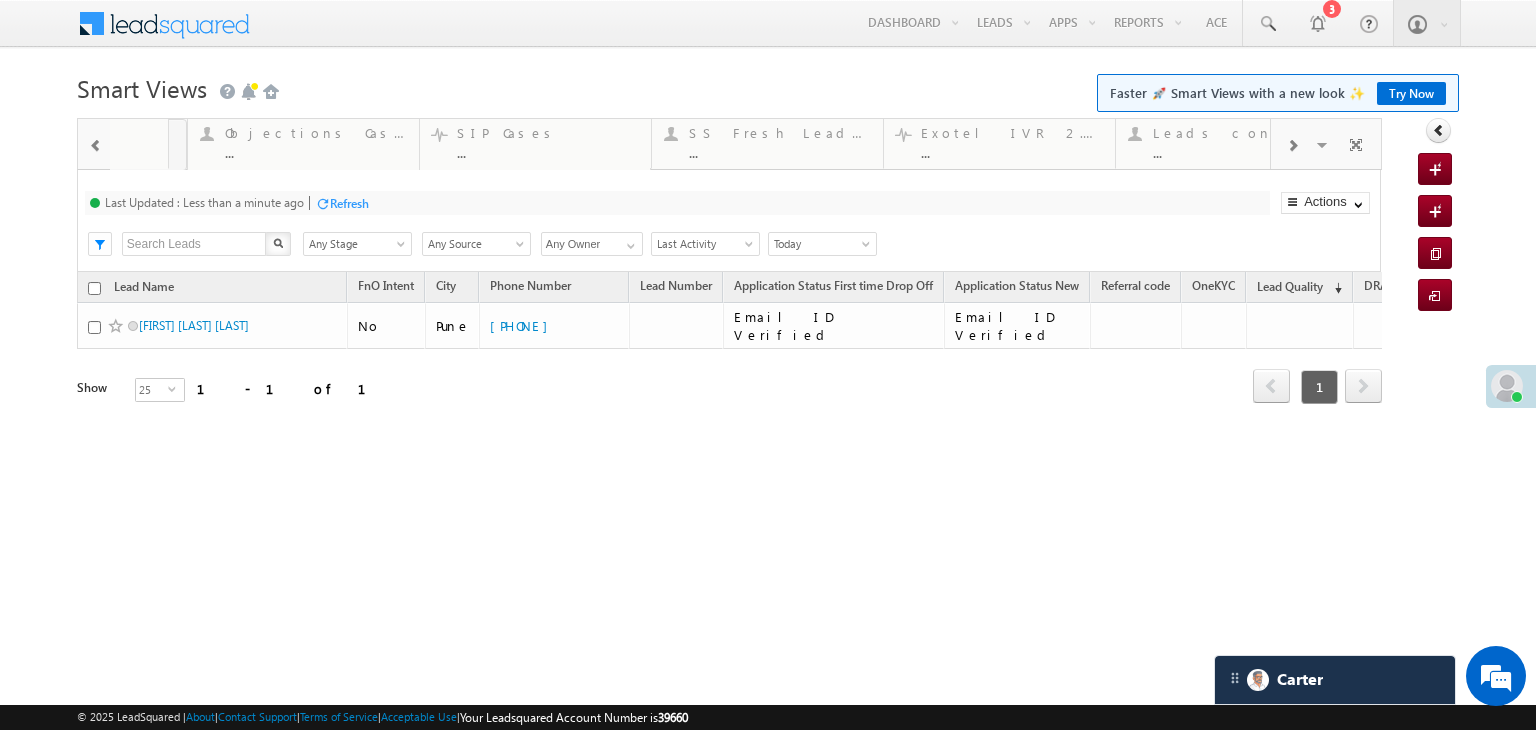 drag, startPoint x: 483, startPoint y: 161, endPoint x: 0, endPoint y: 137, distance: 483.59592 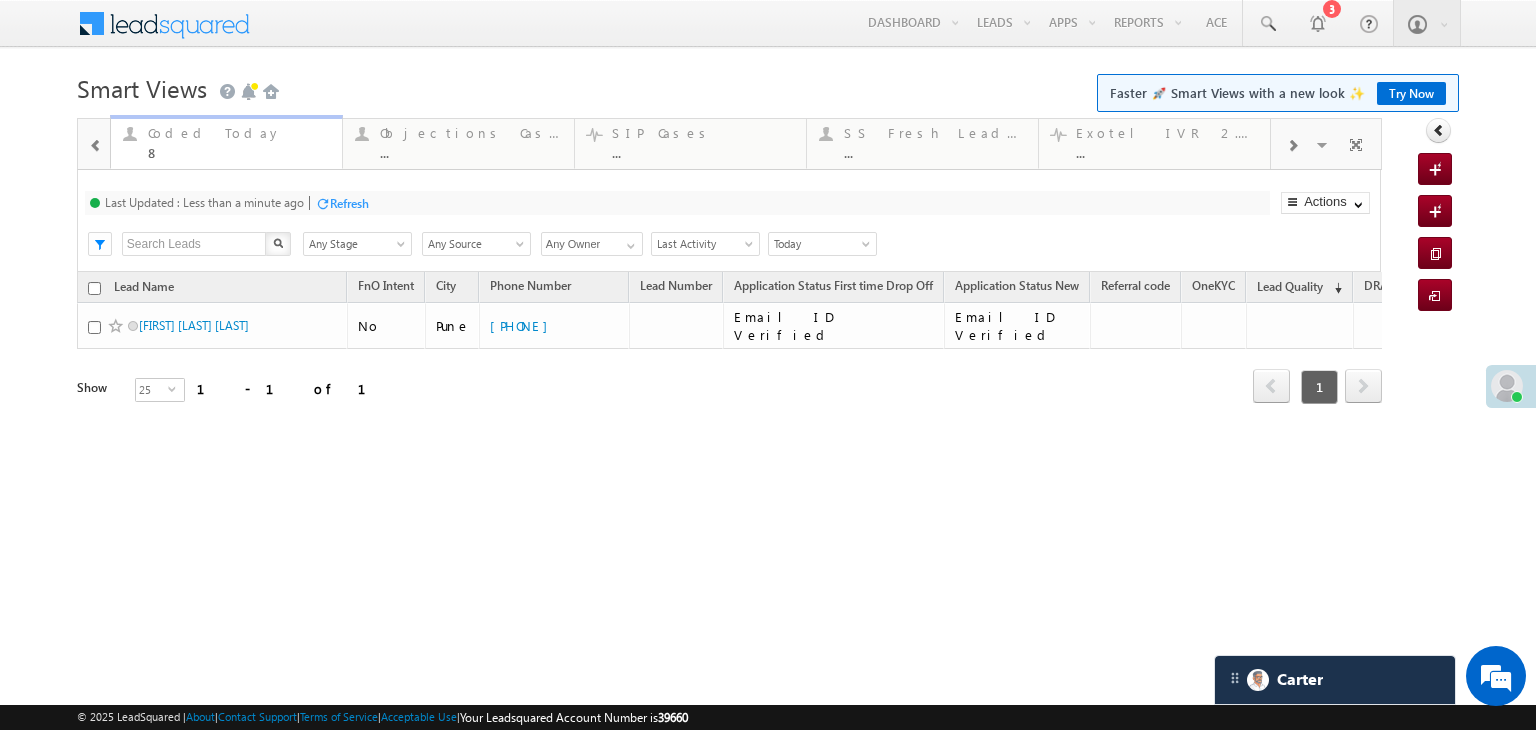 click at bounding box center [129, 133] 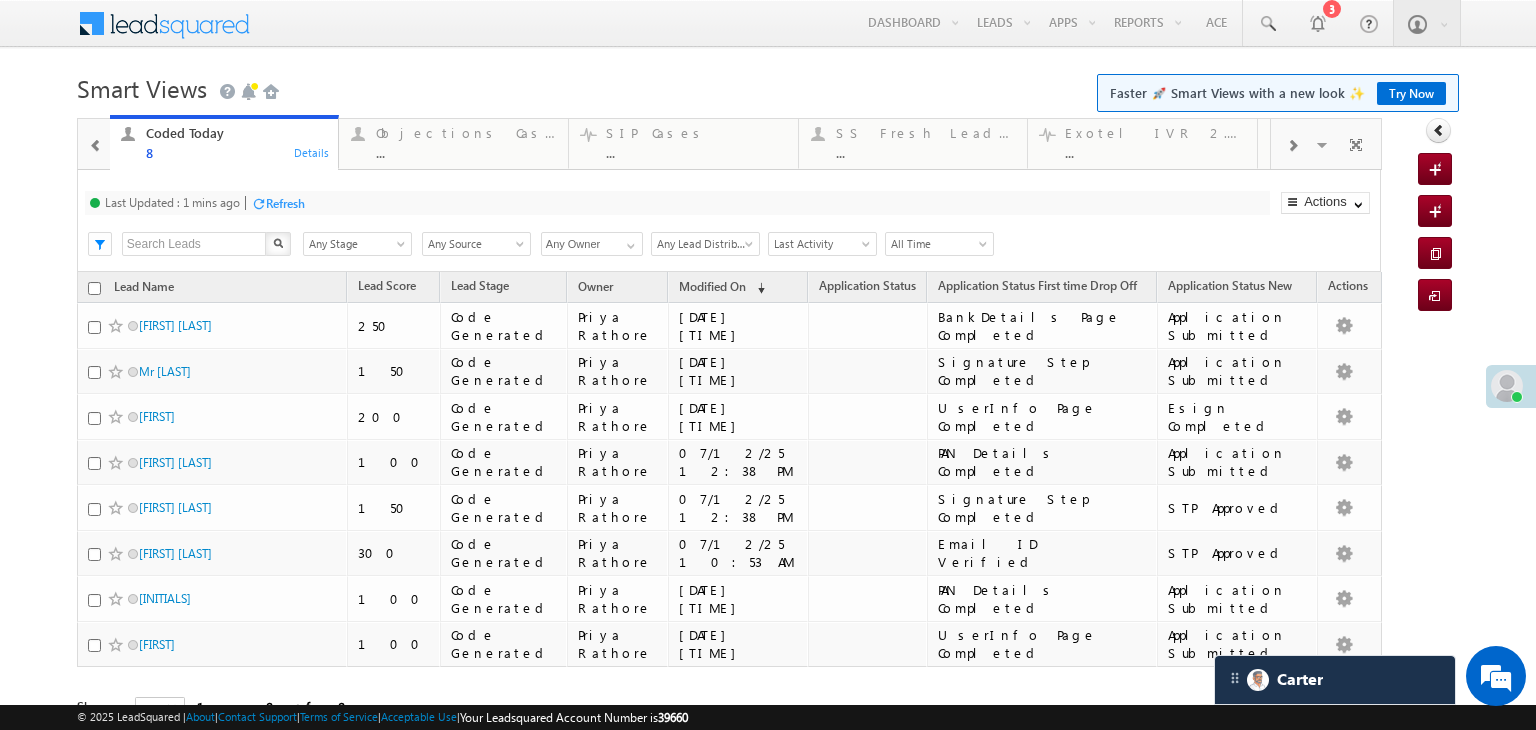 click at bounding box center [96, 146] 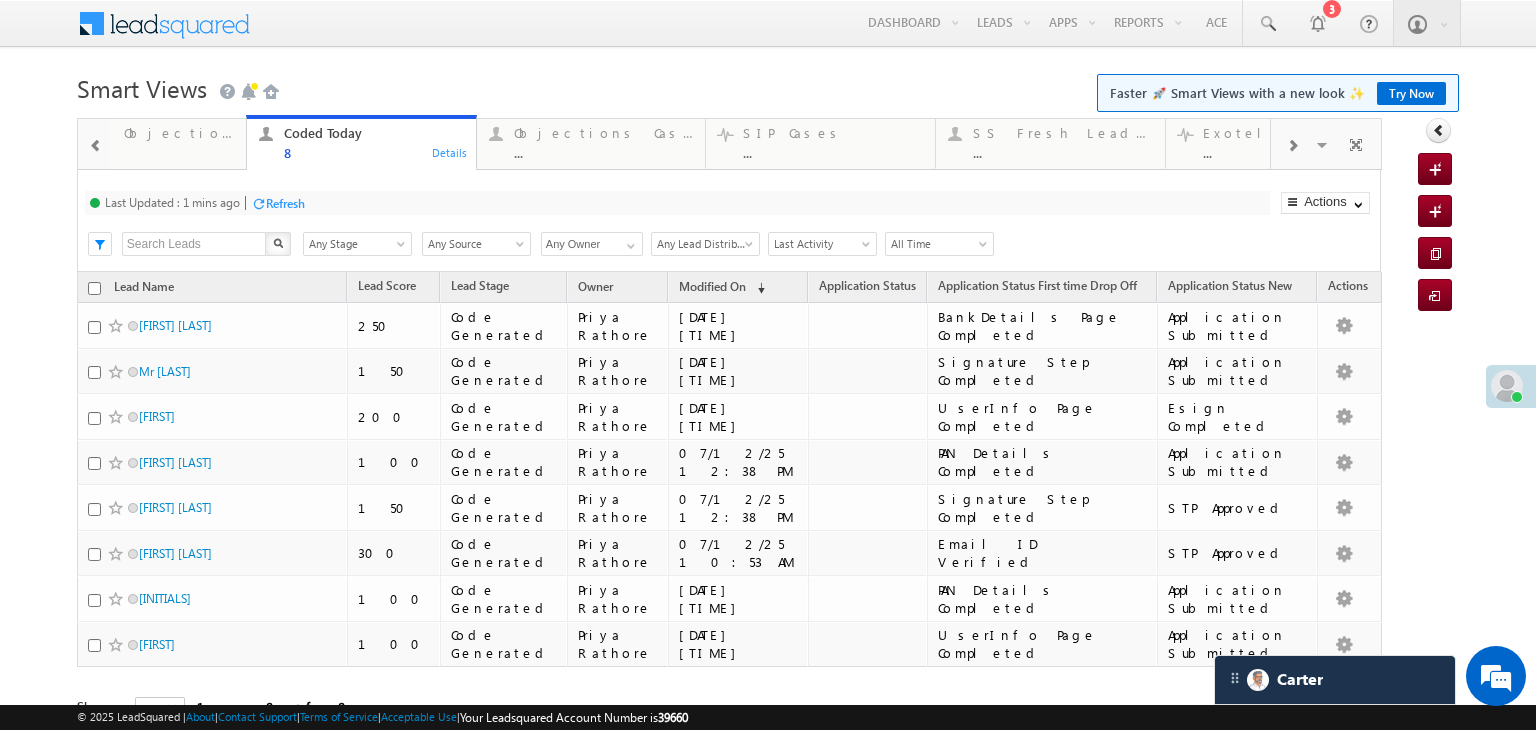 click at bounding box center [96, 146] 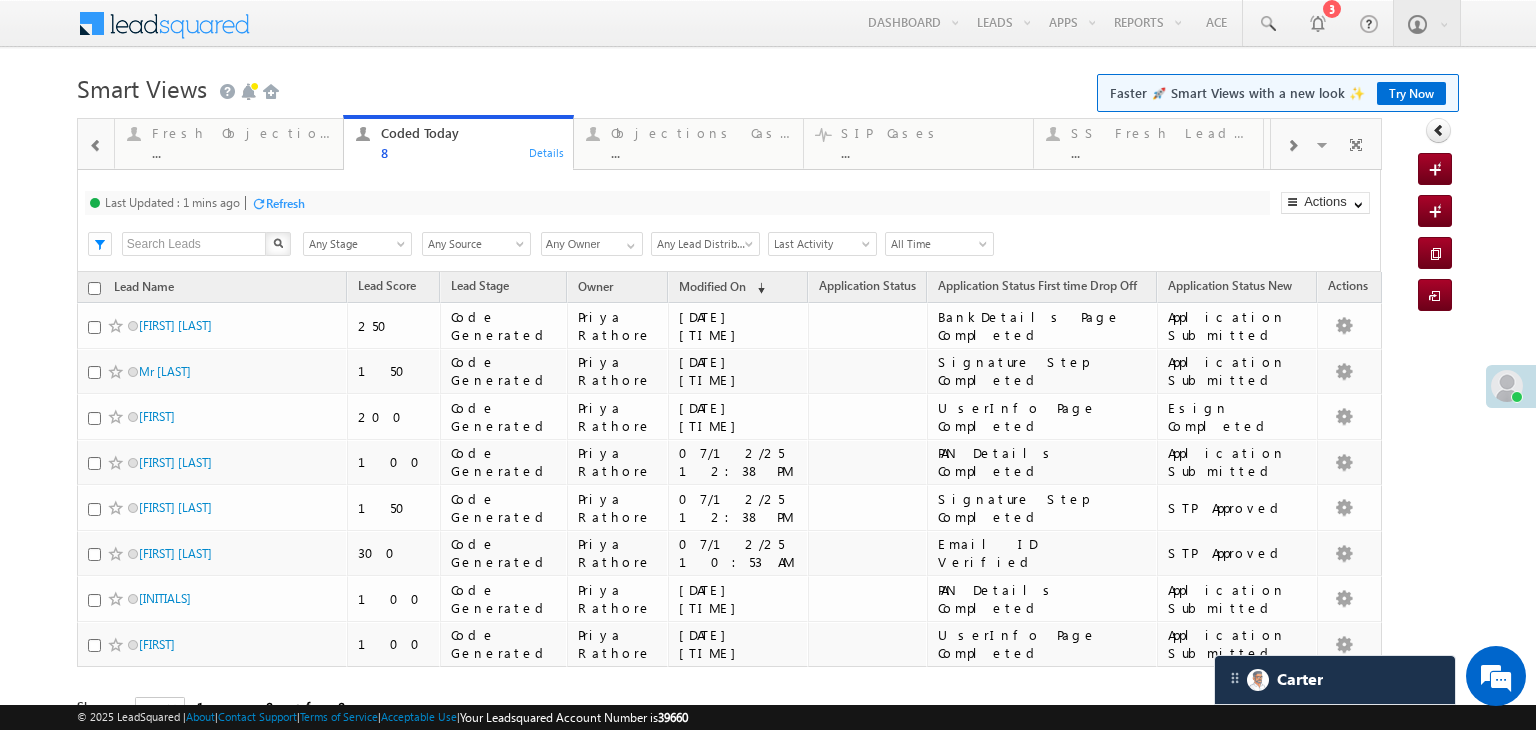 click at bounding box center [96, 146] 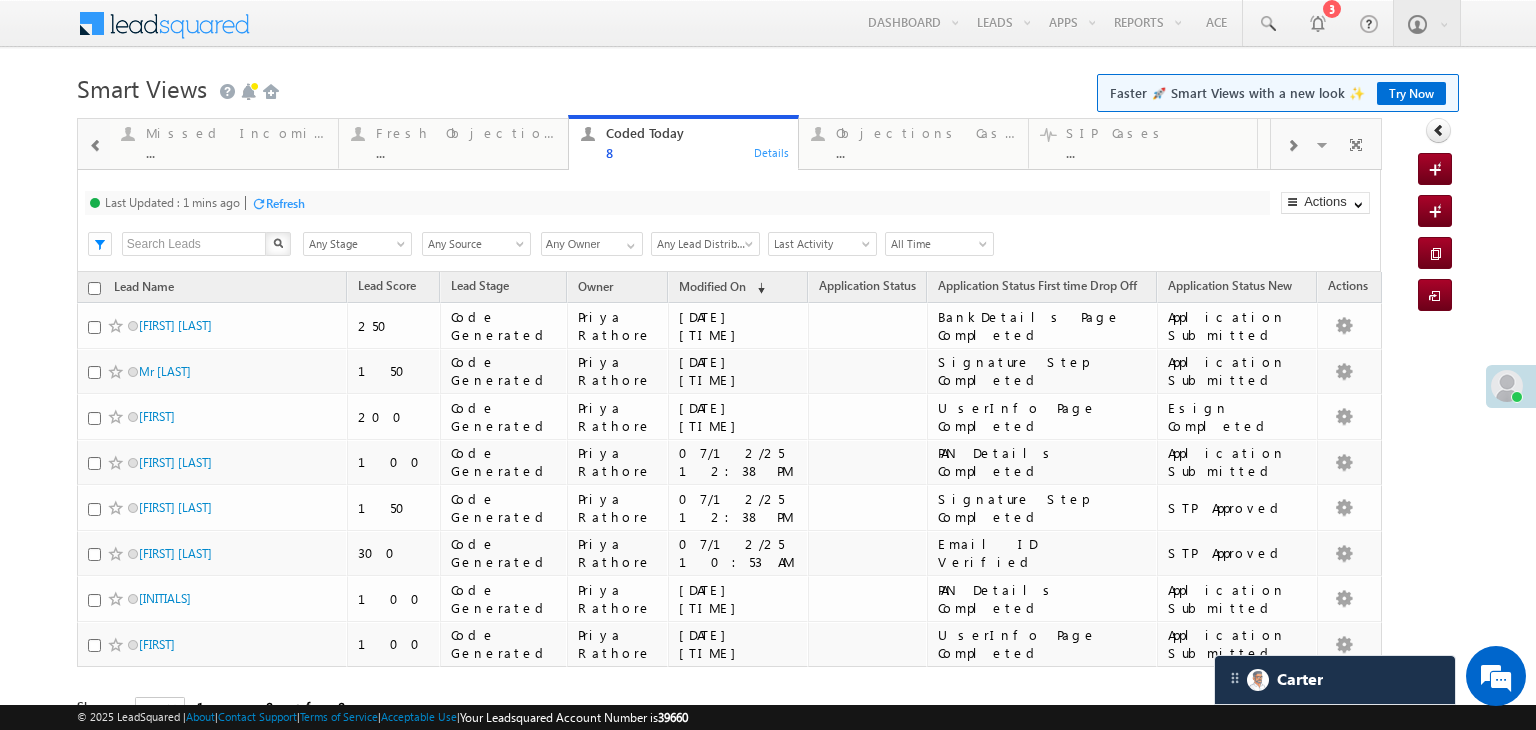 click at bounding box center (96, 146) 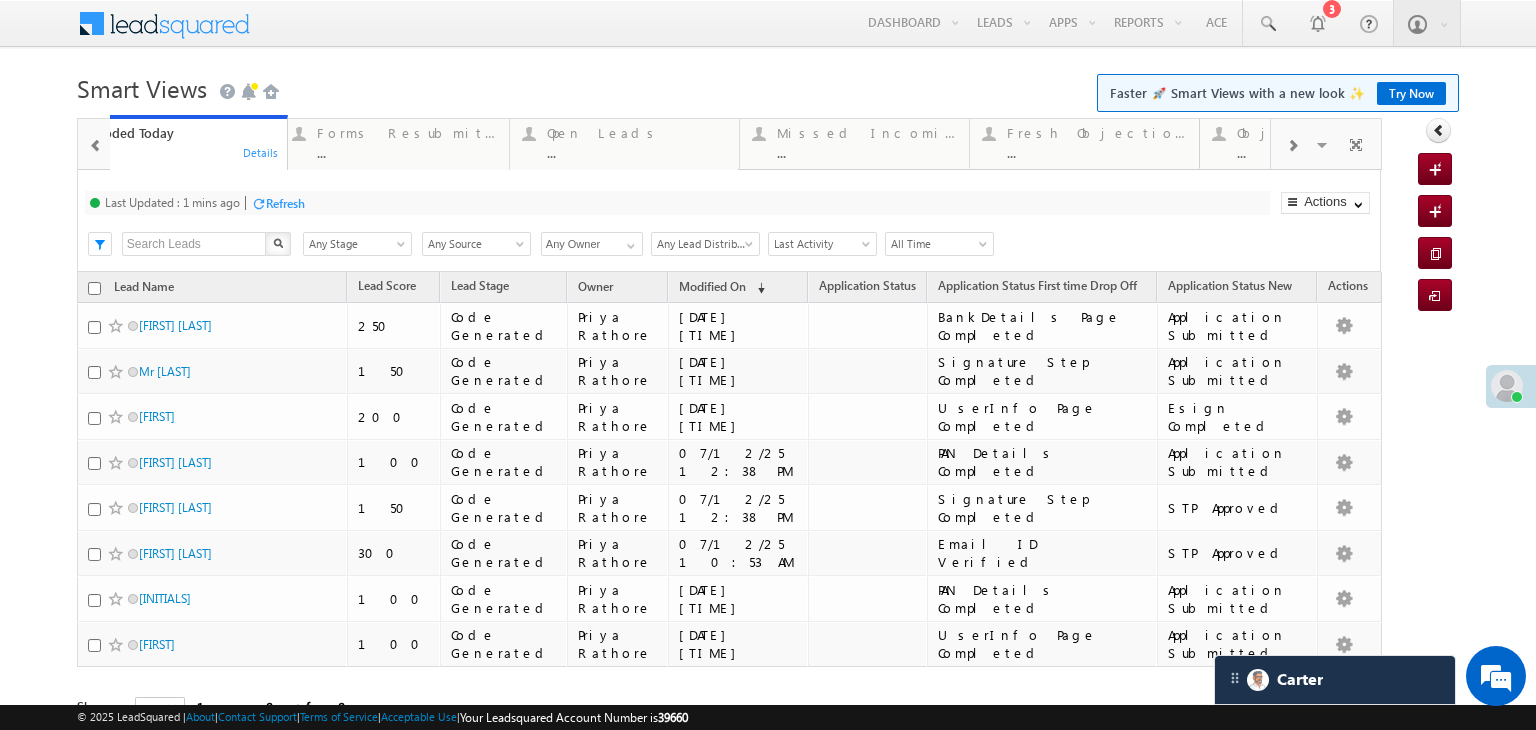 drag, startPoint x: 911, startPoint y: 152, endPoint x: 0, endPoint y: 117, distance: 911.6721 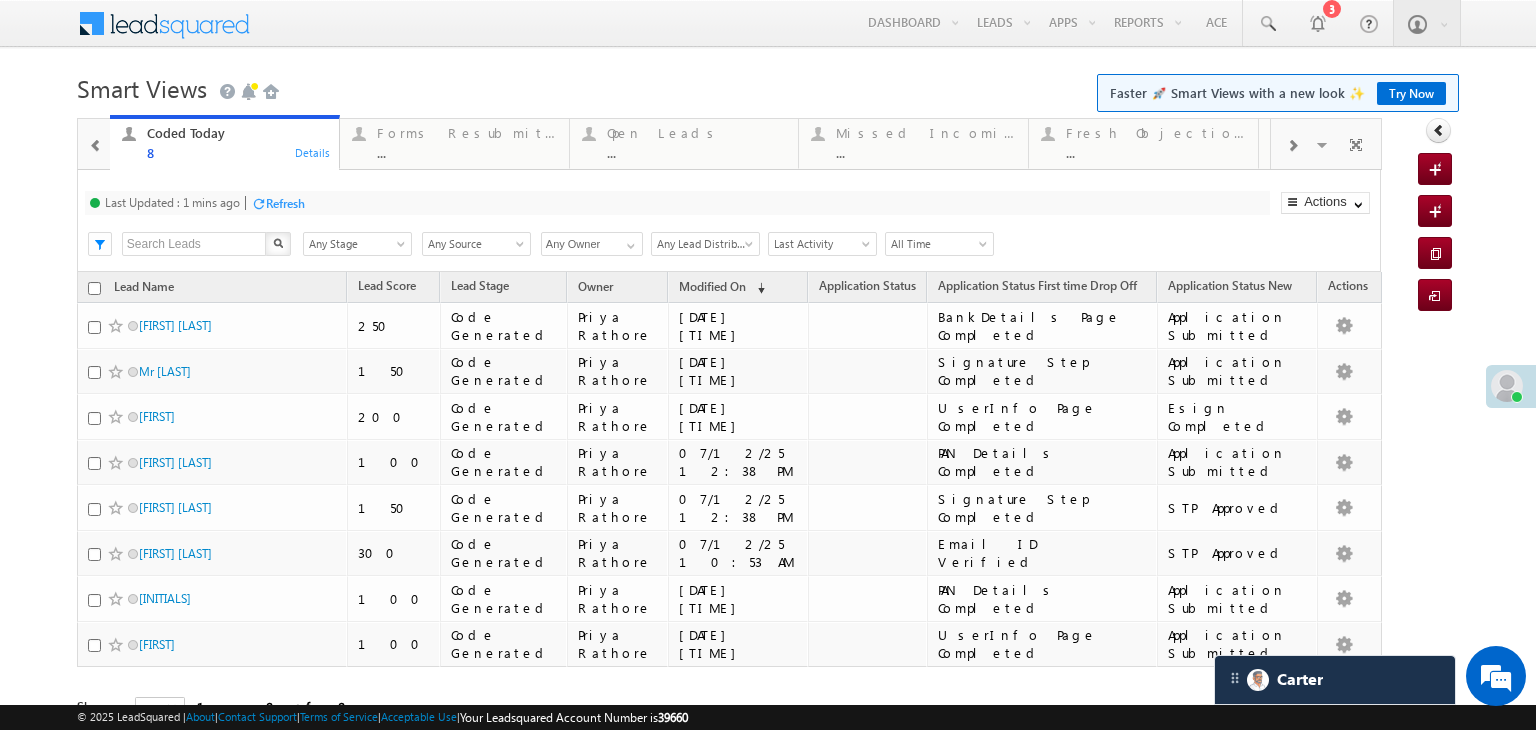 click at bounding box center (96, 146) 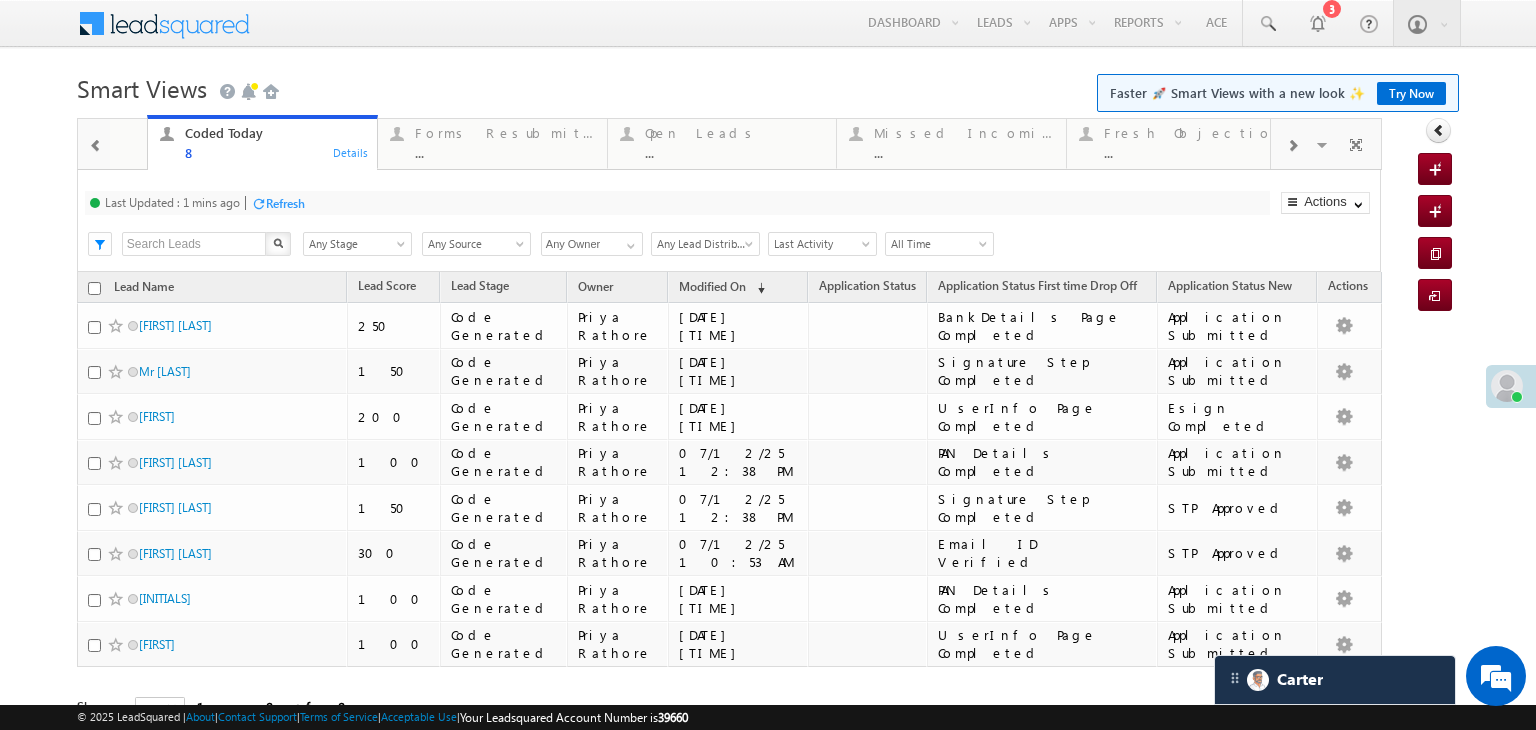 click at bounding box center (96, 146) 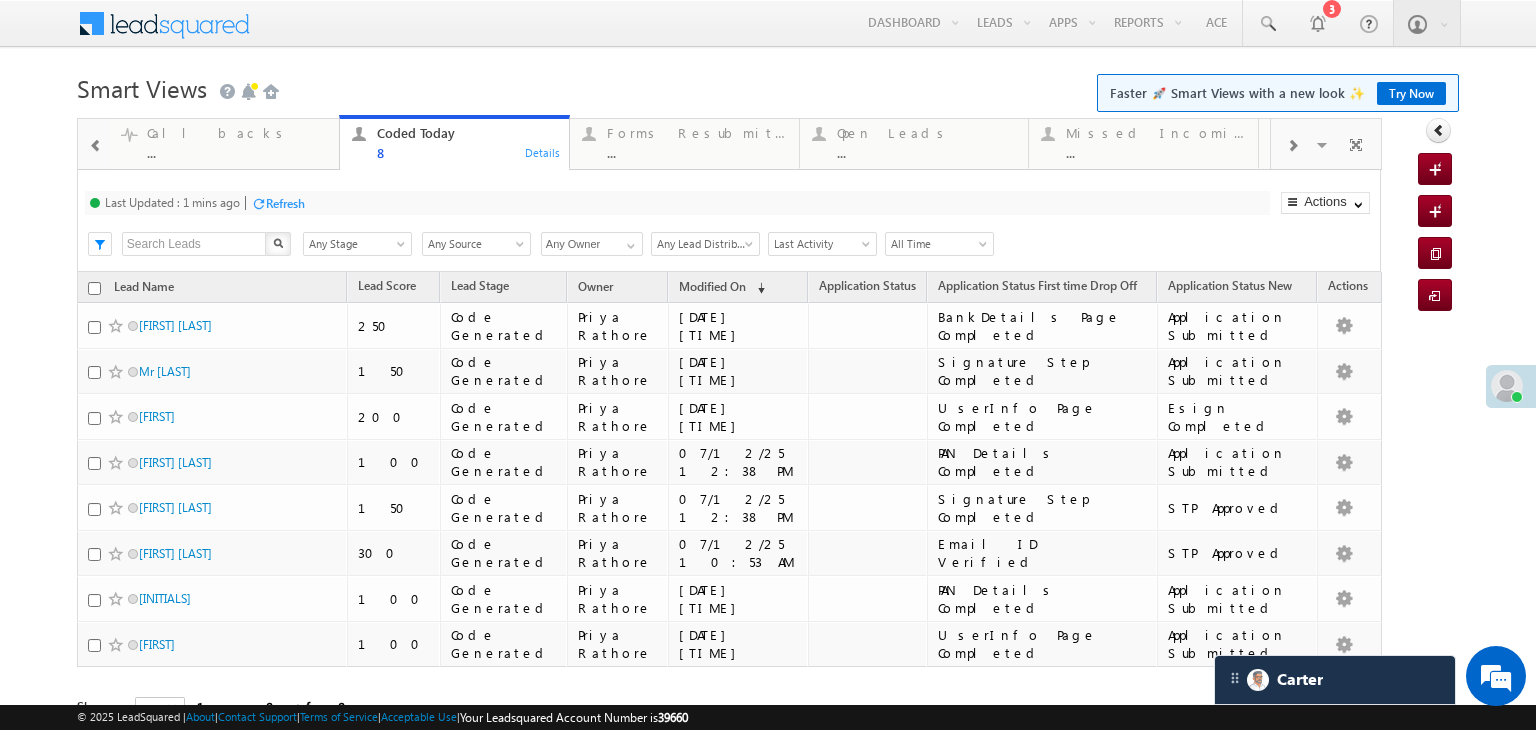 click at bounding box center (96, 146) 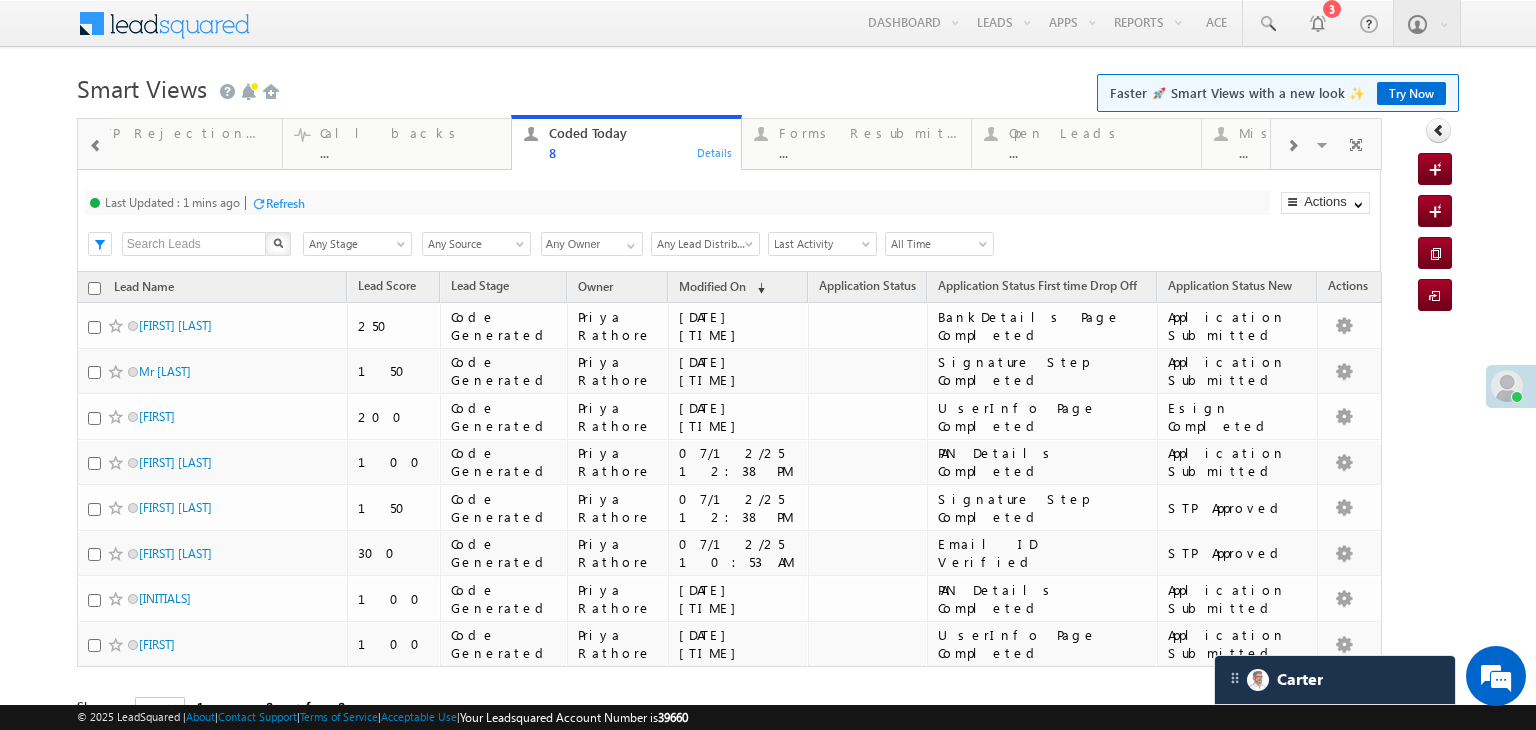 click at bounding box center (96, 146) 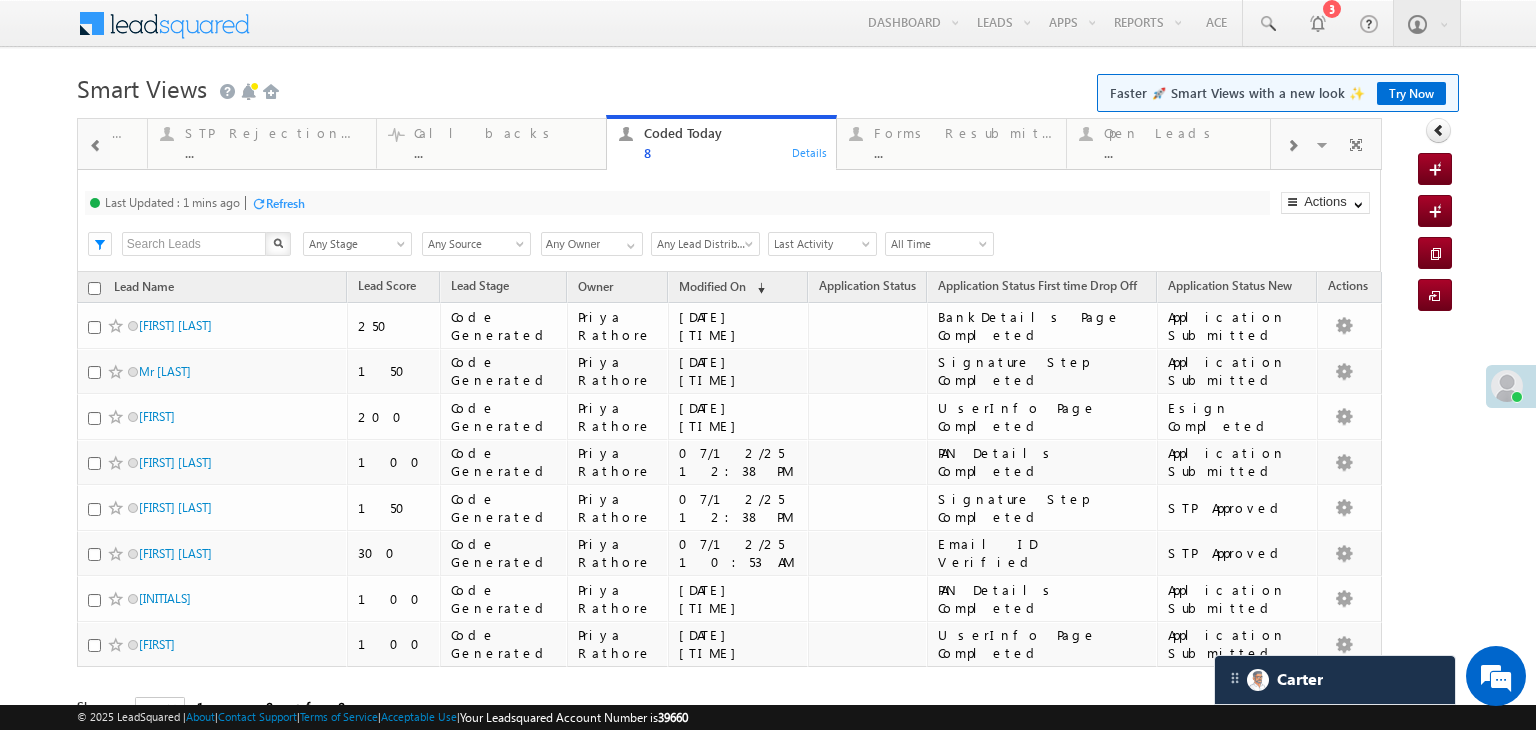 click at bounding box center [96, 146] 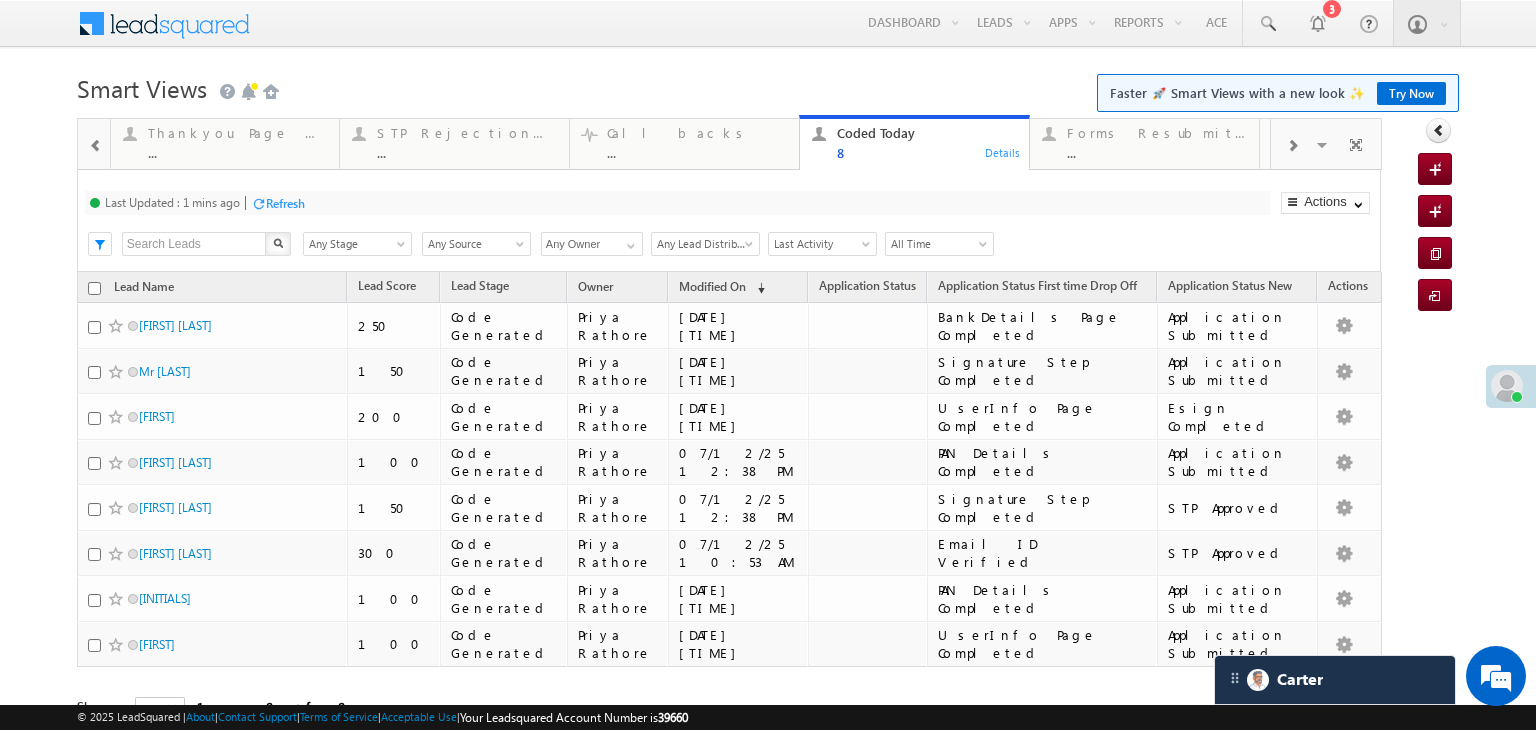 click at bounding box center (96, 146) 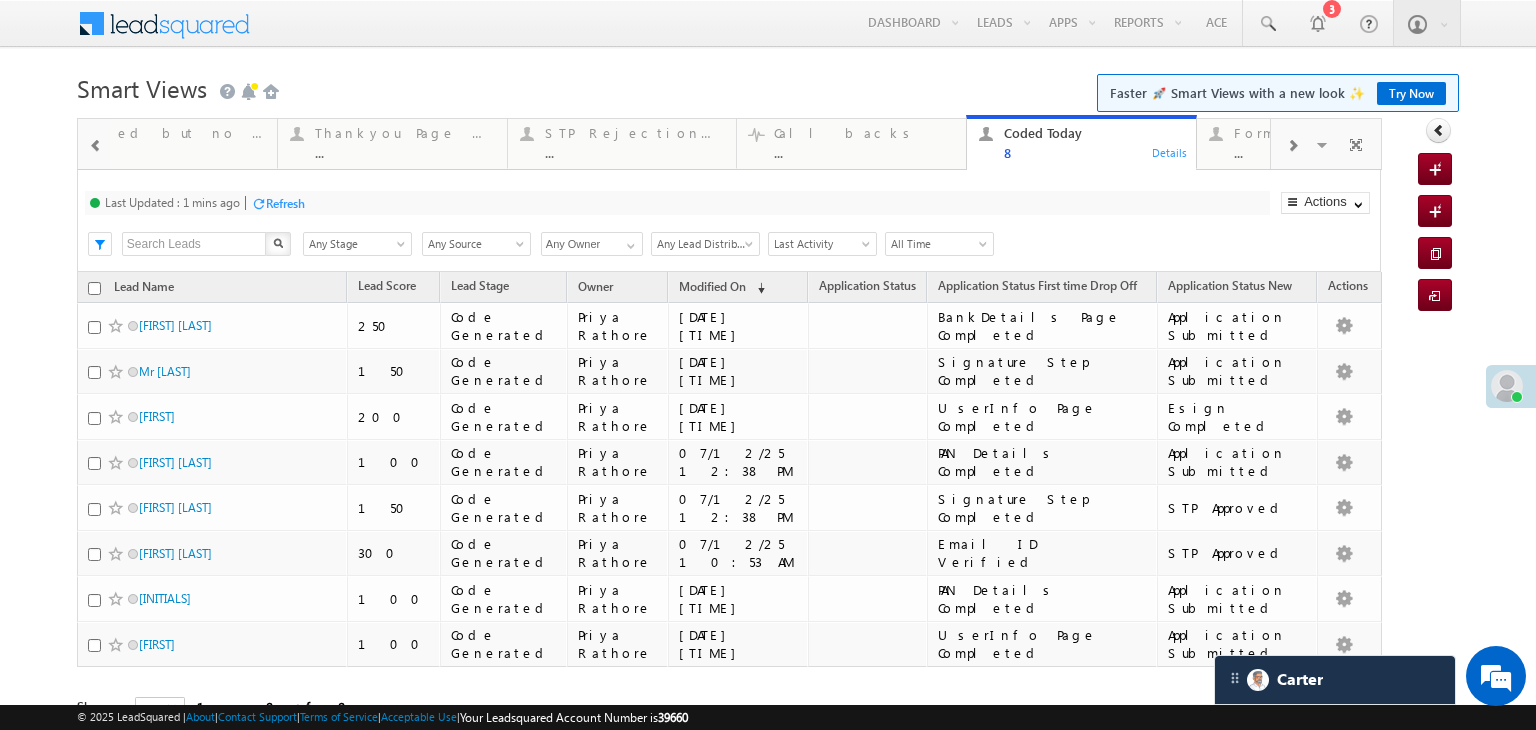 click at bounding box center [96, 146] 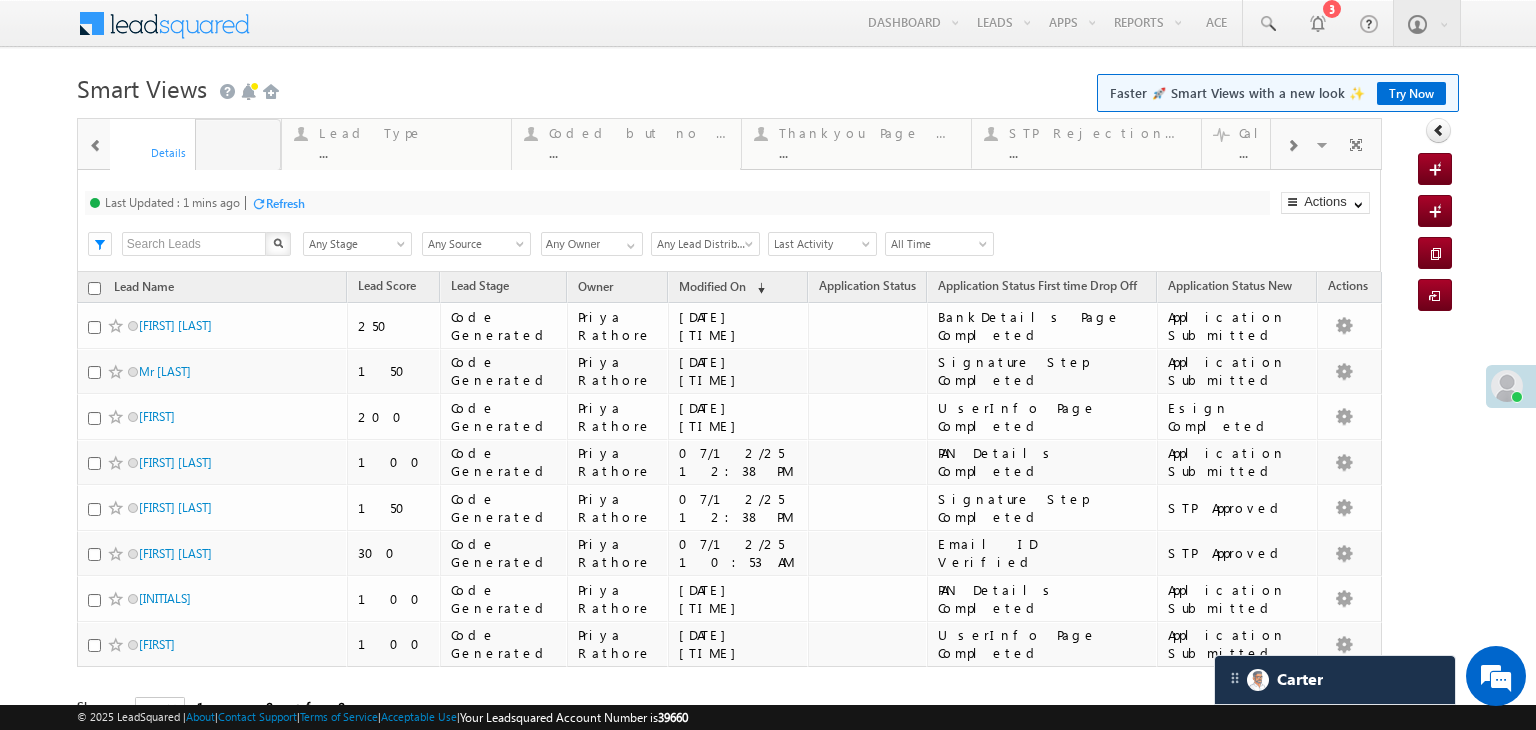 drag, startPoint x: 1230, startPoint y: 153, endPoint x: 0, endPoint y: 78, distance: 1232.2844 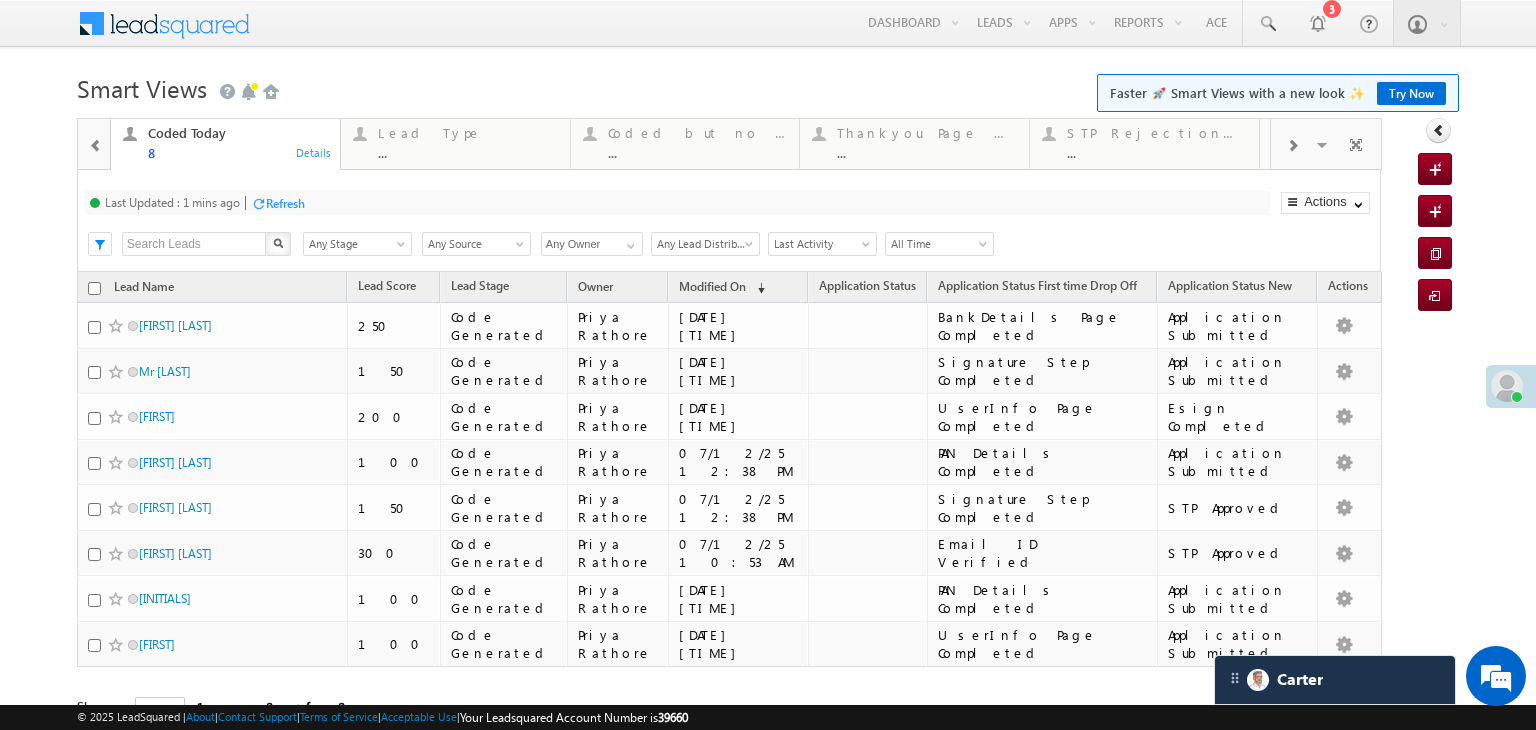 click at bounding box center [96, 146] 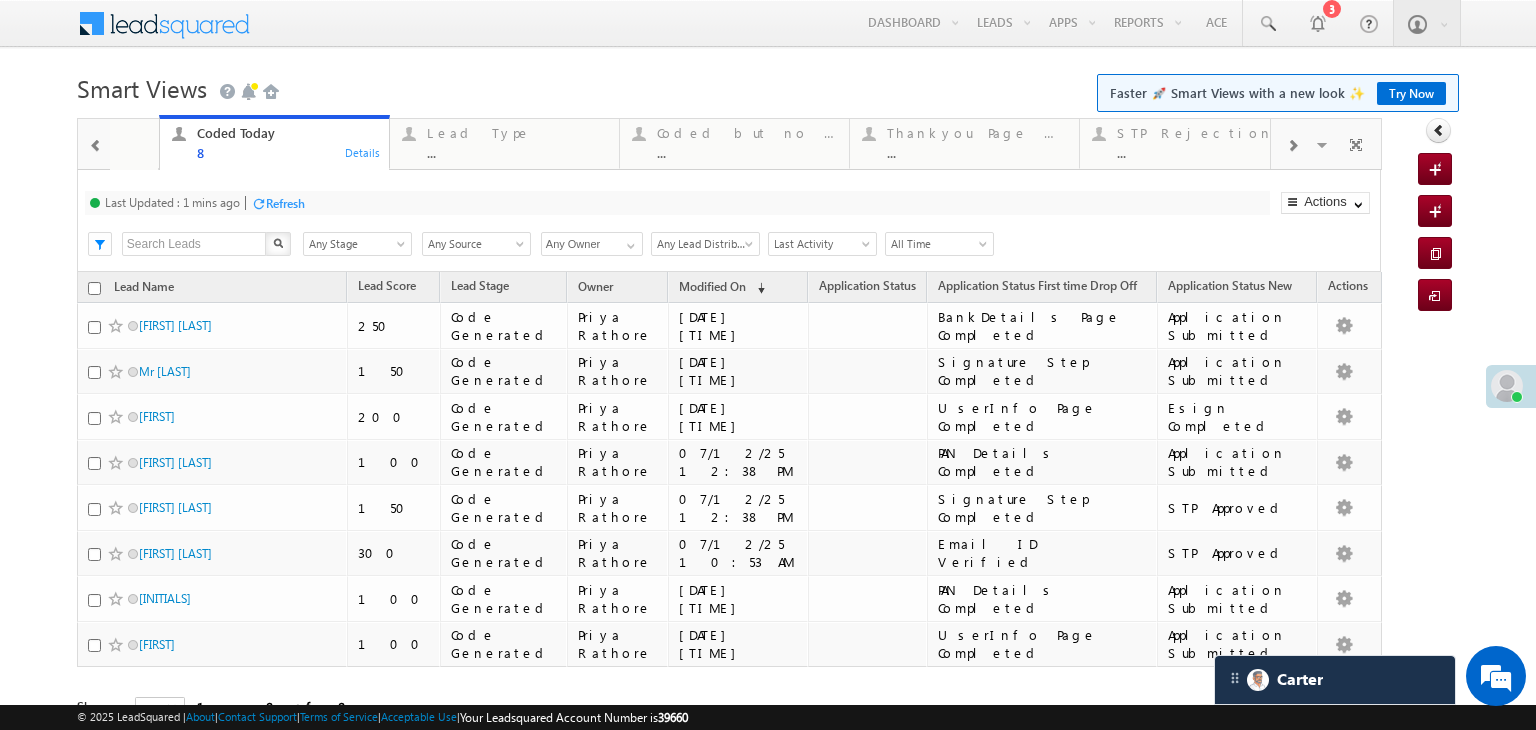 click at bounding box center [96, 146] 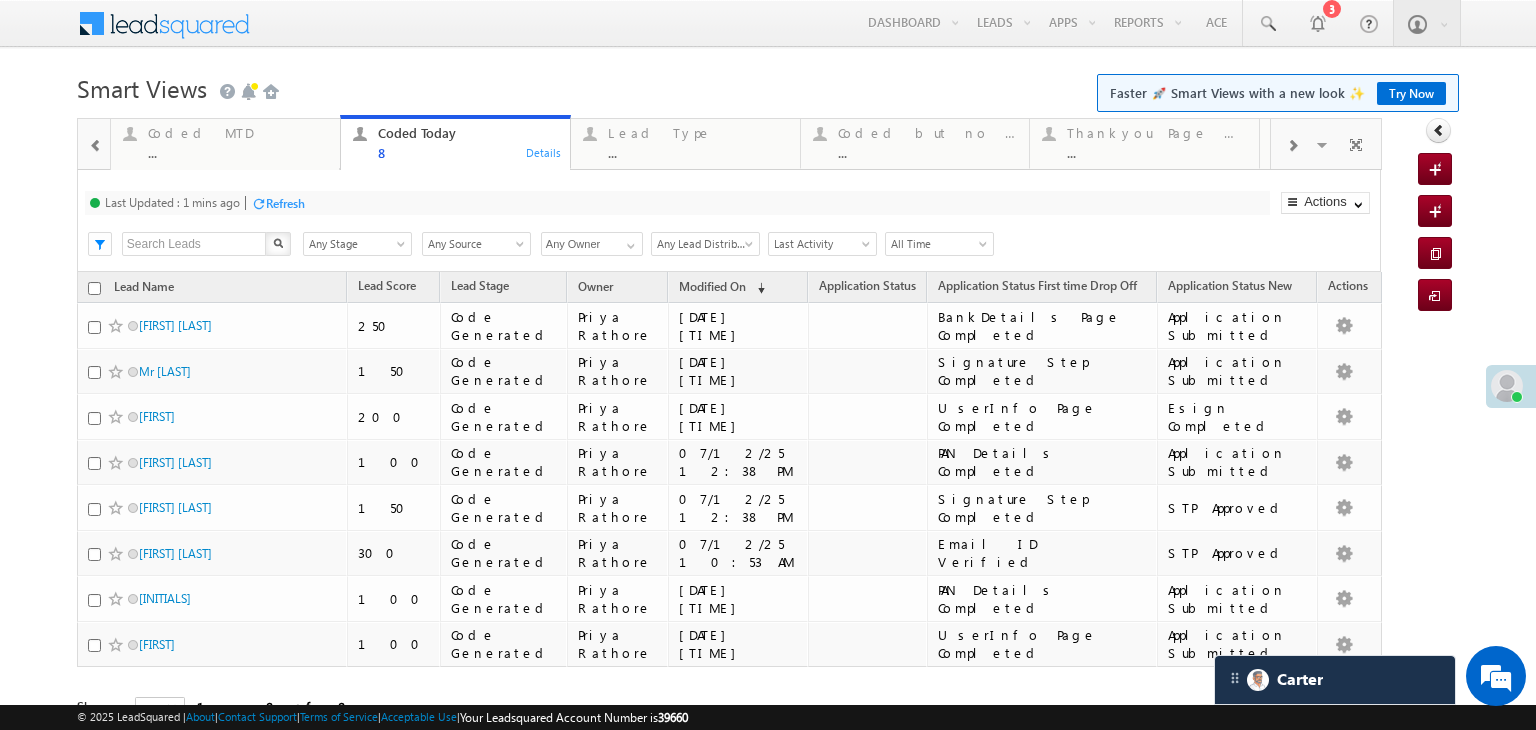 click at bounding box center (96, 146) 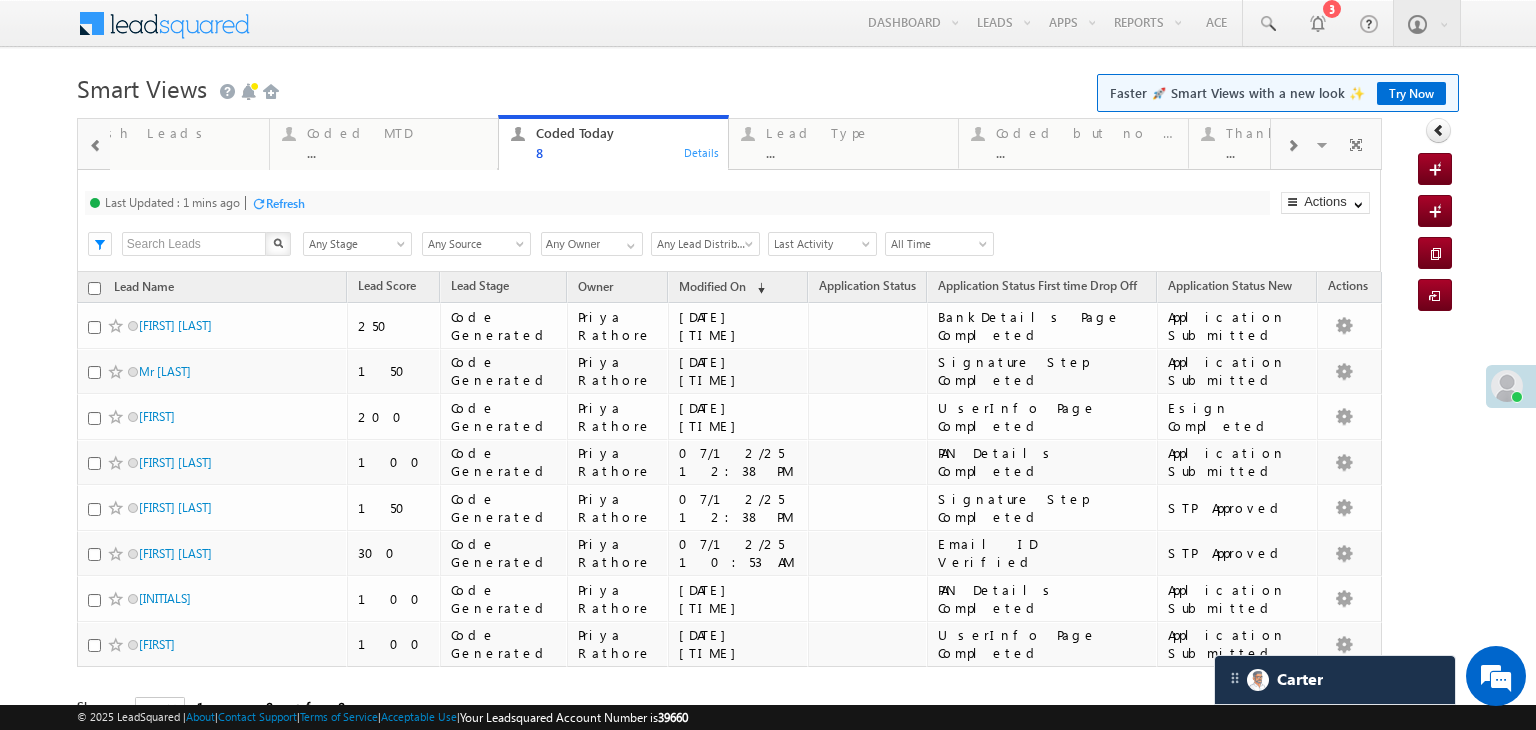 click at bounding box center (94, 143) 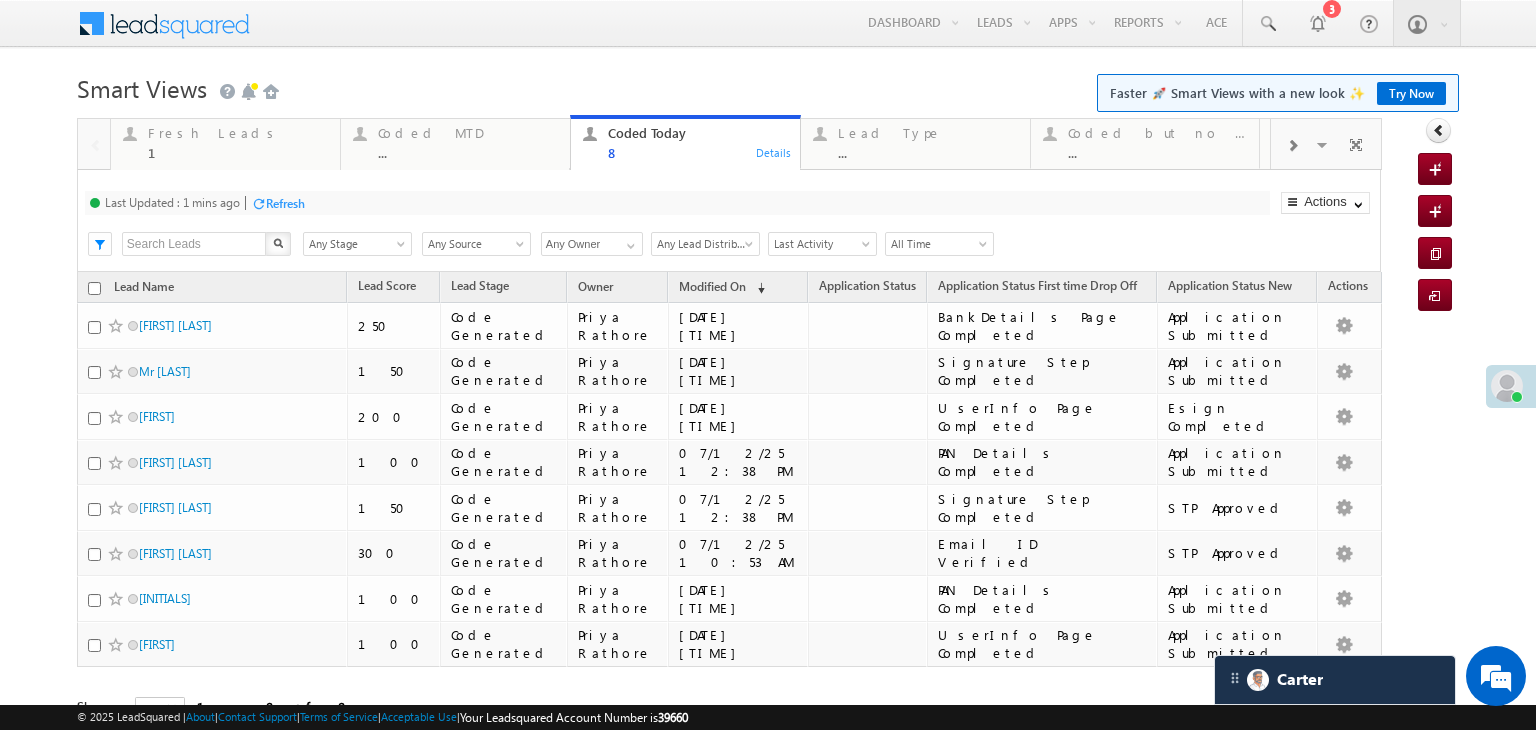 click at bounding box center (94, 143) 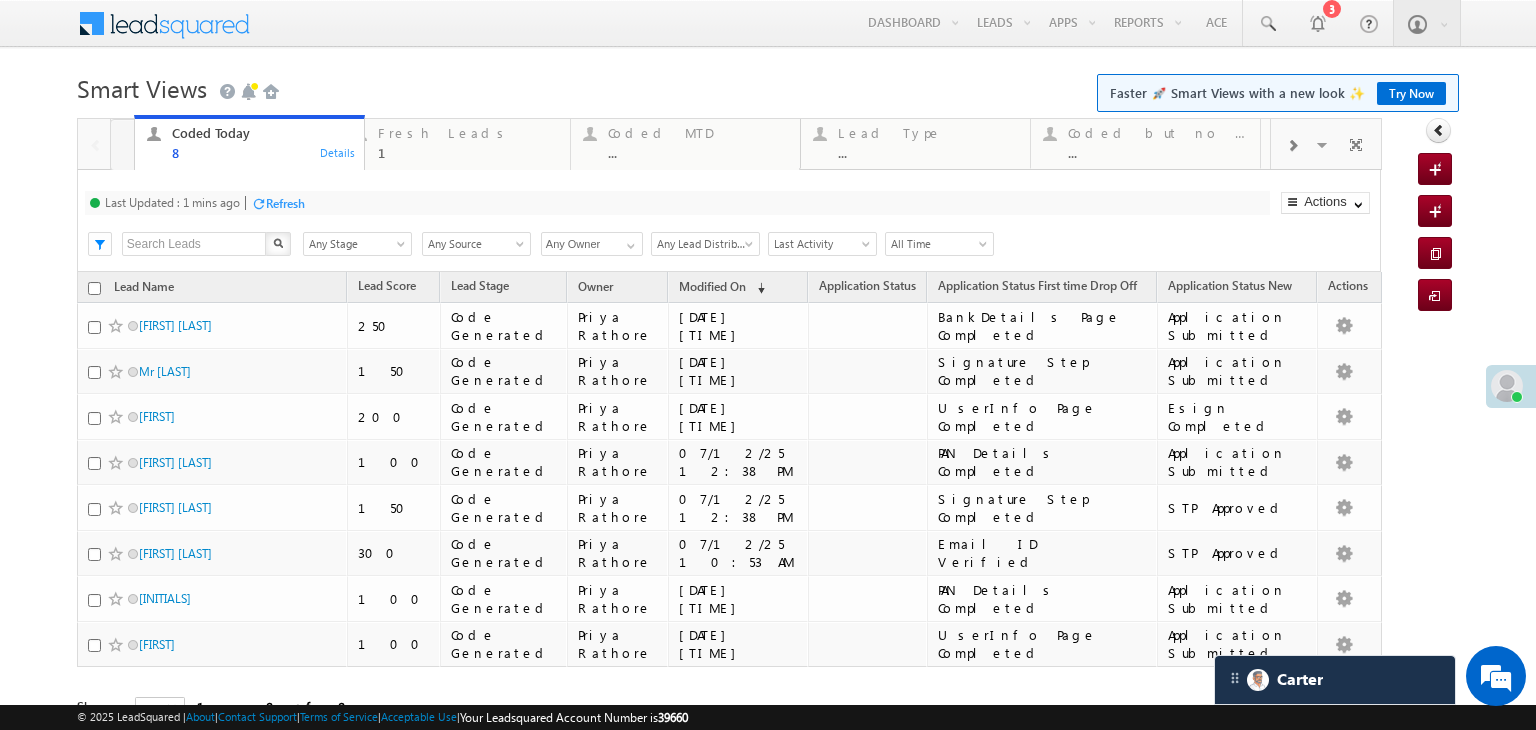 drag, startPoint x: 650, startPoint y: 131, endPoint x: 214, endPoint y: 144, distance: 436.19376 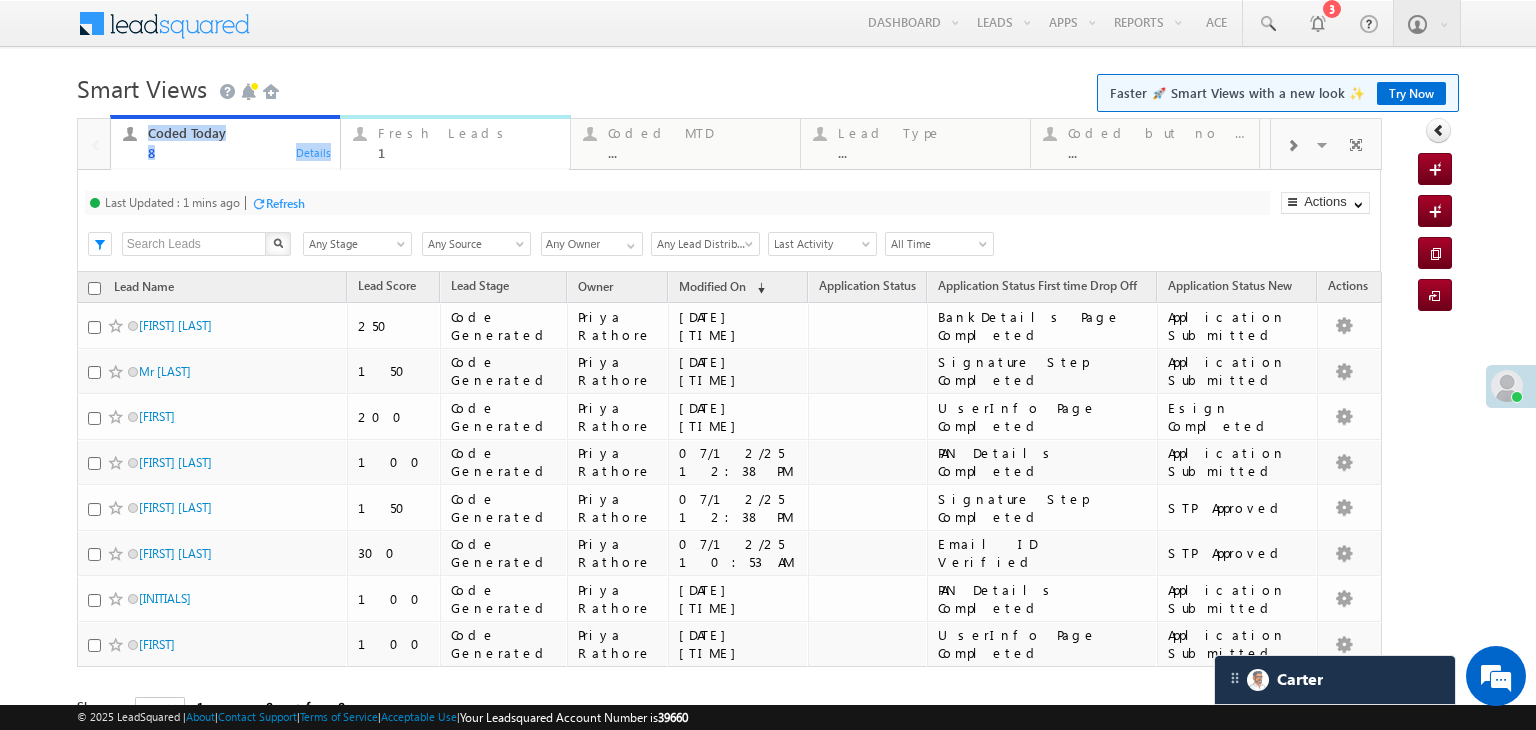 click on "1" at bounding box center [468, 152] 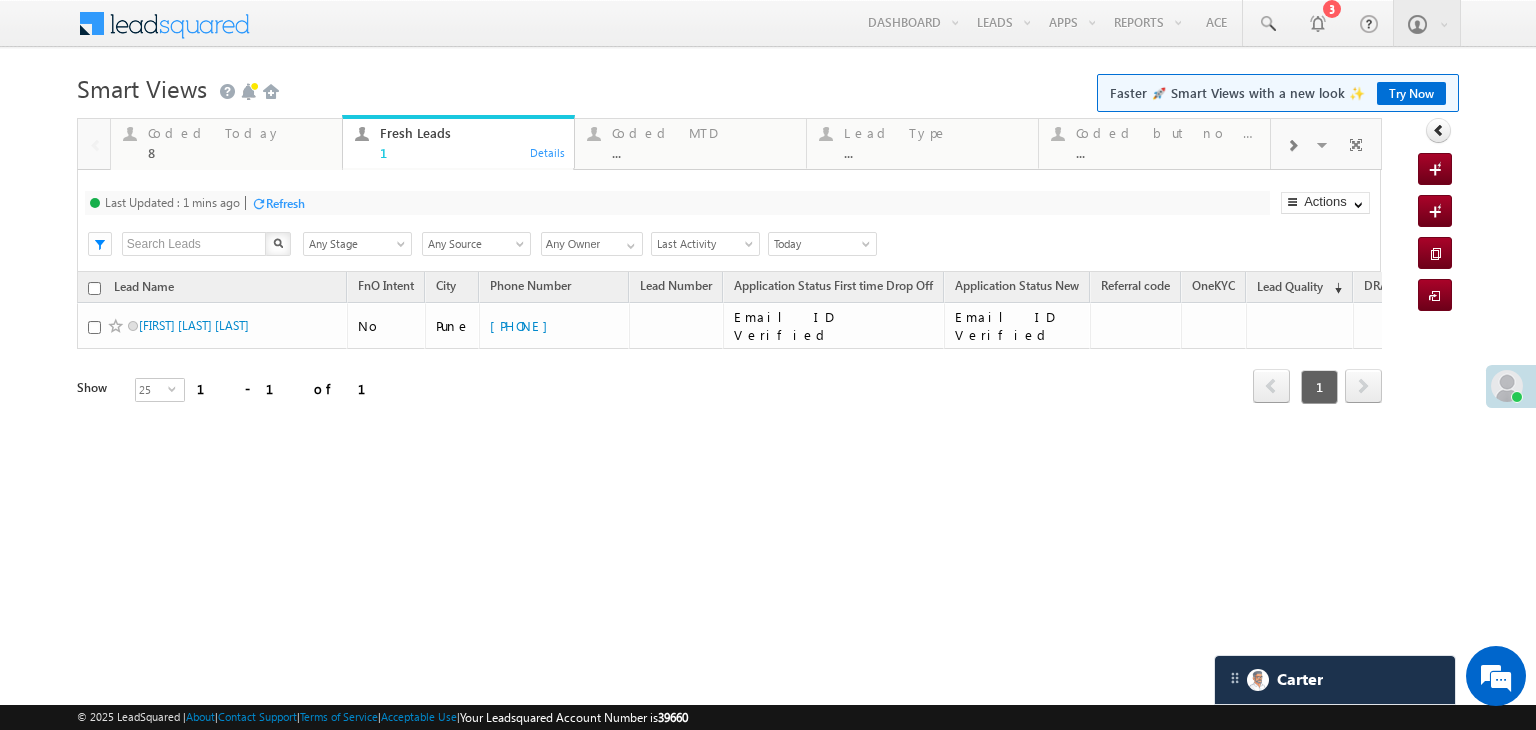 click on "Refresh" at bounding box center (285, 203) 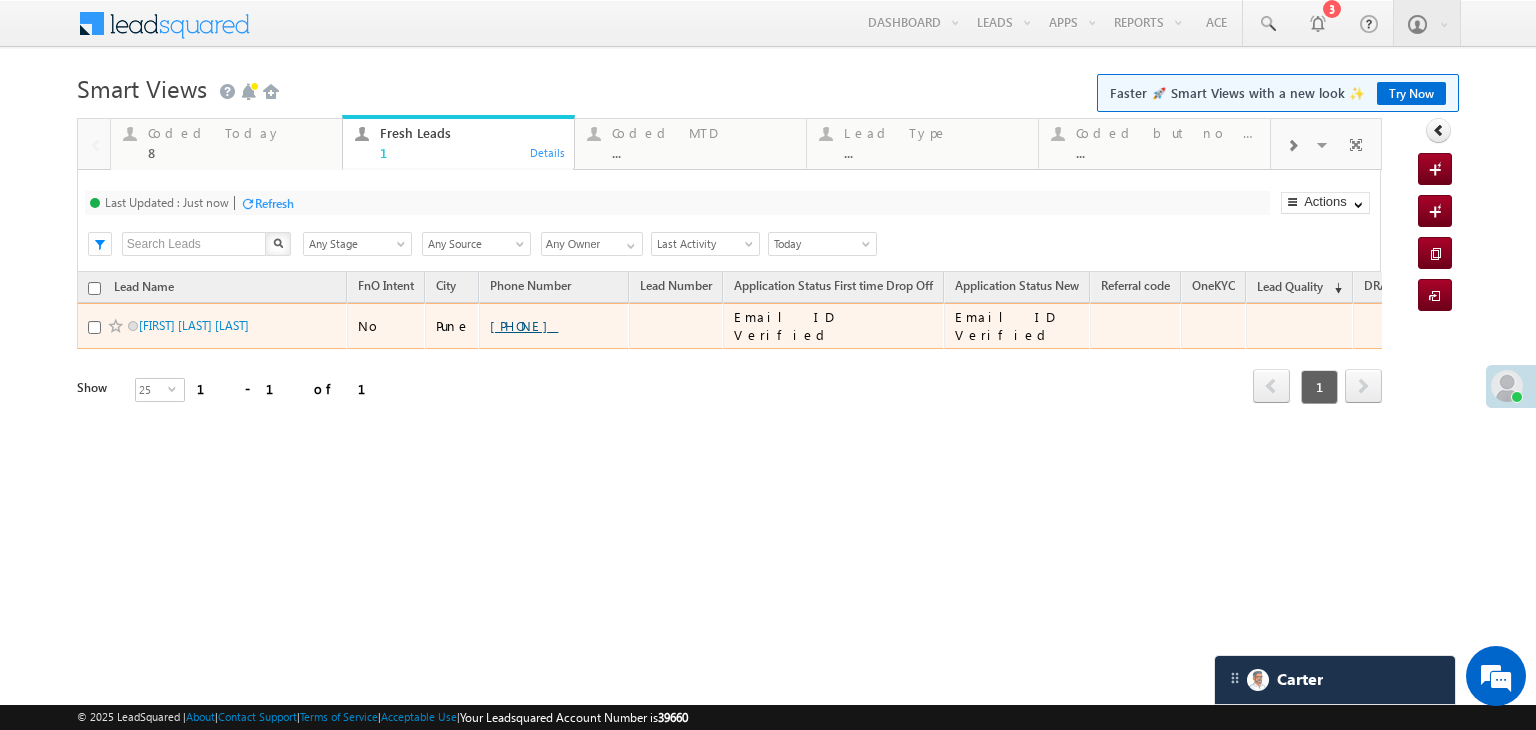 click on "+91-8983033314" at bounding box center [524, 325] 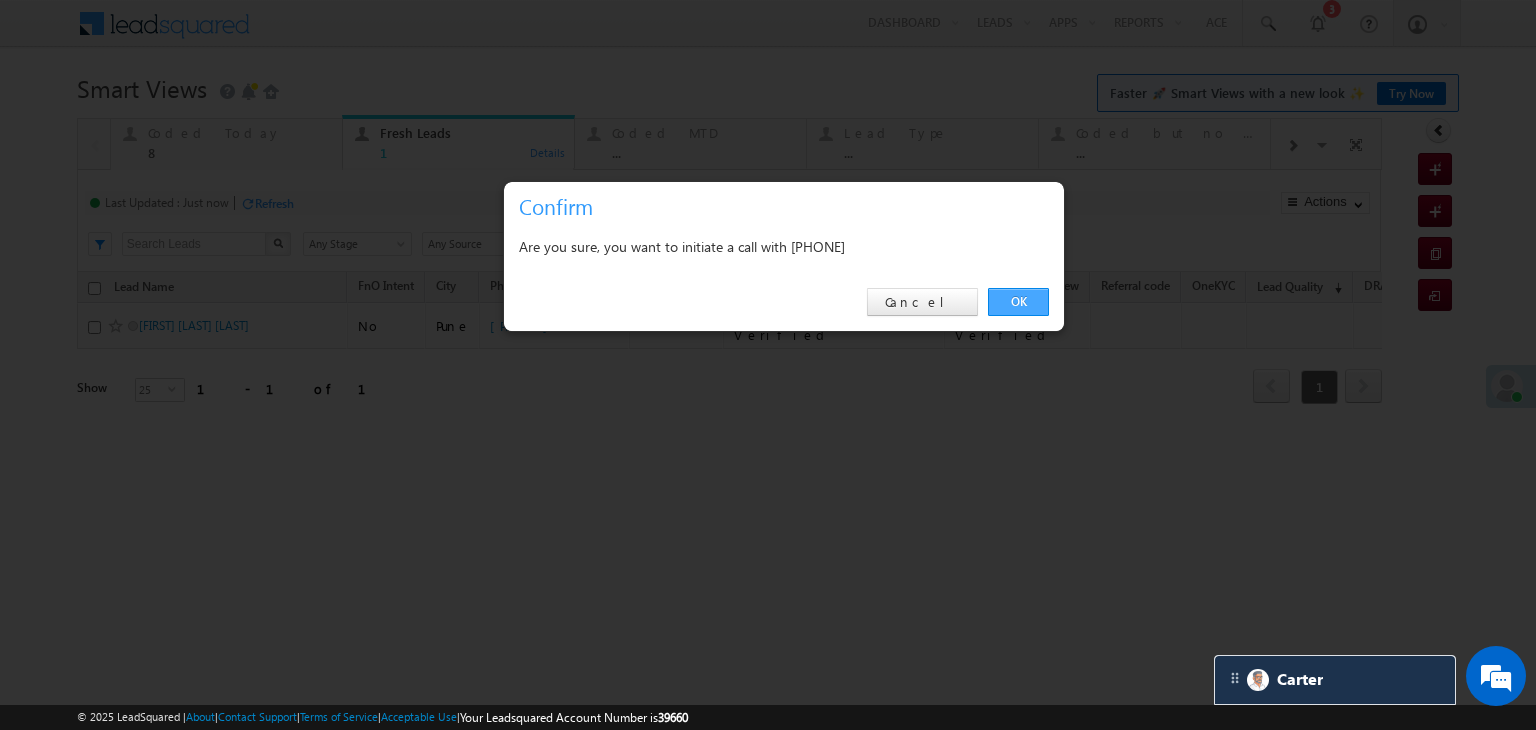 click on "OK" at bounding box center [1018, 302] 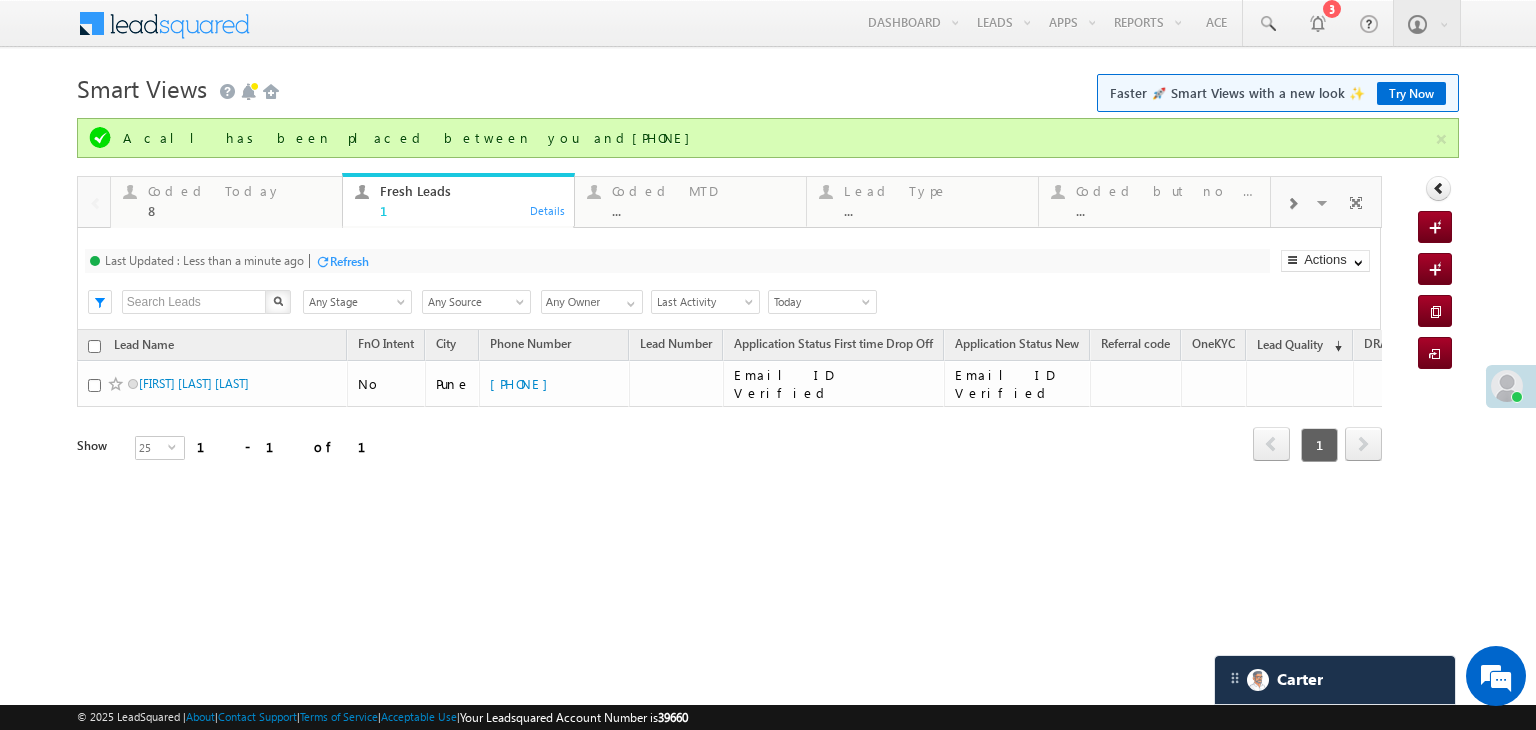 click on "Refresh" at bounding box center [349, 261] 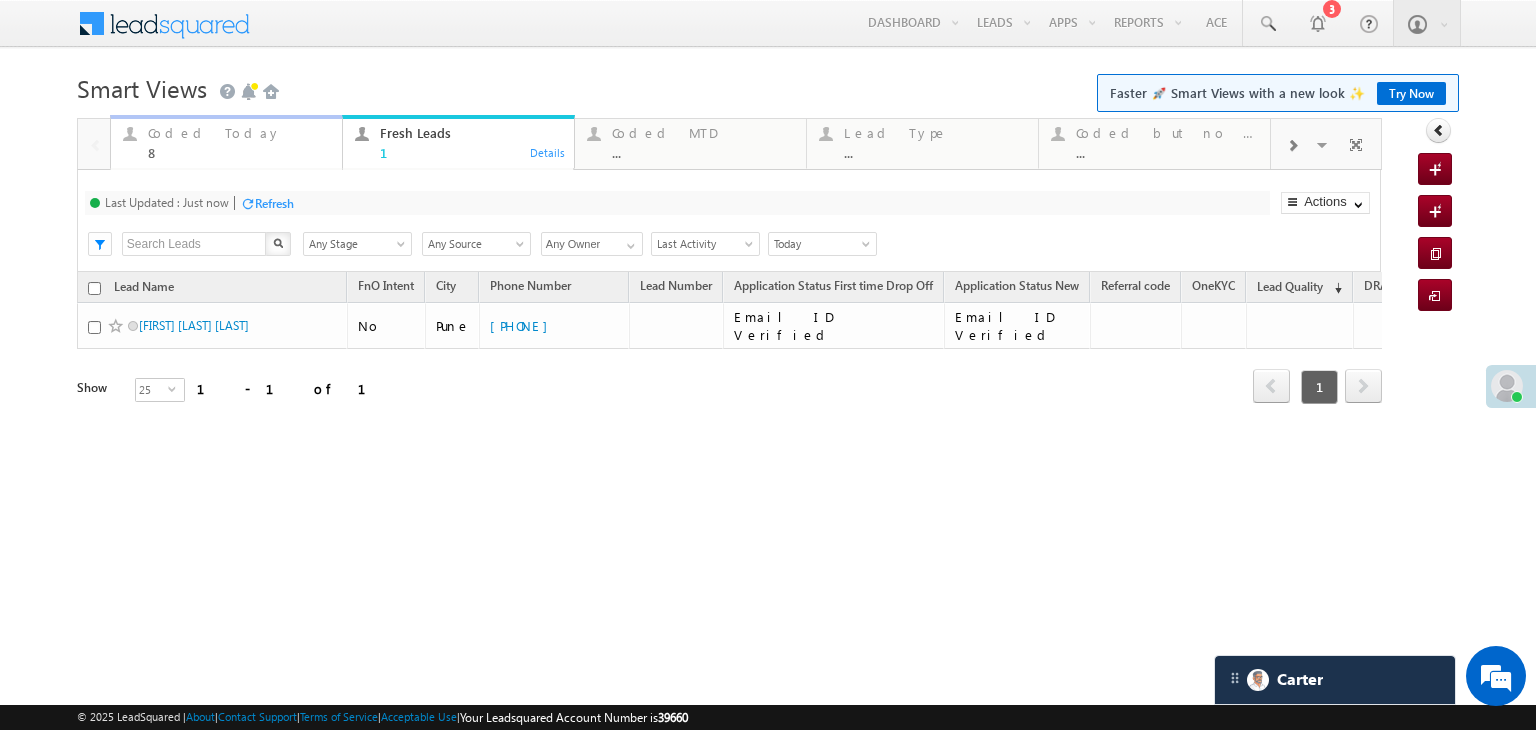 click on "Coded Today" at bounding box center [239, 133] 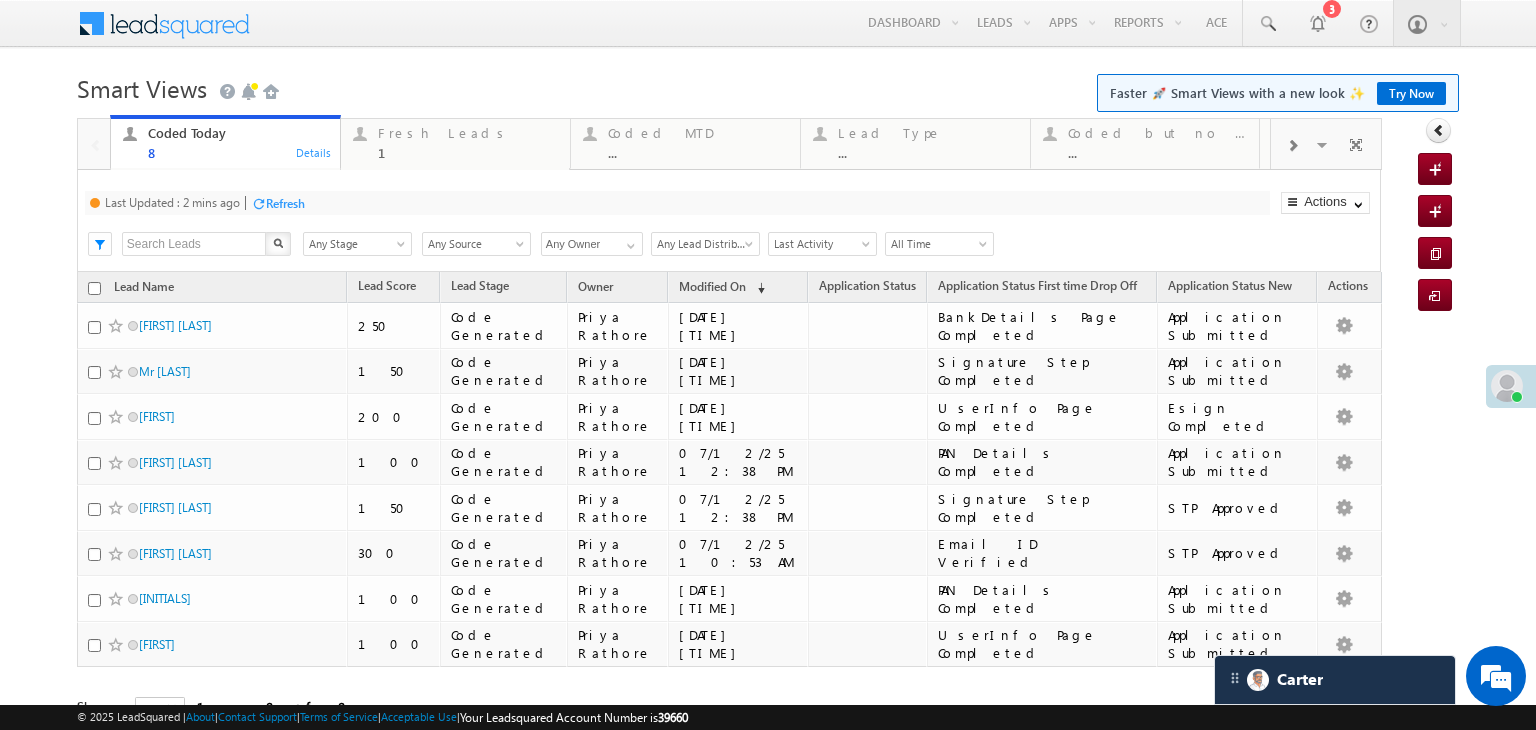 click on "Refresh" at bounding box center (285, 203) 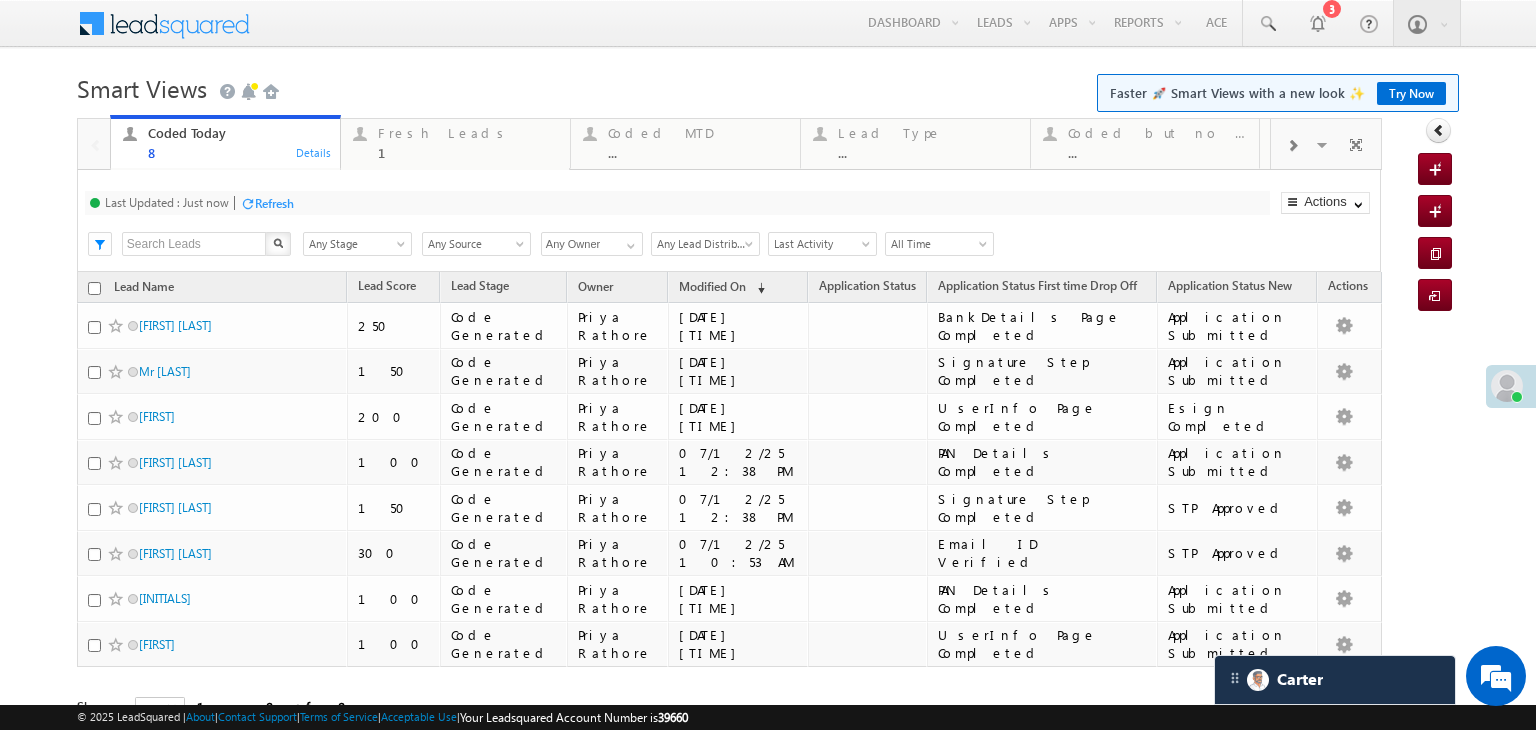 click on "Refresh" at bounding box center [274, 203] 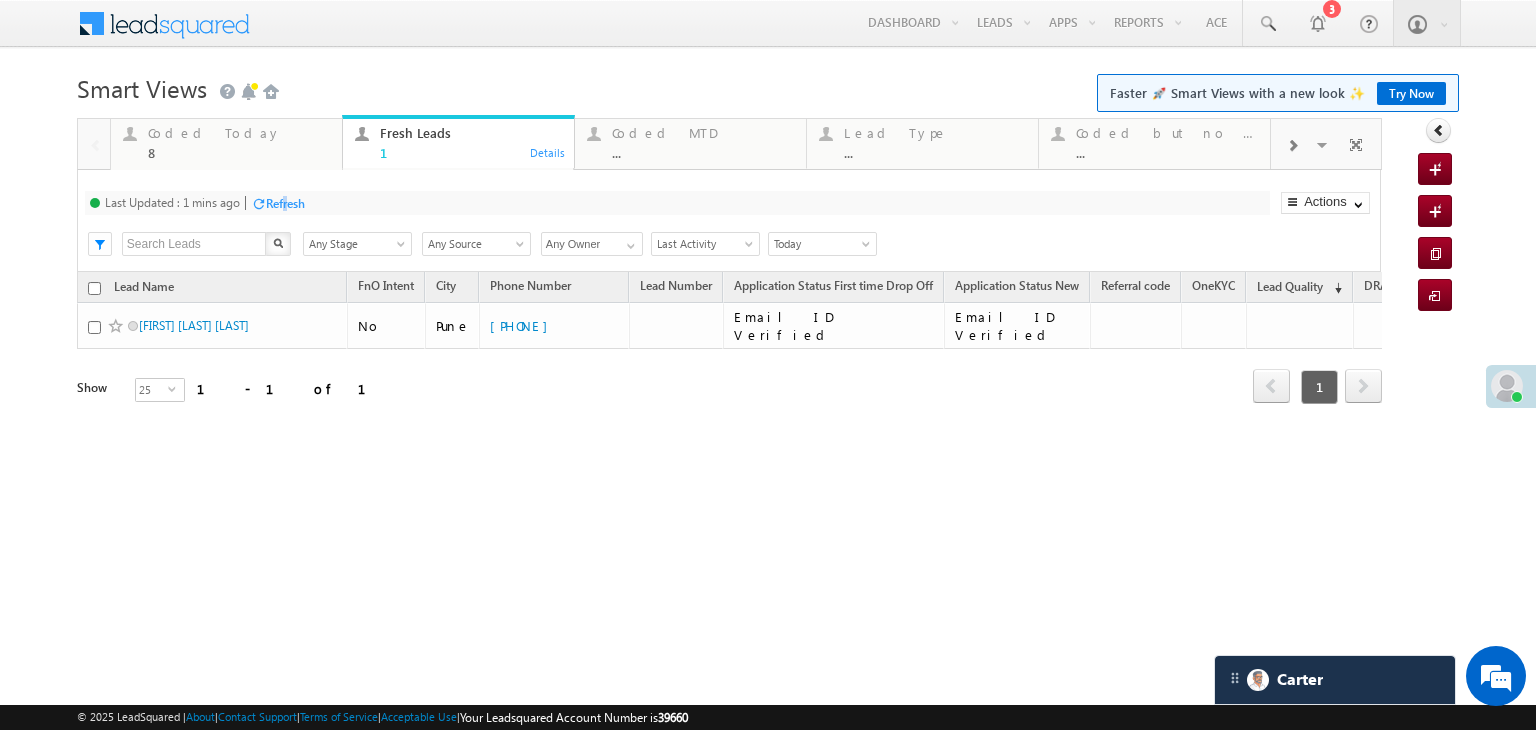 click on "Refresh" at bounding box center (285, 203) 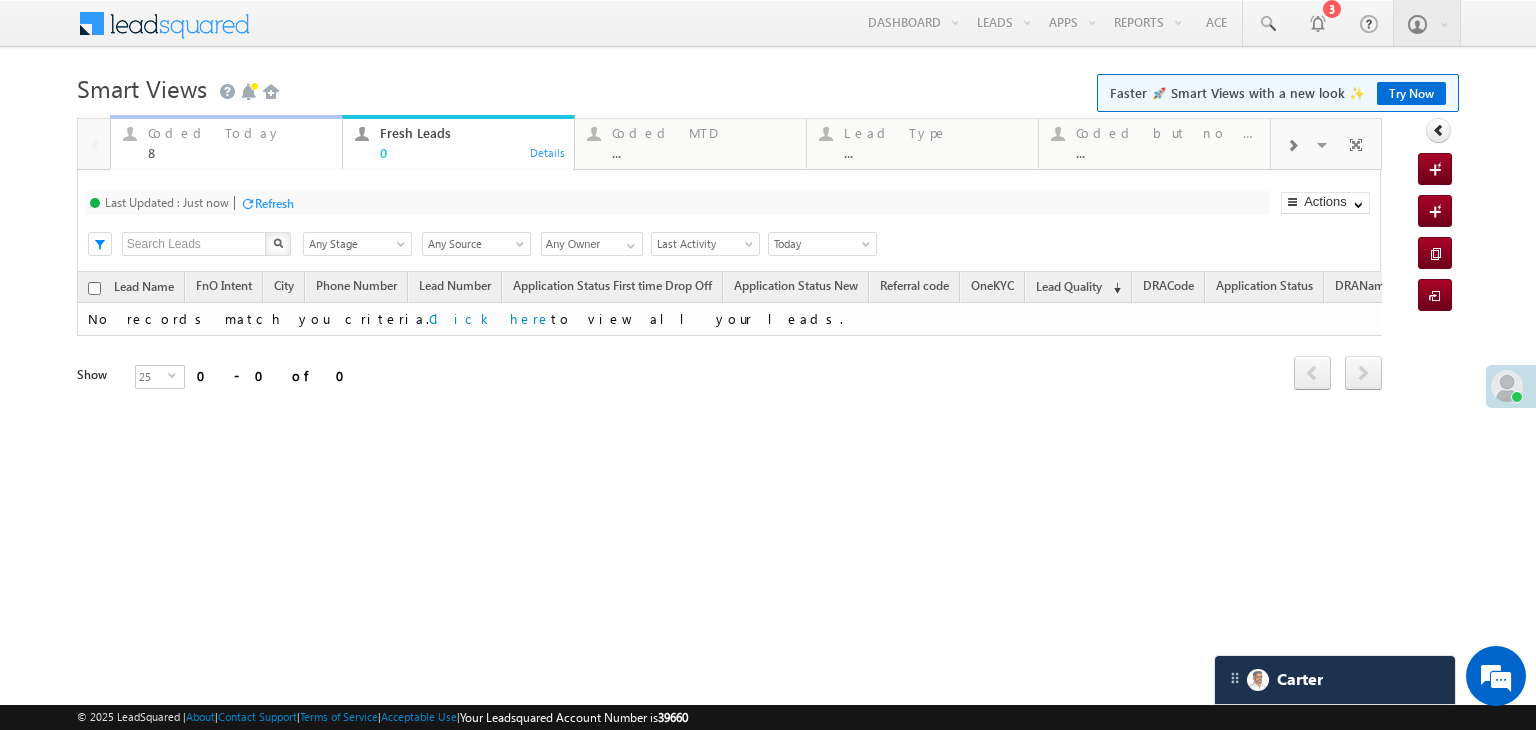 click on "Coded Today" at bounding box center (239, 133) 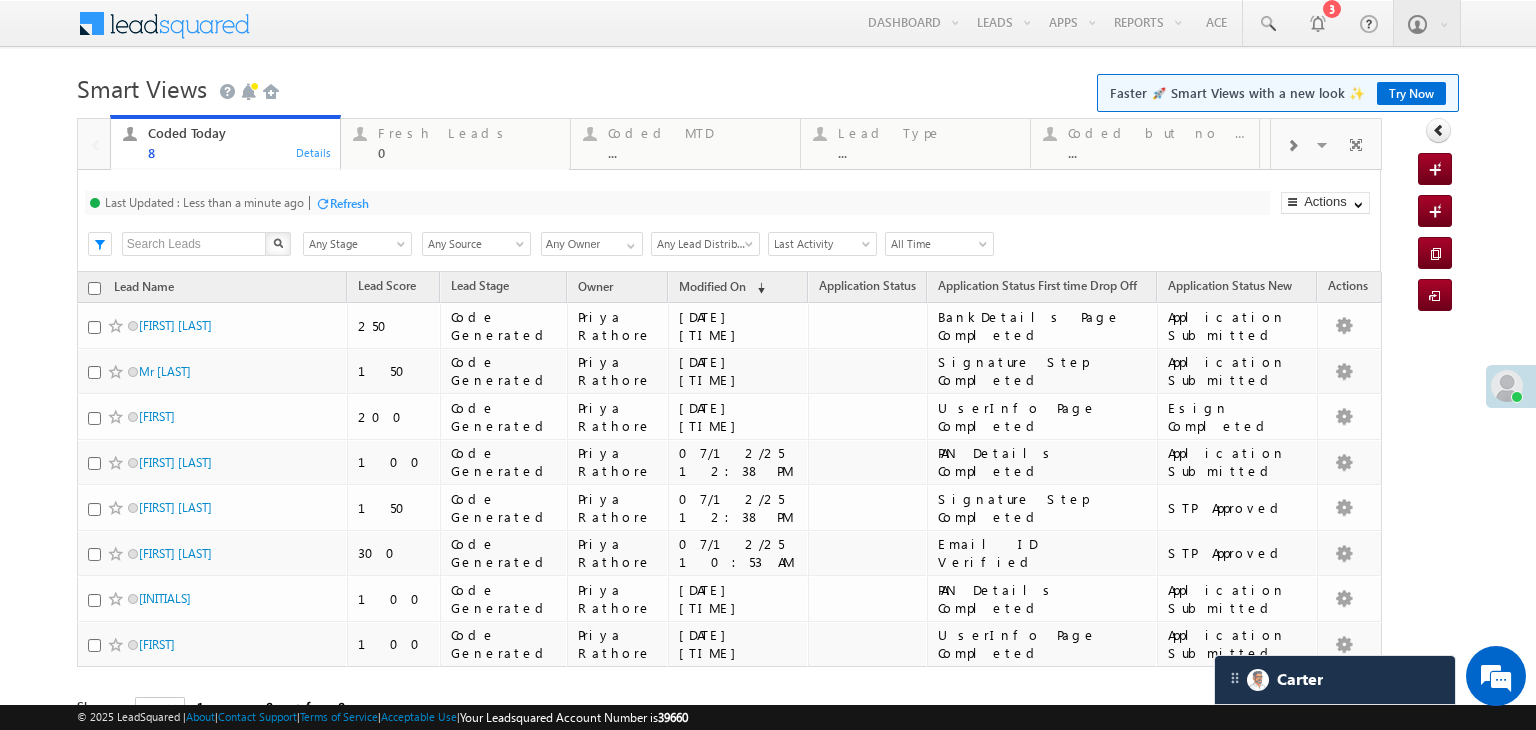 click on "Refresh" at bounding box center [349, 203] 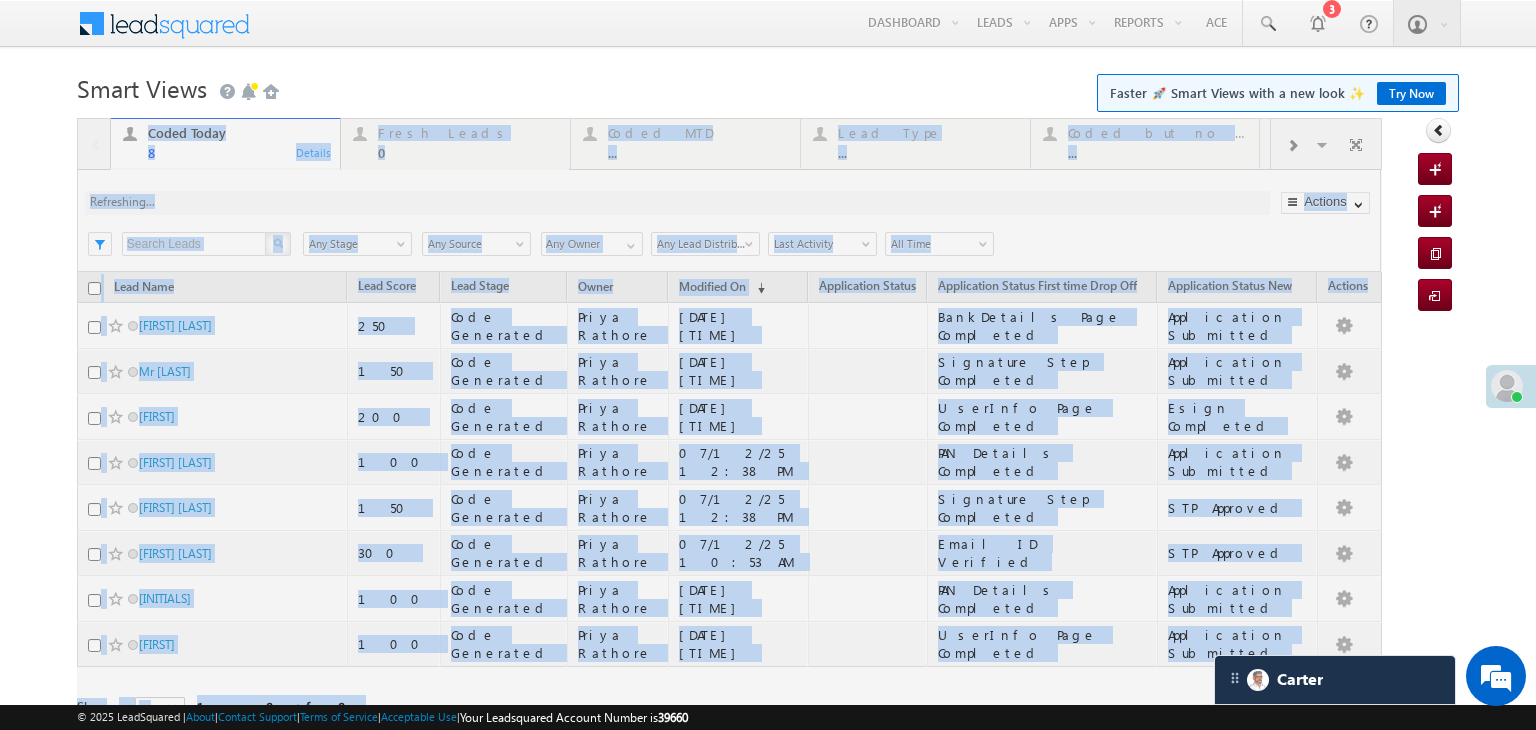 click at bounding box center (729, 448) 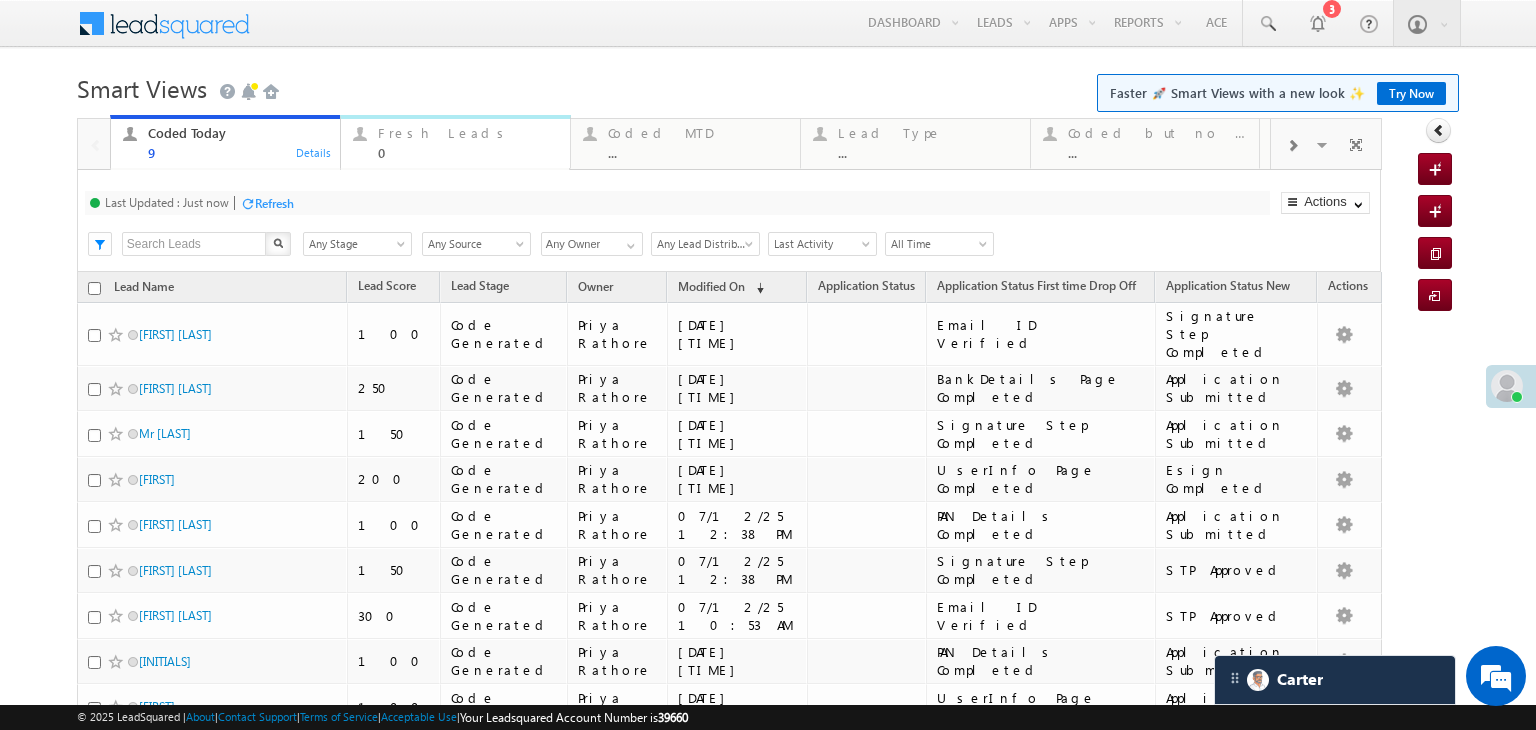 click on "Fresh Leads" at bounding box center [468, 133] 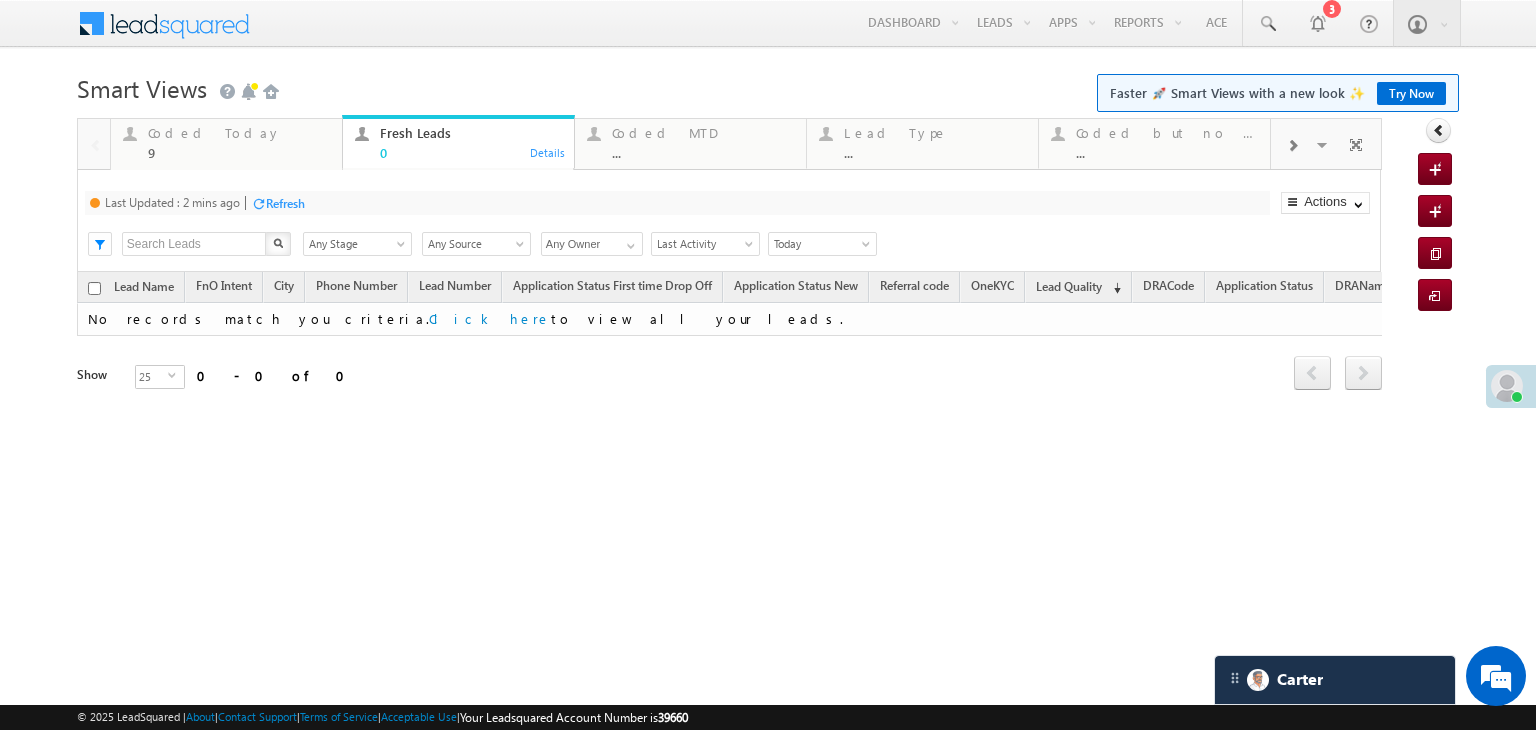 click on "Refresh" at bounding box center (285, 203) 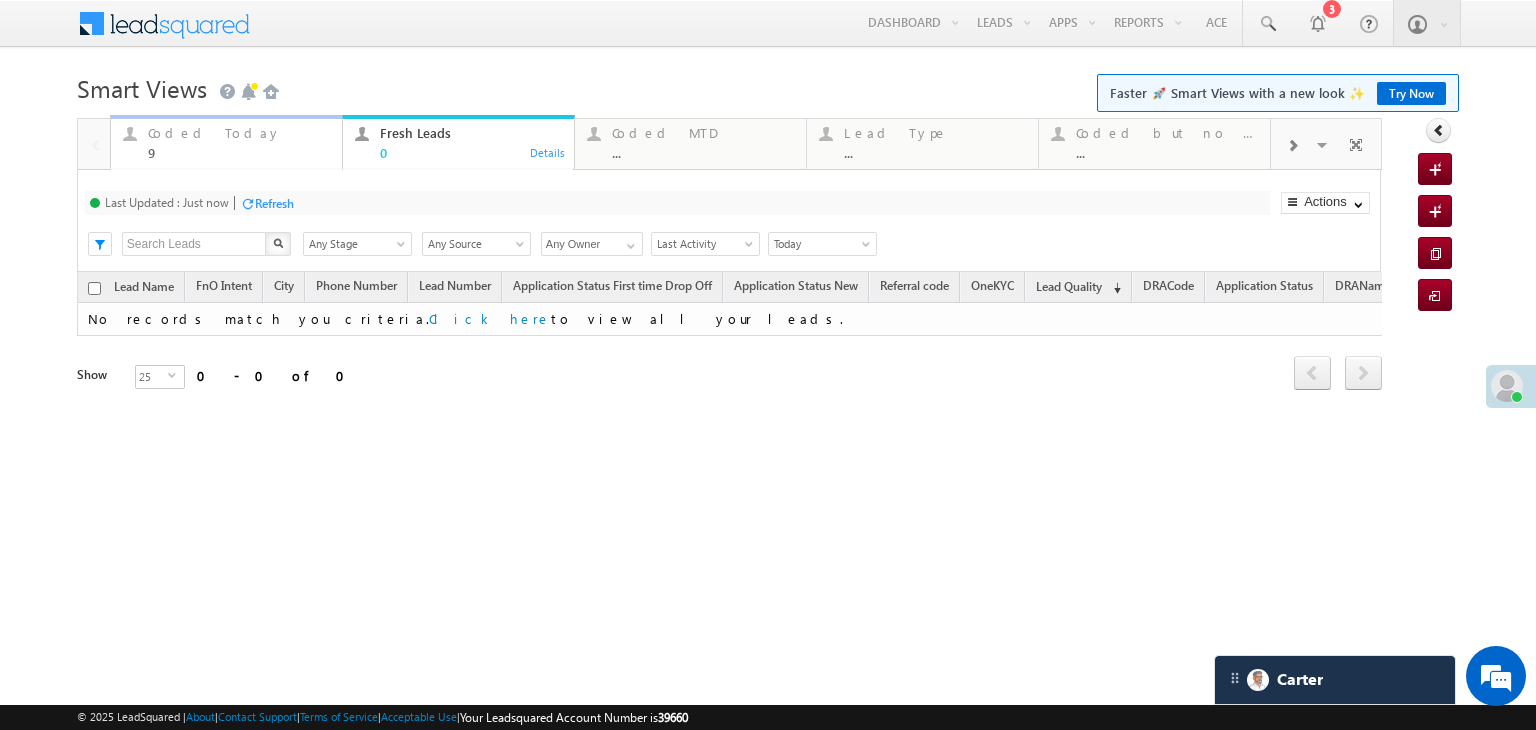 drag, startPoint x: 221, startPoint y: 141, endPoint x: 230, endPoint y: 154, distance: 15.811388 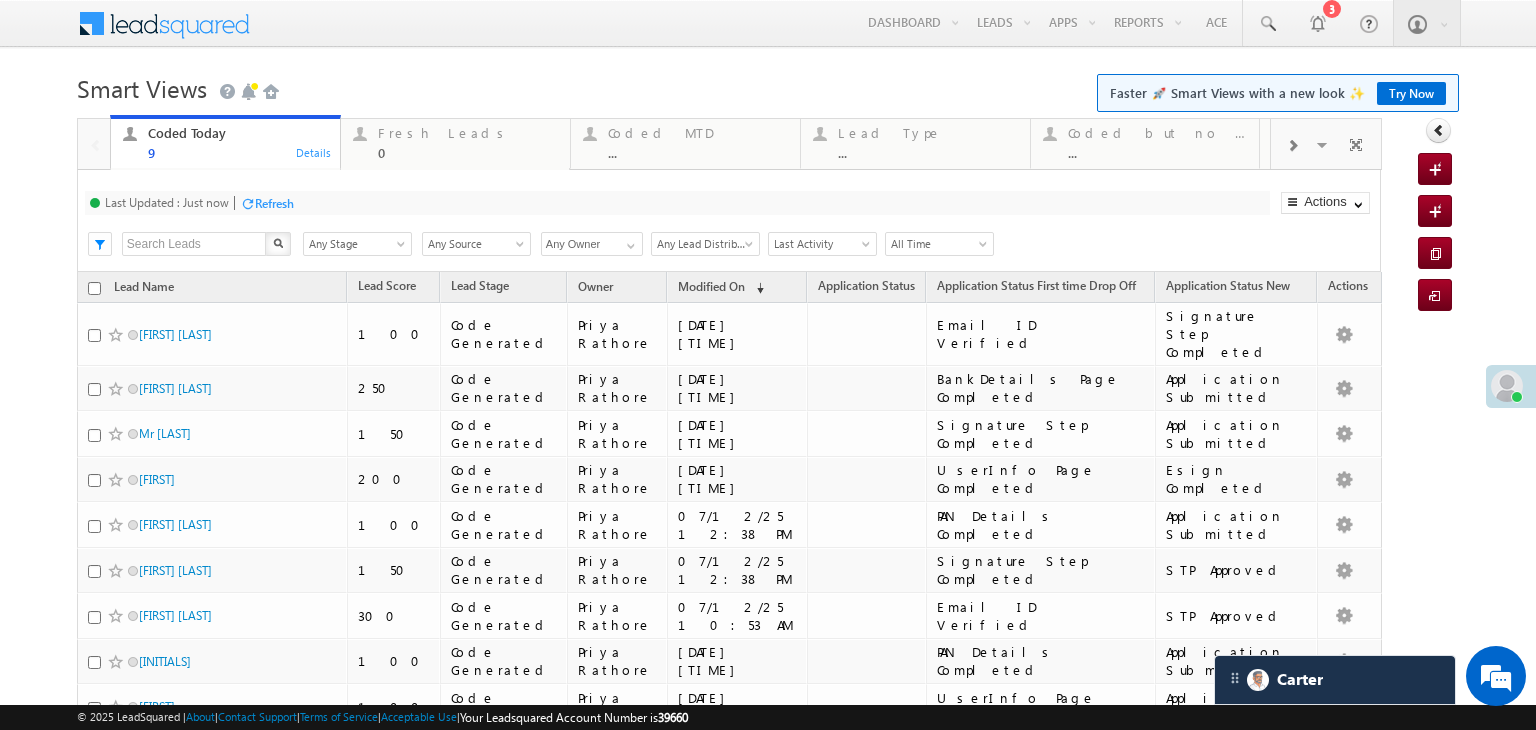 click on "Refresh" at bounding box center (274, 203) 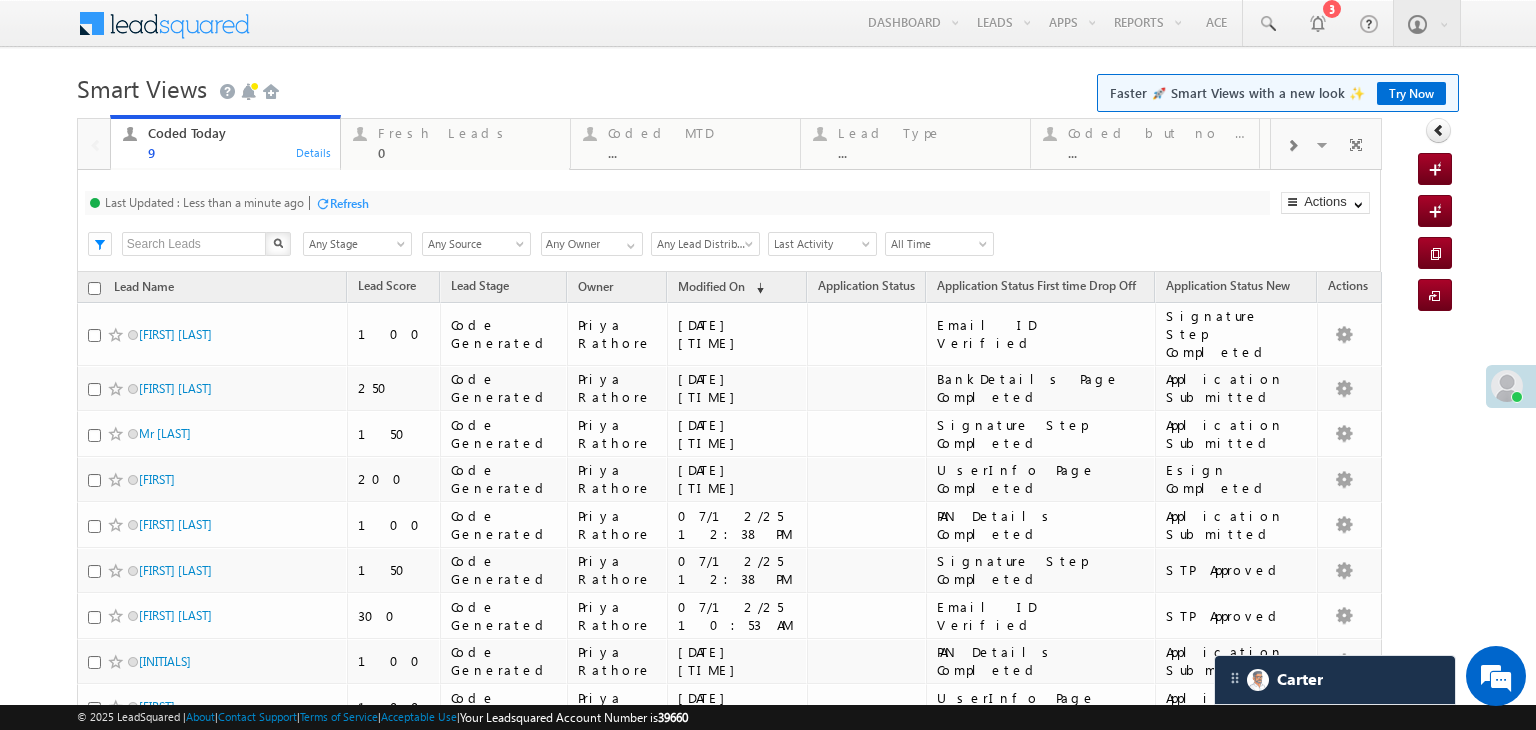 click on "Refresh" at bounding box center [349, 203] 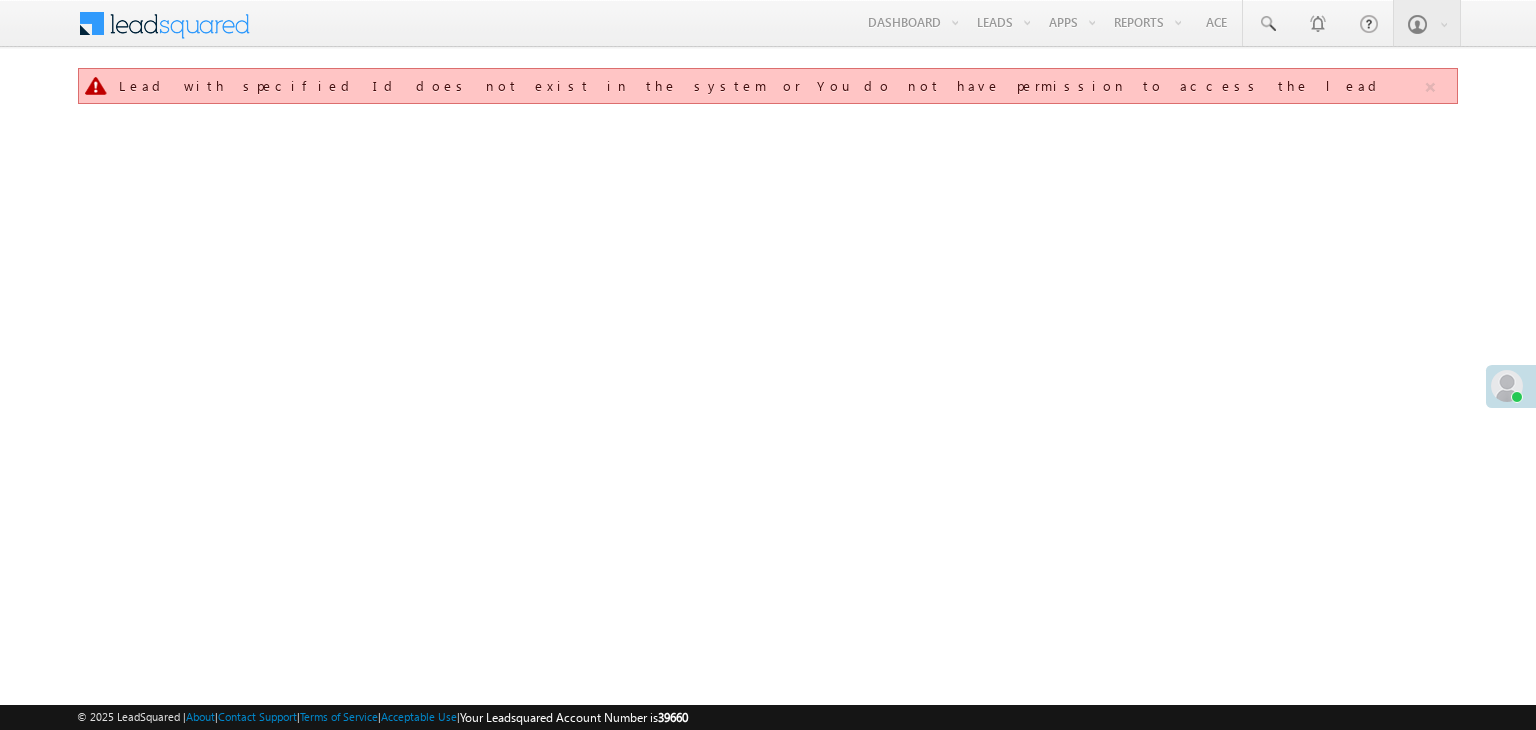 scroll, scrollTop: 0, scrollLeft: 0, axis: both 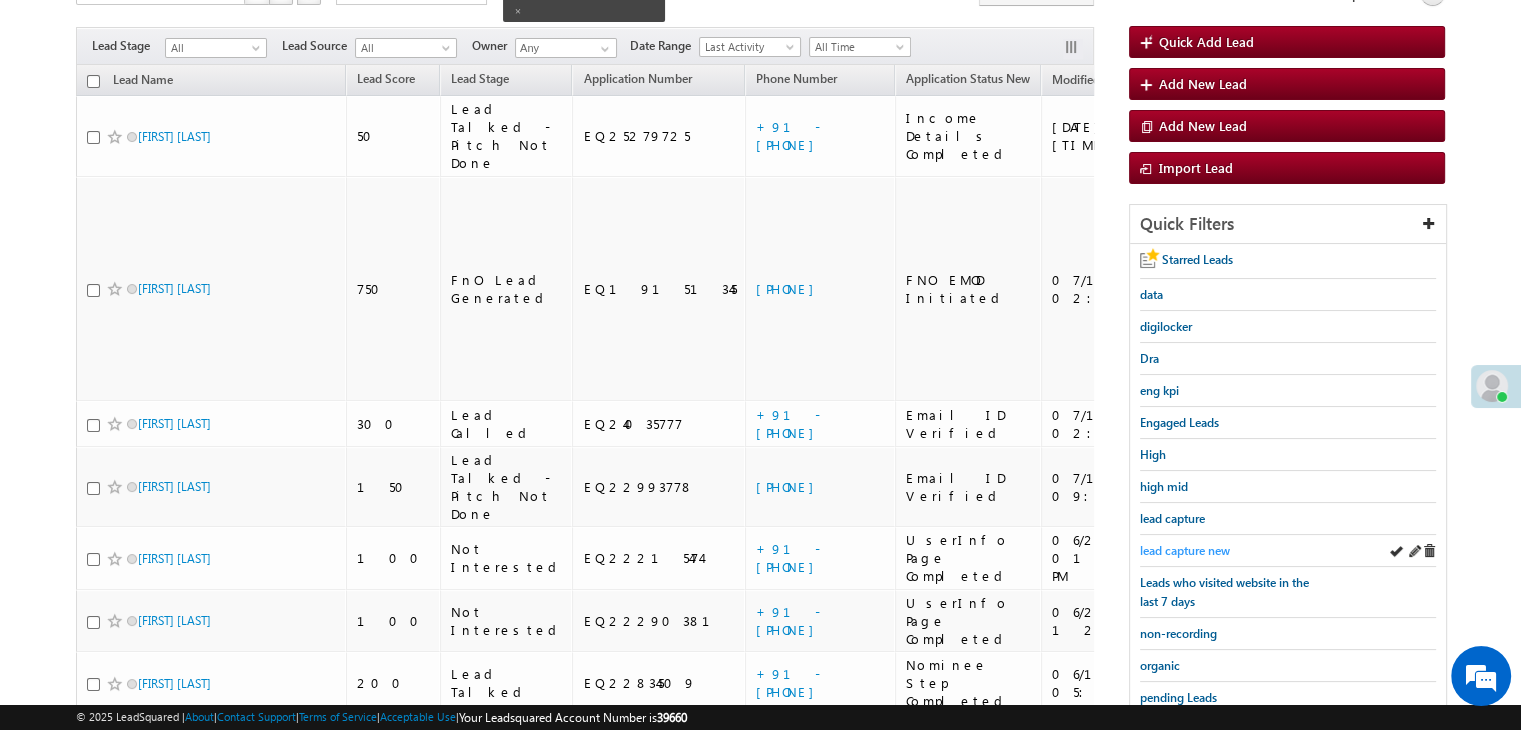 click on "lead capture new" at bounding box center (1185, 550) 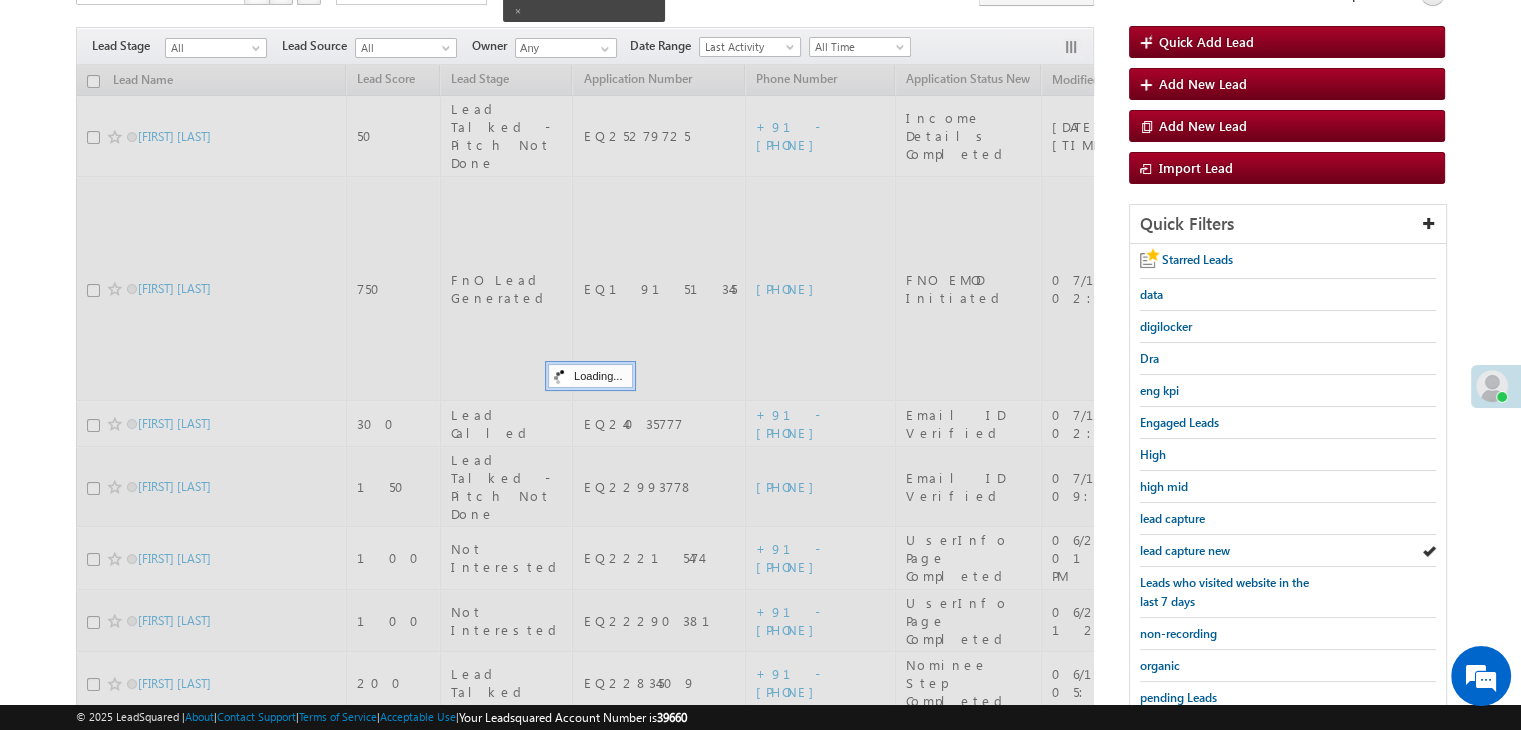 click on "lead capture new" at bounding box center [1185, 550] 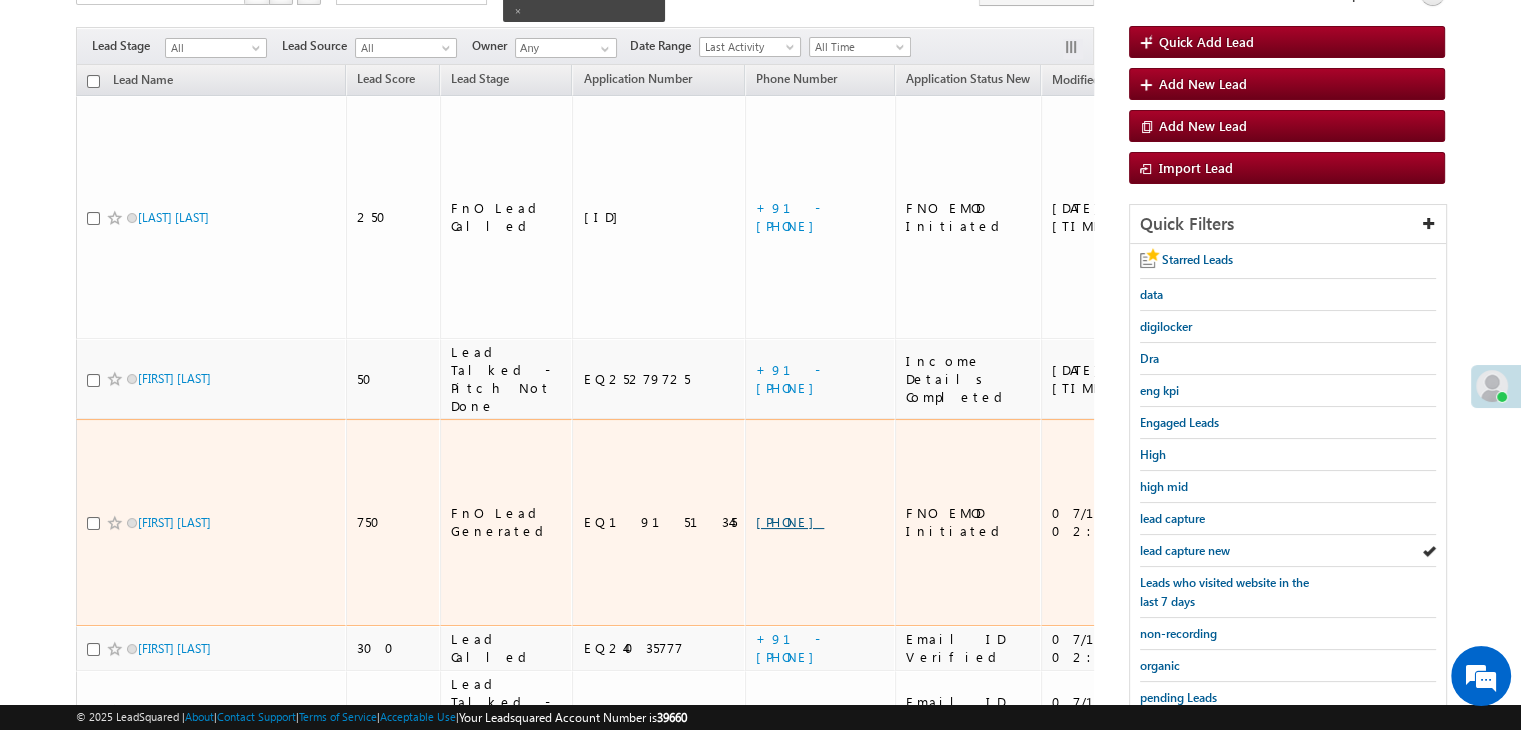 click on "+91-7485003628" at bounding box center [790, 521] 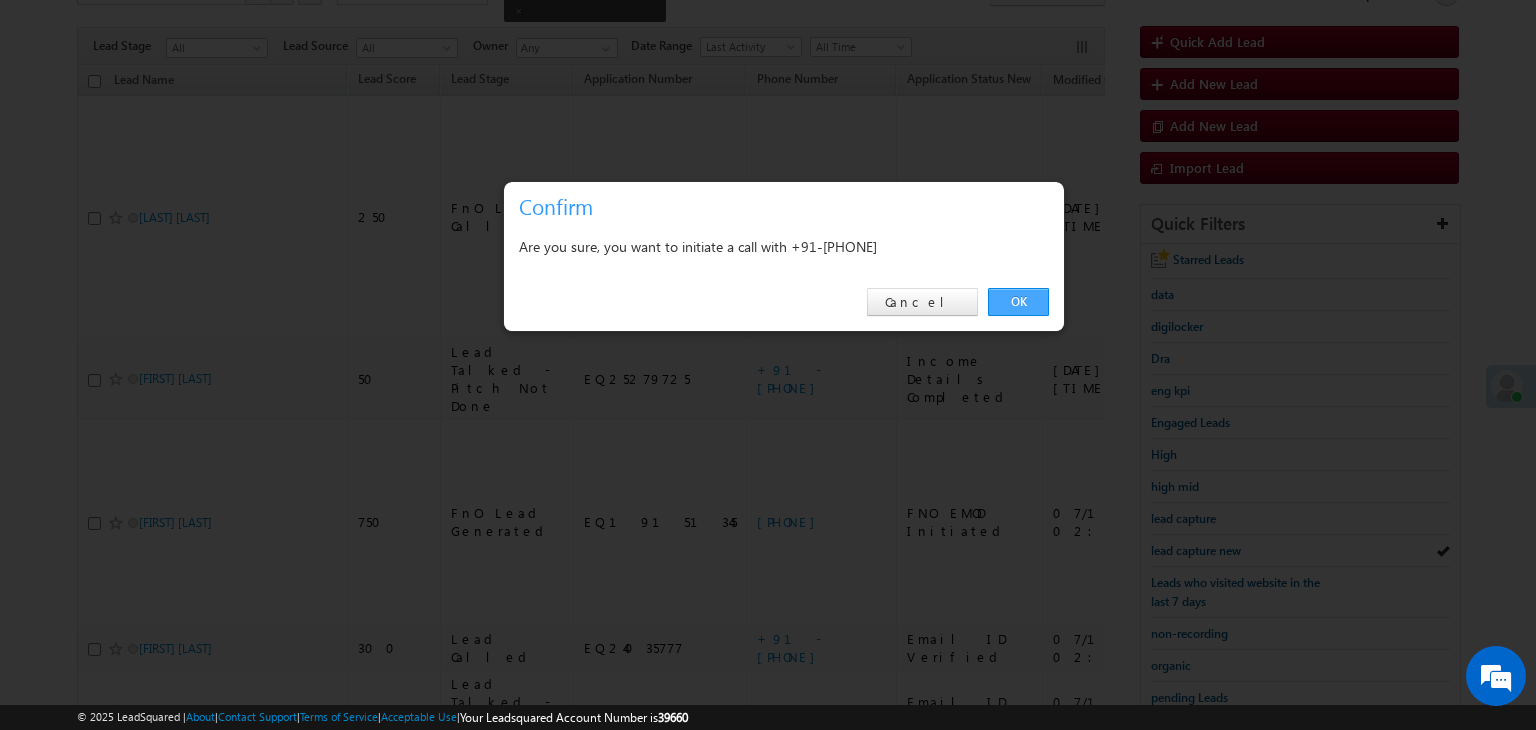 click on "OK" at bounding box center [1018, 302] 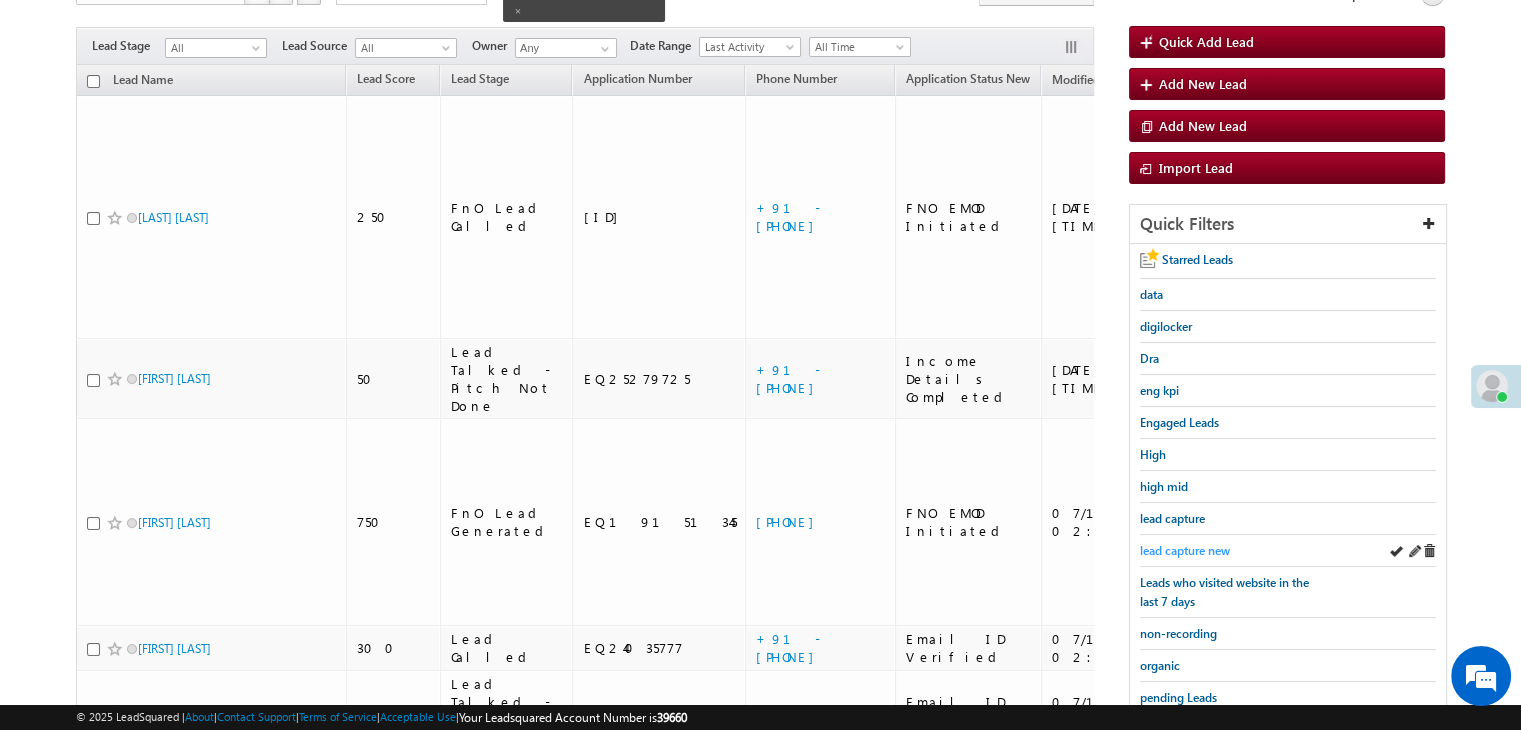 click on "lead capture new" at bounding box center (1185, 550) 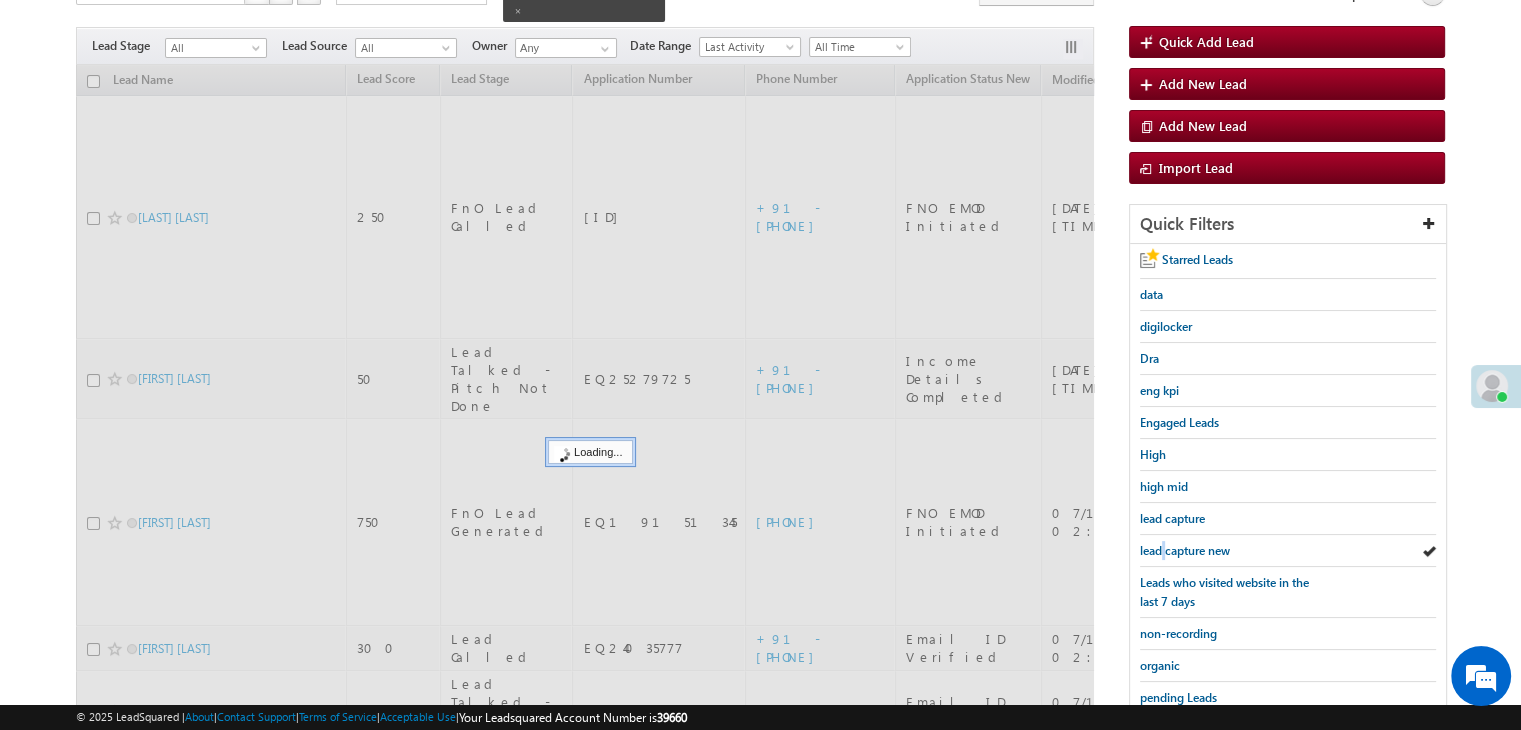 click on "lead capture new" at bounding box center [1185, 550] 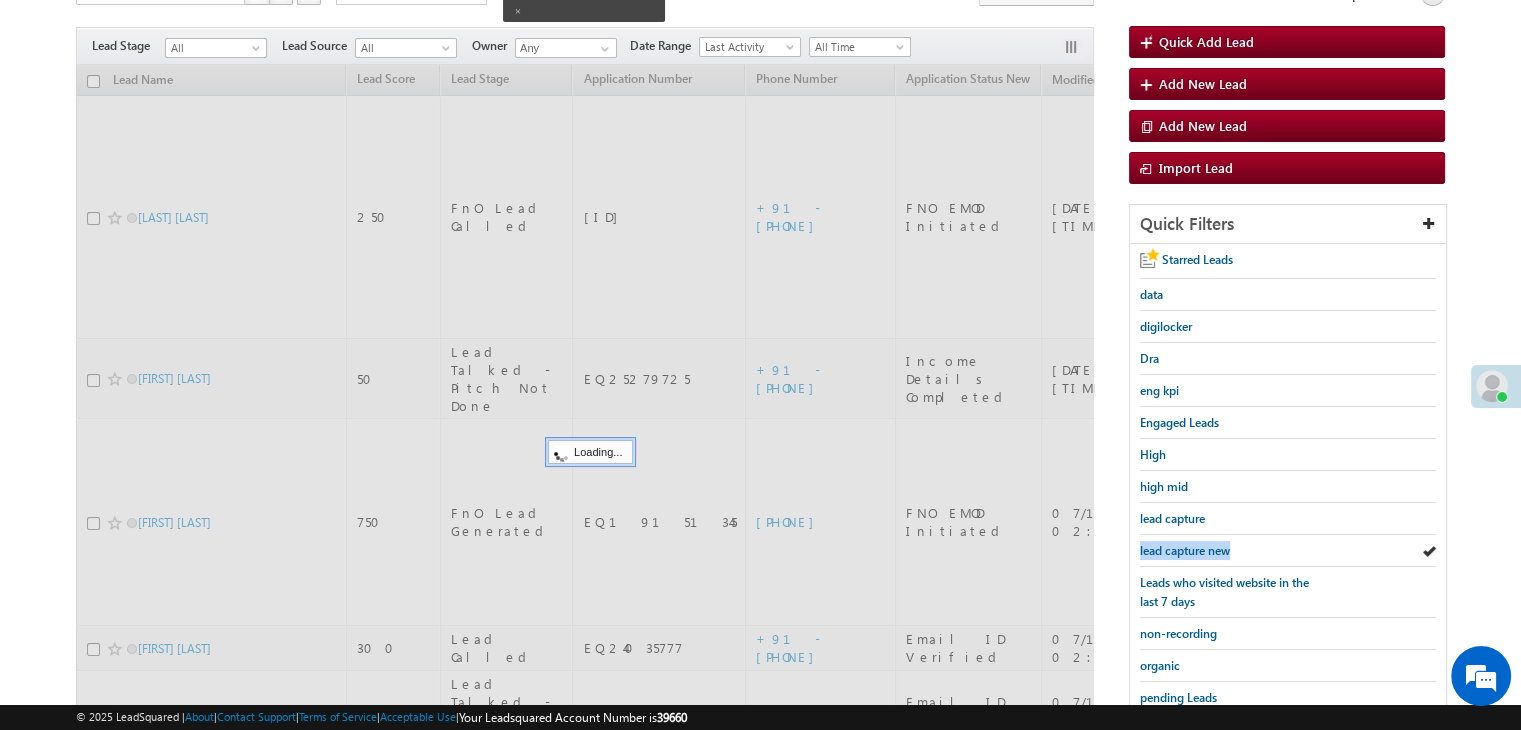 click on "lead capture new" at bounding box center (1185, 550) 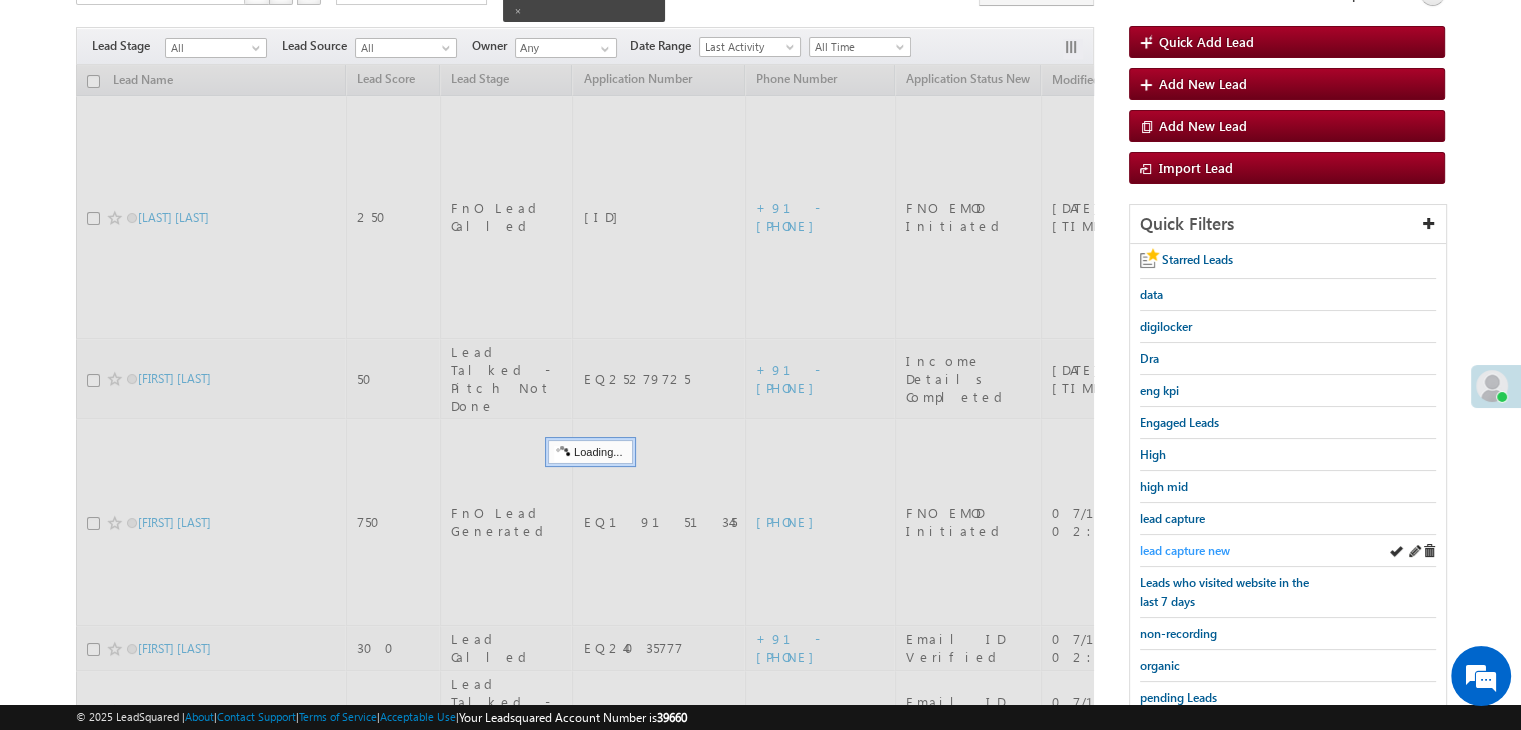 click on "lead capture new" at bounding box center (1185, 550) 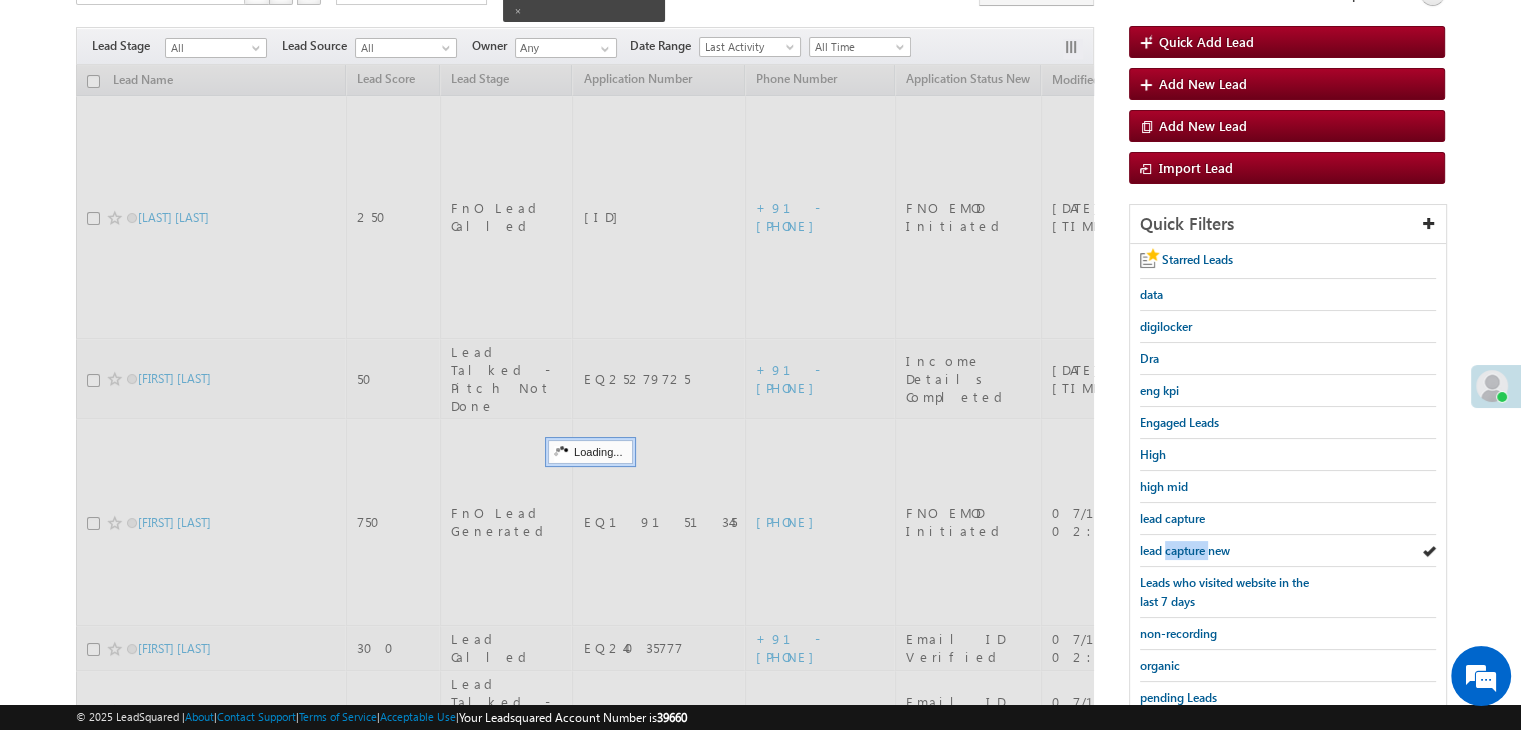 click on "lead capture new" at bounding box center [1185, 550] 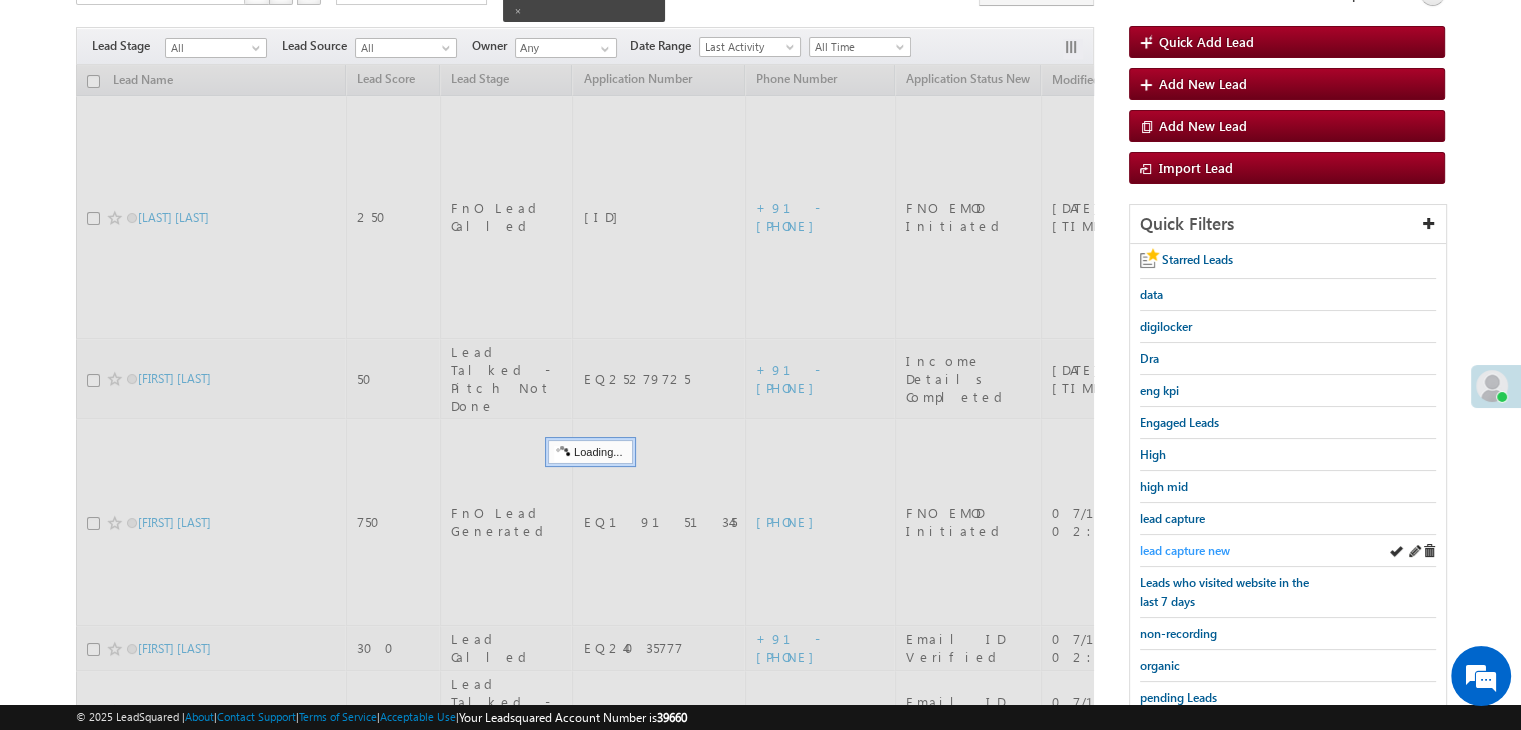 click on "lead capture new" at bounding box center (1185, 550) 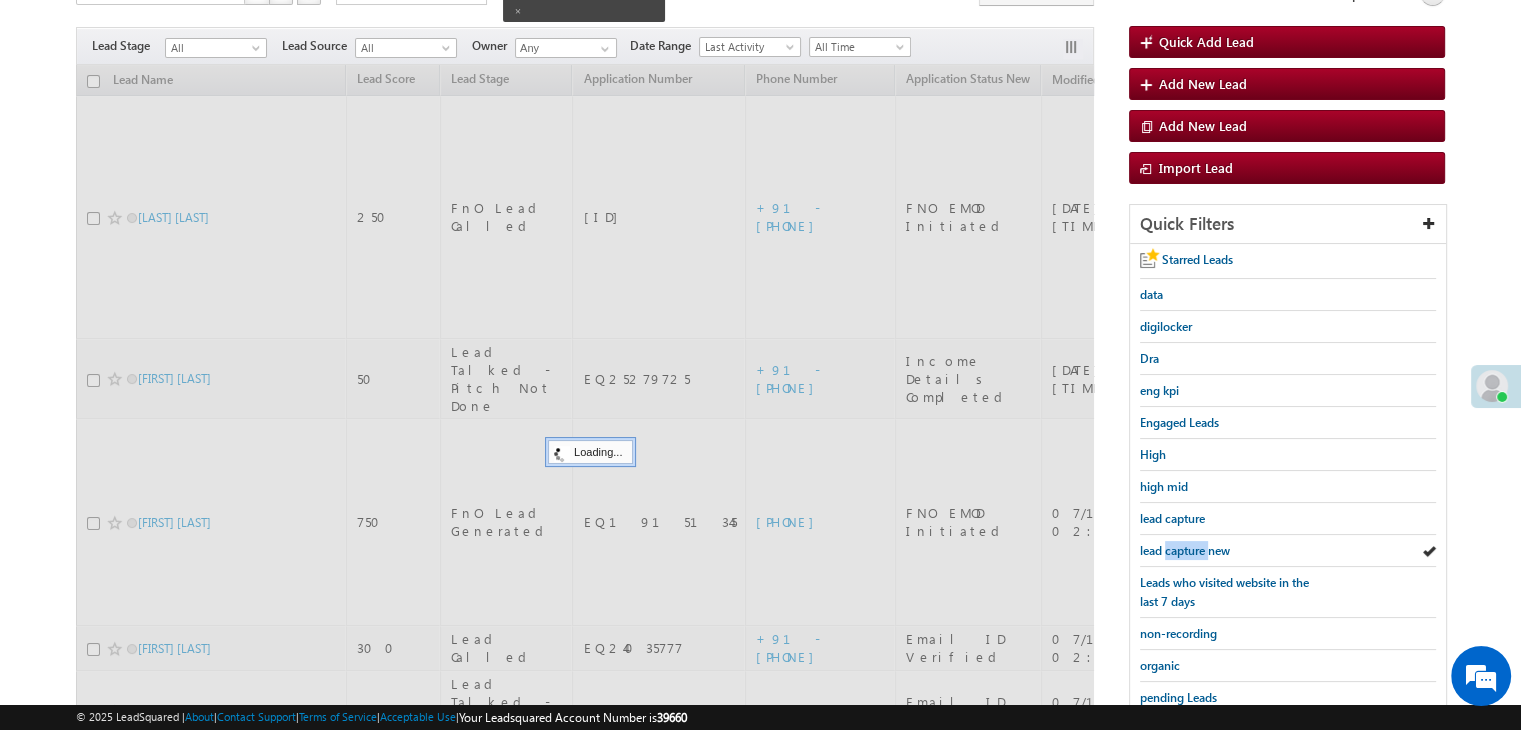 click on "lead capture new" at bounding box center (1185, 550) 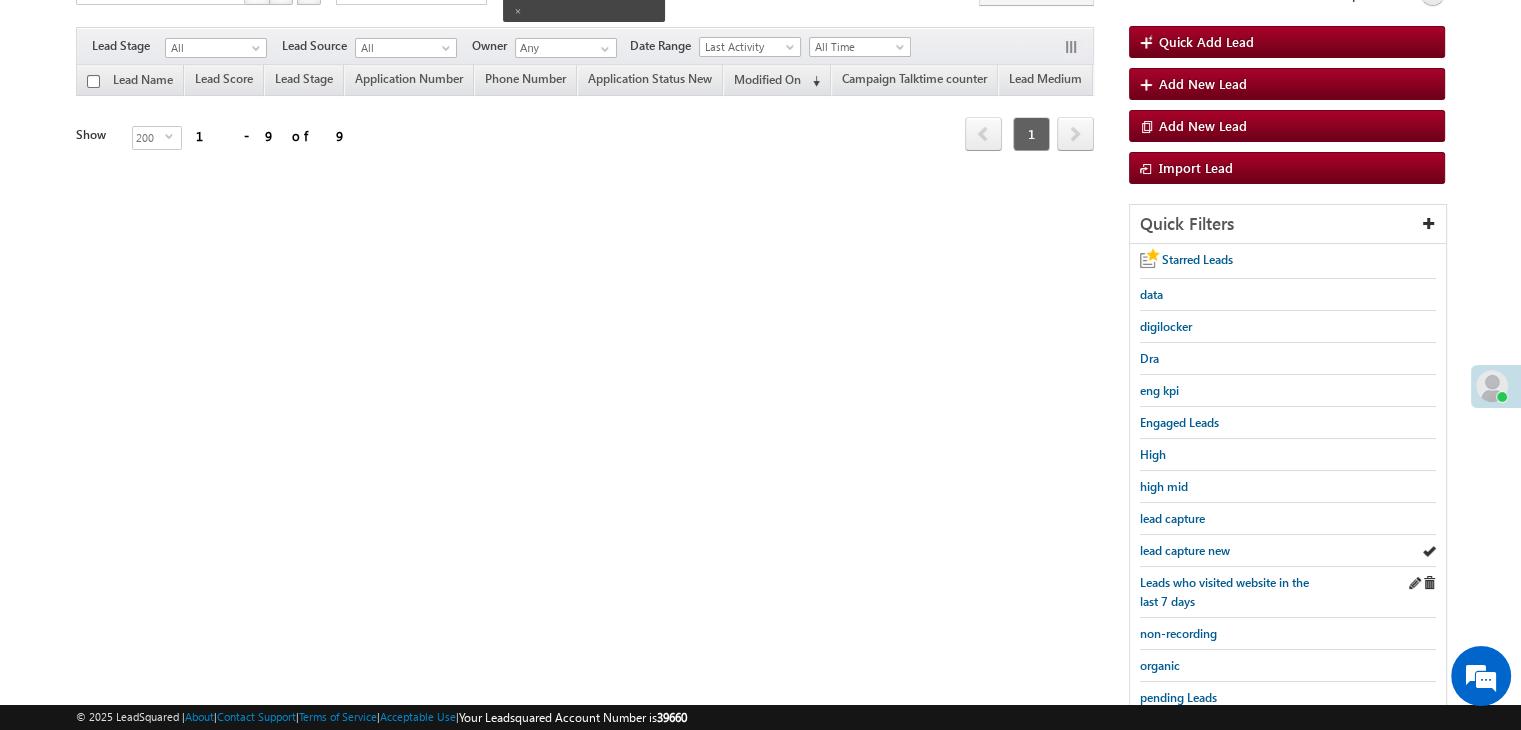 click on "Leads who visited website in the last 7 days" at bounding box center (1288, 592) 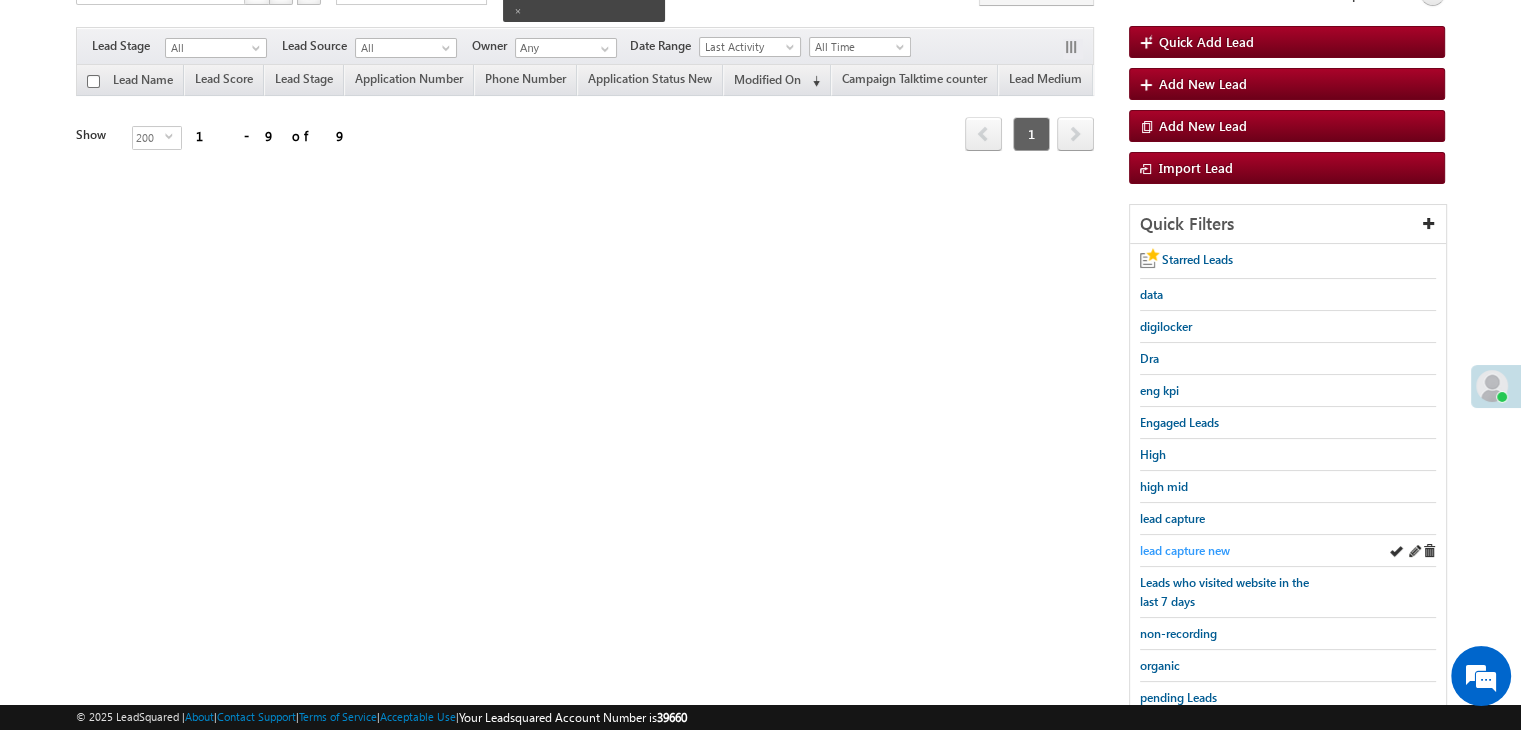 click on "lead capture new" at bounding box center [1185, 550] 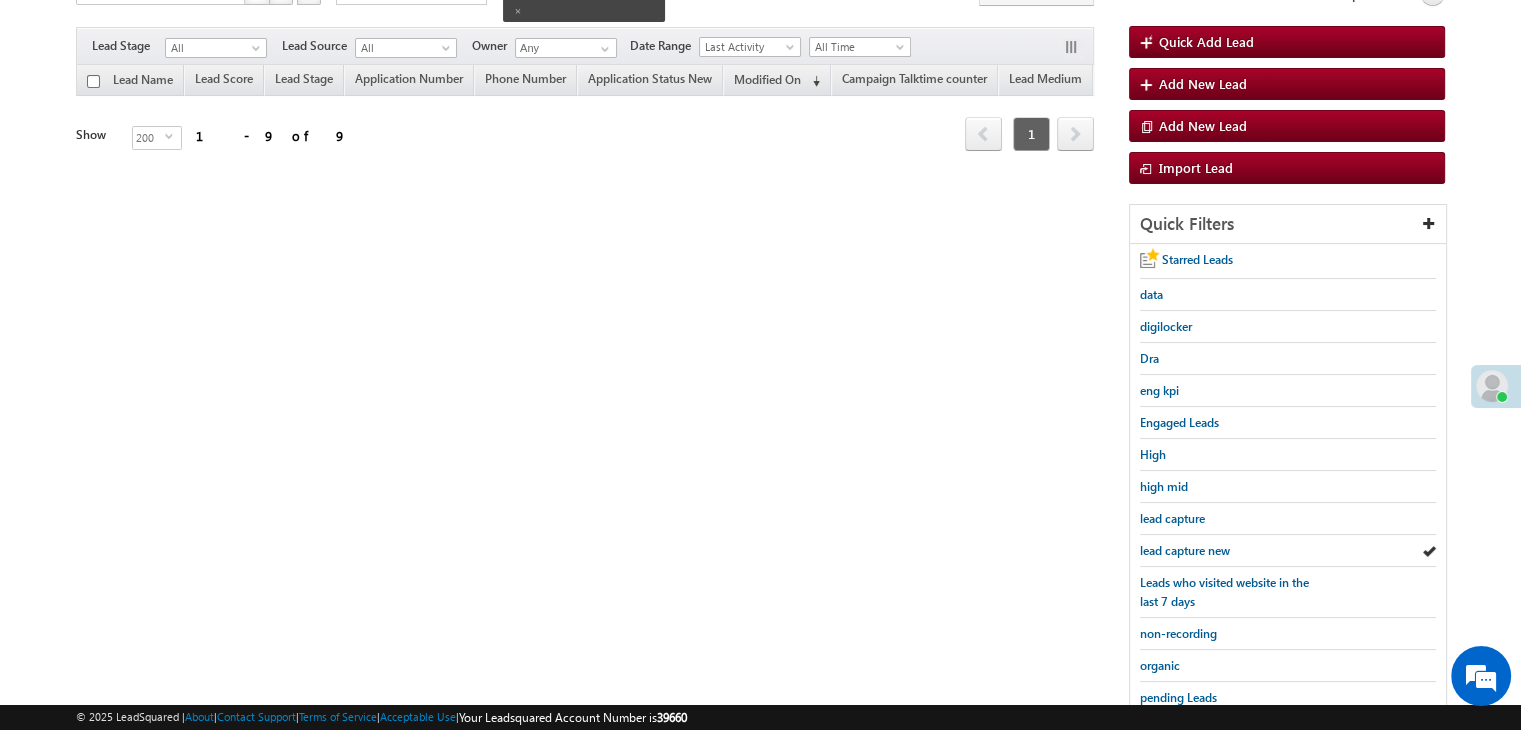 click on "lead capture new" at bounding box center (1185, 550) 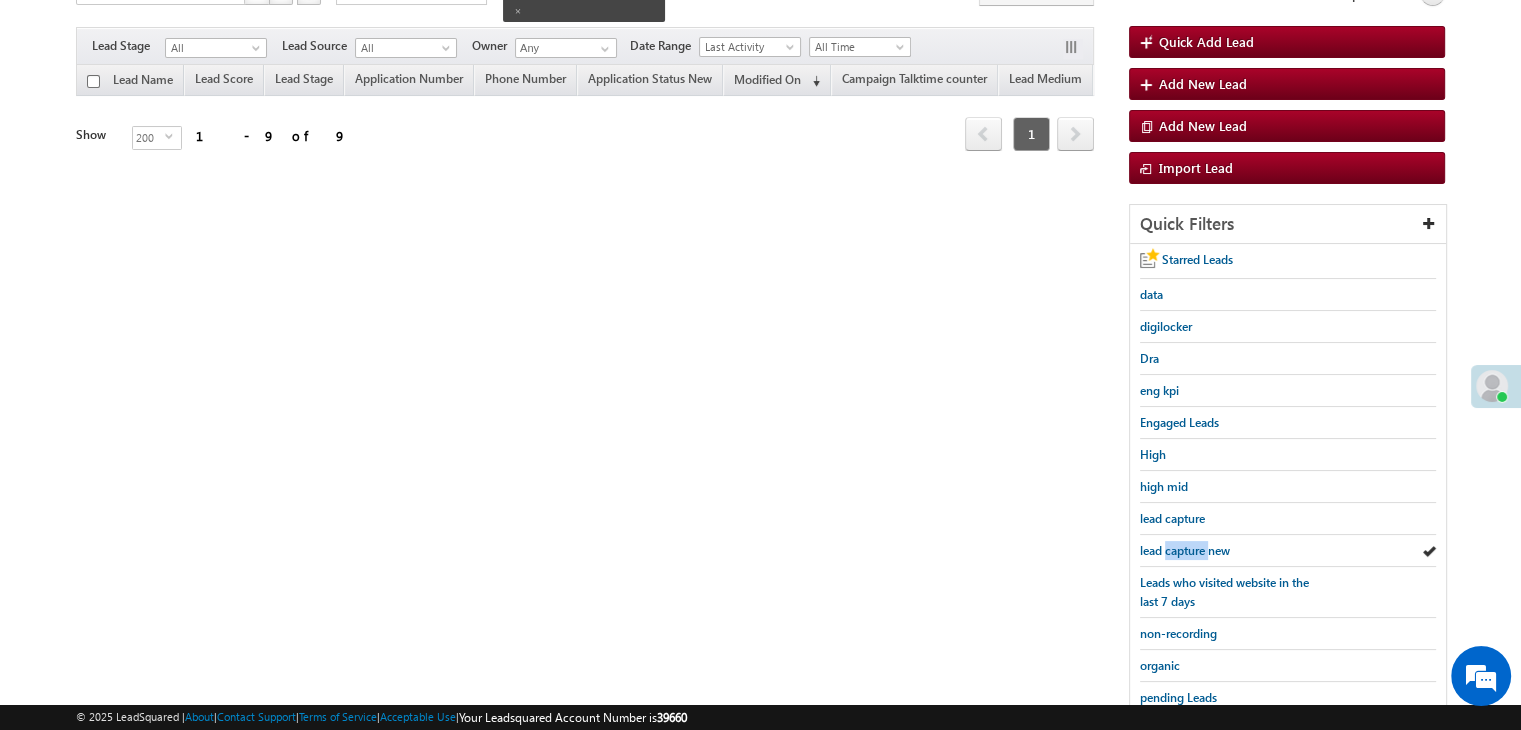 click on "lead capture new" at bounding box center [1185, 550] 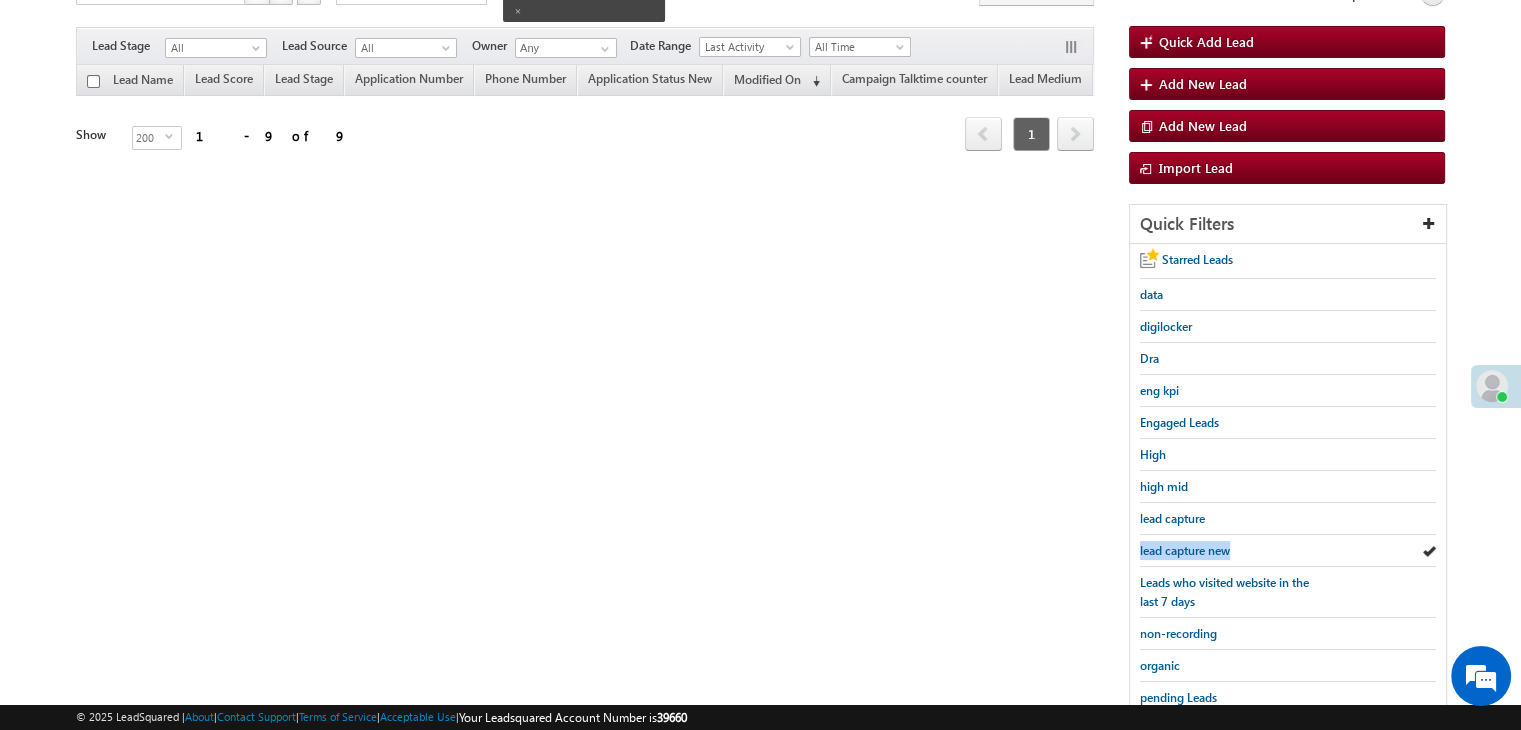 click on "lead capture new" at bounding box center [1185, 550] 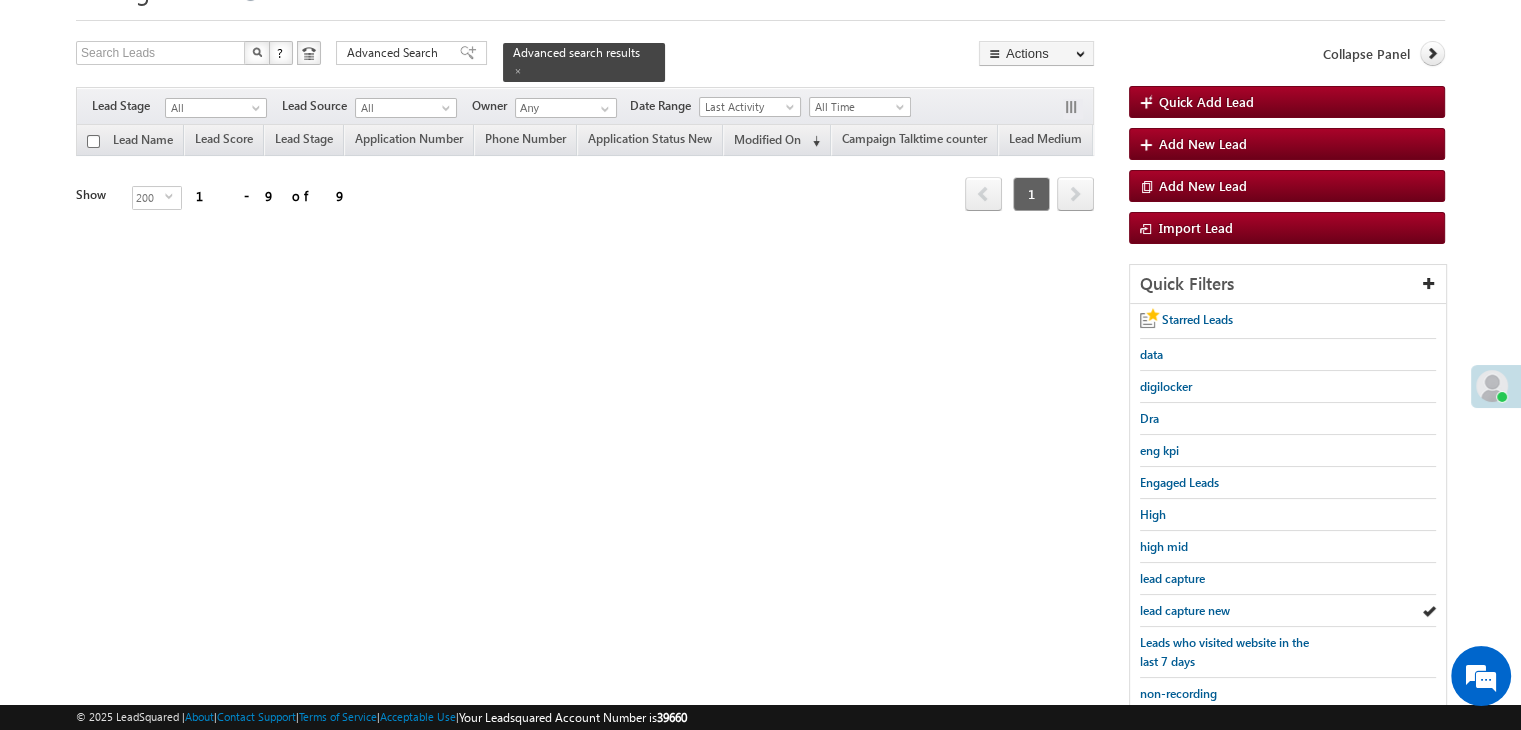 scroll, scrollTop: 200, scrollLeft: 0, axis: vertical 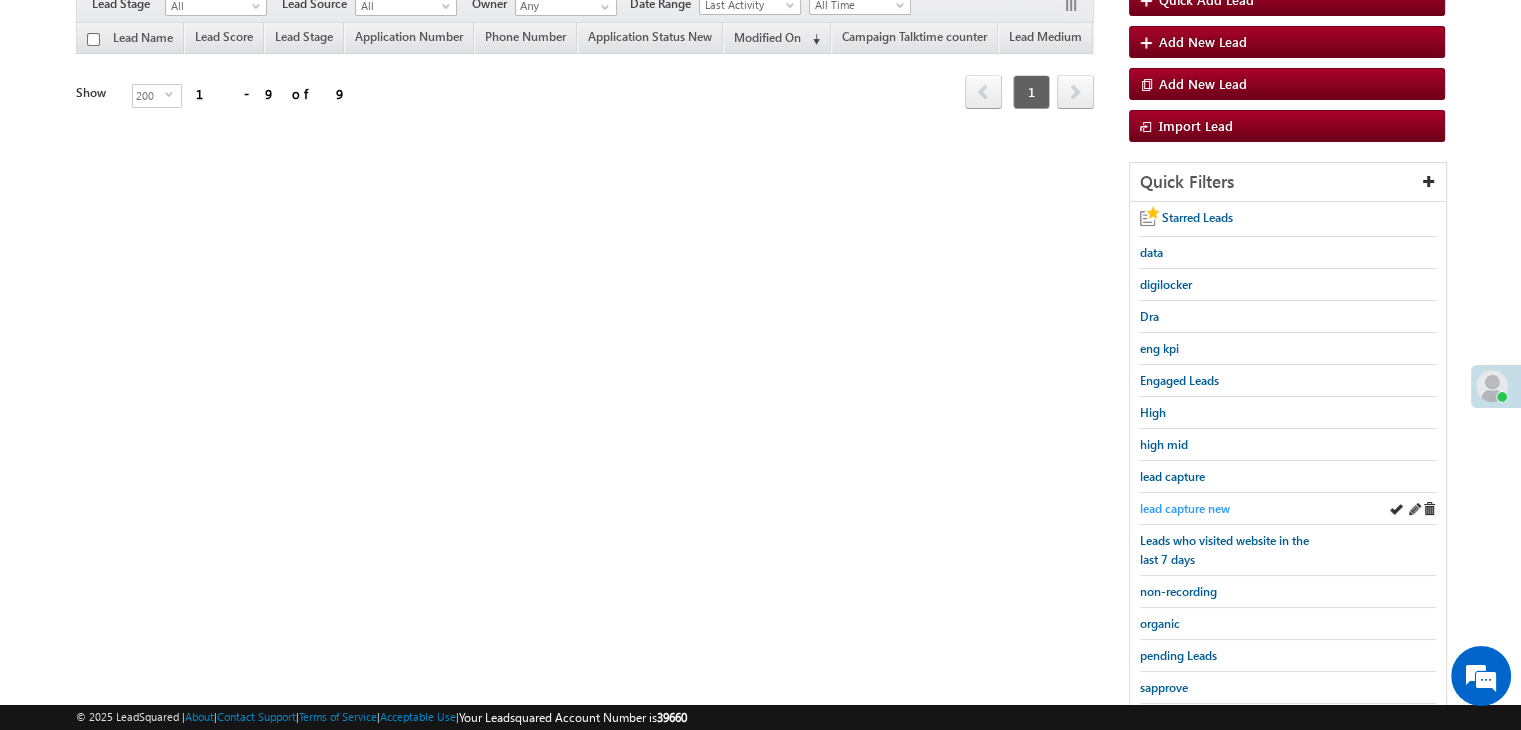 click on "lead capture new" at bounding box center [1185, 508] 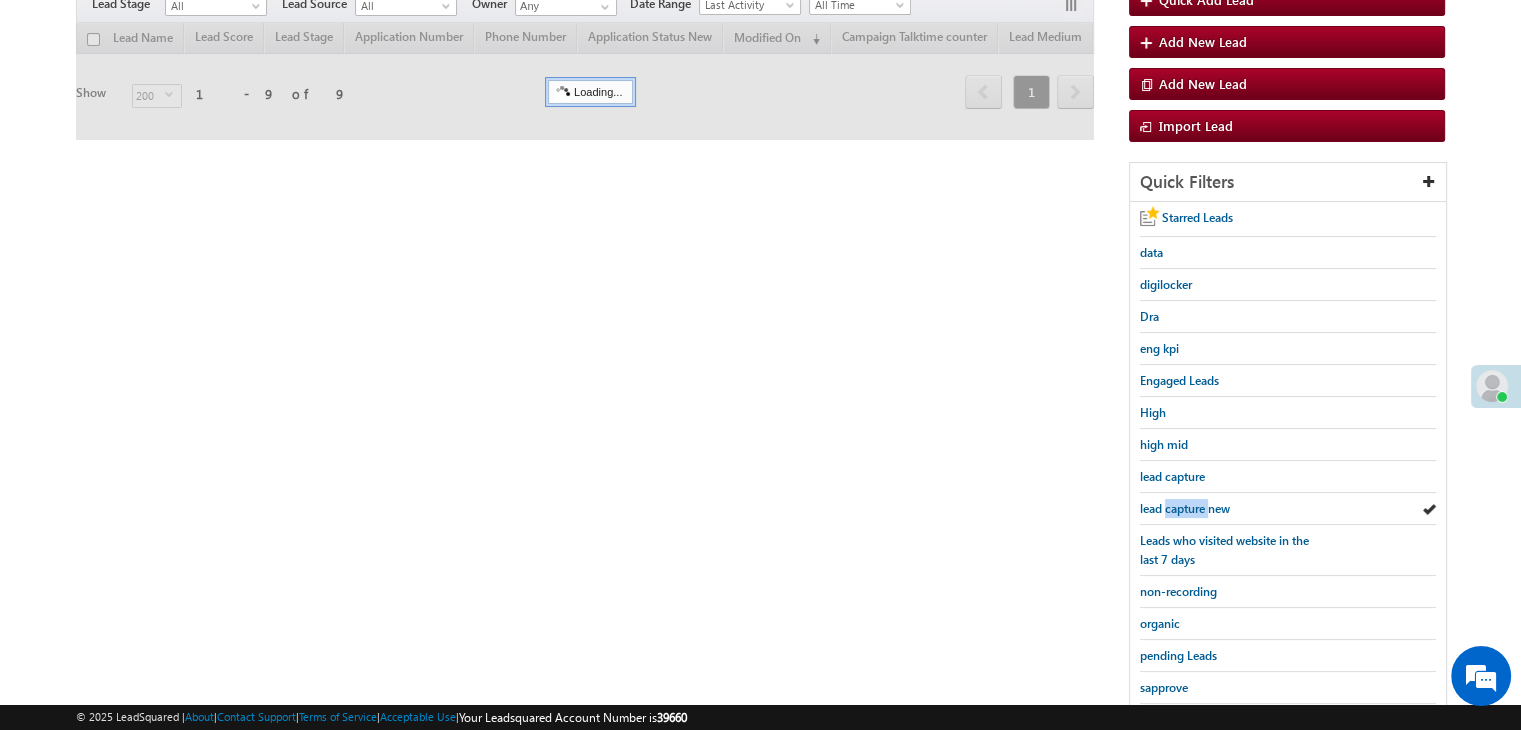 click on "lead capture new" at bounding box center (1185, 508) 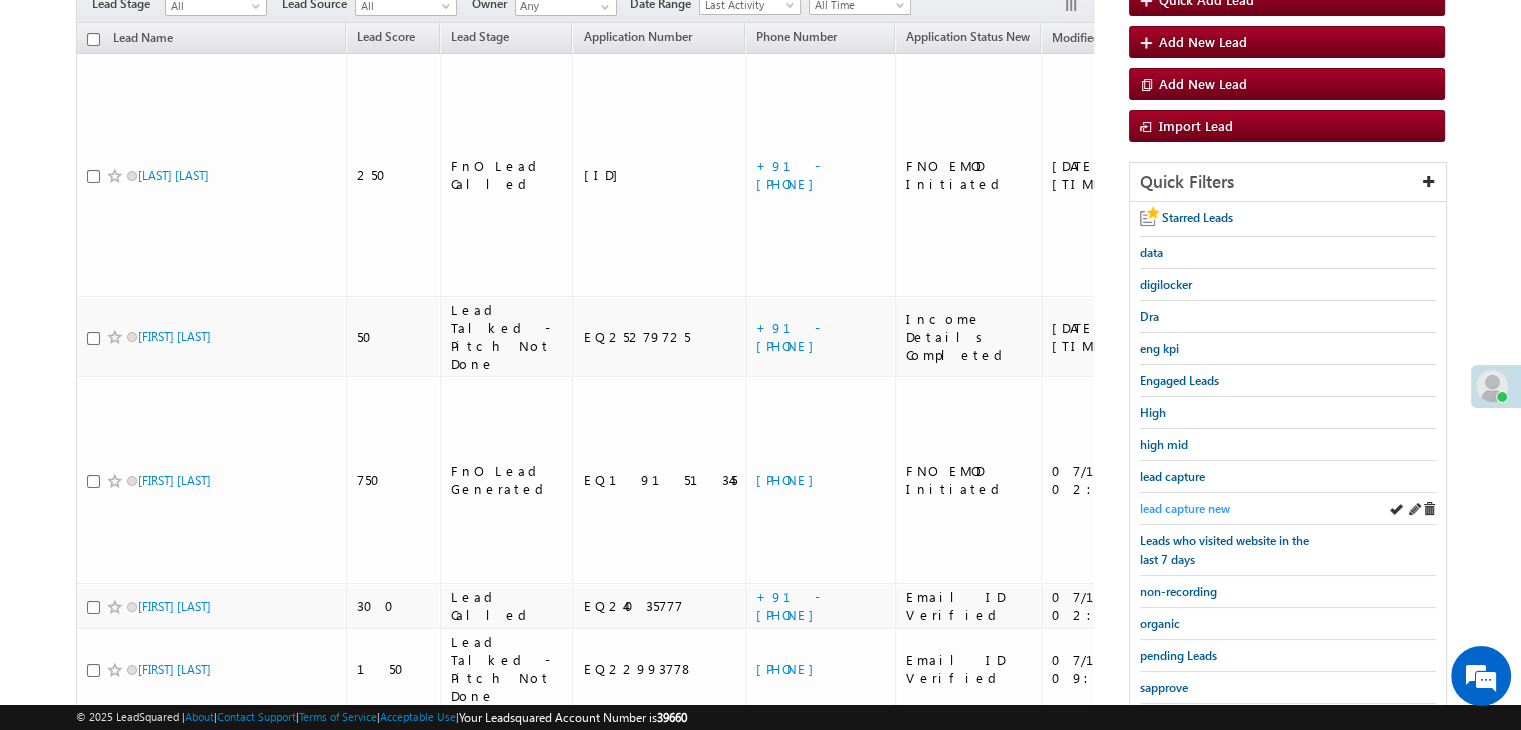 click on "lead capture new" at bounding box center (1185, 508) 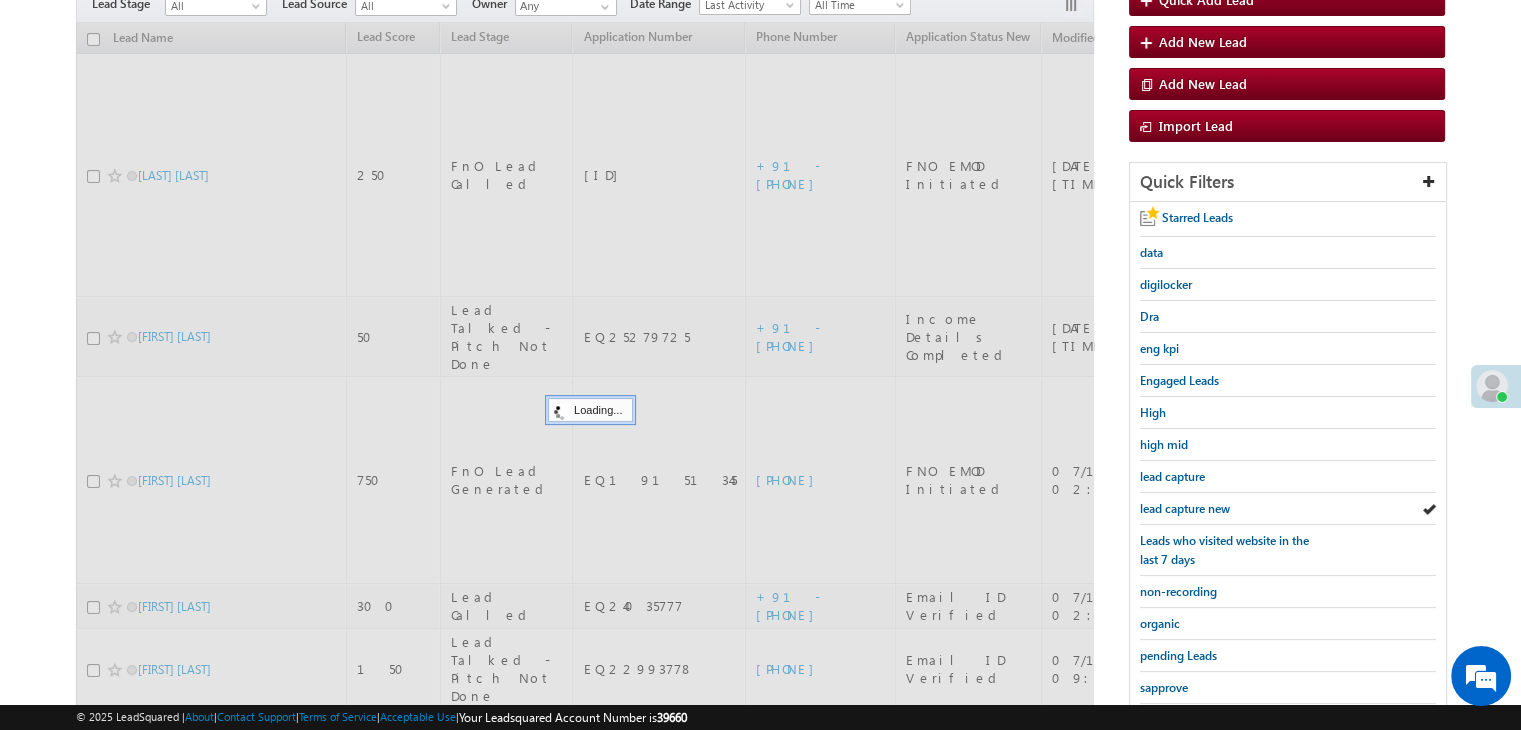 click on "lead capture new" at bounding box center [1185, 508] 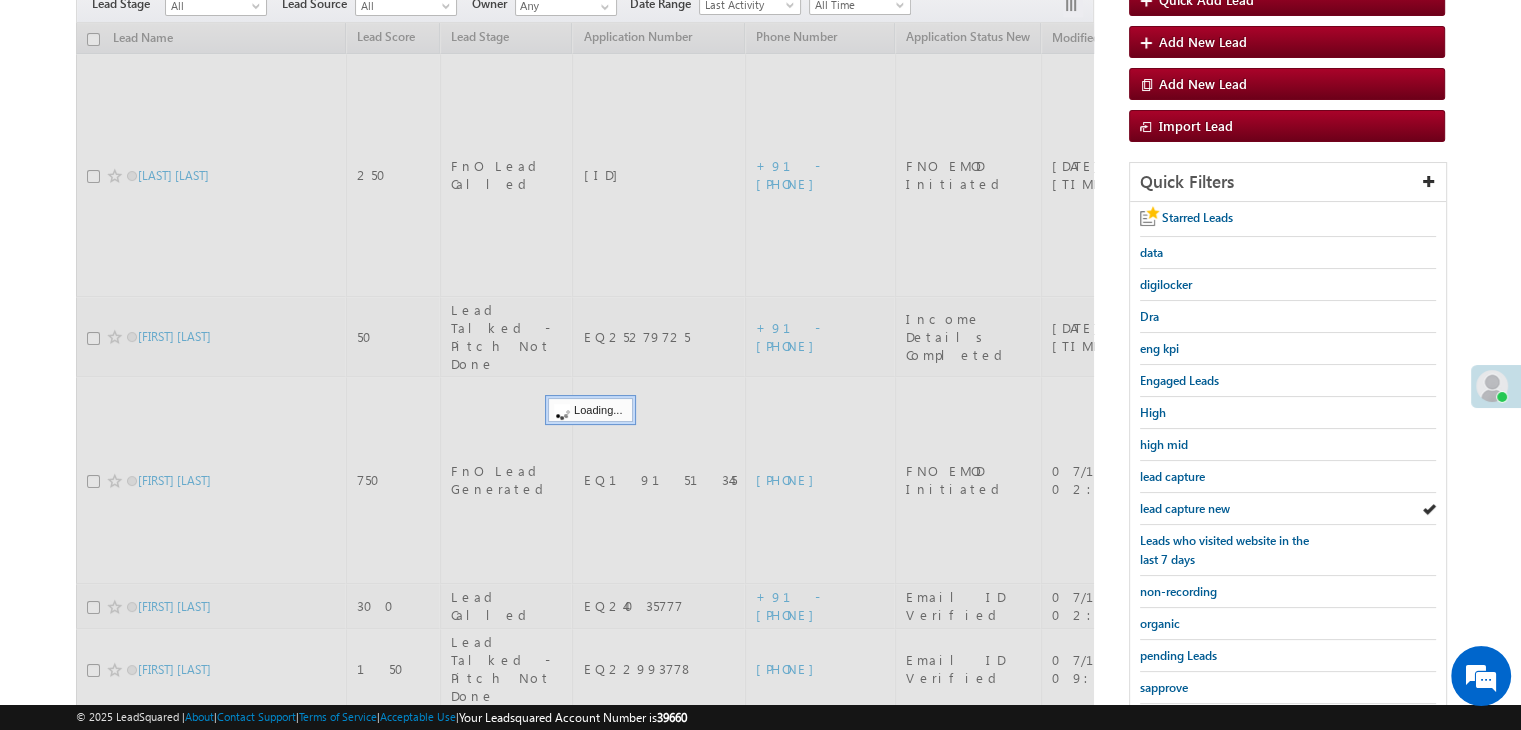 click on "lead capture new" at bounding box center [1185, 508] 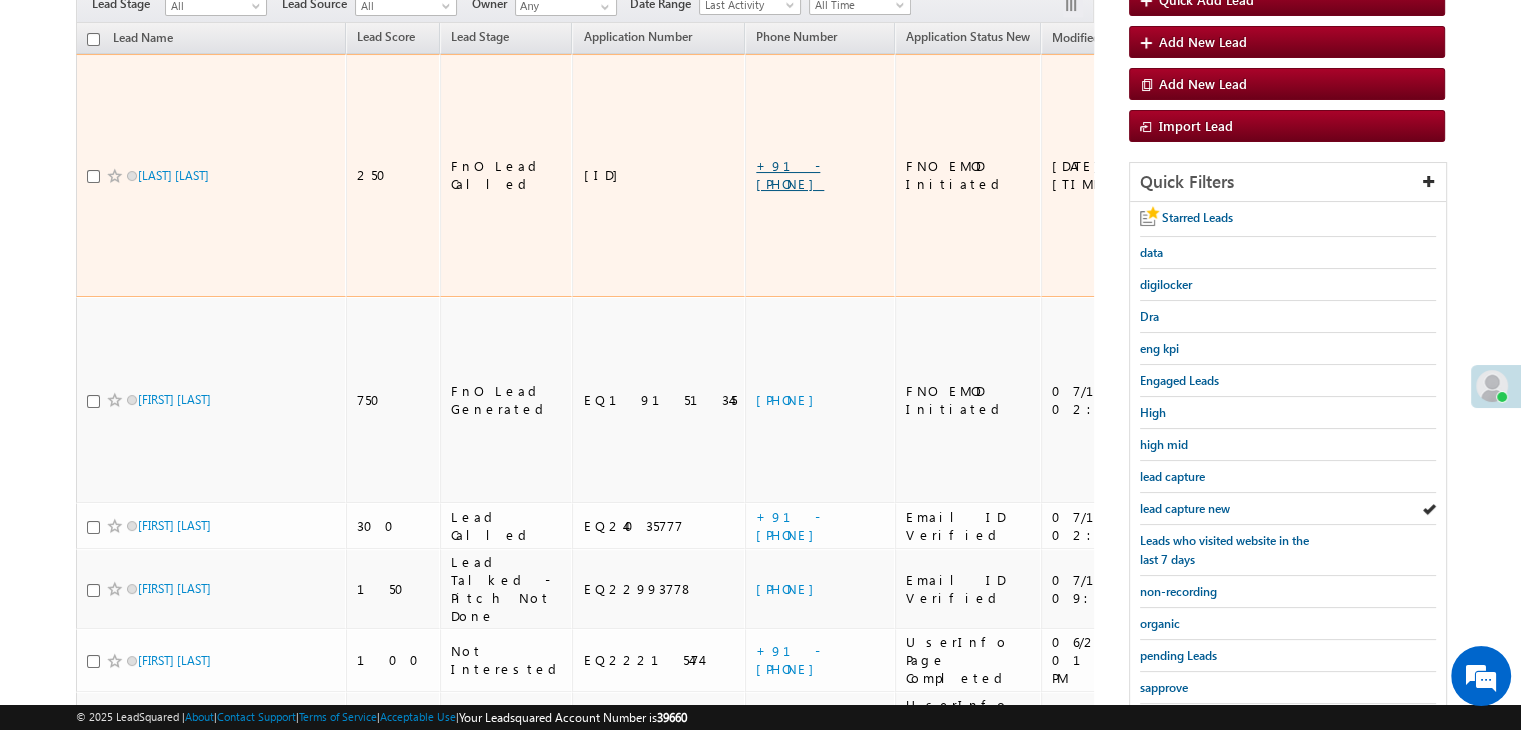 click on "+91-7654932092" at bounding box center (790, 174) 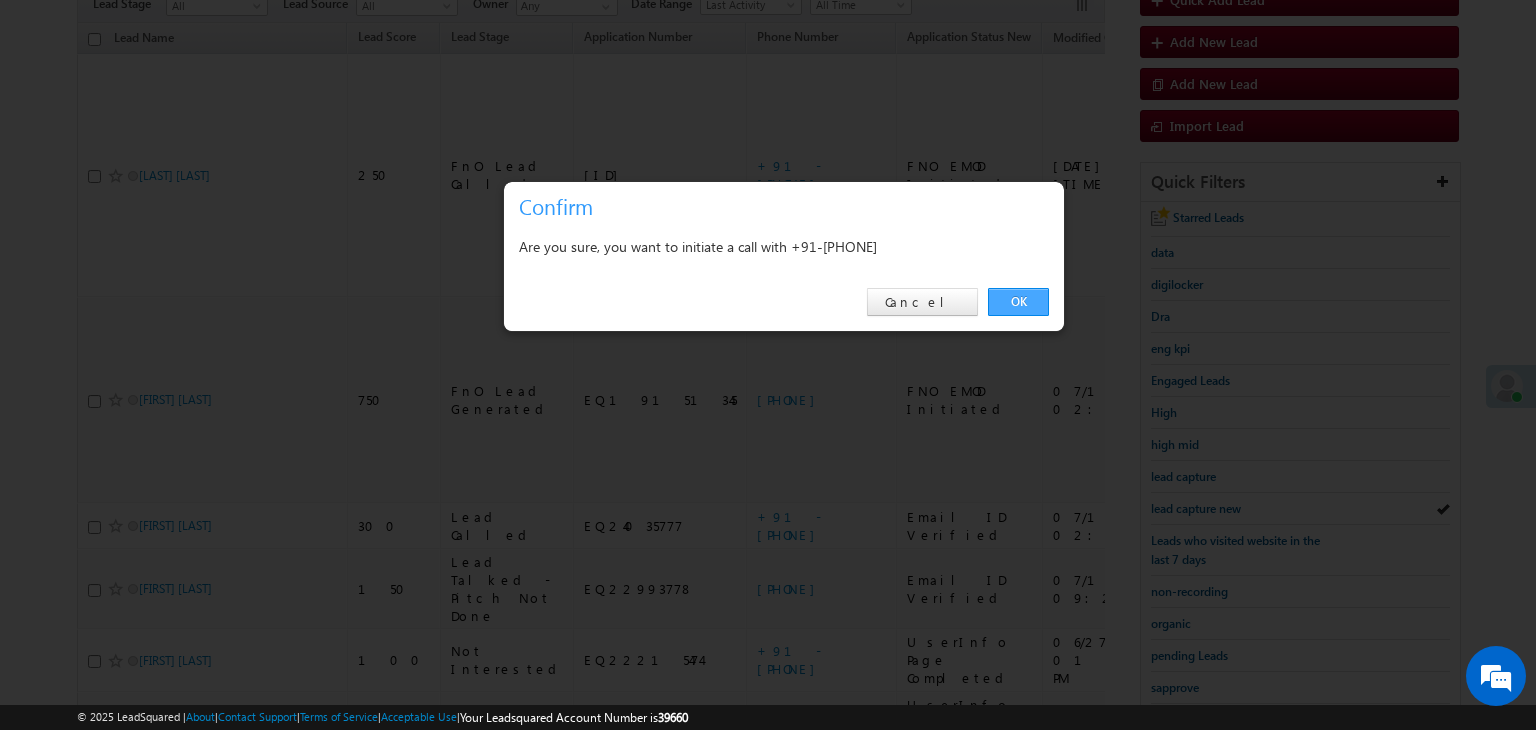 click on "OK" at bounding box center [1018, 302] 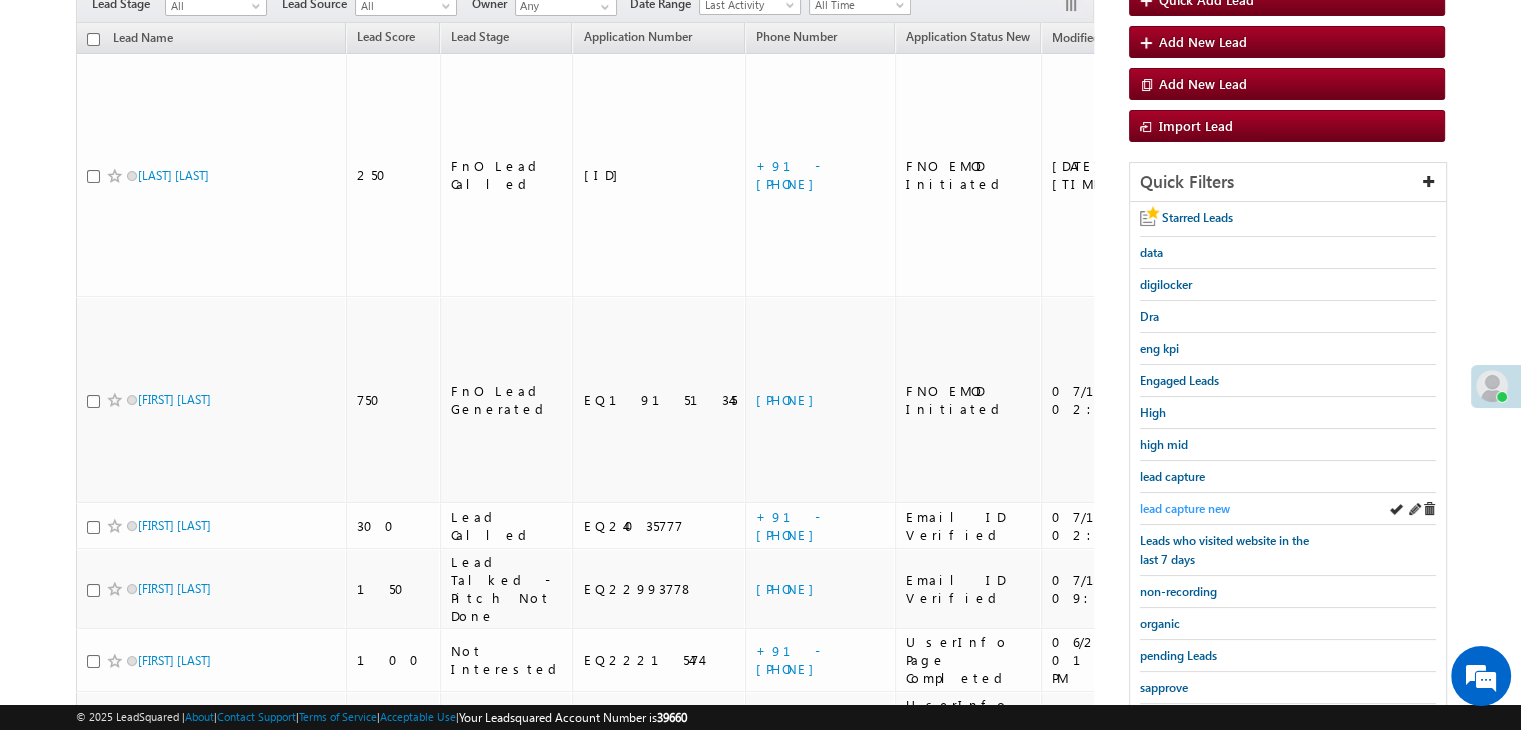 click on "lead capture new" at bounding box center [1185, 508] 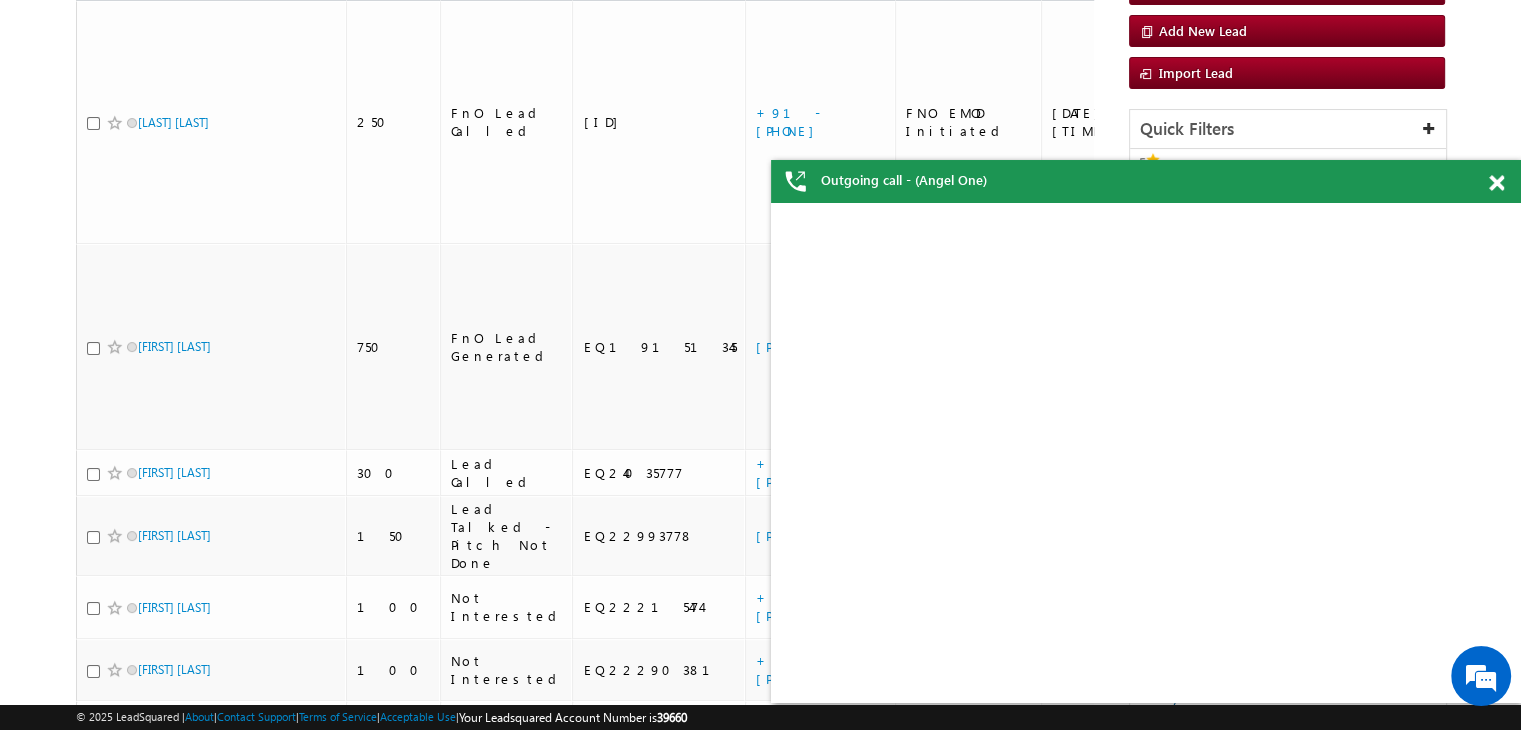 scroll, scrollTop: 200, scrollLeft: 0, axis: vertical 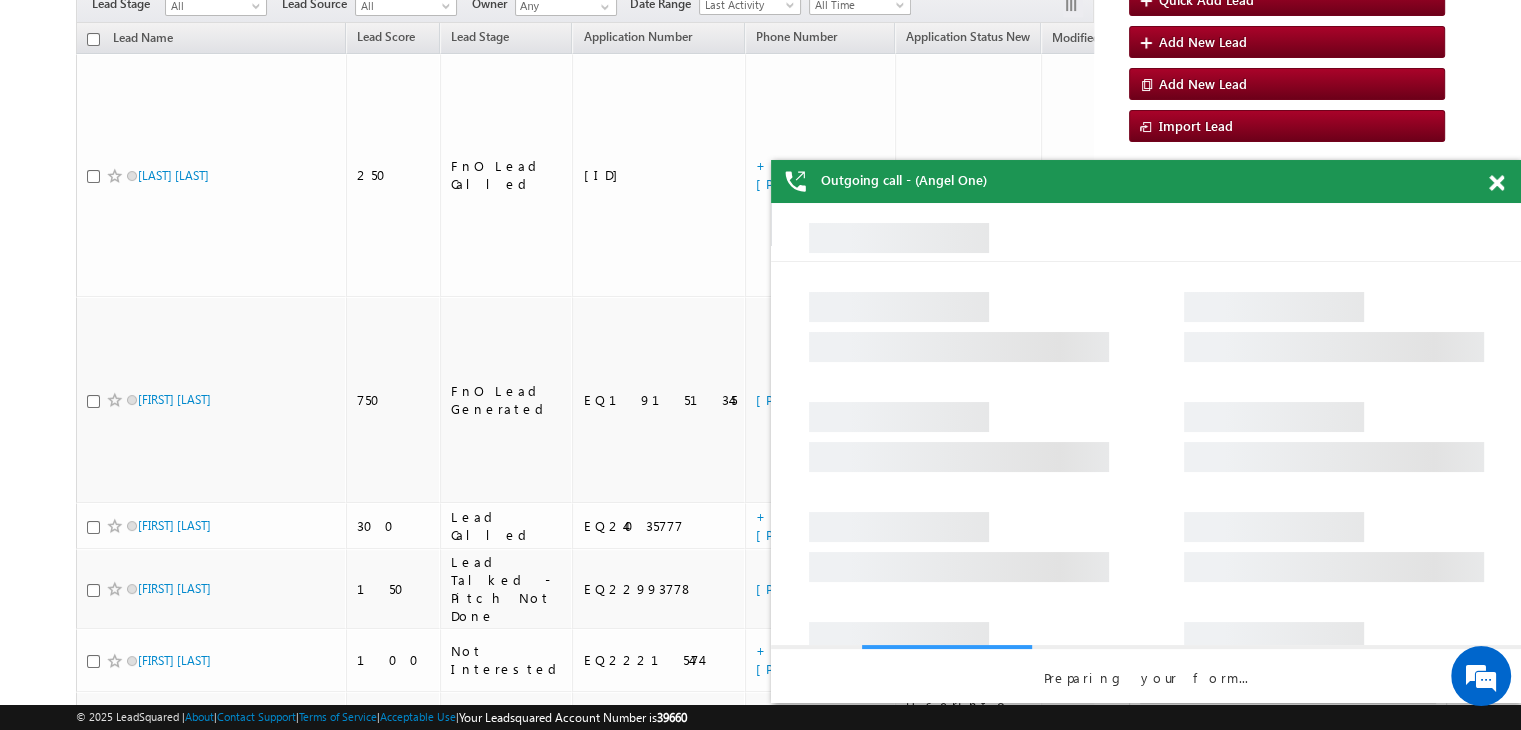 click at bounding box center [1507, 179] 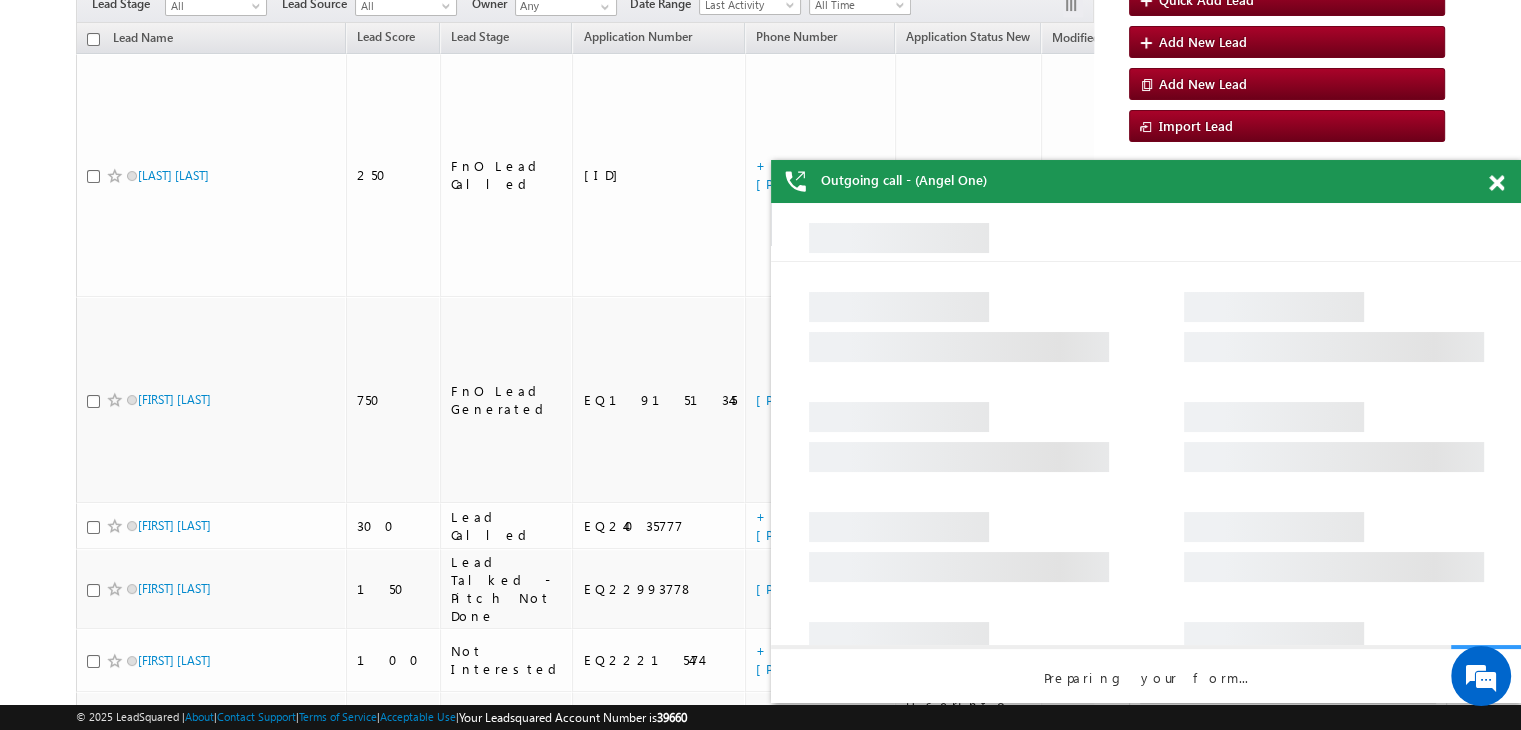 click at bounding box center (1496, 183) 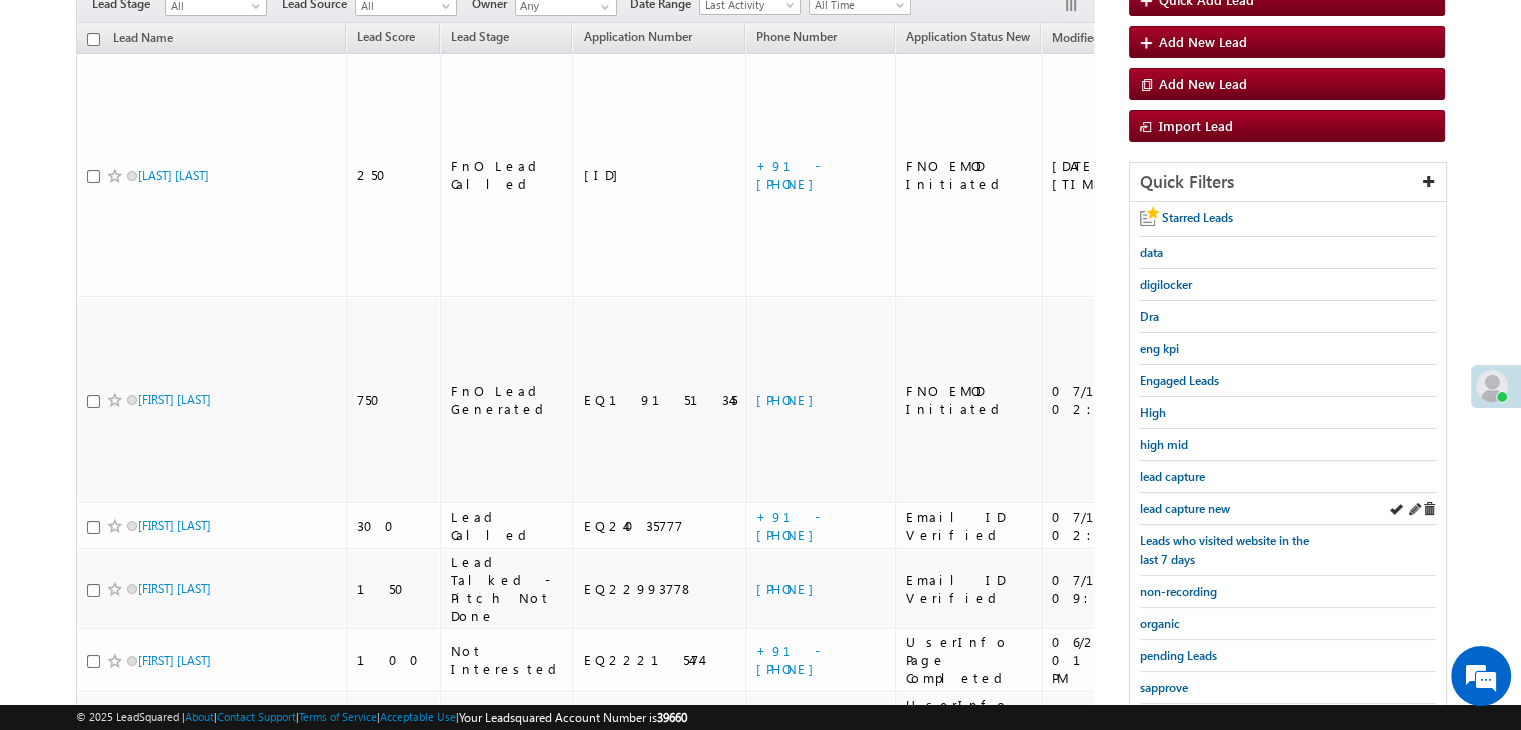 click on "lead capture new" at bounding box center (1288, 509) 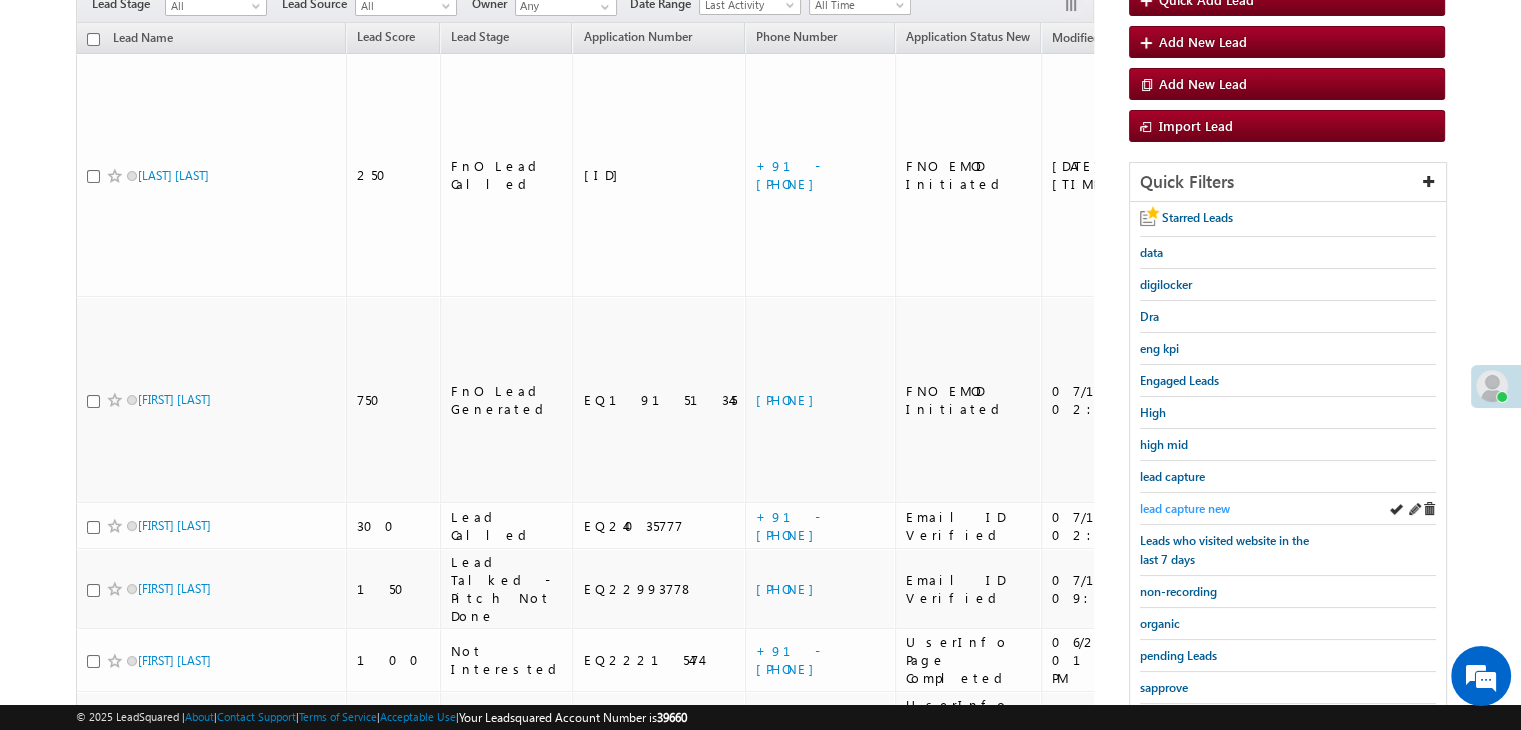 click on "lead capture new" at bounding box center [1185, 508] 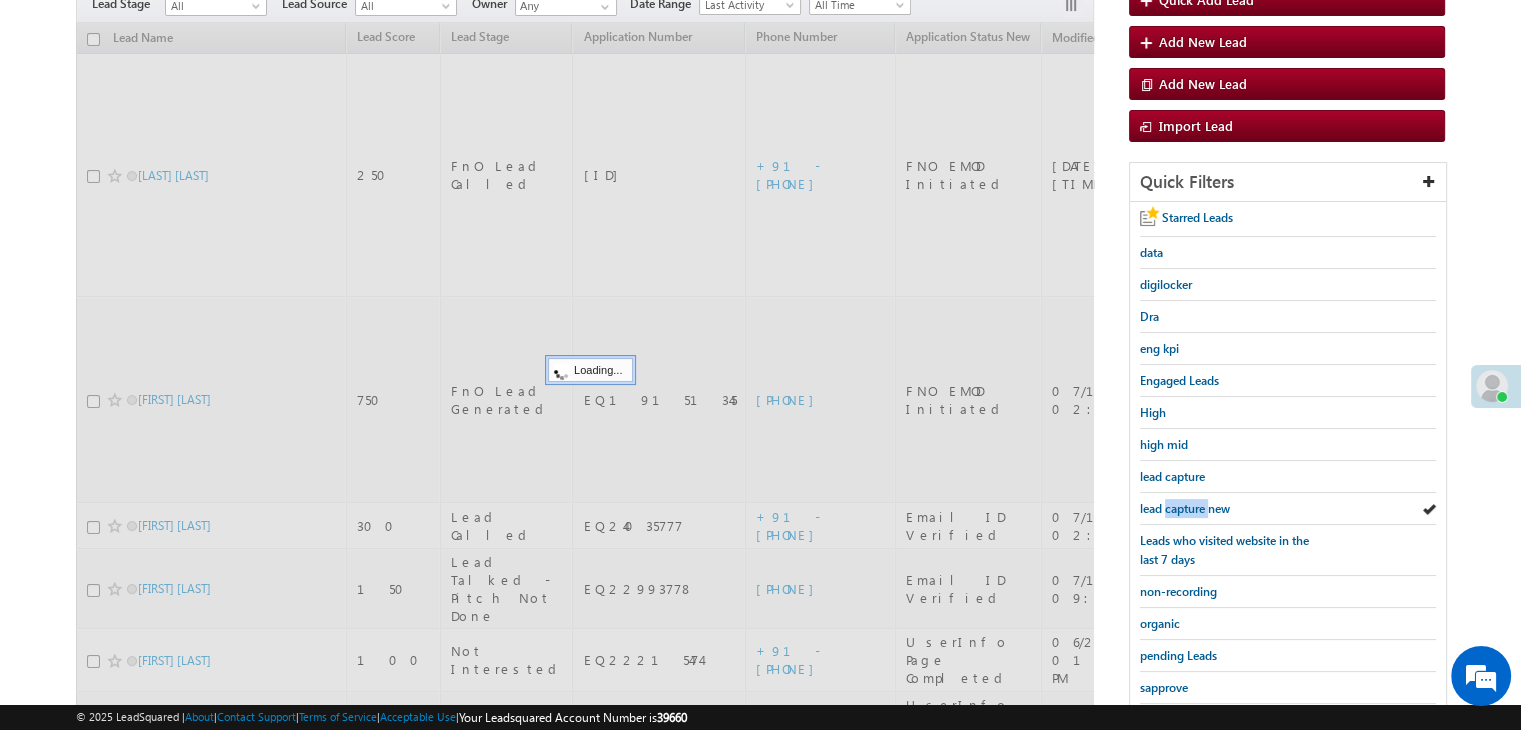click on "lead capture new" at bounding box center (1185, 508) 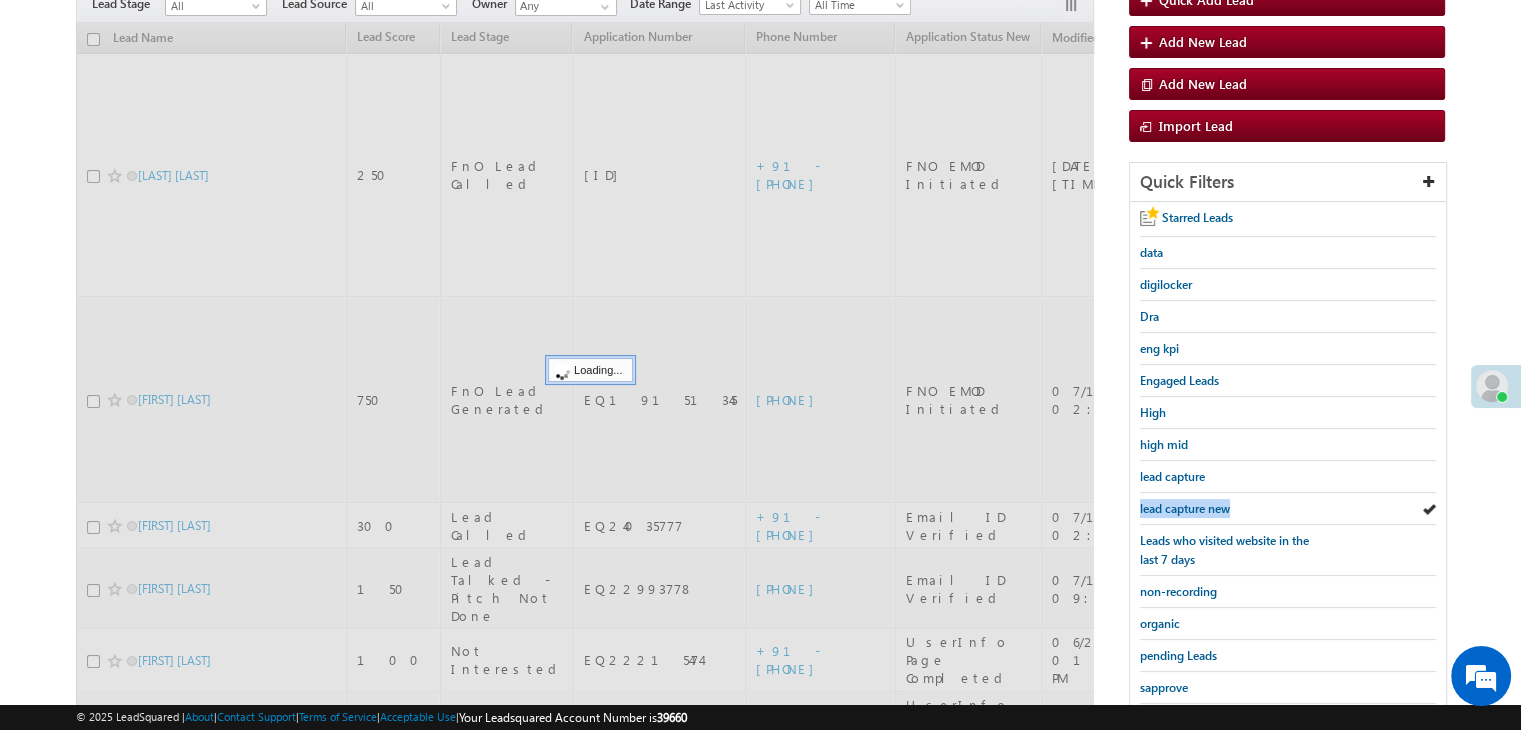 click on "lead capture new" at bounding box center (1185, 508) 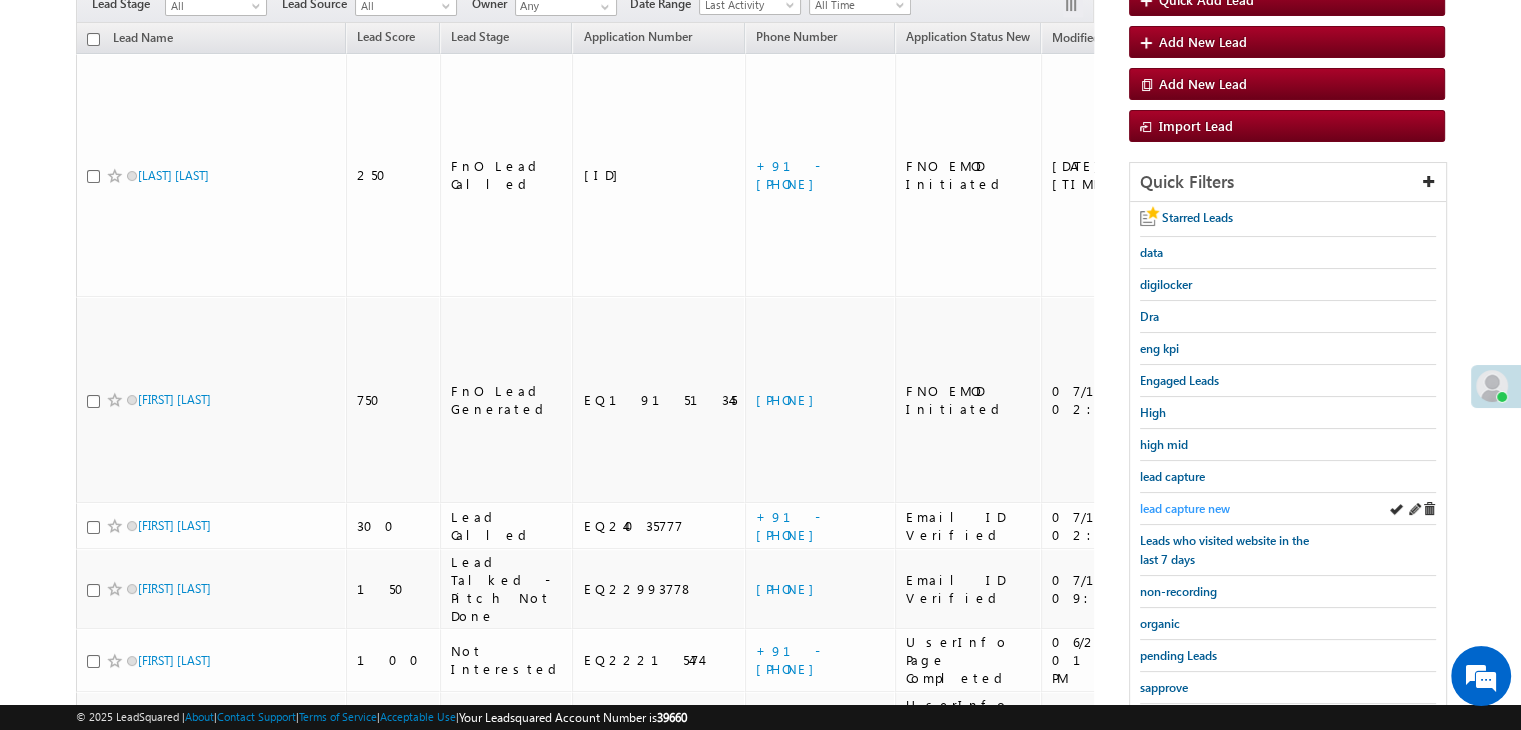 click on "lead capture new" at bounding box center [1185, 508] 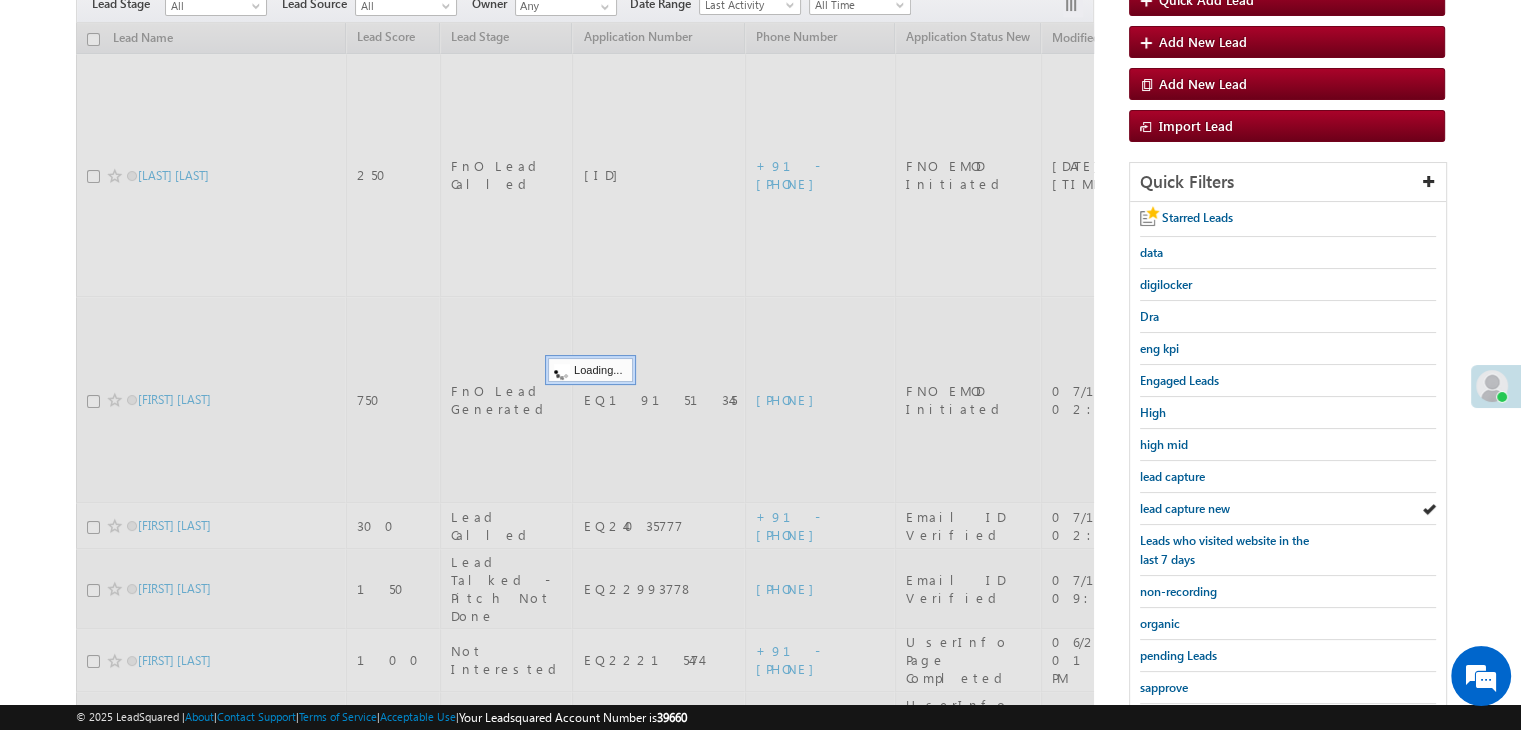 click on "lead capture new" at bounding box center (1185, 508) 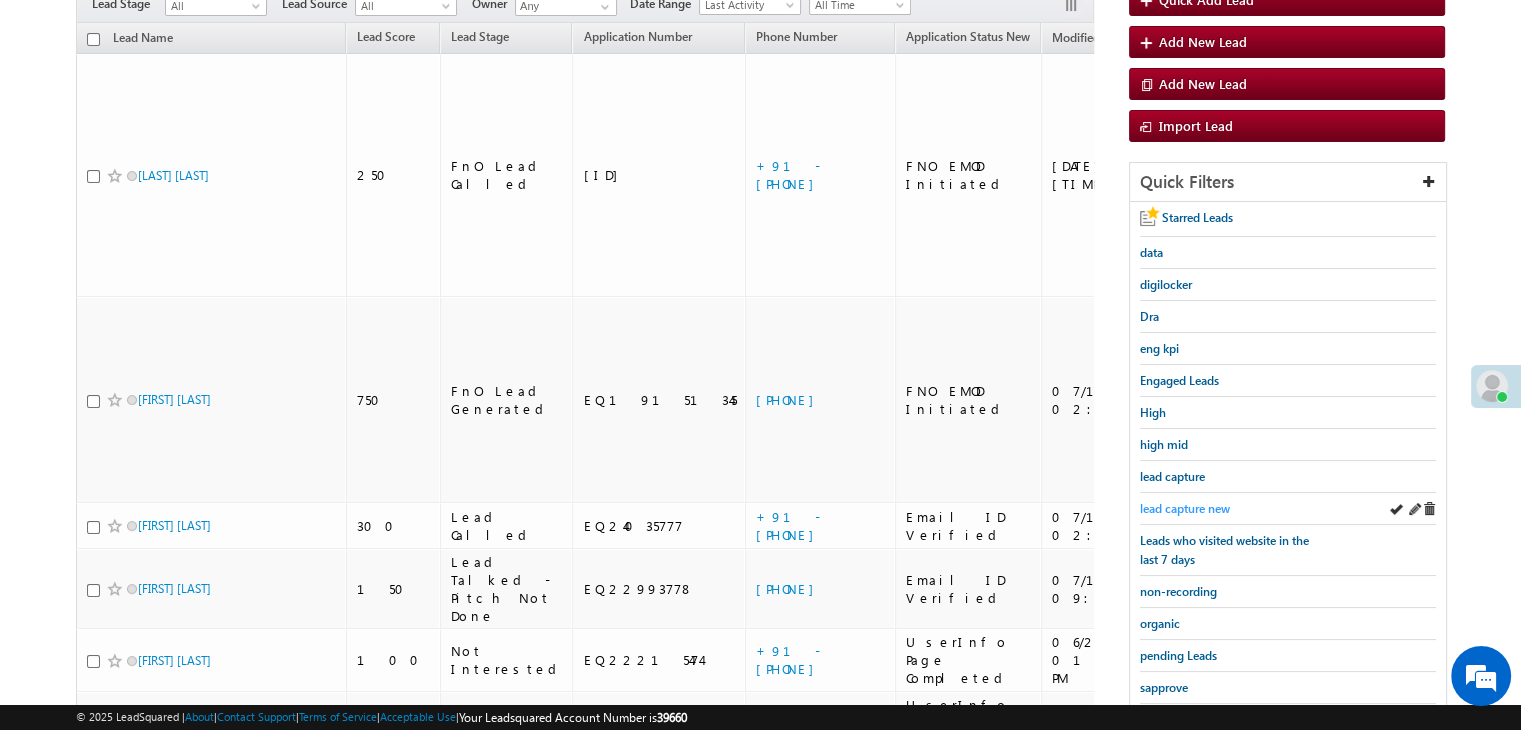 click on "lead capture new" at bounding box center [1185, 508] 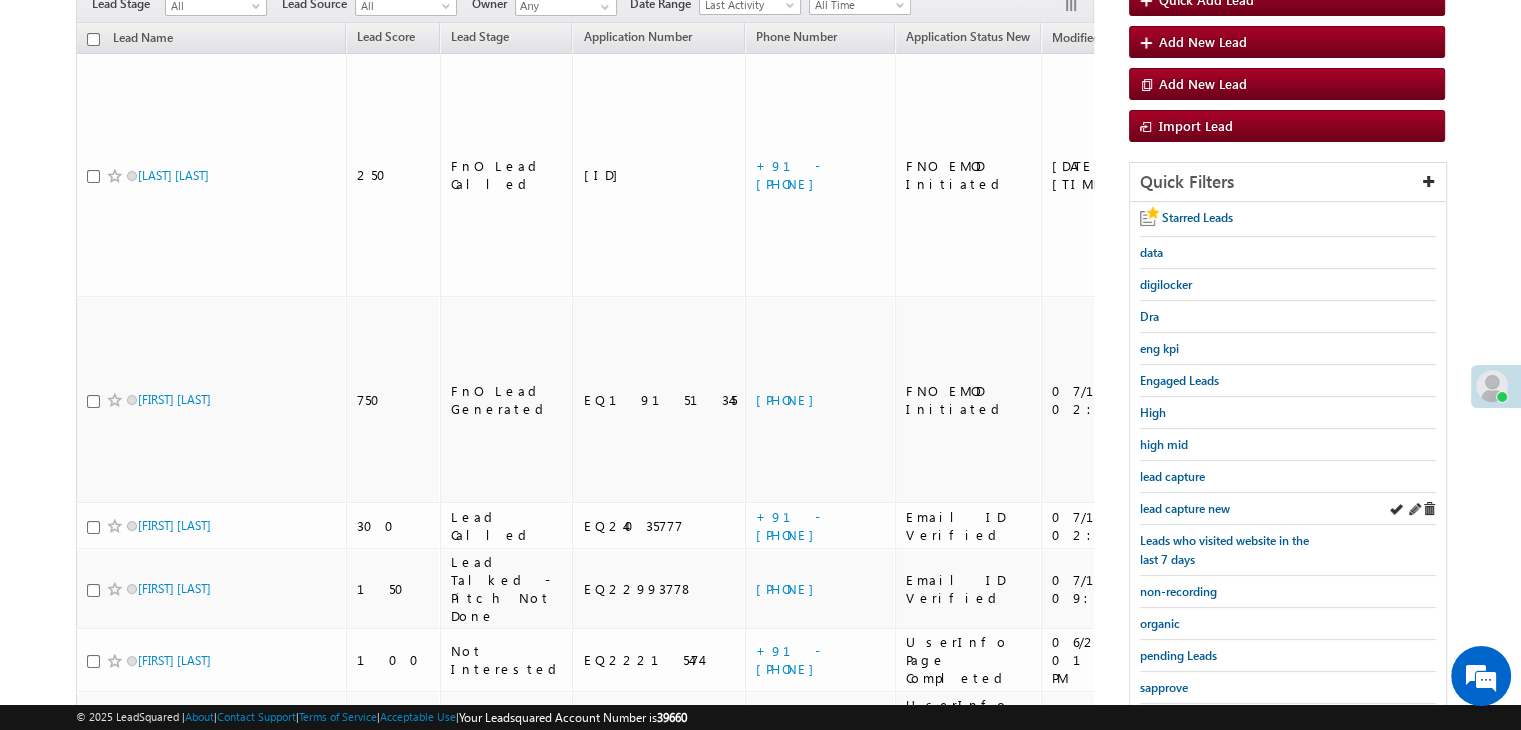 click on "lead capture new" at bounding box center [1288, 509] 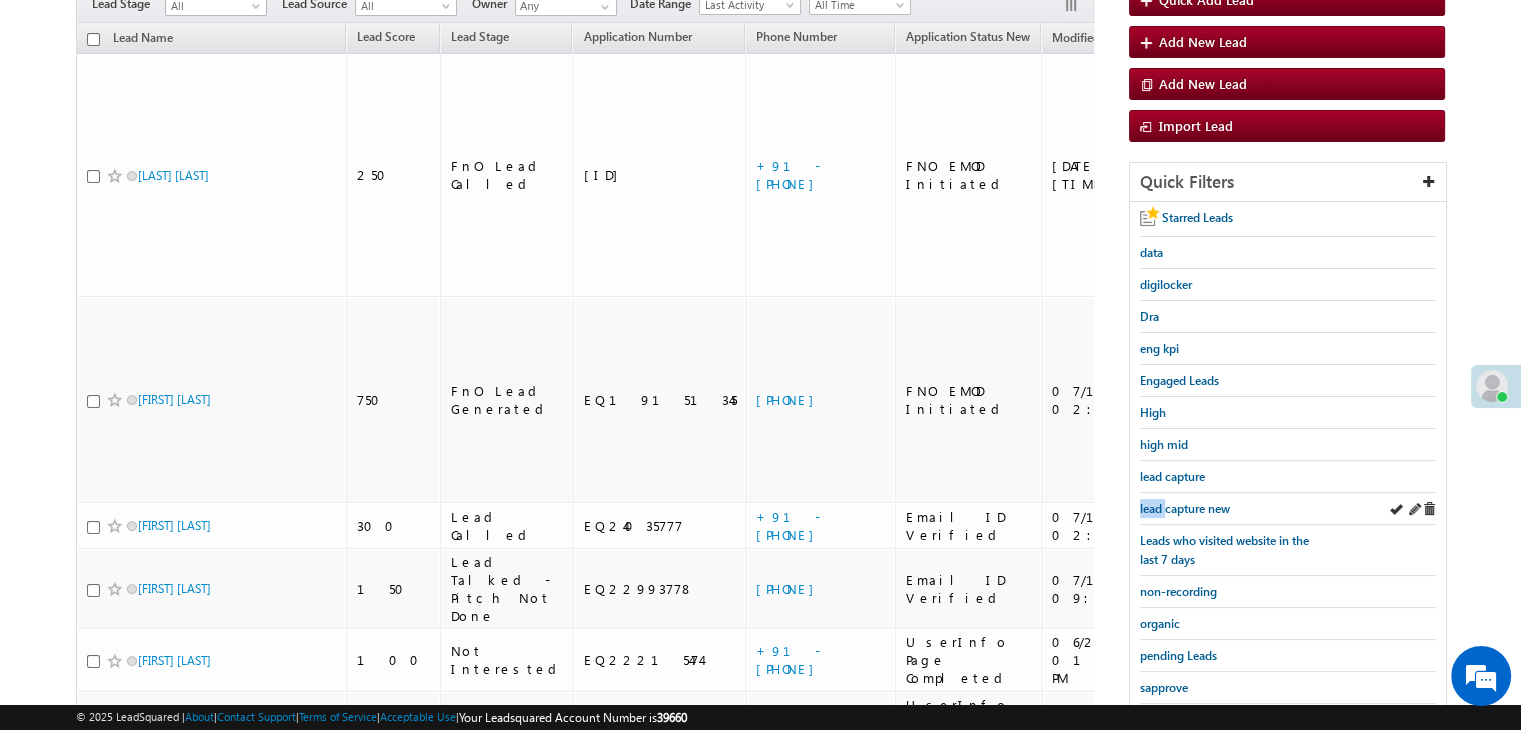 click on "lead capture new" at bounding box center (1288, 509) 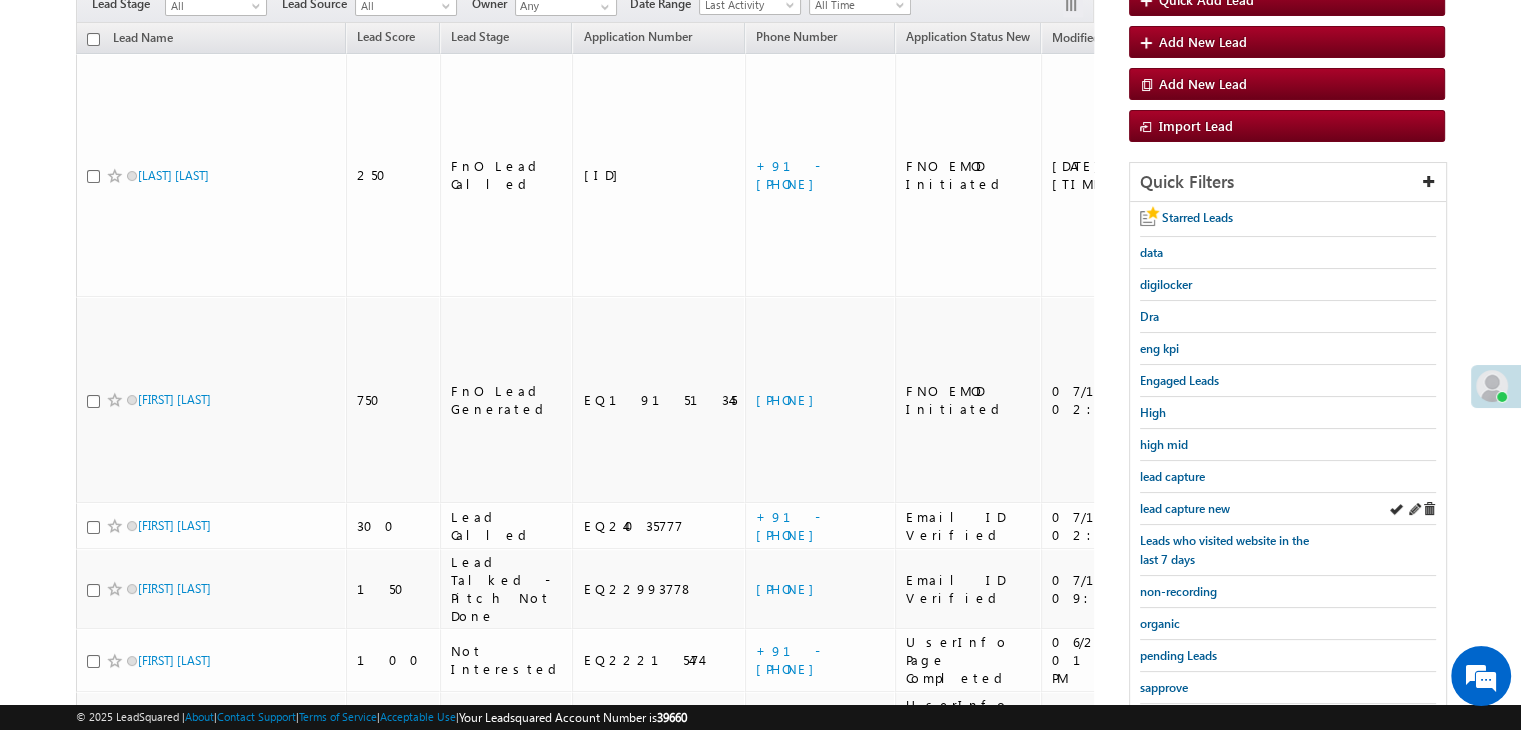 click on "lead capture new" at bounding box center (1185, 508) 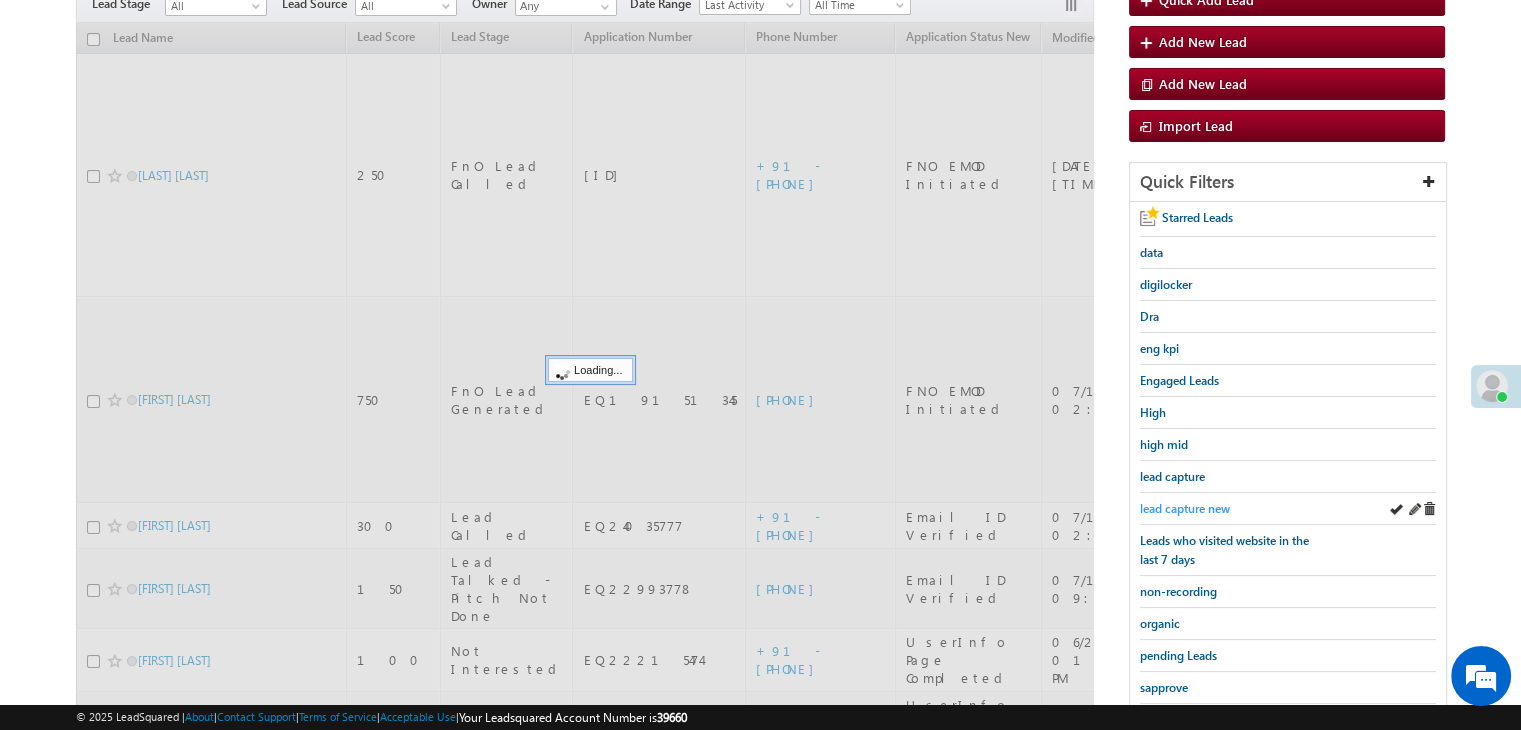click on "lead capture new" at bounding box center (1185, 508) 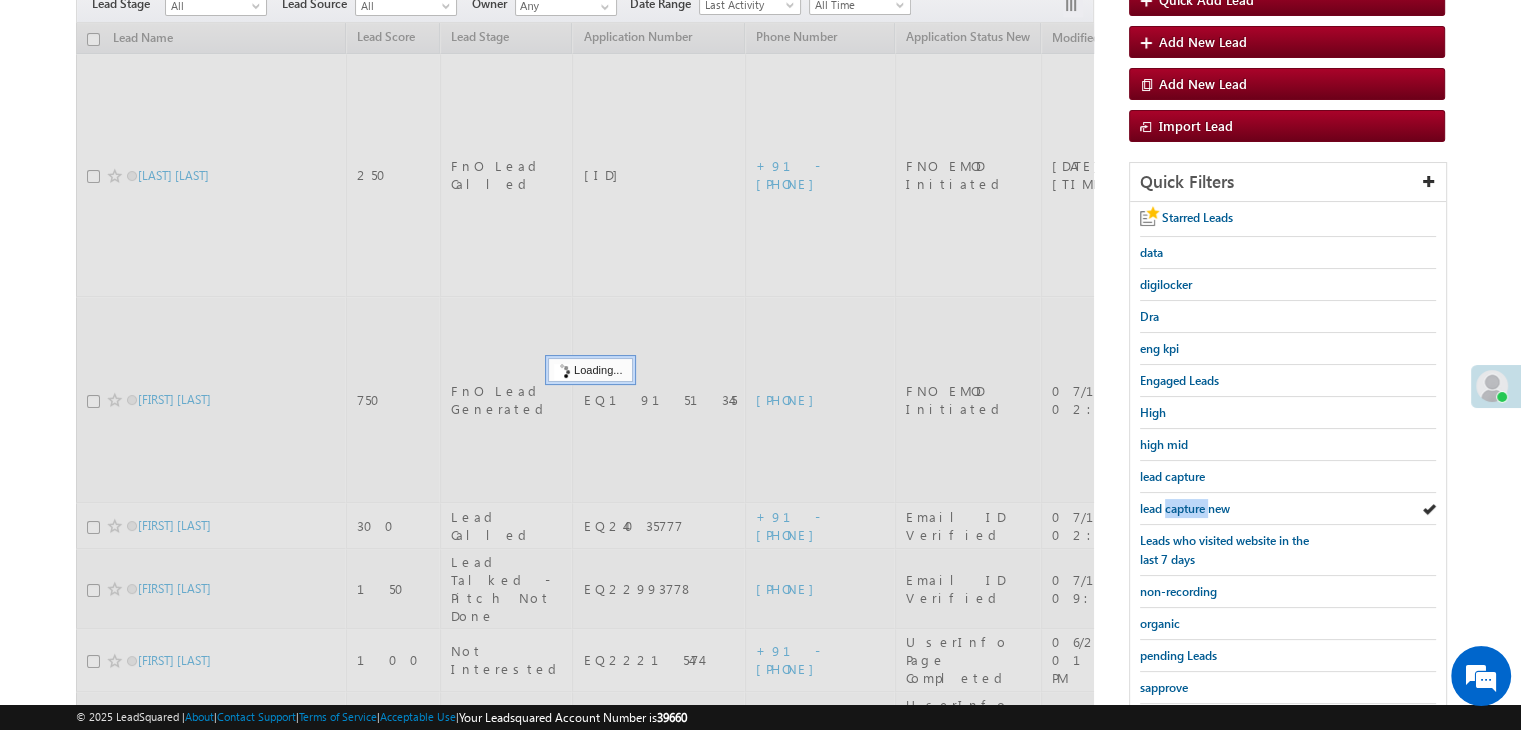 click on "lead capture new" at bounding box center [1185, 508] 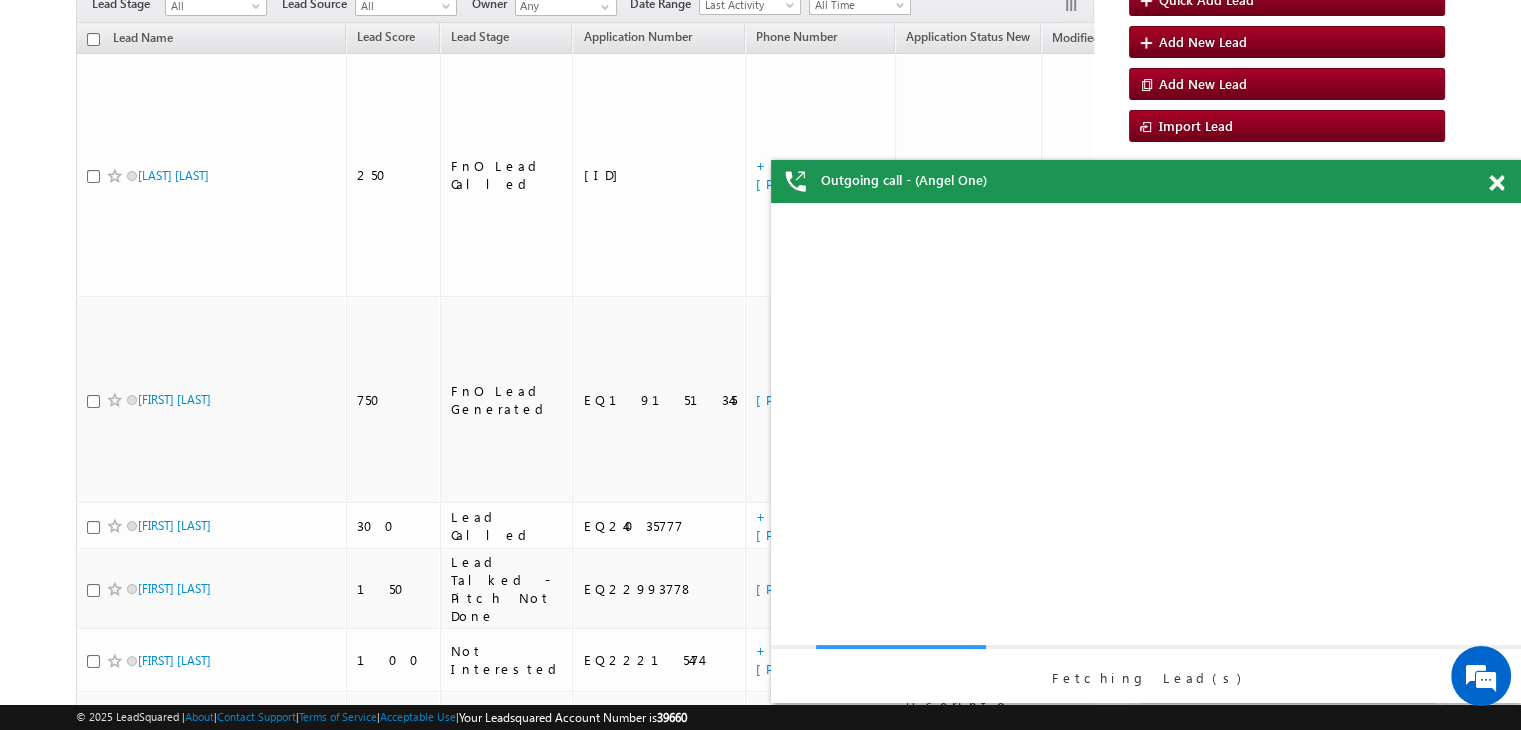 scroll, scrollTop: 0, scrollLeft: 0, axis: both 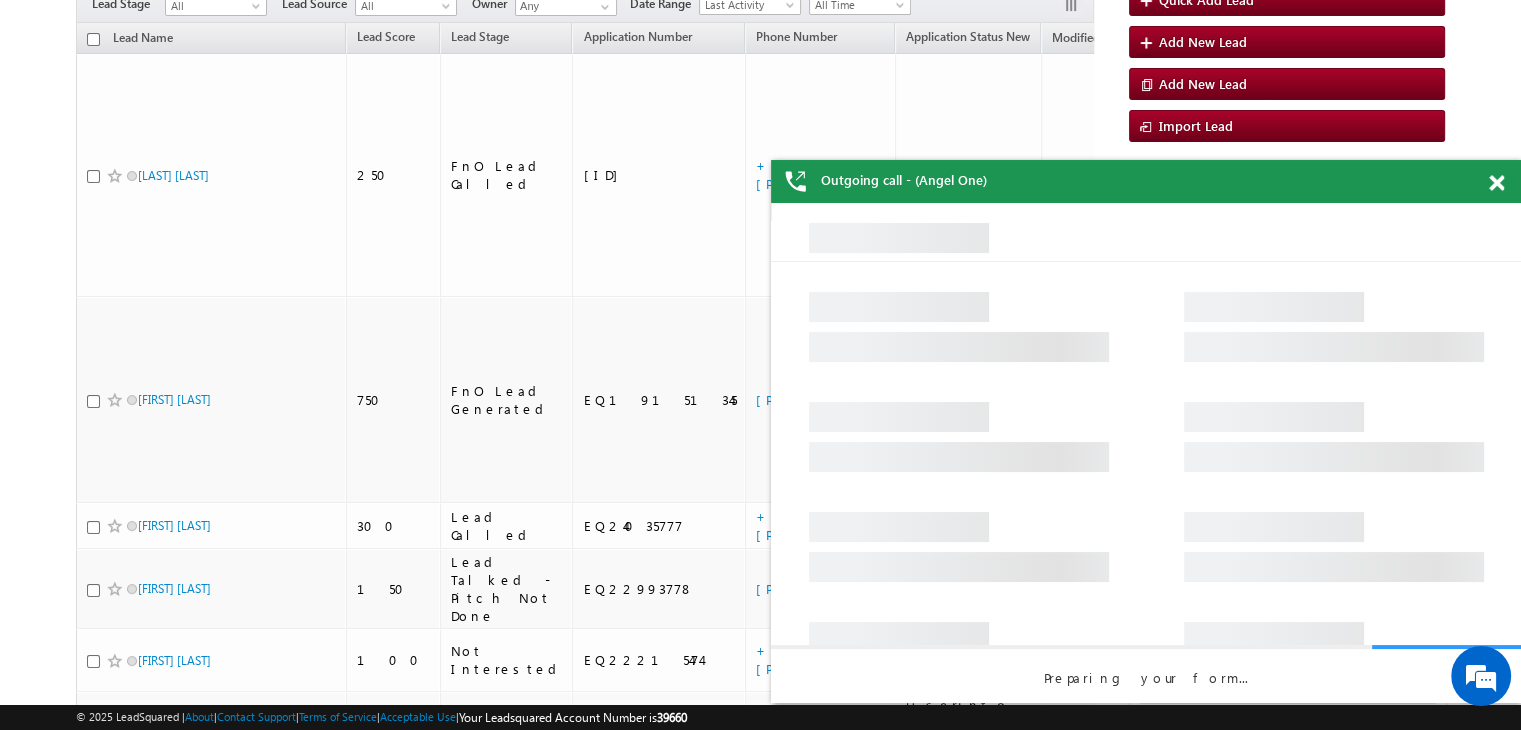 drag, startPoint x: 1497, startPoint y: 182, endPoint x: 433, endPoint y: 215, distance: 1064.5116 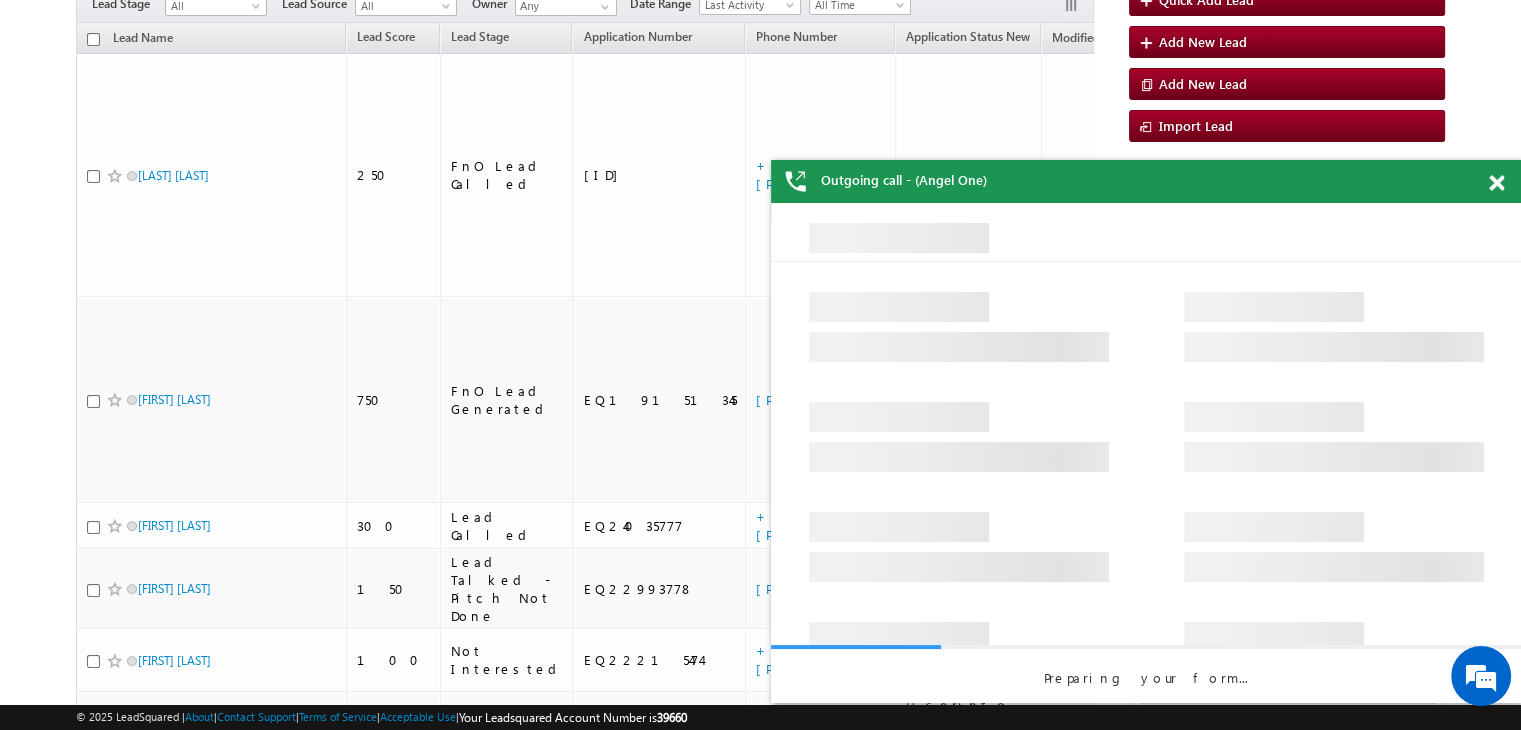 click at bounding box center (1496, 183) 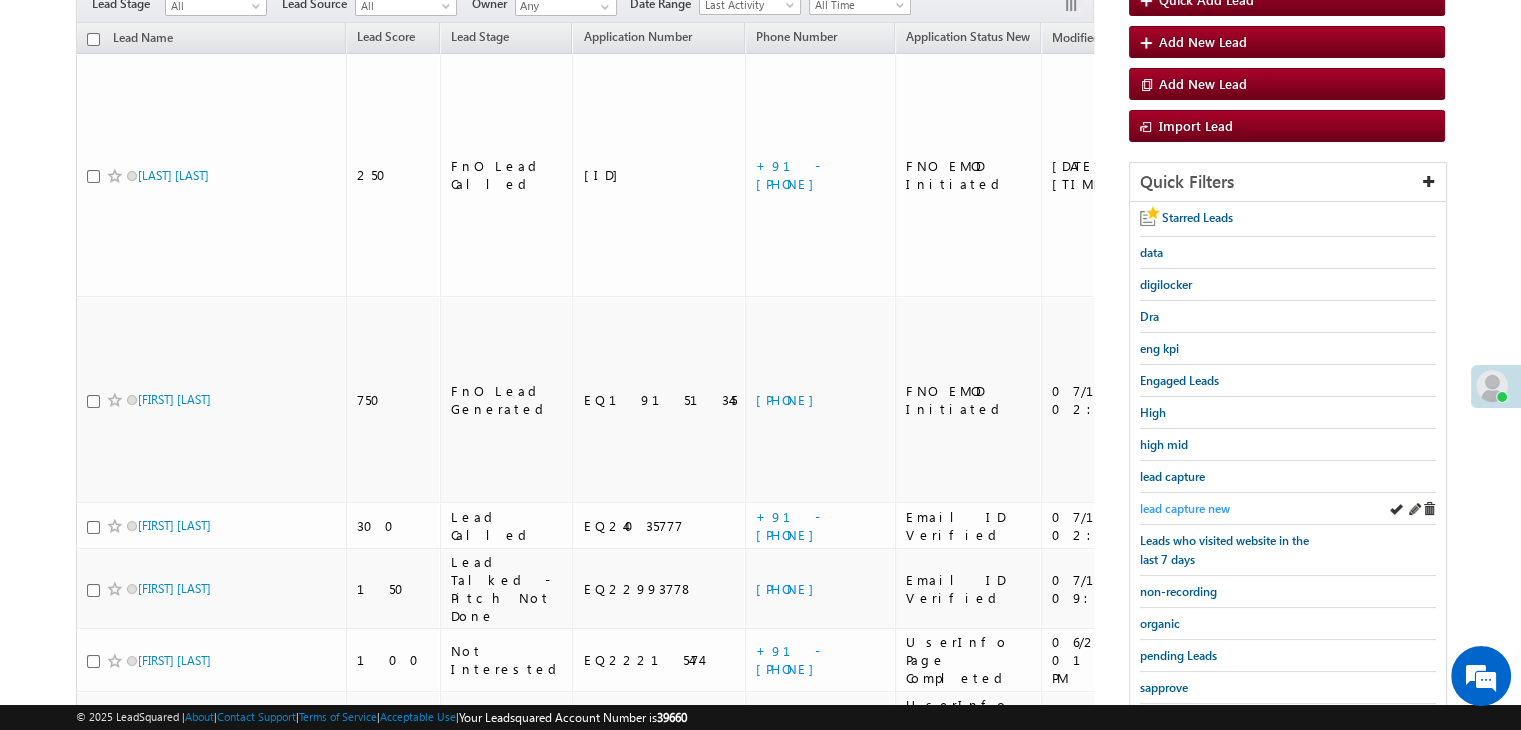 click on "lead capture new" at bounding box center [1185, 508] 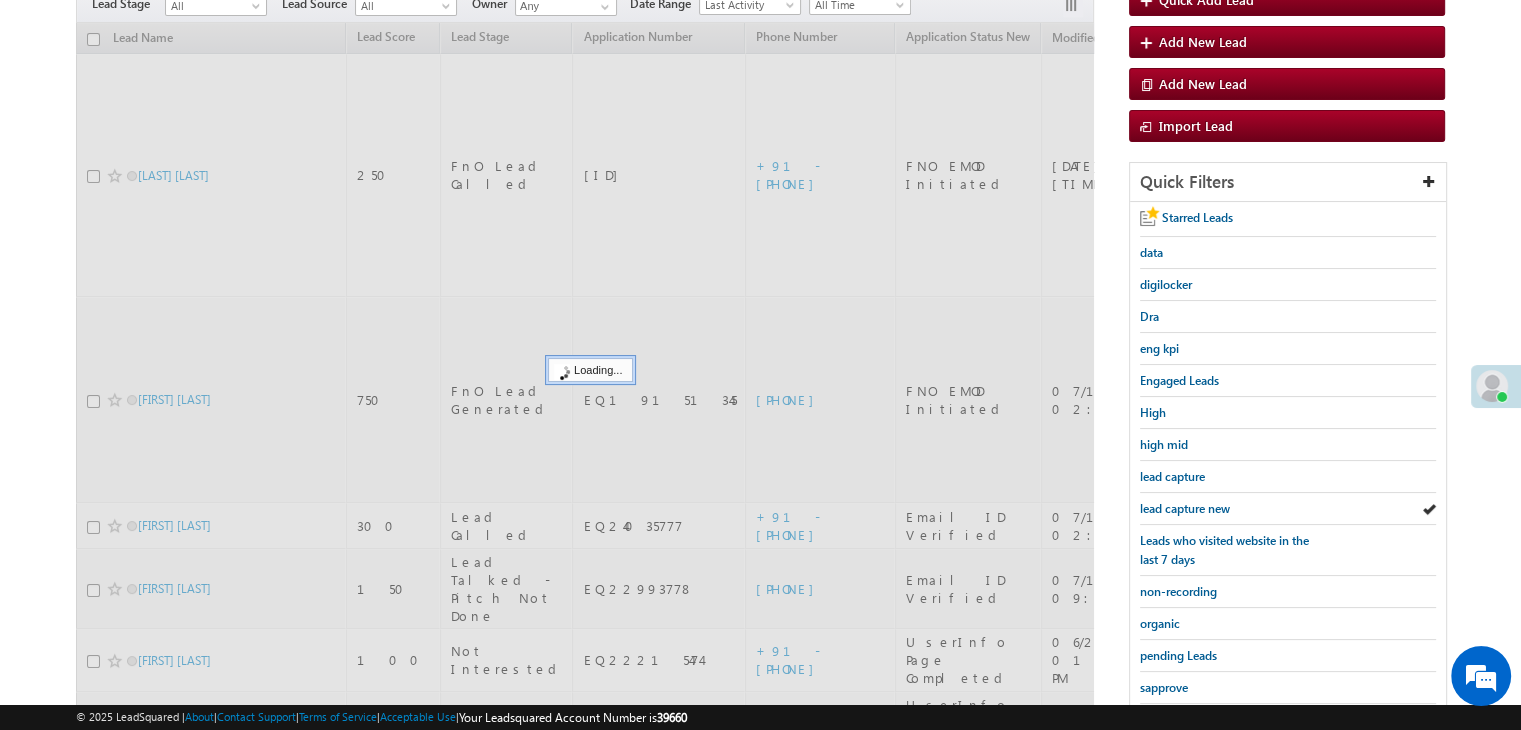 click on "lead capture new" at bounding box center [1185, 508] 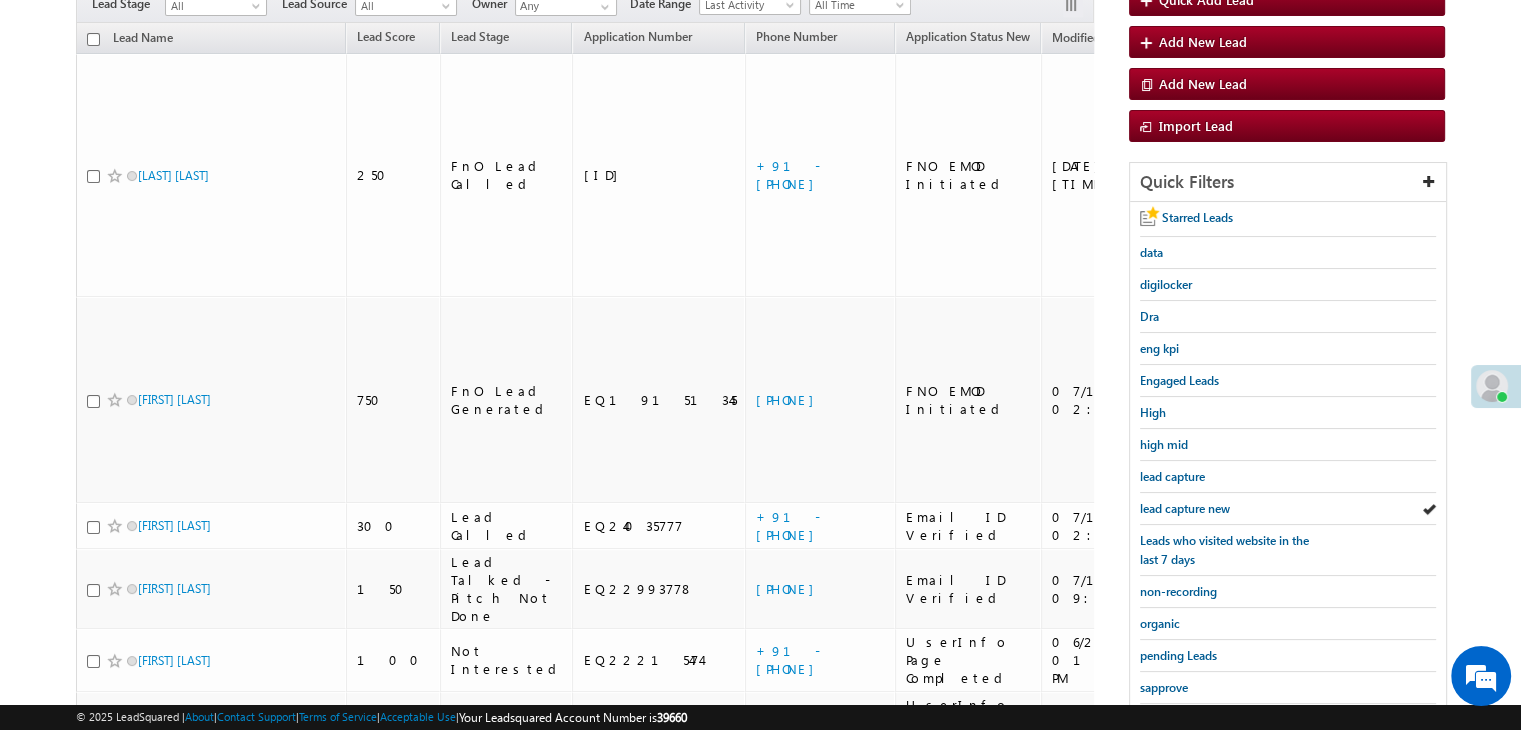 click on "lead capture new" at bounding box center [1185, 508] 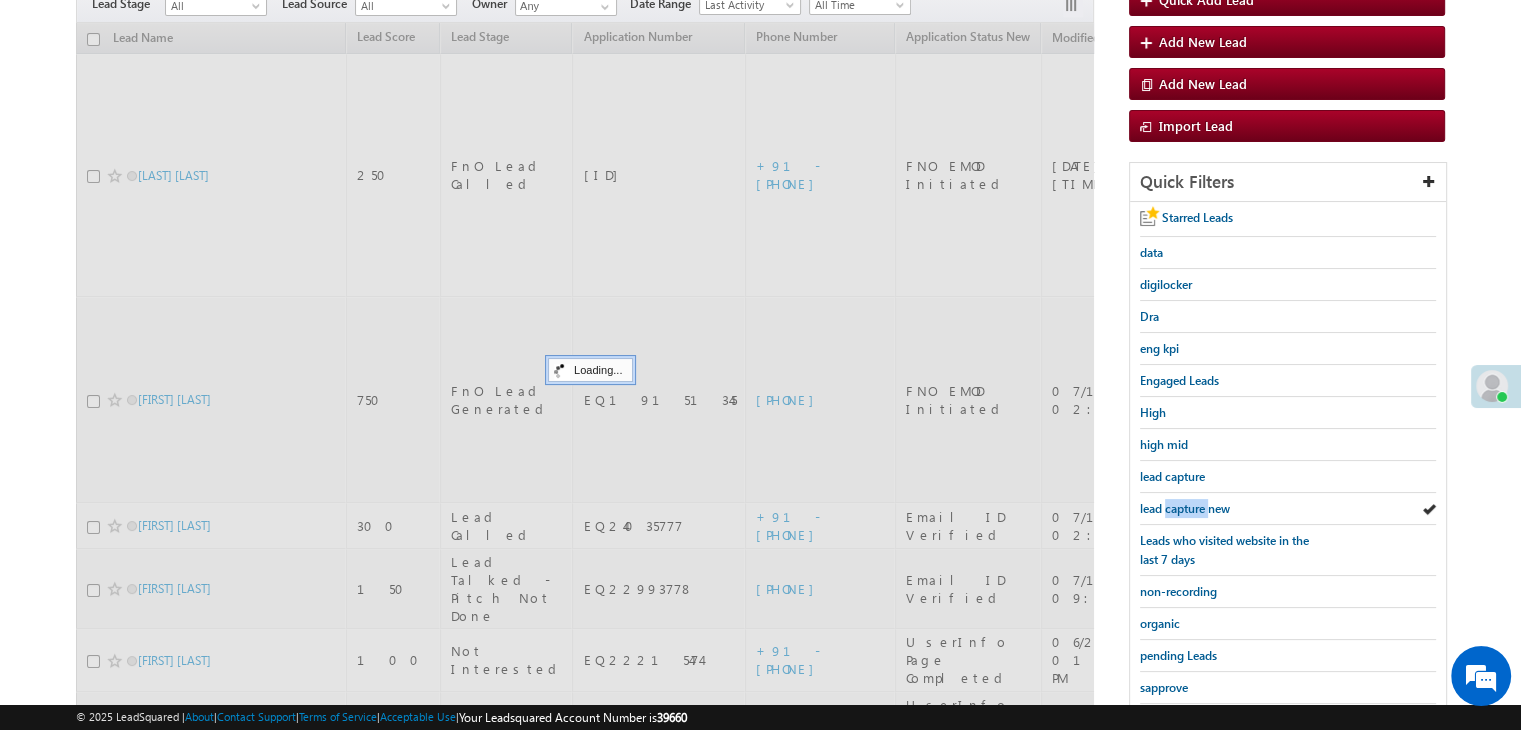 click on "lead capture new" at bounding box center [1185, 508] 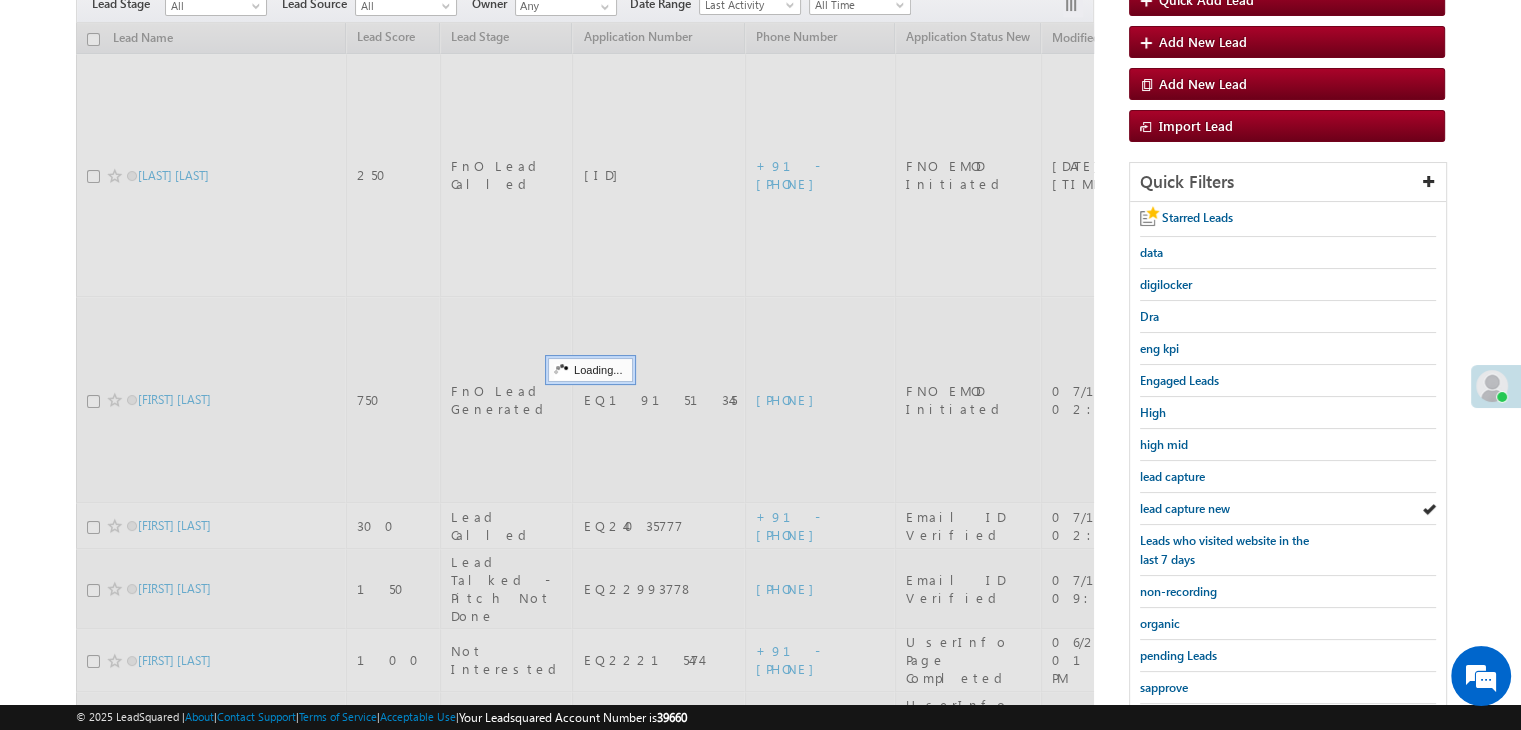 click on "lead capture new" at bounding box center (1185, 508) 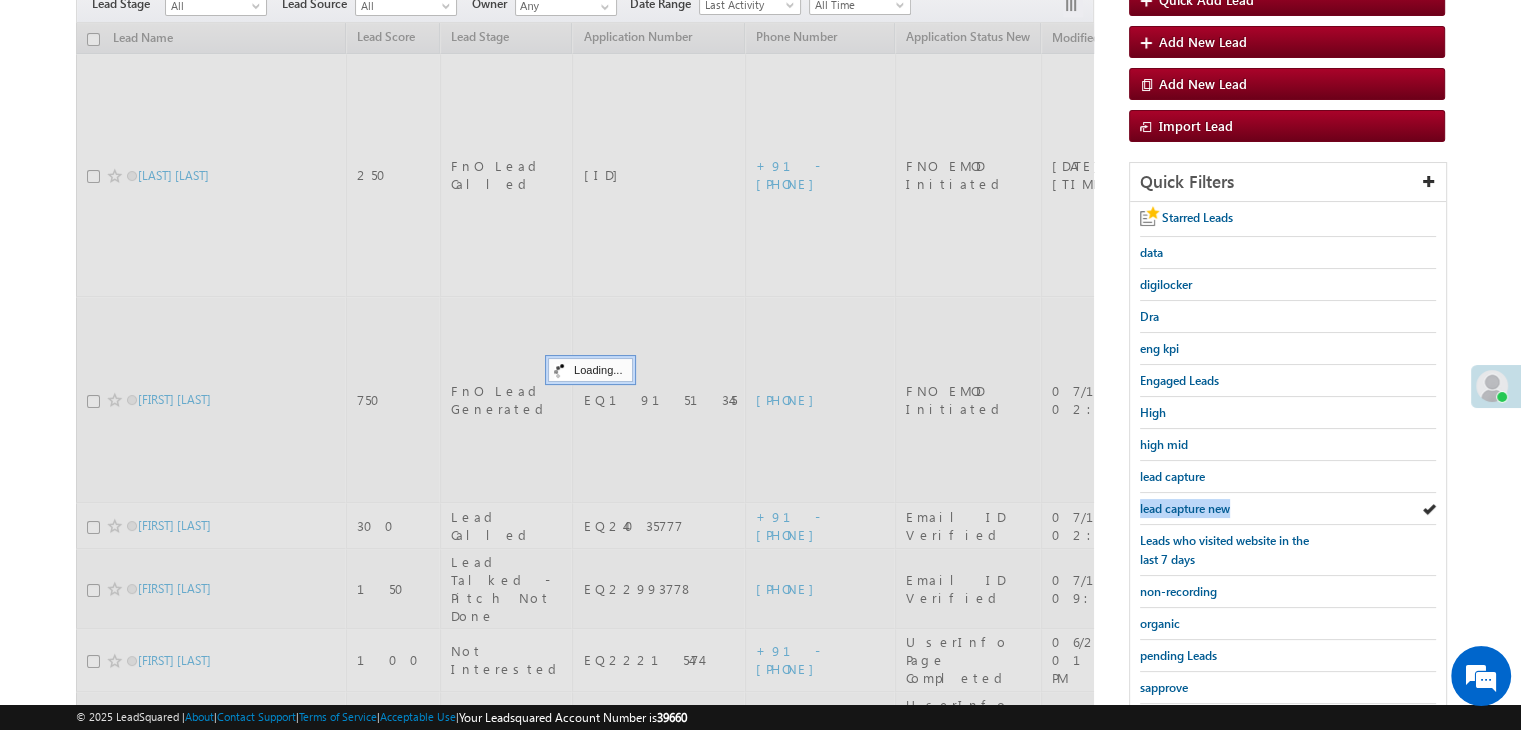 click on "lead capture new" at bounding box center [1185, 508] 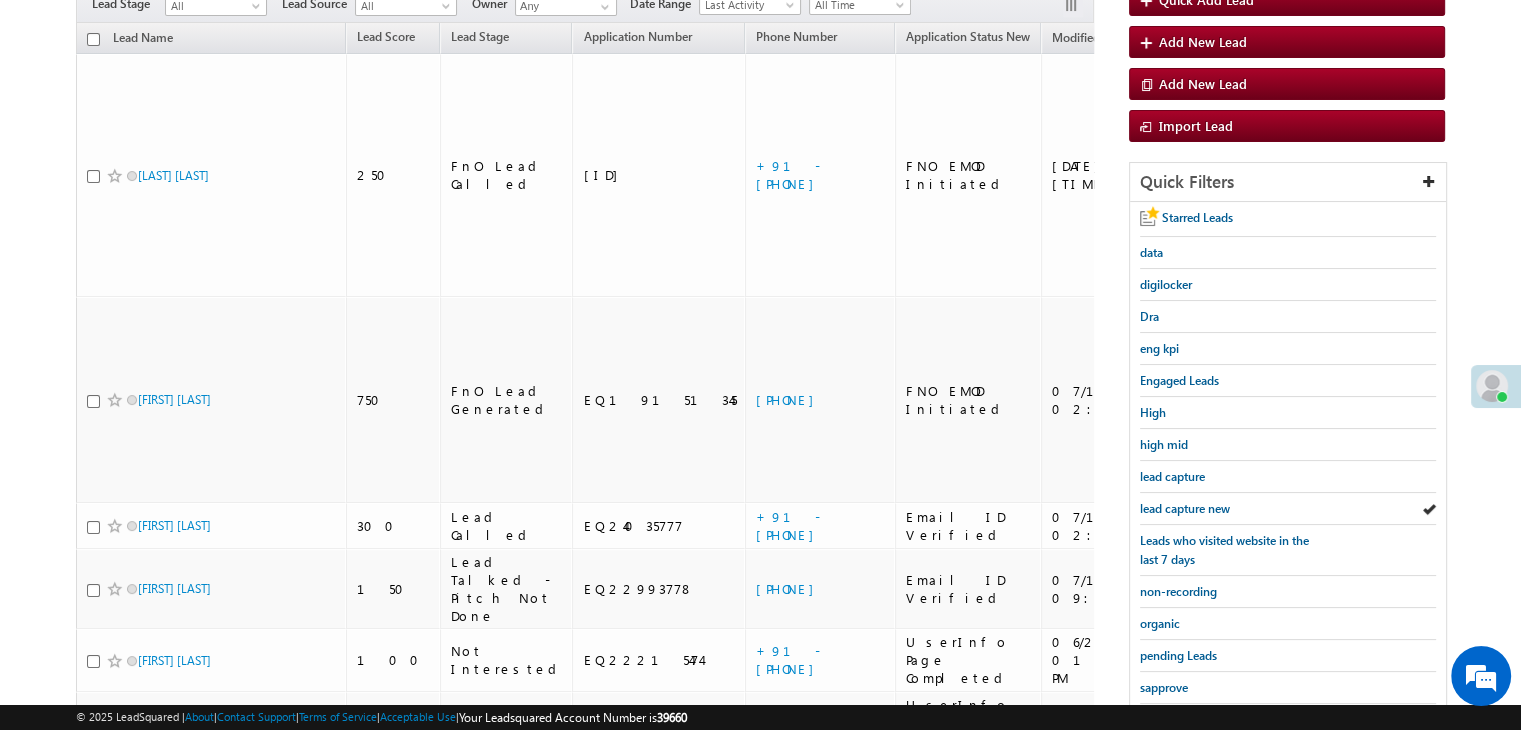 click on "lead capture new" at bounding box center [1185, 508] 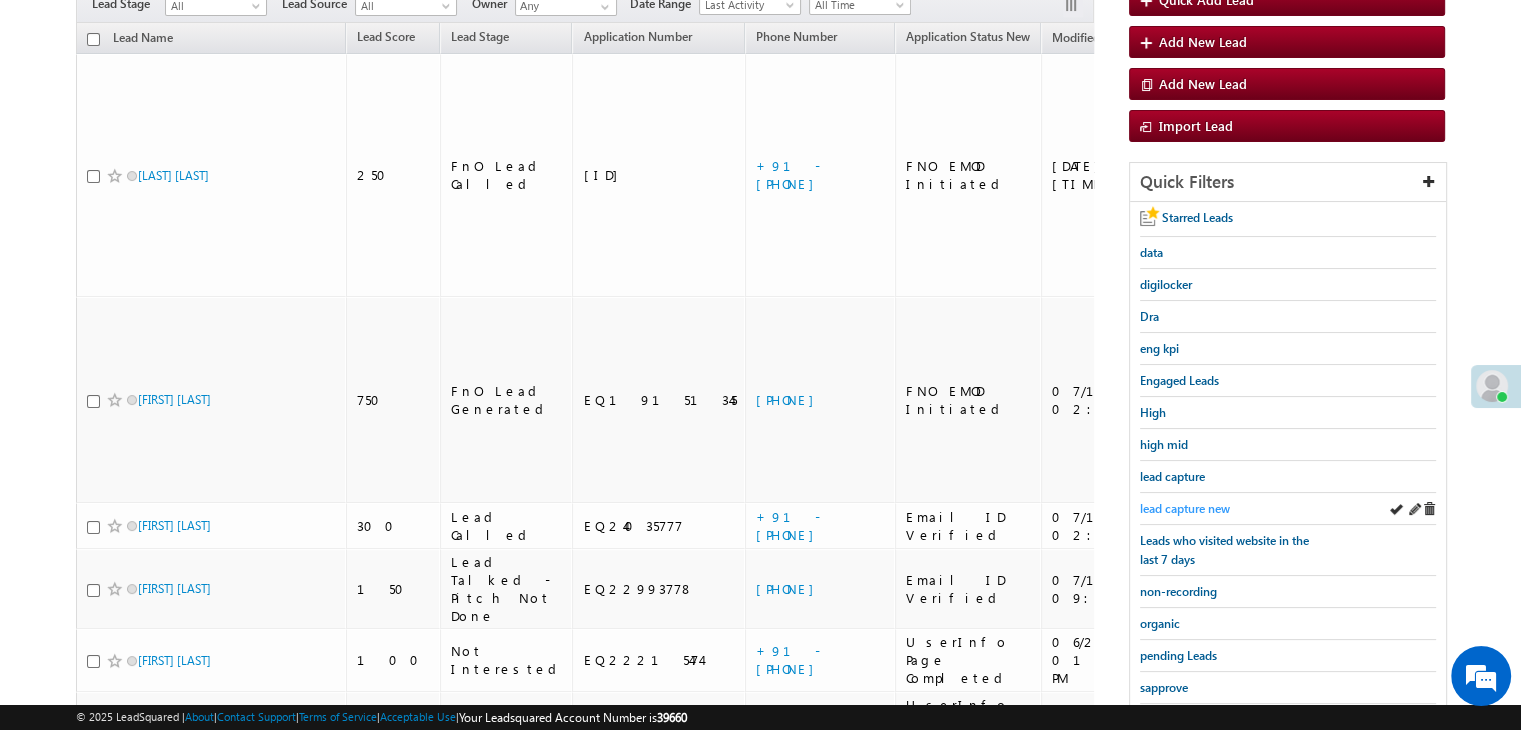 click on "lead capture new" at bounding box center (1185, 508) 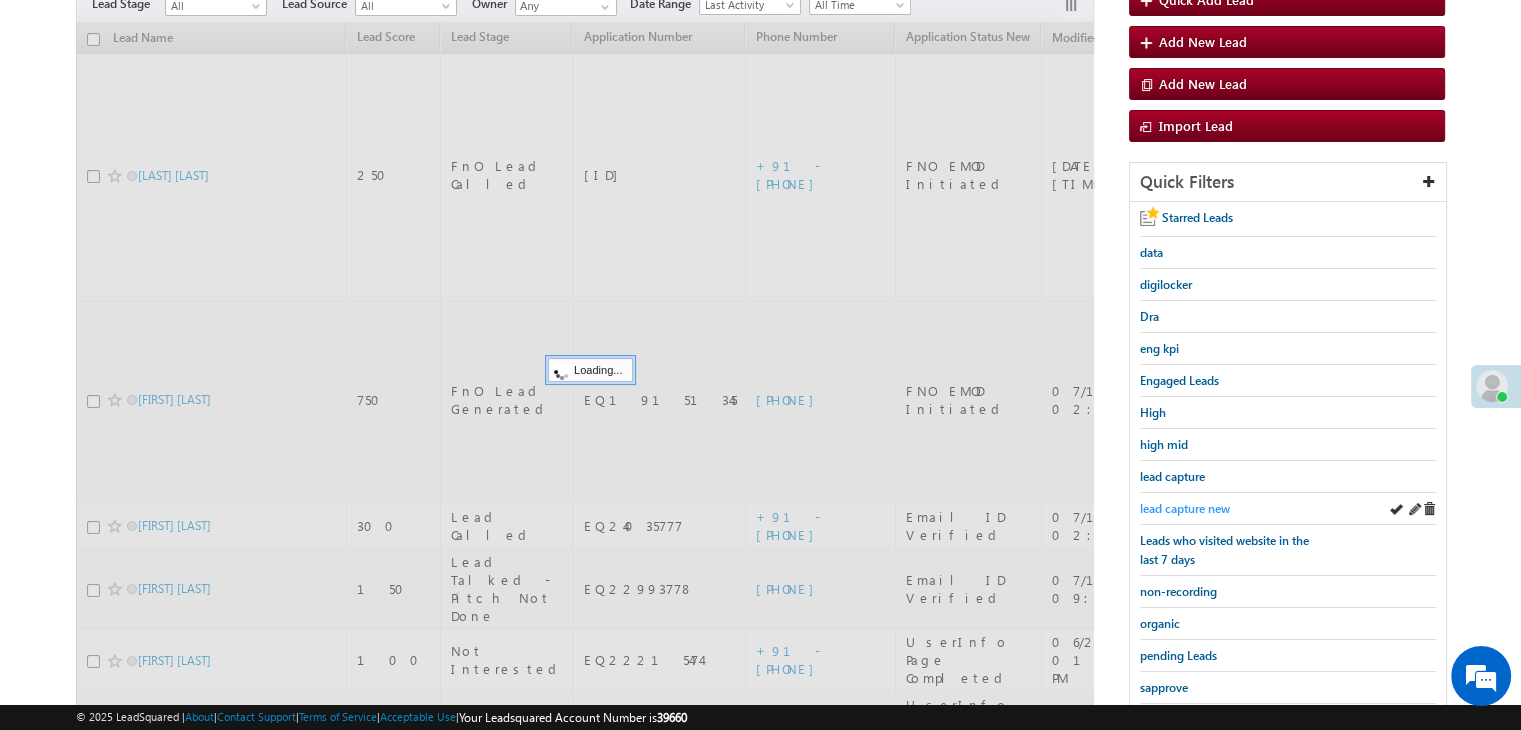 click on "lead capture new" at bounding box center (1185, 508) 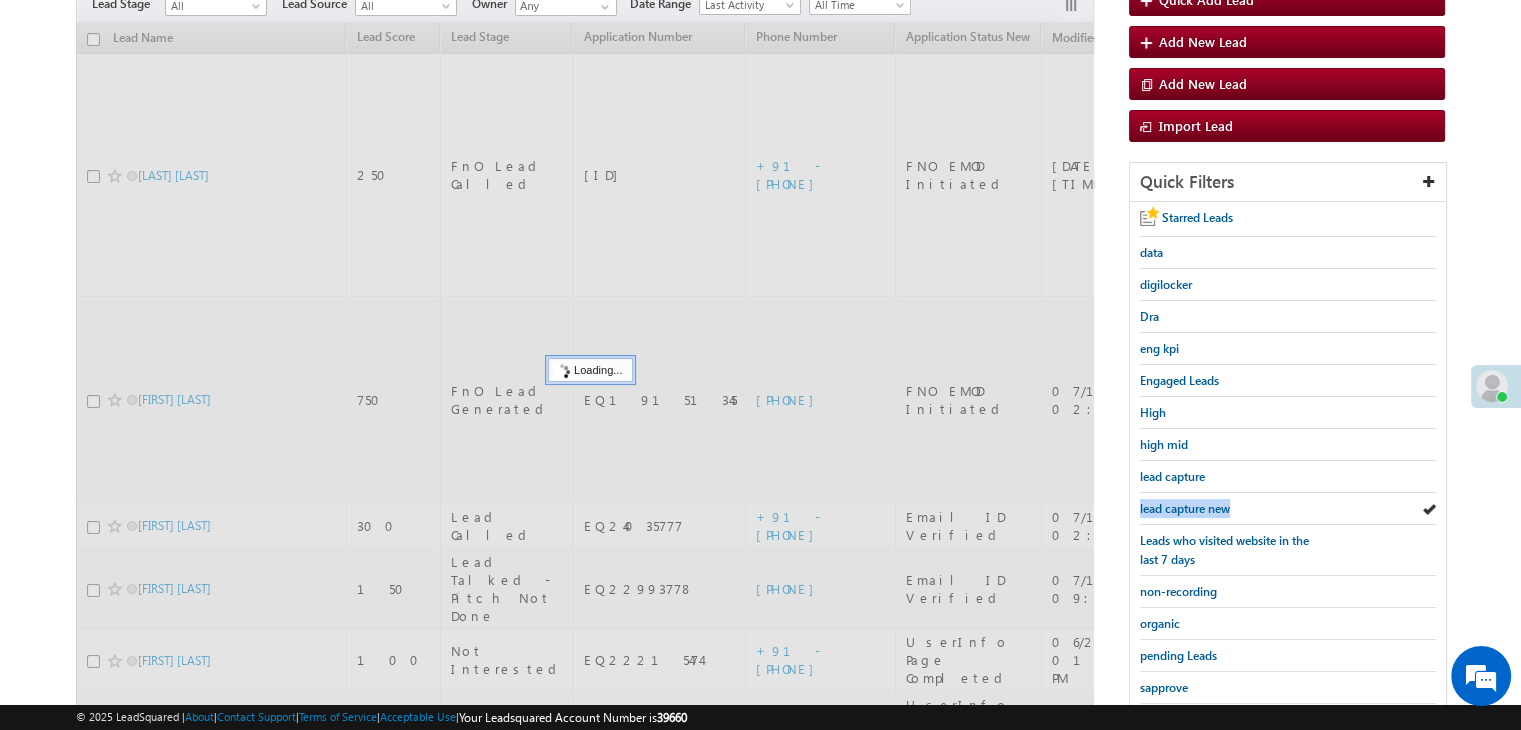 click on "lead capture new" at bounding box center [1185, 508] 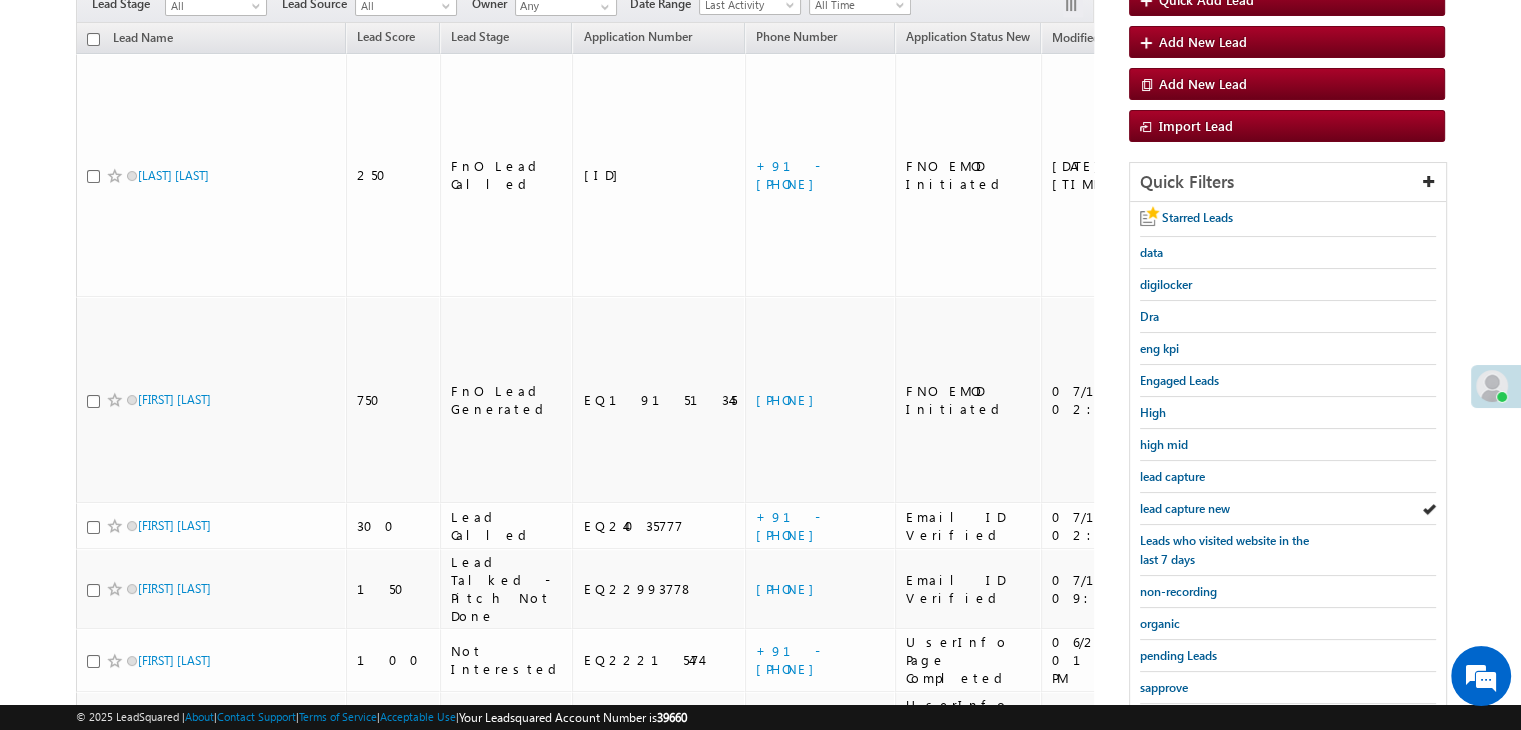 click on "lead capture new" at bounding box center [1185, 508] 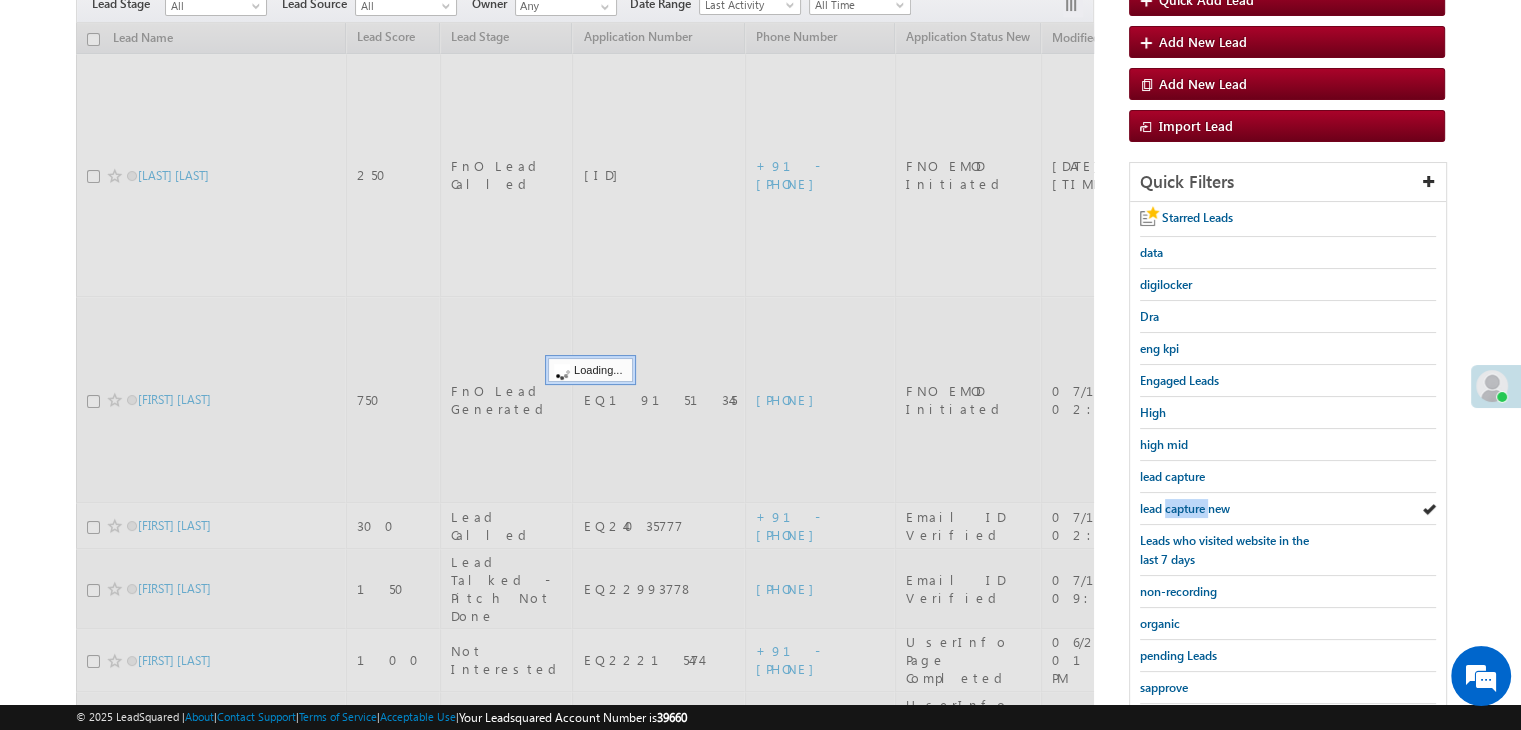 click on "lead capture new" at bounding box center [1185, 508] 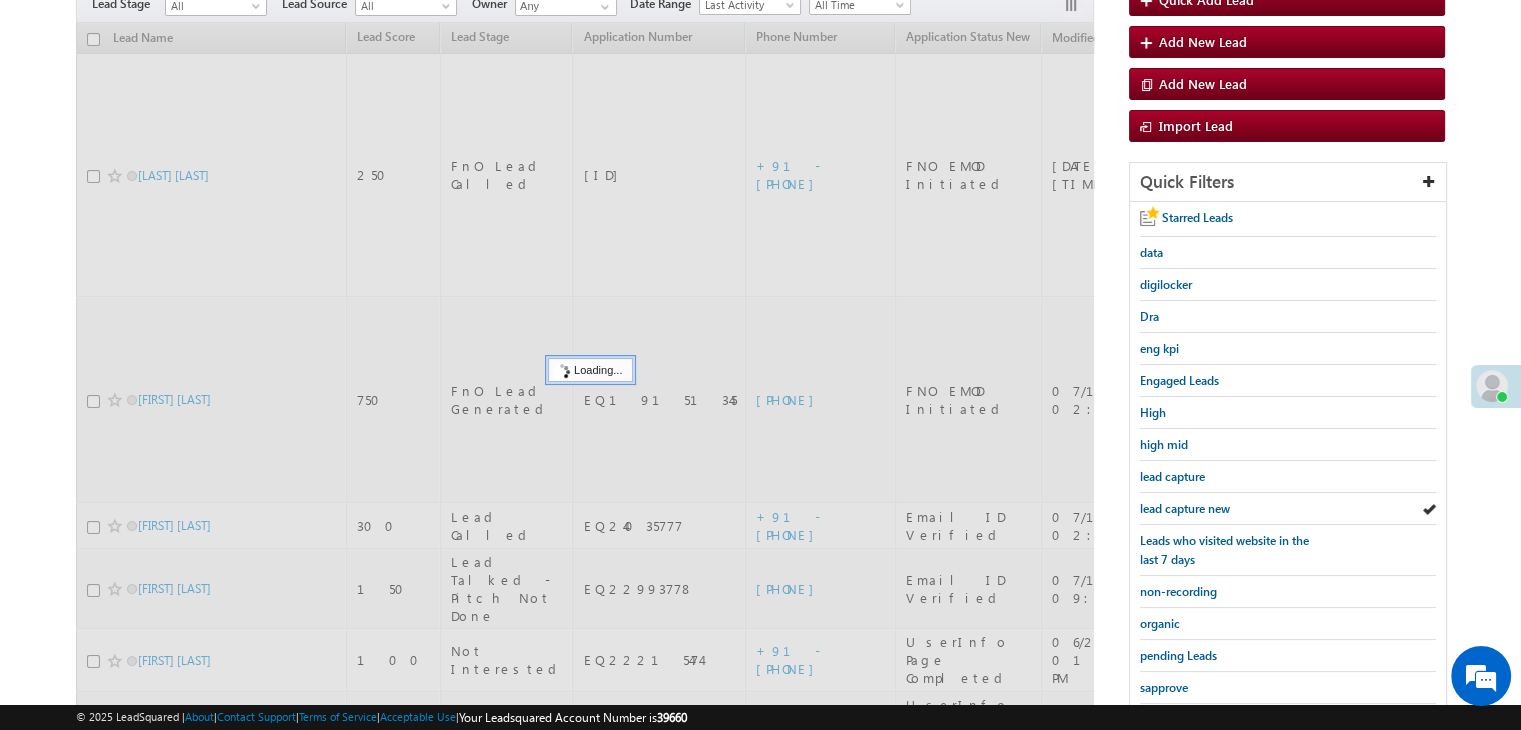 click on "lead capture new" at bounding box center (1185, 508) 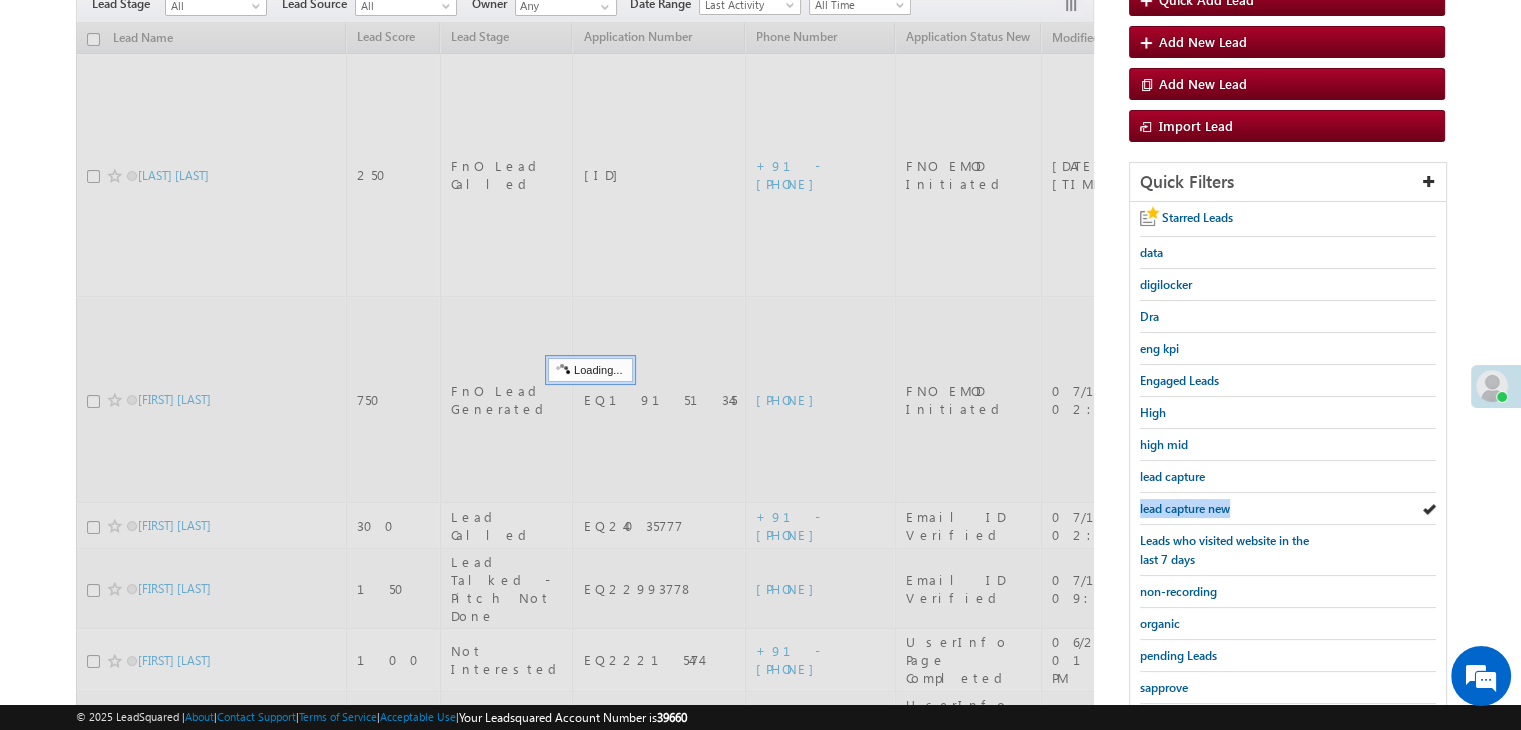 click on "lead capture new" at bounding box center [1185, 508] 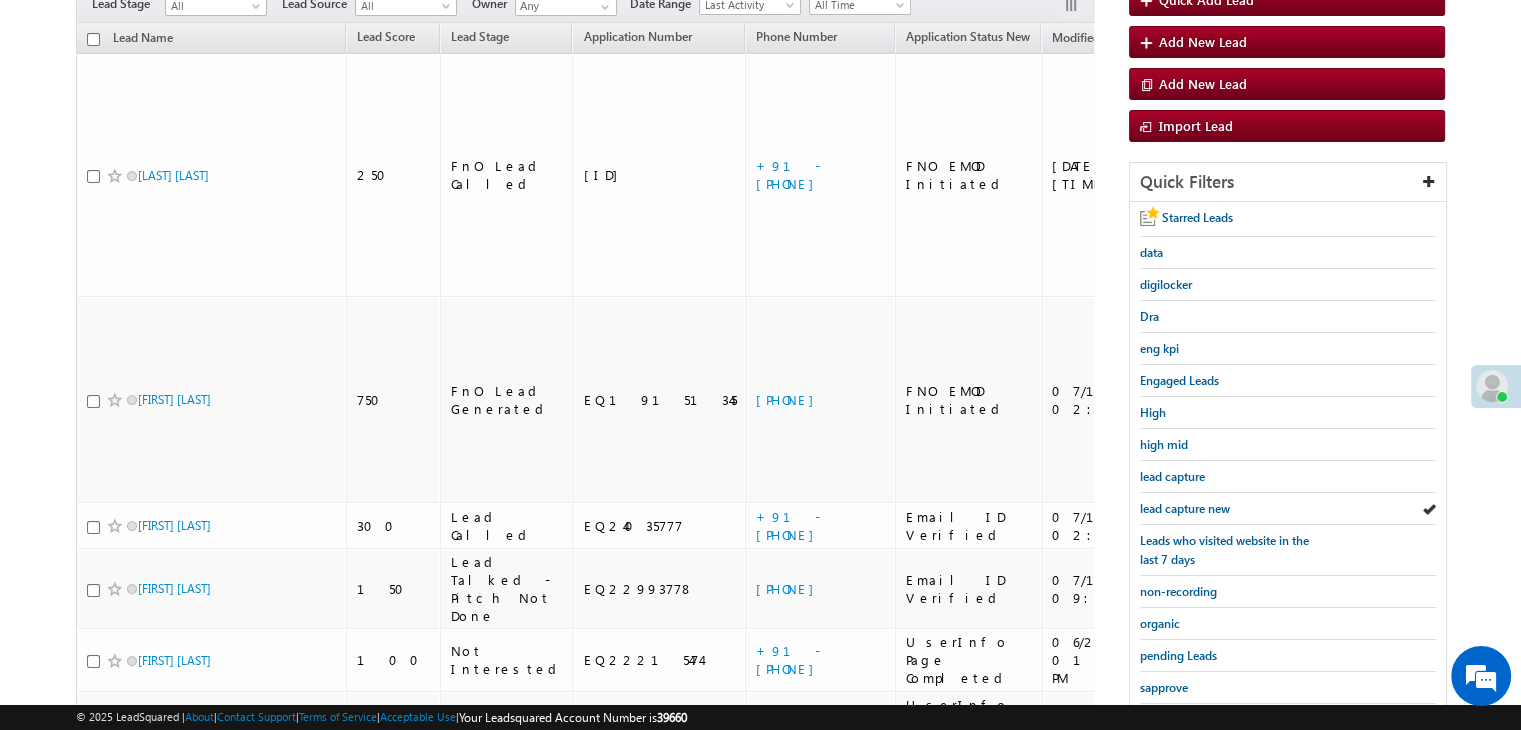 click on "lead capture new" at bounding box center (1185, 508) 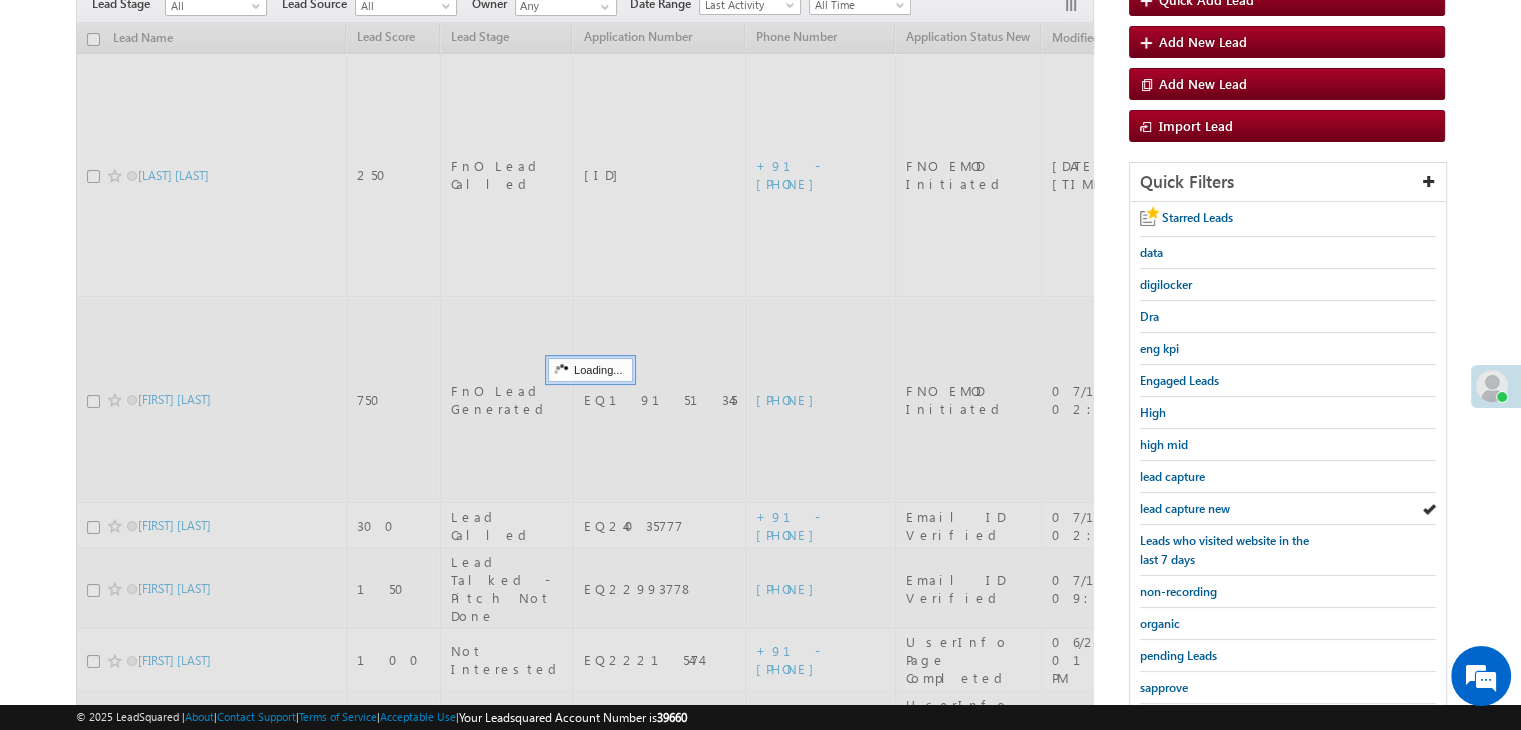click on "lead capture new" at bounding box center (1185, 508) 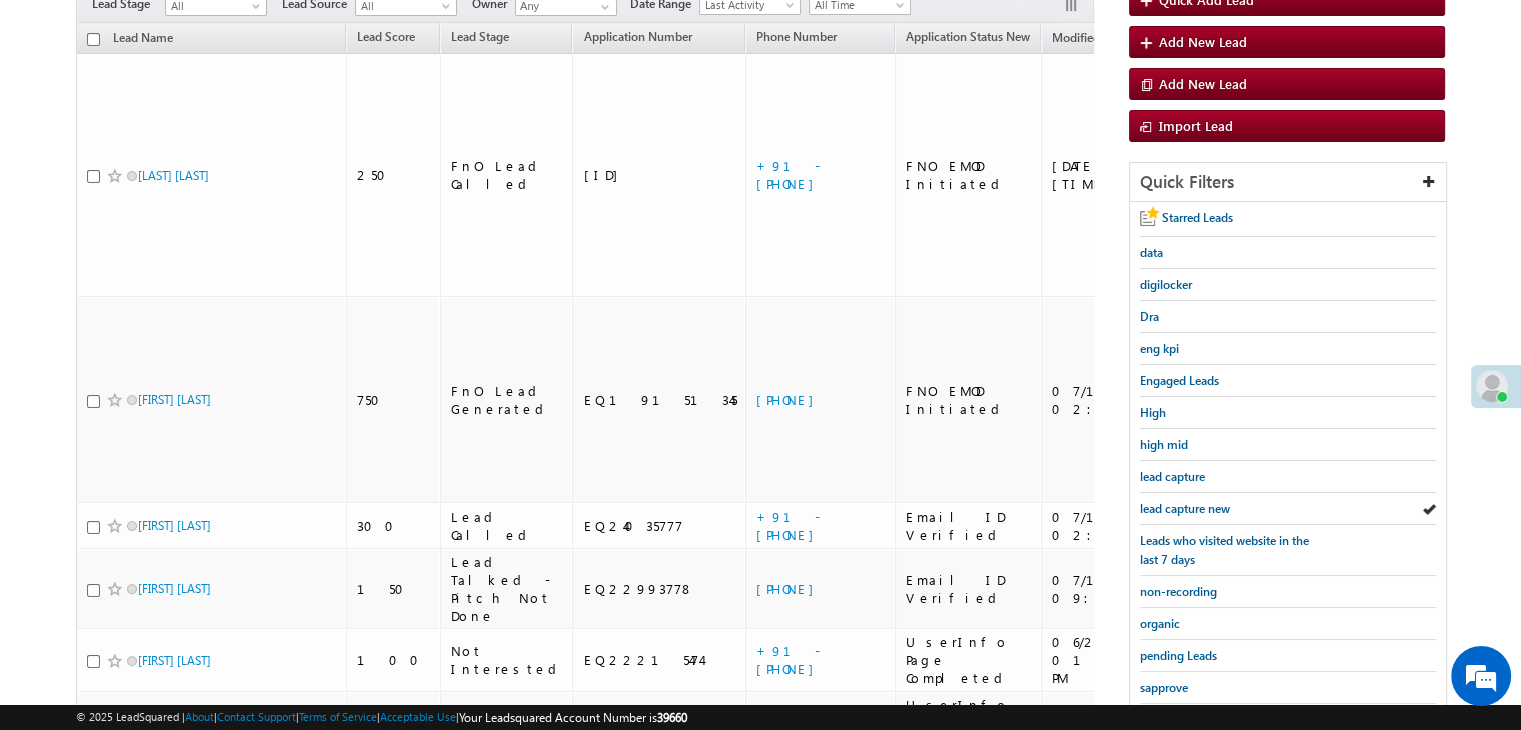 click on "lead capture new" at bounding box center [1185, 508] 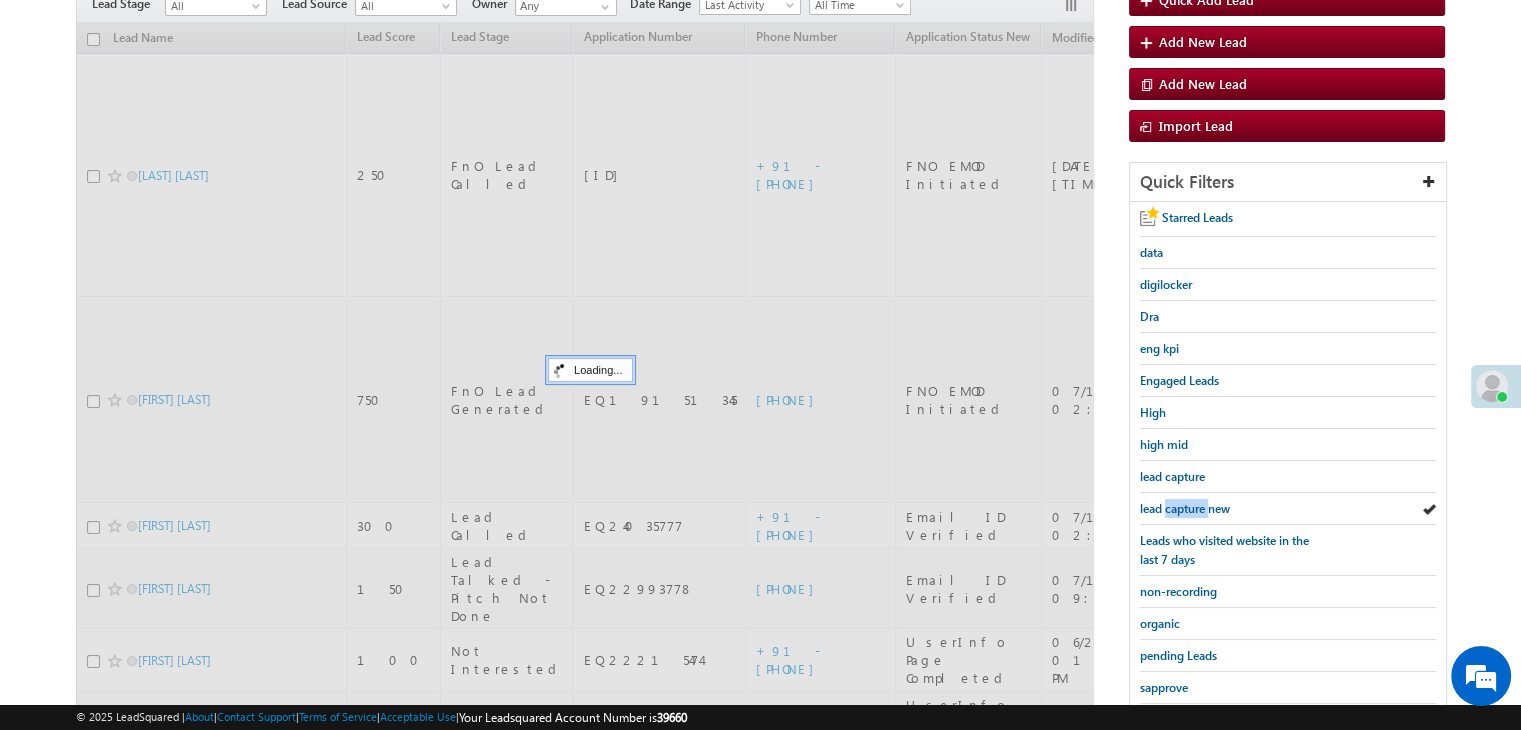 click on "lead capture new" at bounding box center (1185, 508) 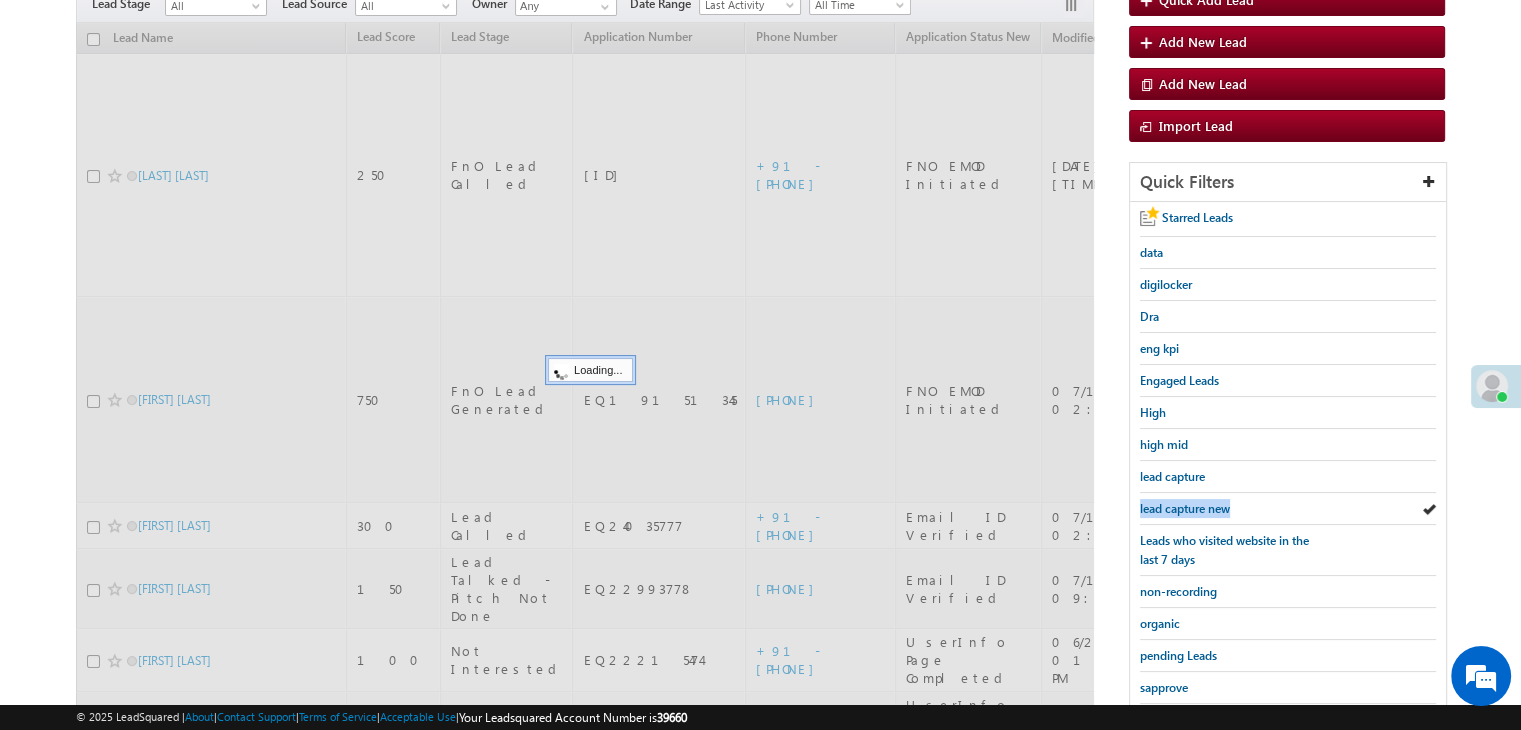 click on "lead capture new" at bounding box center [1185, 508] 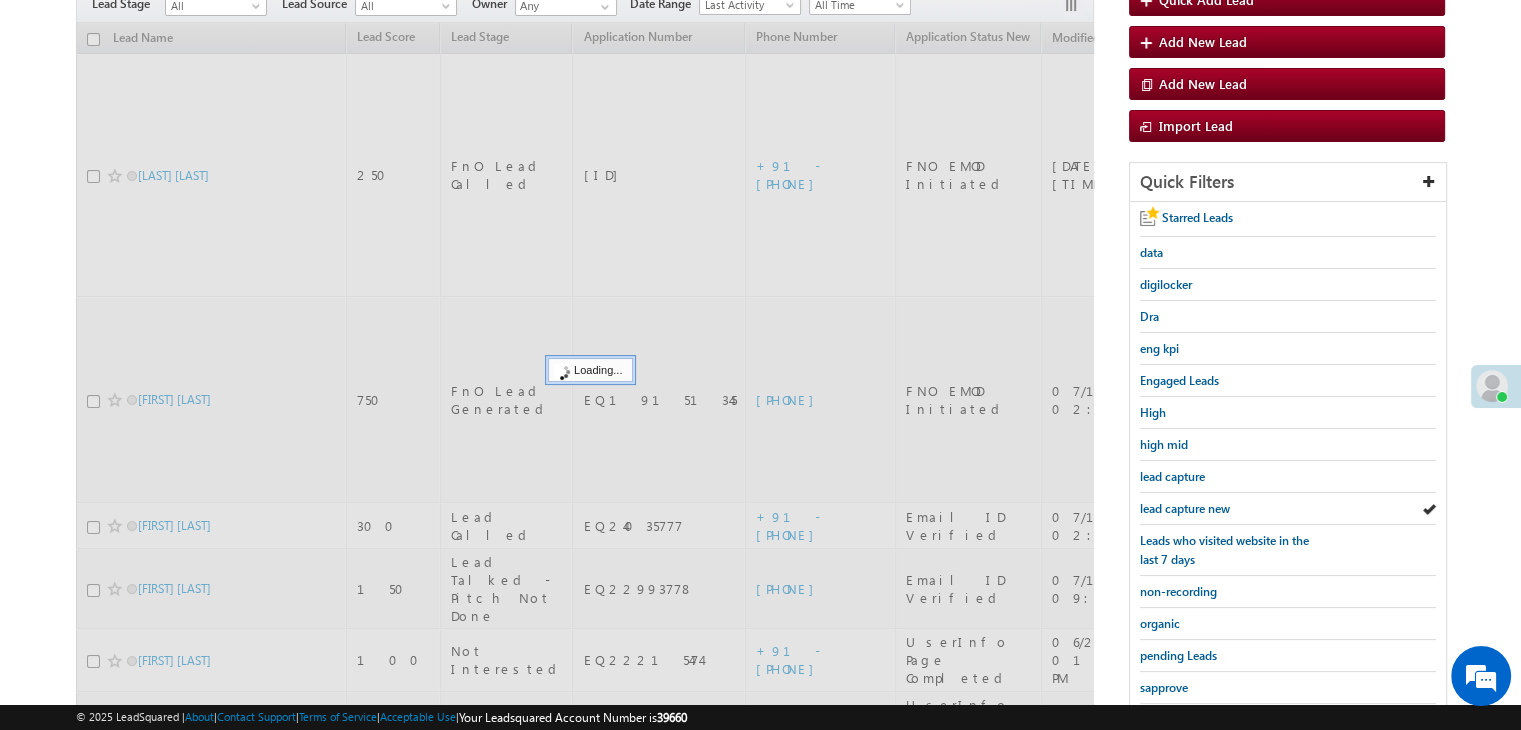 click on "lead capture new" at bounding box center (1185, 508) 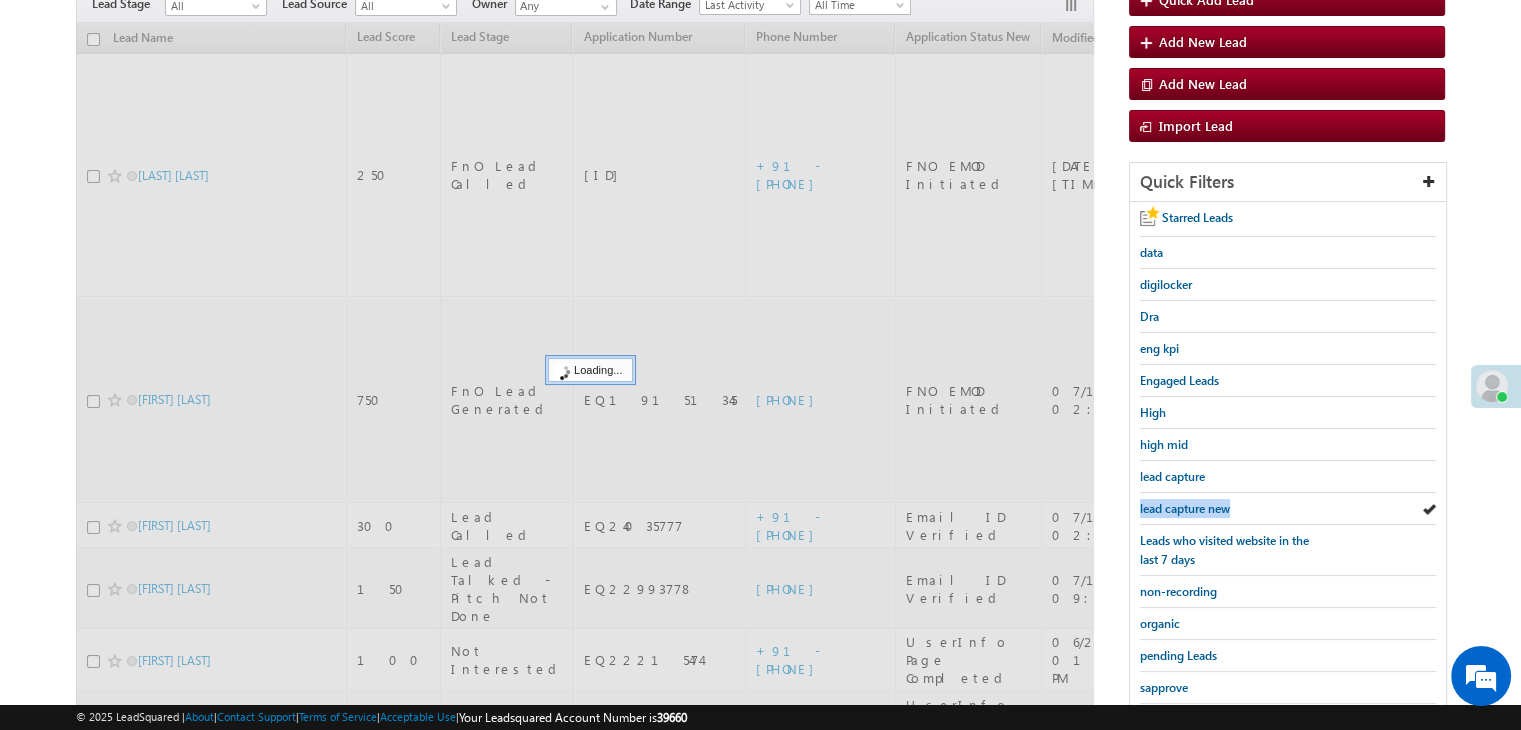 click on "lead capture new" at bounding box center [1185, 508] 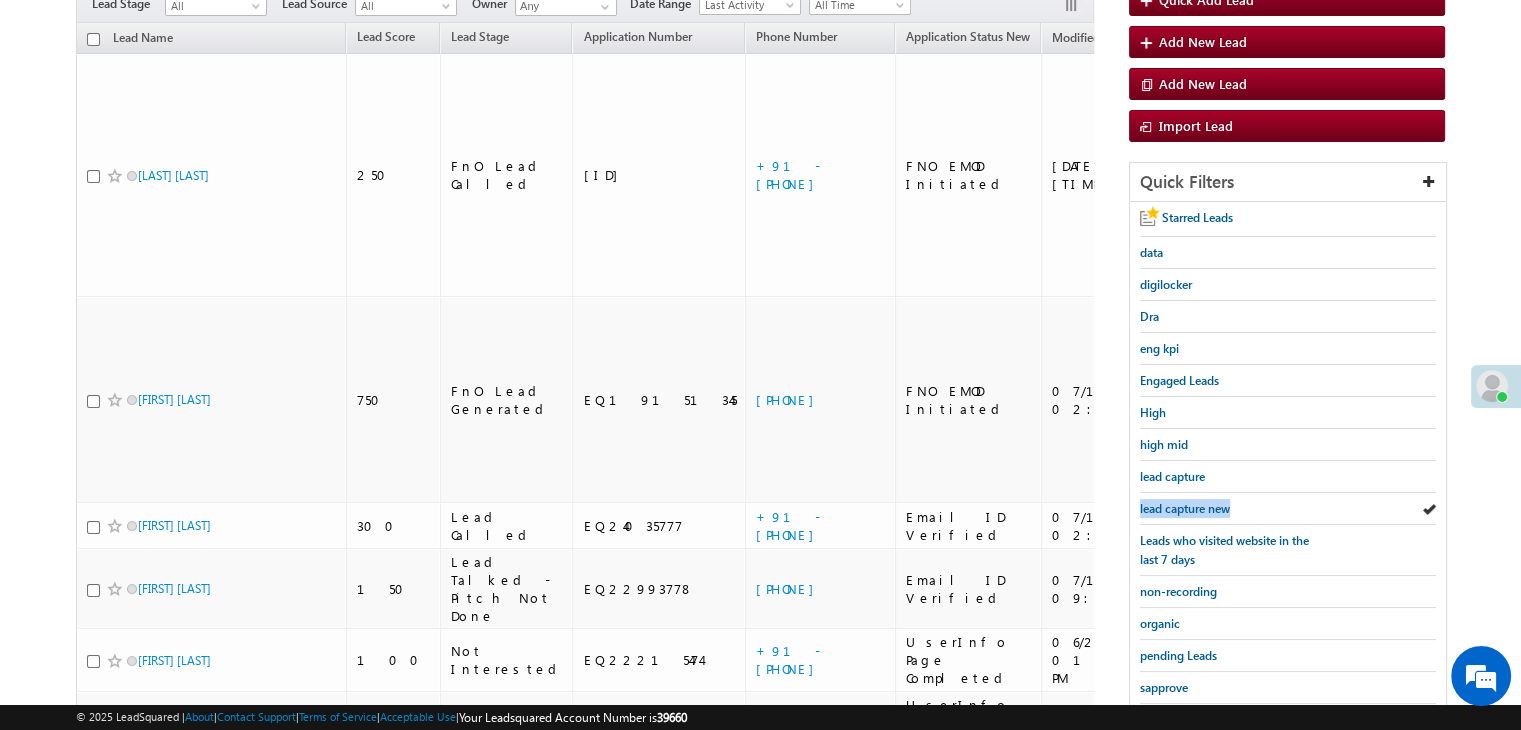 click on "lead capture new" at bounding box center [1185, 508] 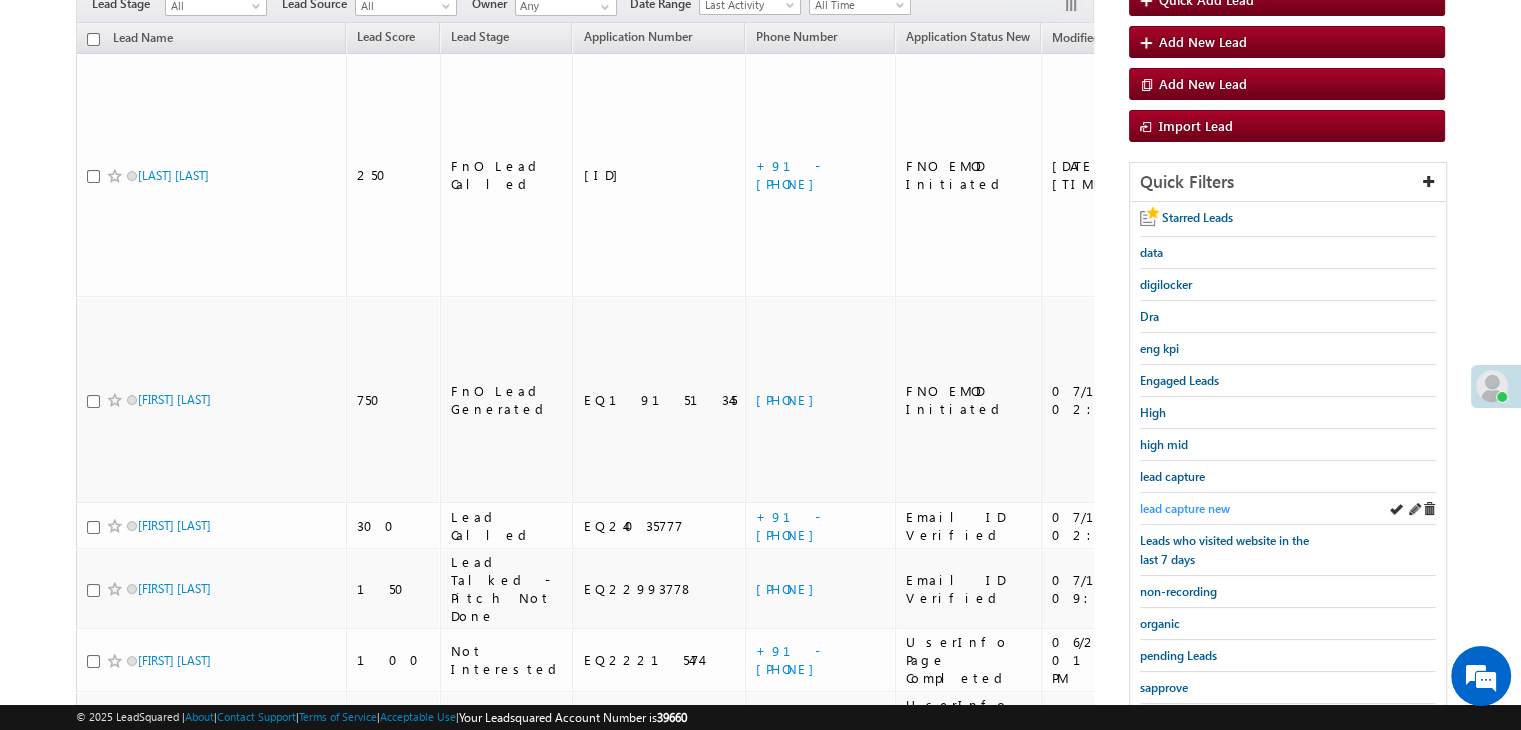 click on "lead capture new" at bounding box center [1185, 508] 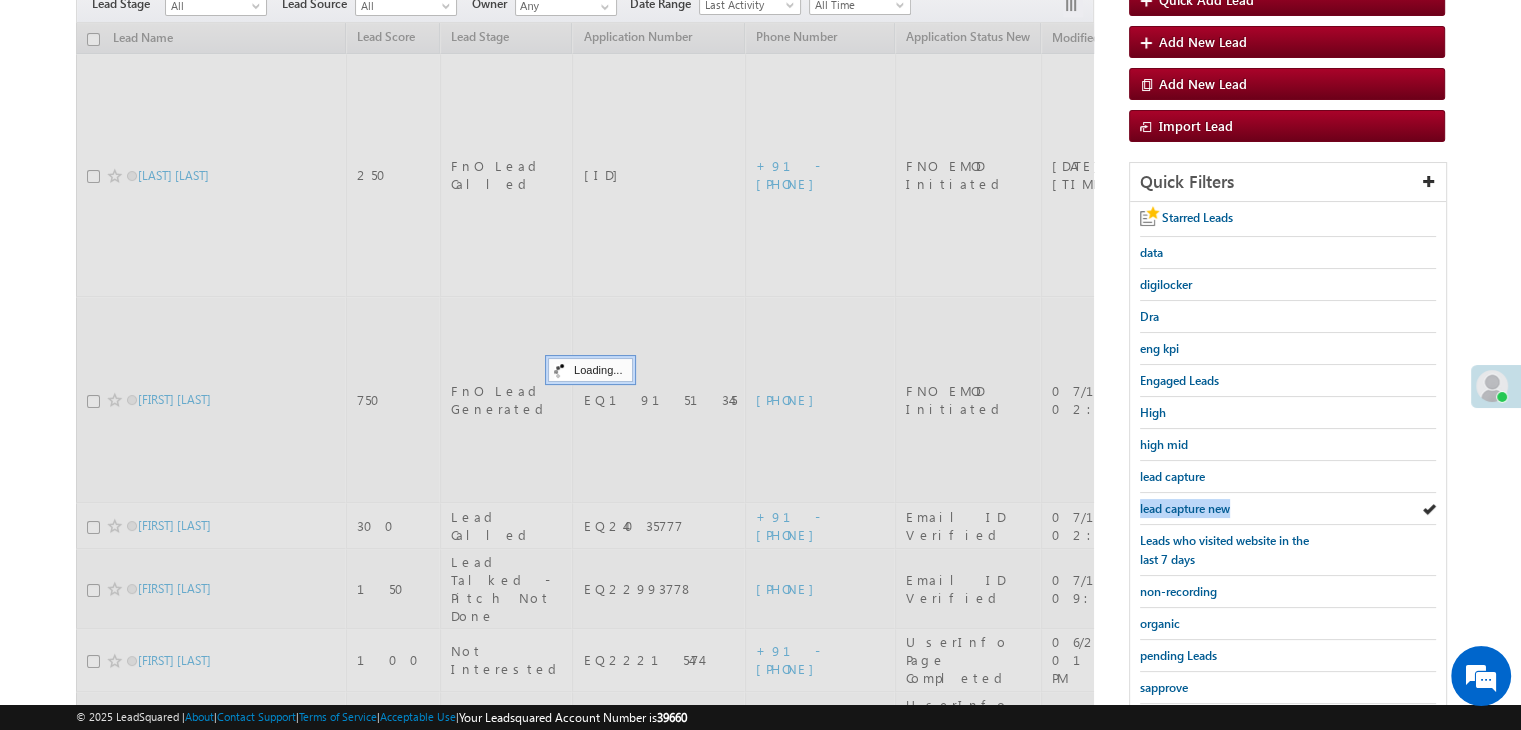 click on "lead capture new" at bounding box center (1185, 508) 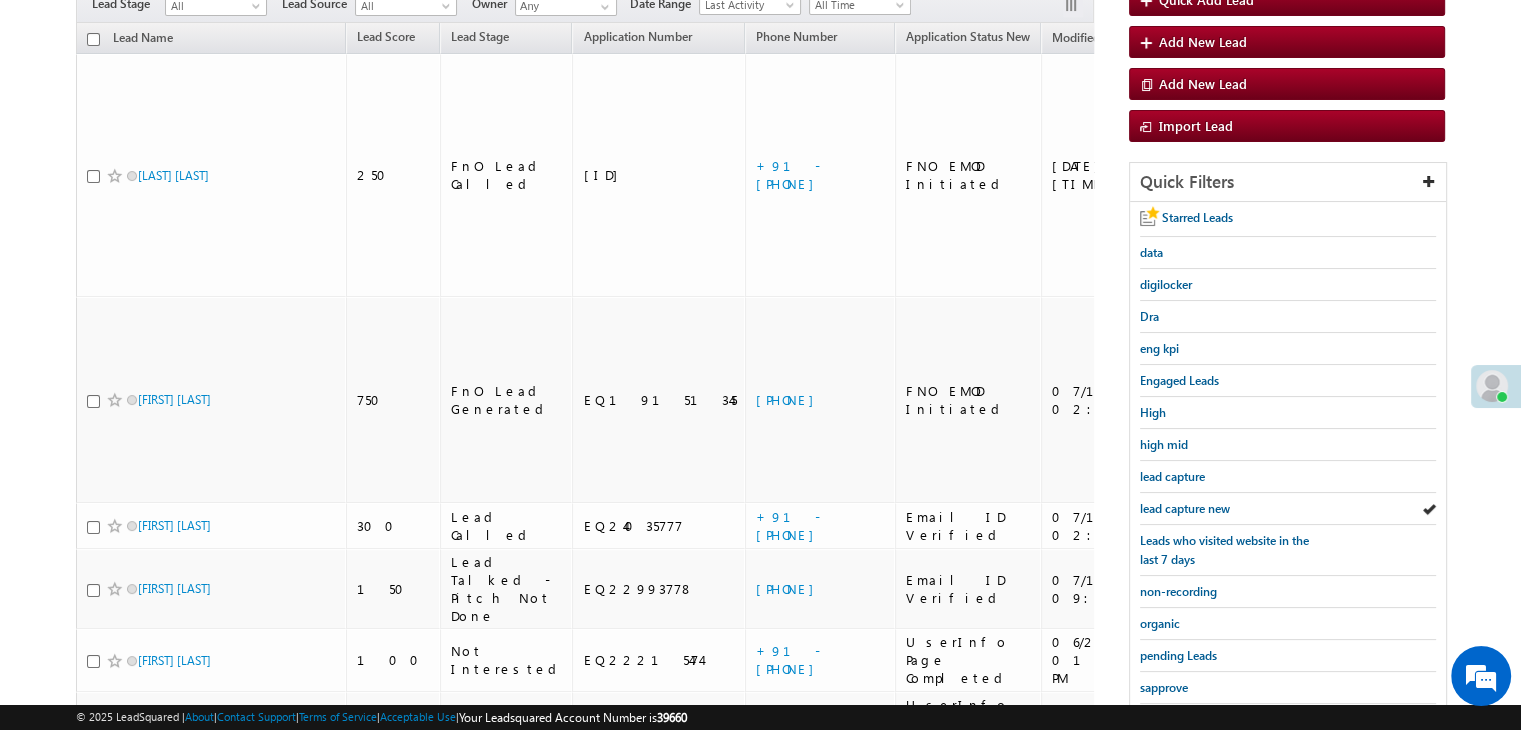 click on "lead capture new" at bounding box center [1185, 508] 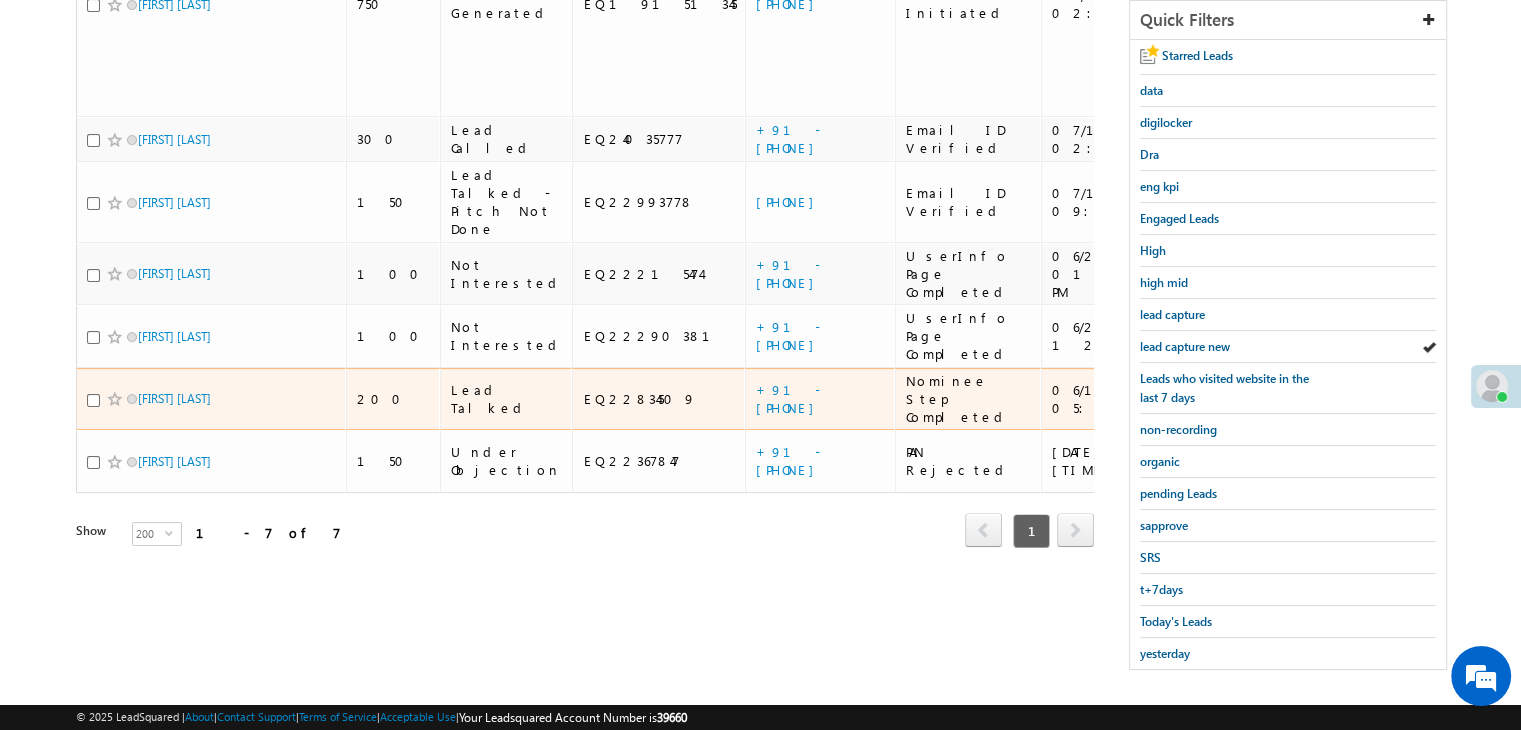 scroll, scrollTop: 363, scrollLeft: 0, axis: vertical 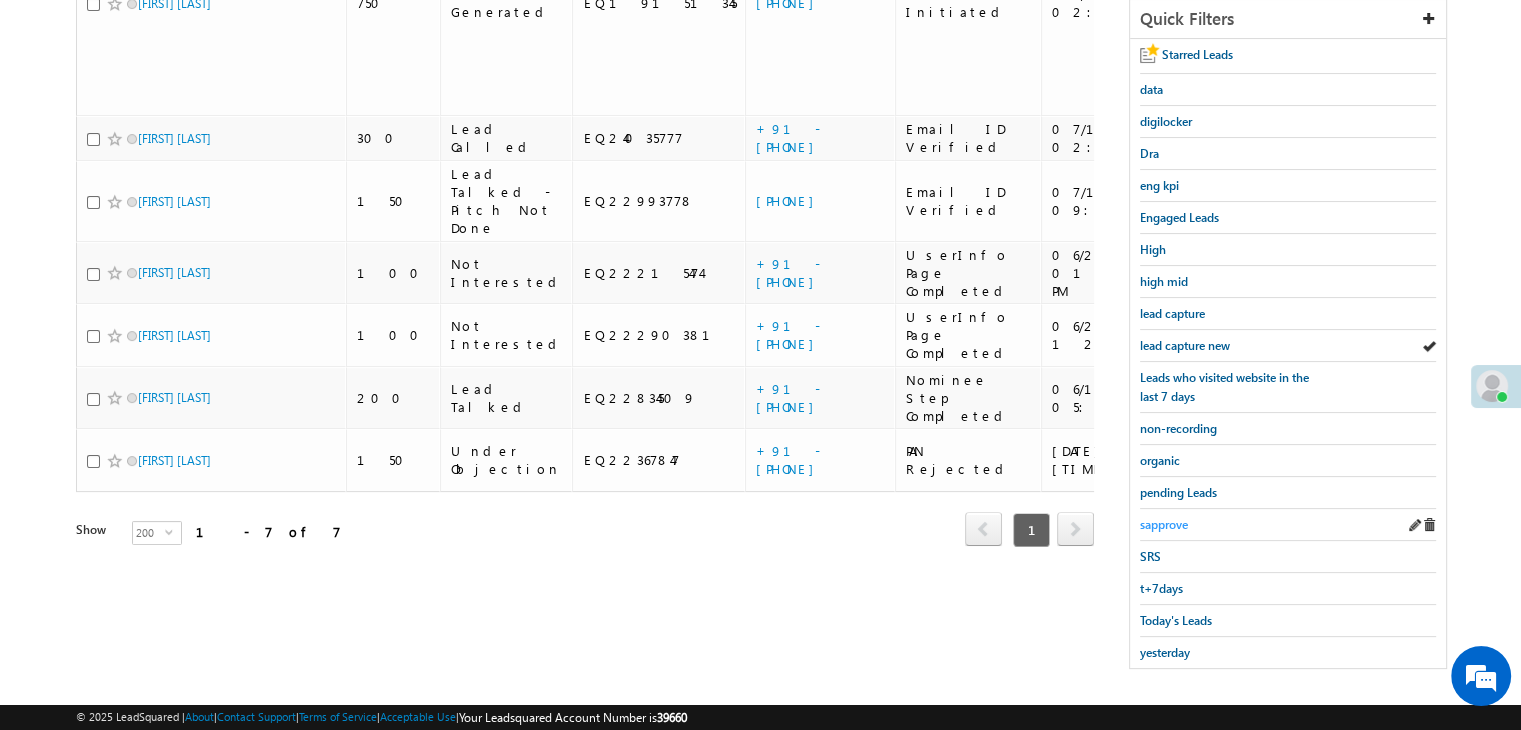 click on "sapprove" at bounding box center [1164, 524] 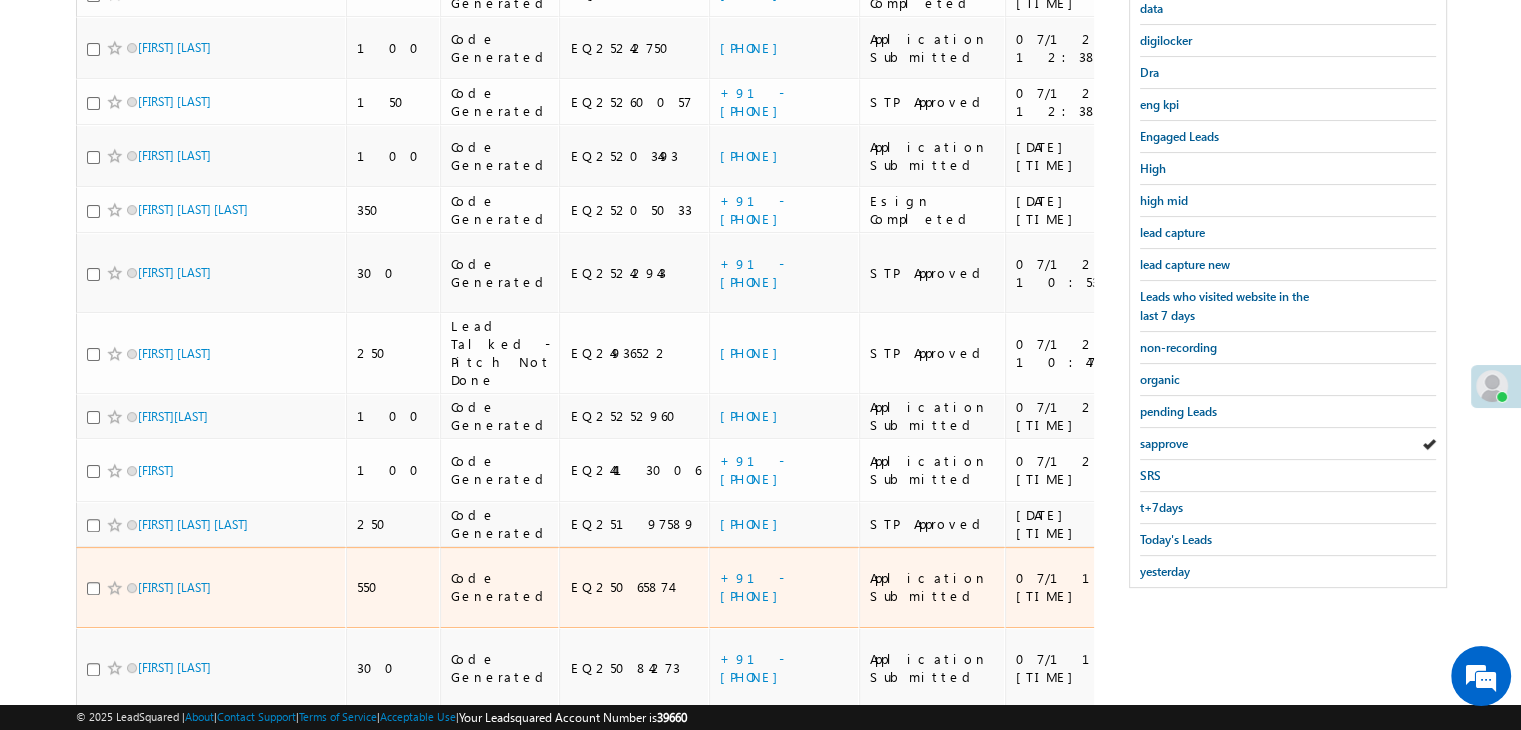scroll, scrollTop: 409, scrollLeft: 0, axis: vertical 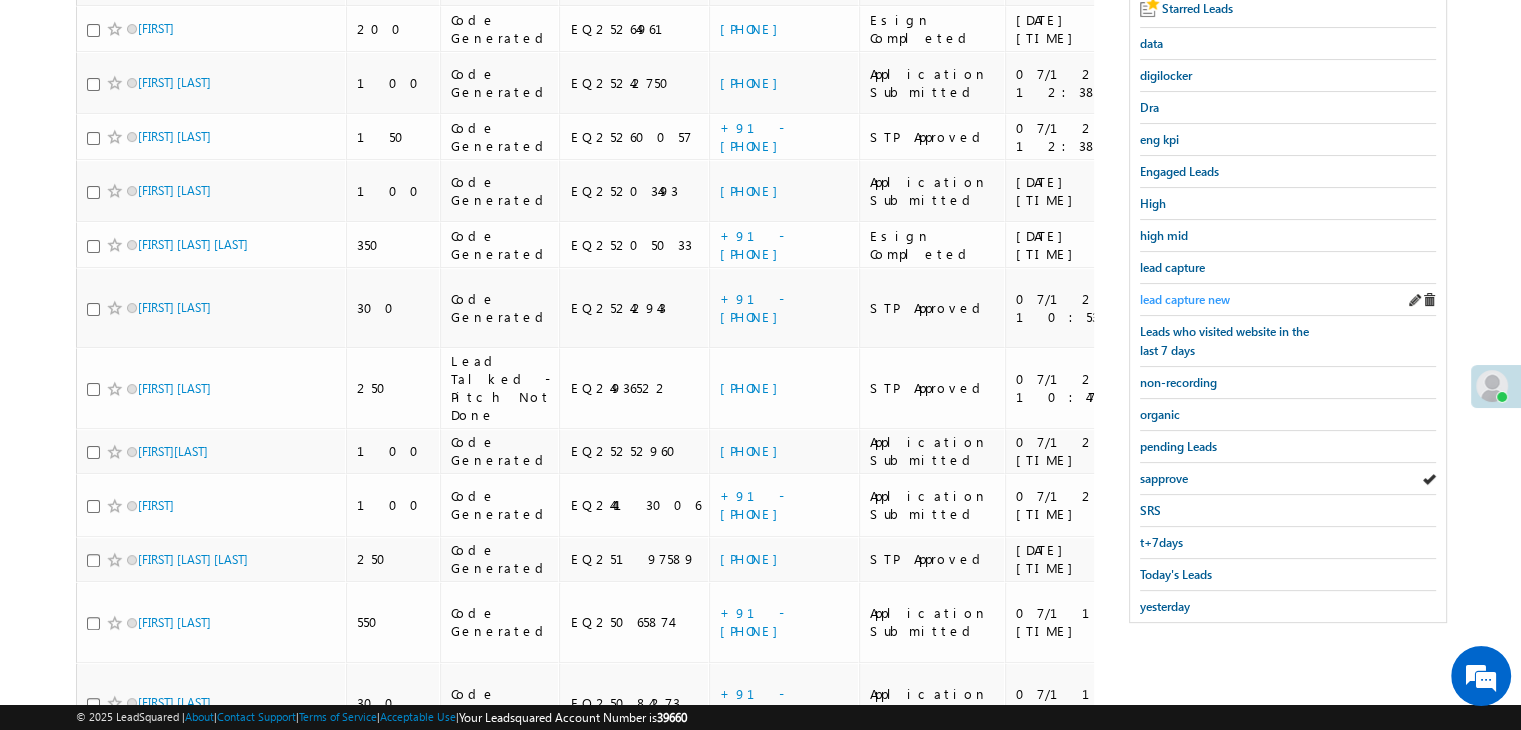 click on "lead capture new" at bounding box center (1185, 299) 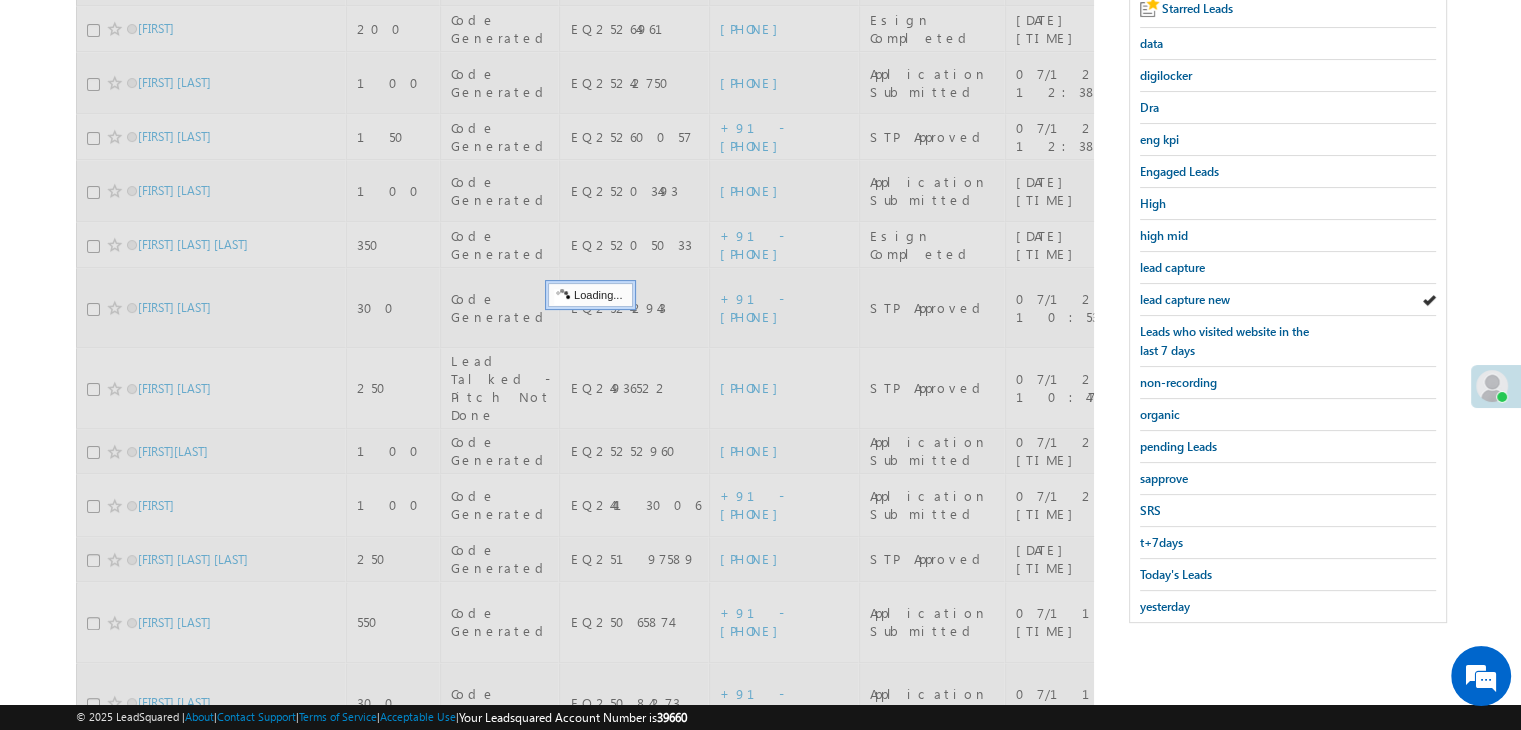 scroll, scrollTop: 363, scrollLeft: 0, axis: vertical 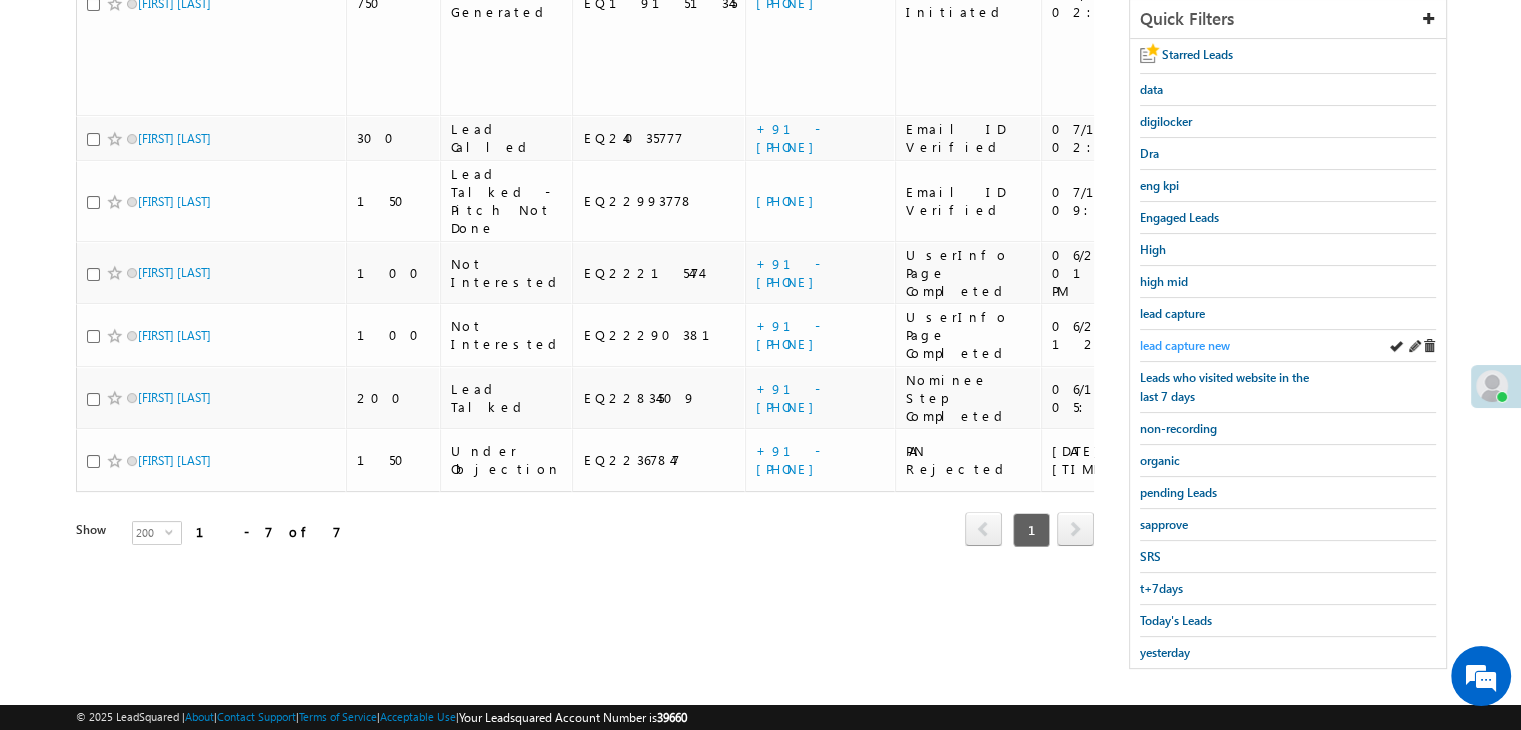 click on "lead capture new" at bounding box center [1185, 345] 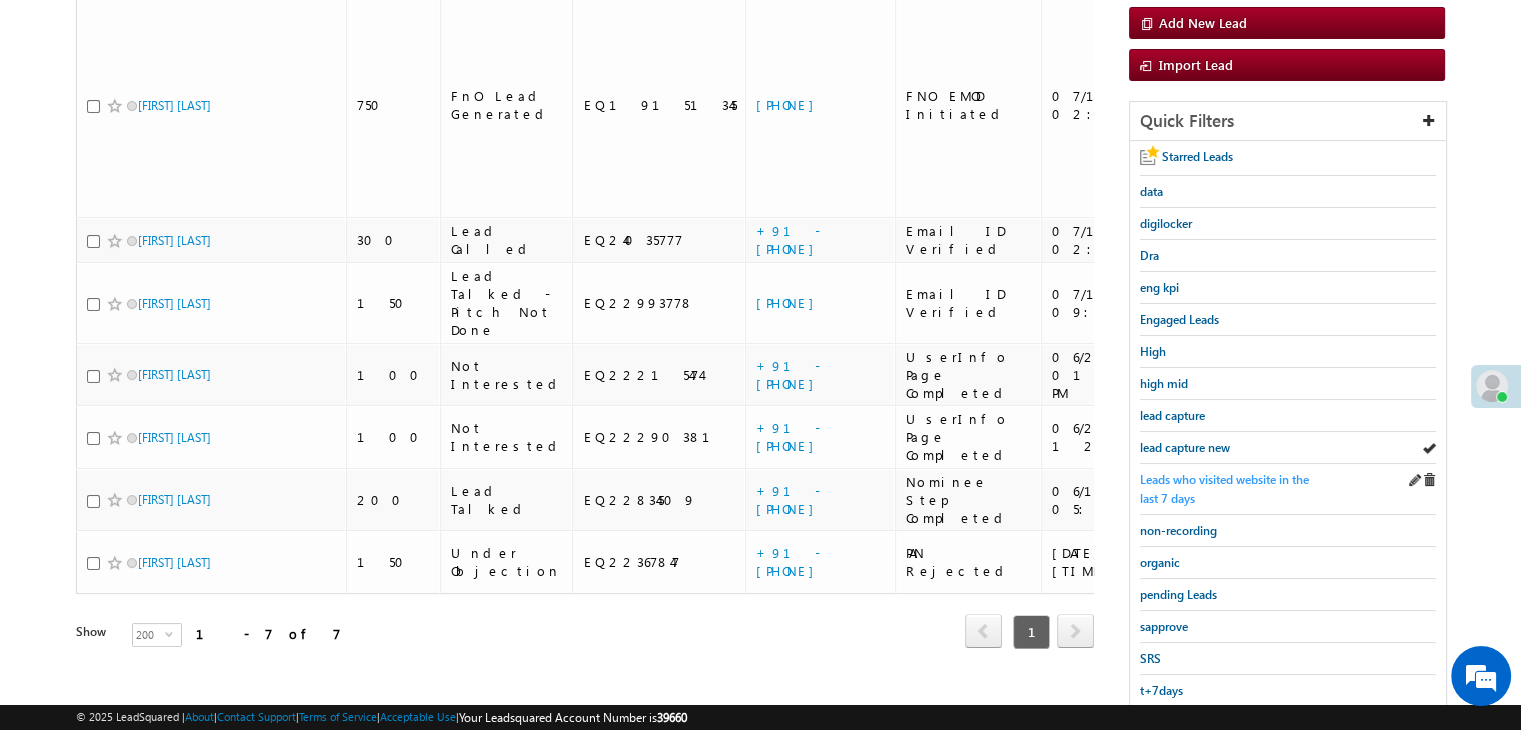 scroll, scrollTop: 263, scrollLeft: 0, axis: vertical 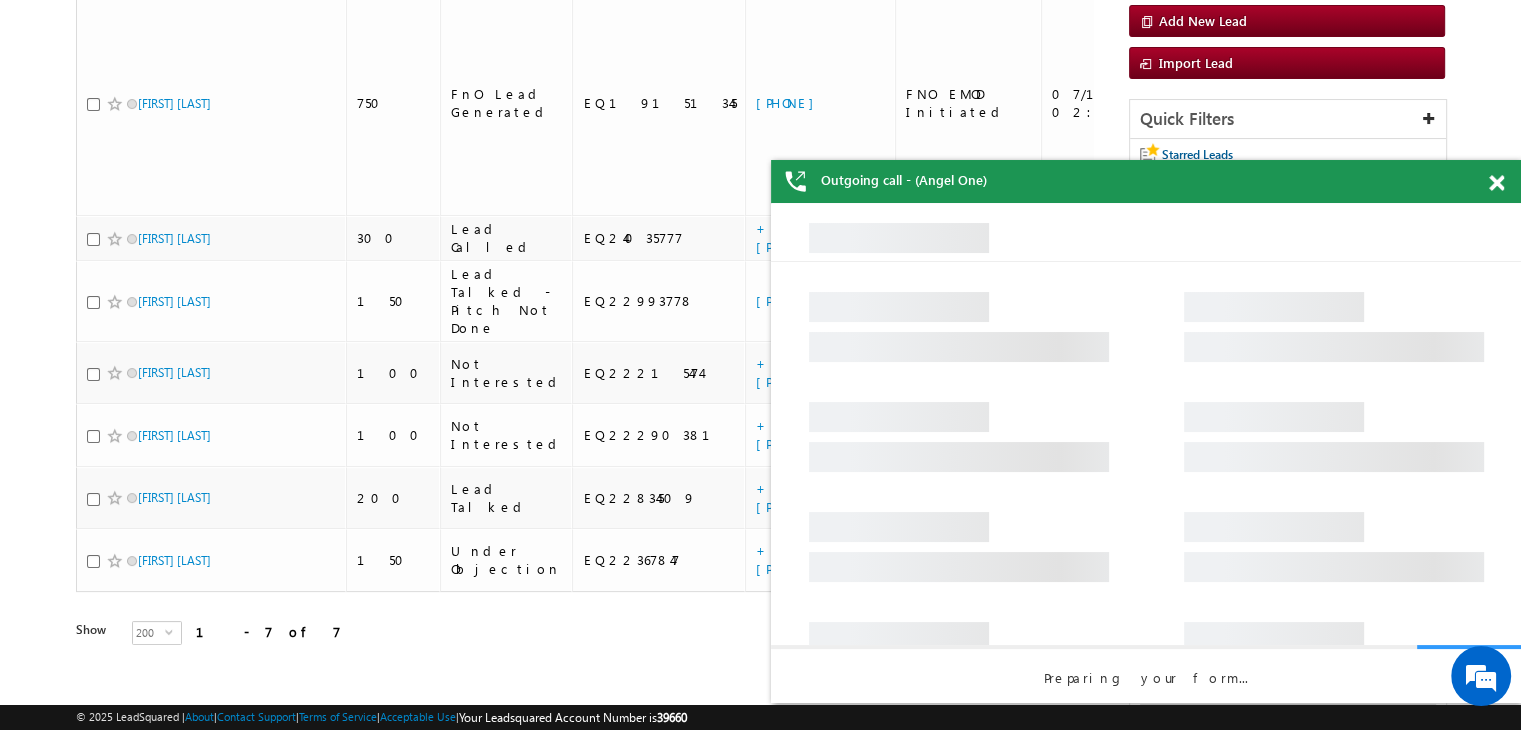 click on "Outgoing call -  (Angel One)" at bounding box center [1146, 181] 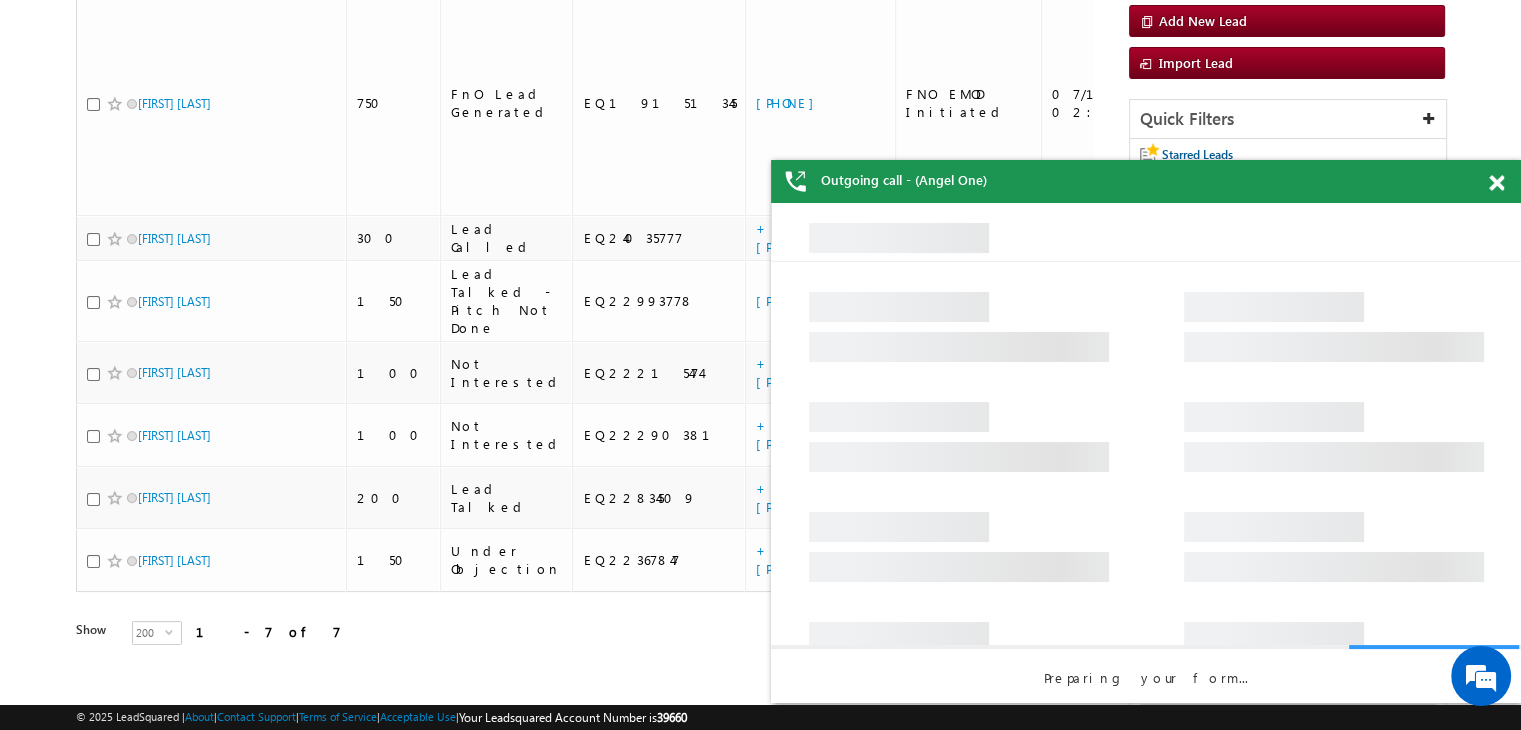 click at bounding box center [1496, 183] 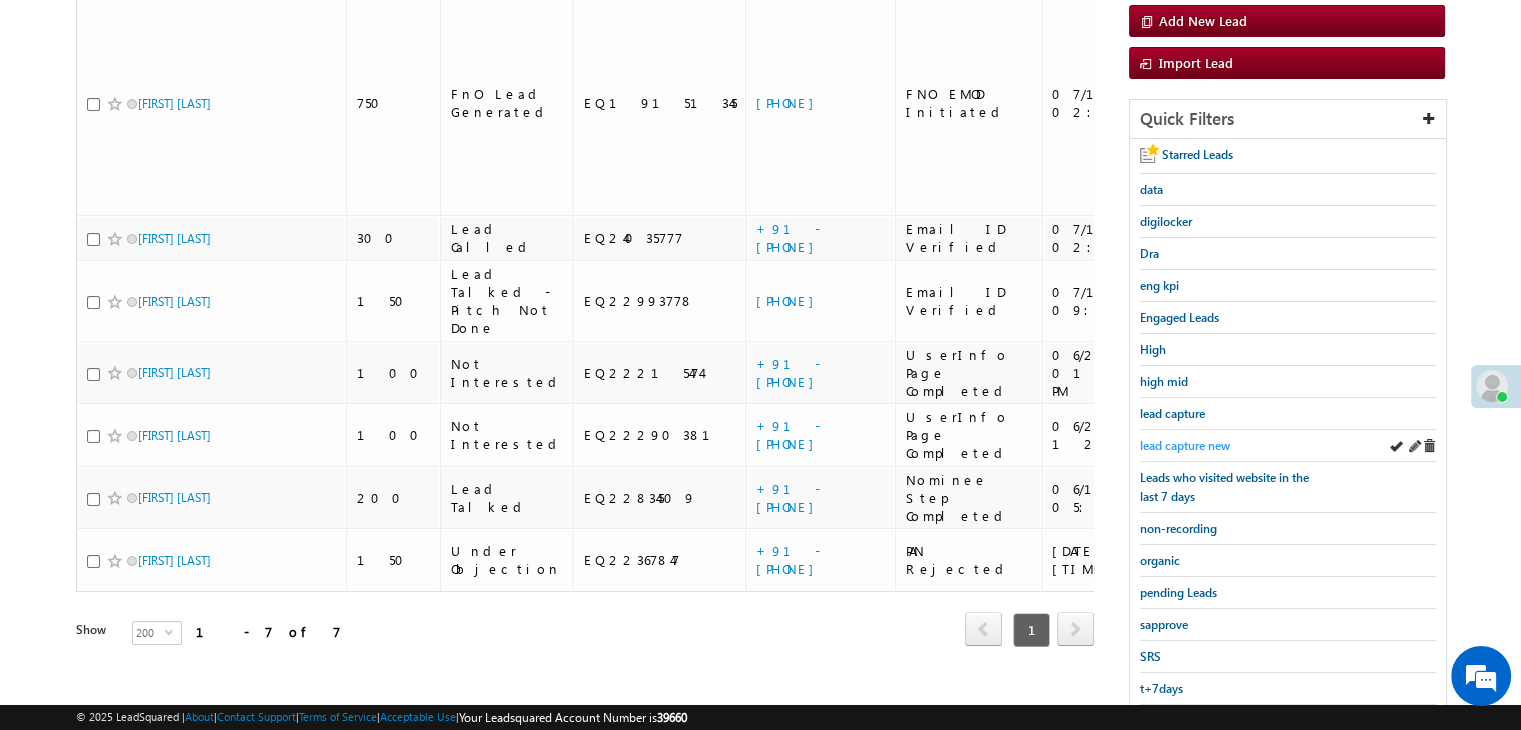 click on "lead capture new" at bounding box center [1185, 445] 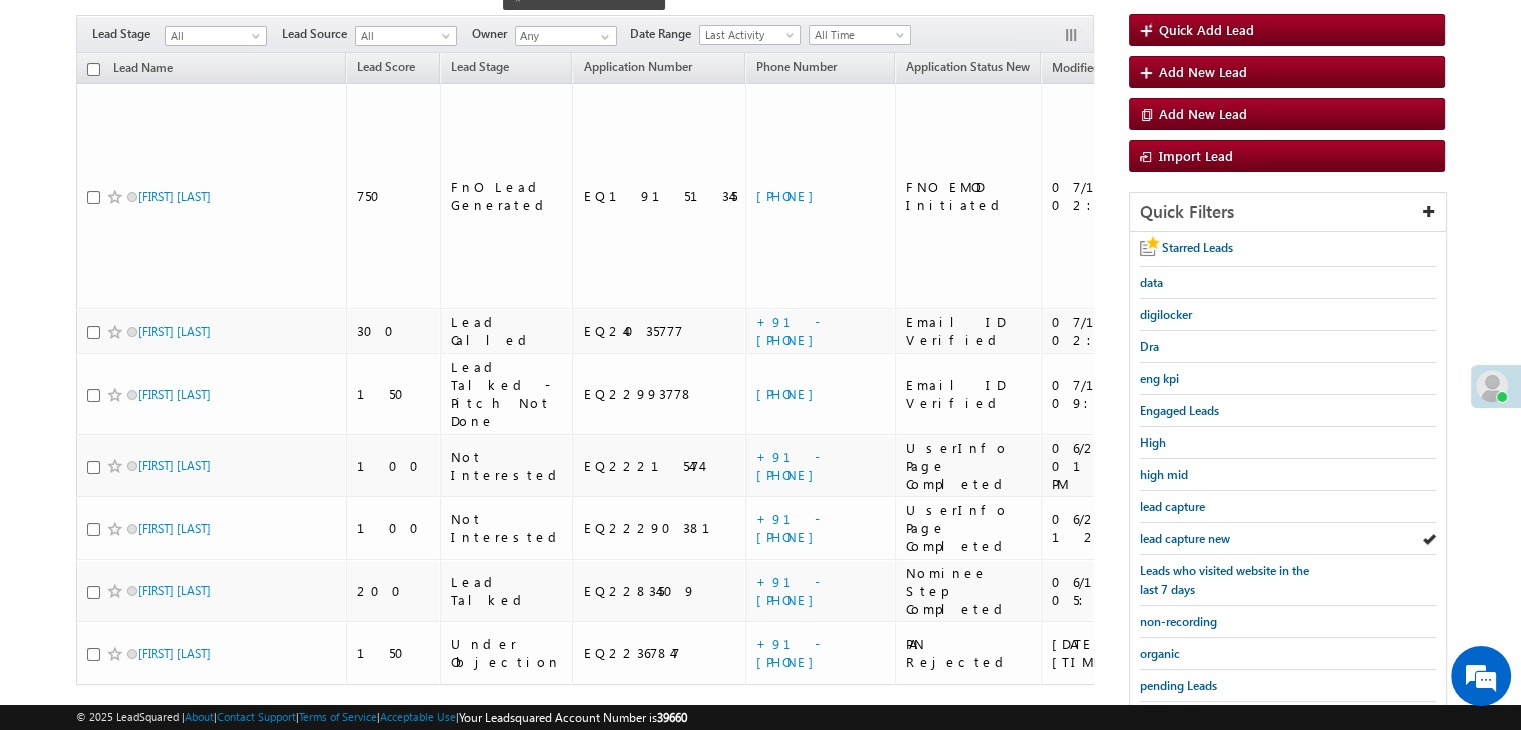scroll, scrollTop: 63, scrollLeft: 0, axis: vertical 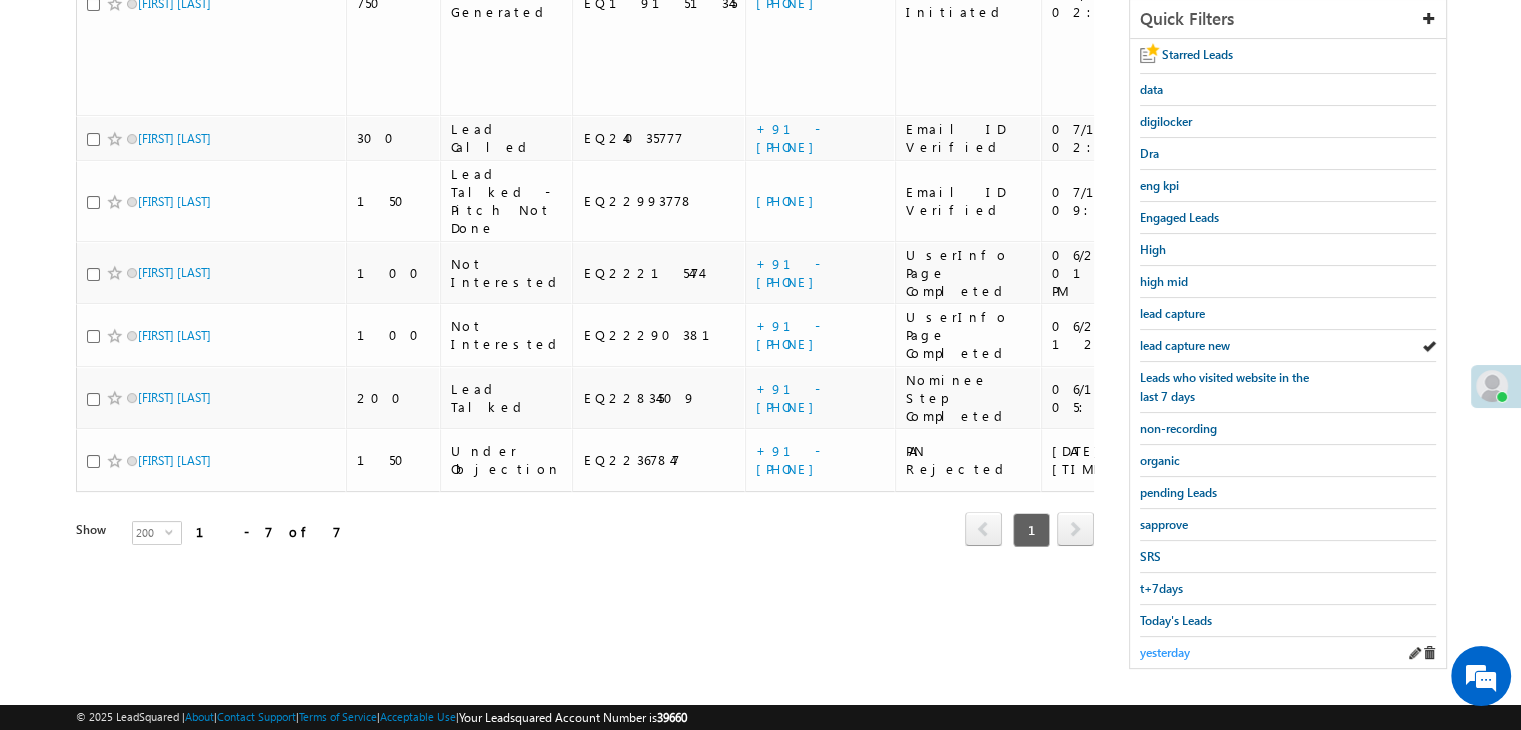 click on "yesterday" at bounding box center (1165, 652) 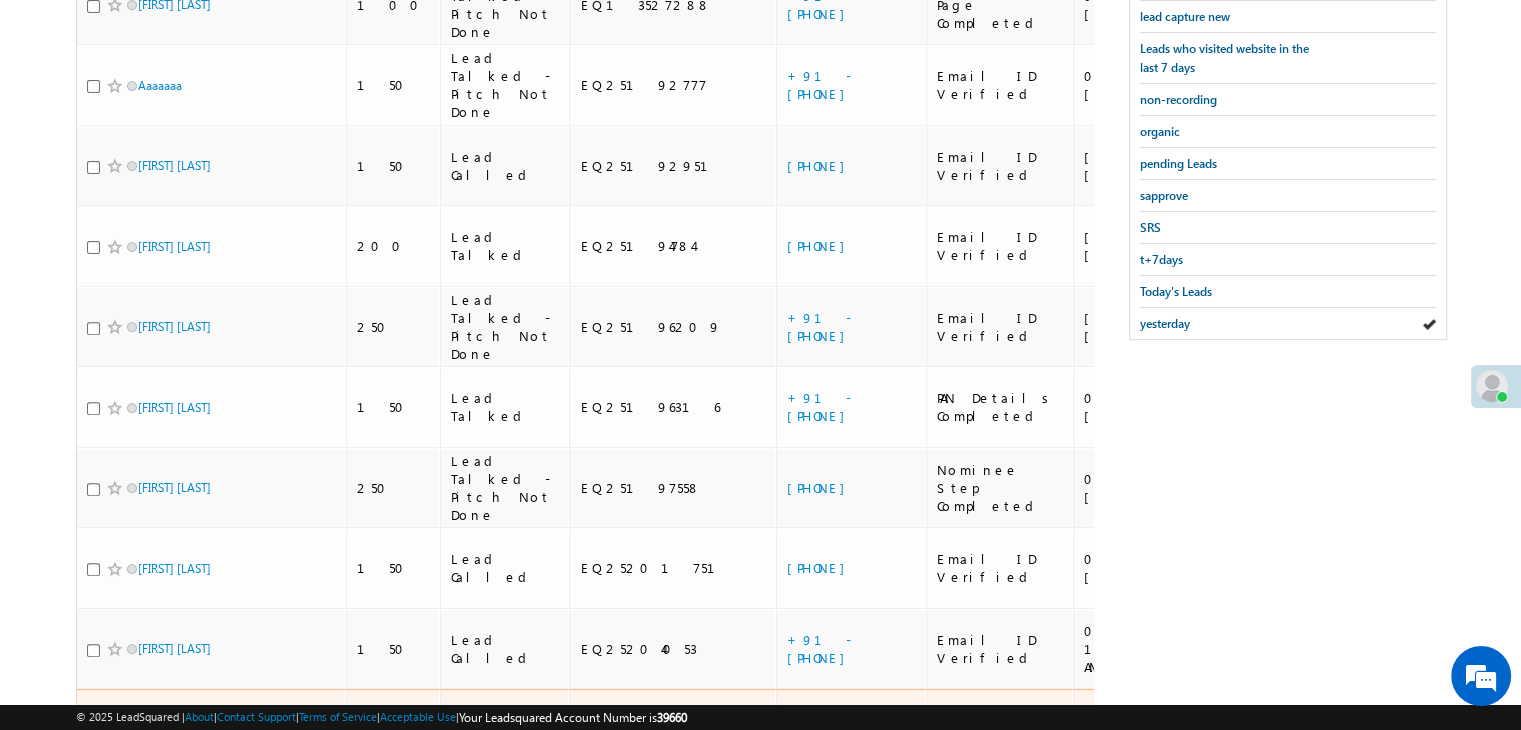scroll, scrollTop: 663, scrollLeft: 0, axis: vertical 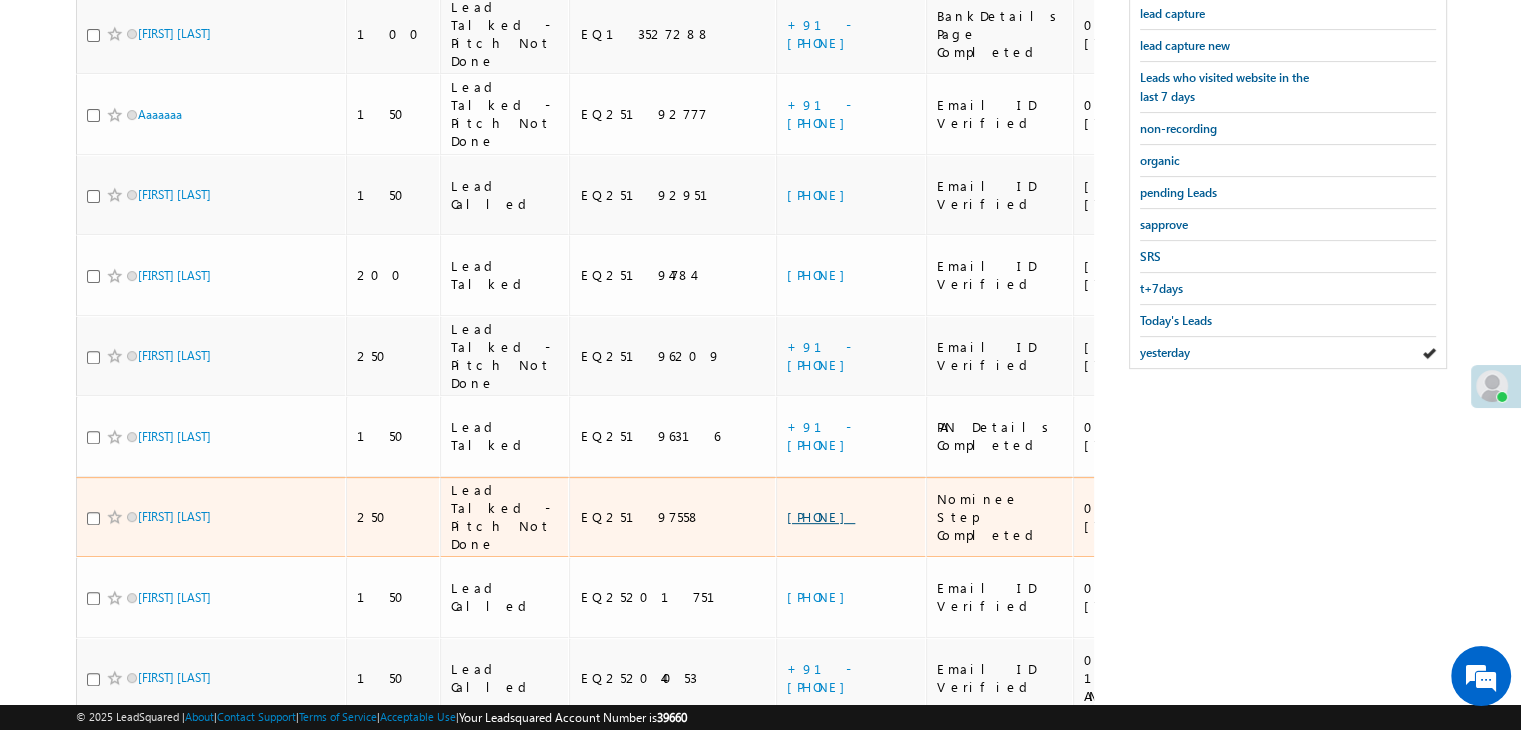 click on "+91-8450921057" at bounding box center [821, 516] 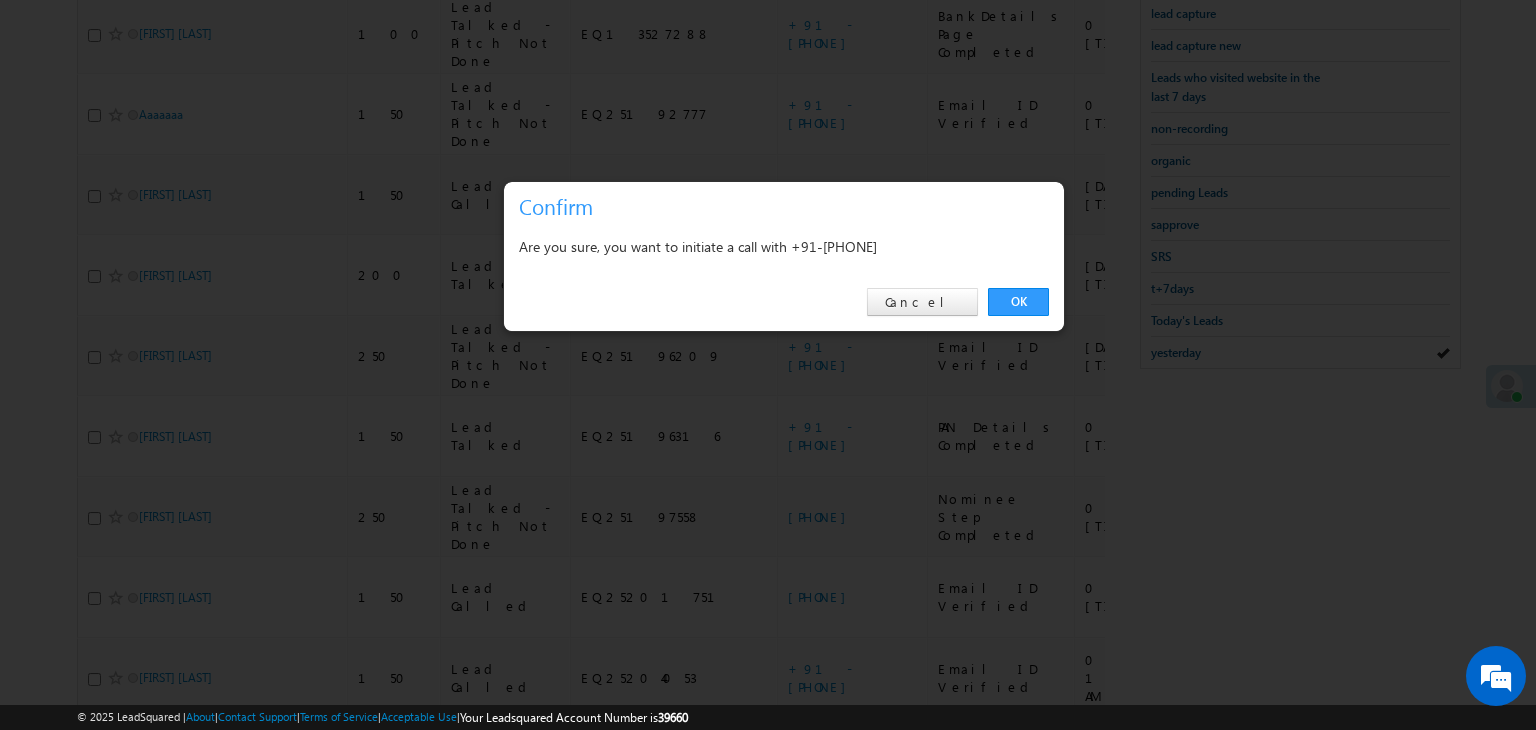click on "OK Cancel" at bounding box center (784, 302) 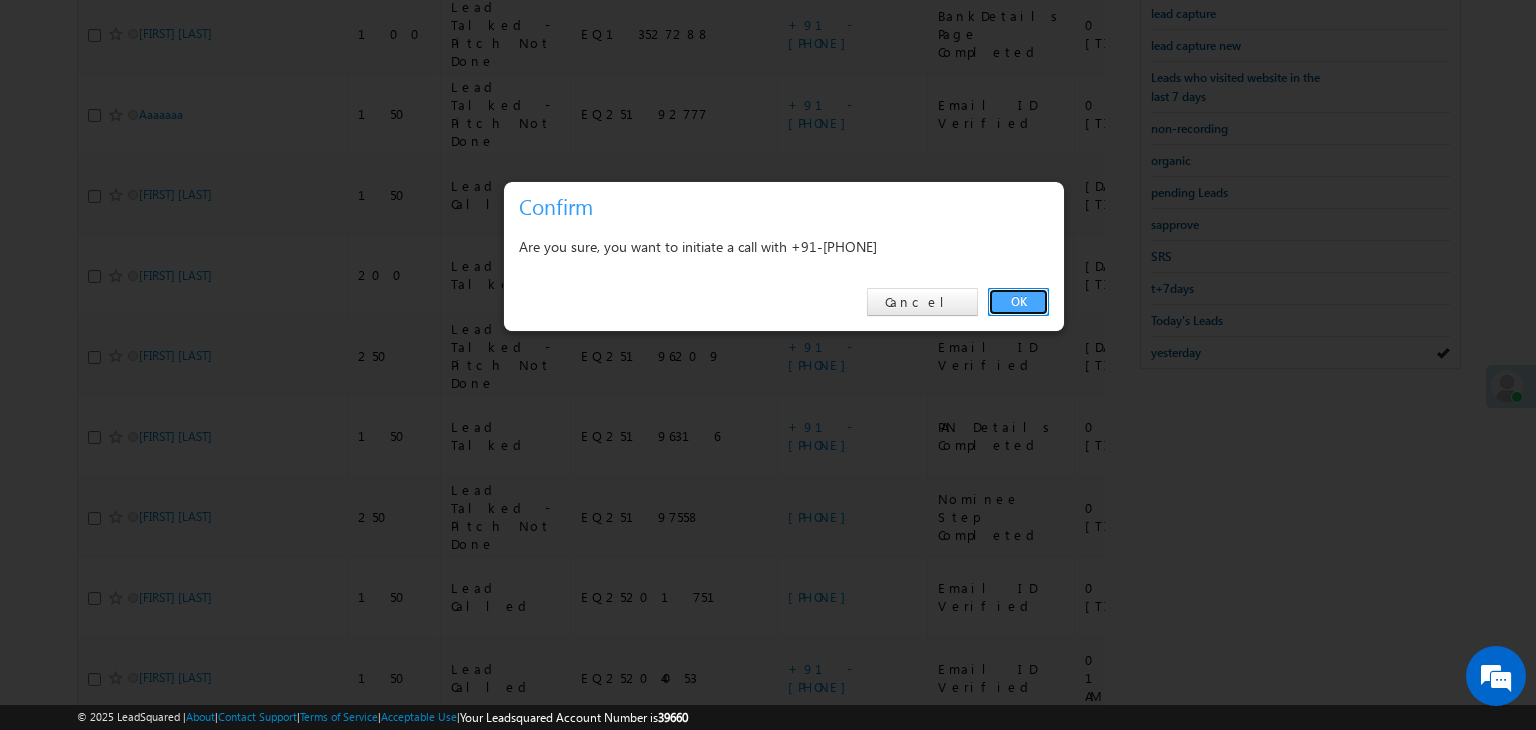 click on "OK" at bounding box center [1018, 302] 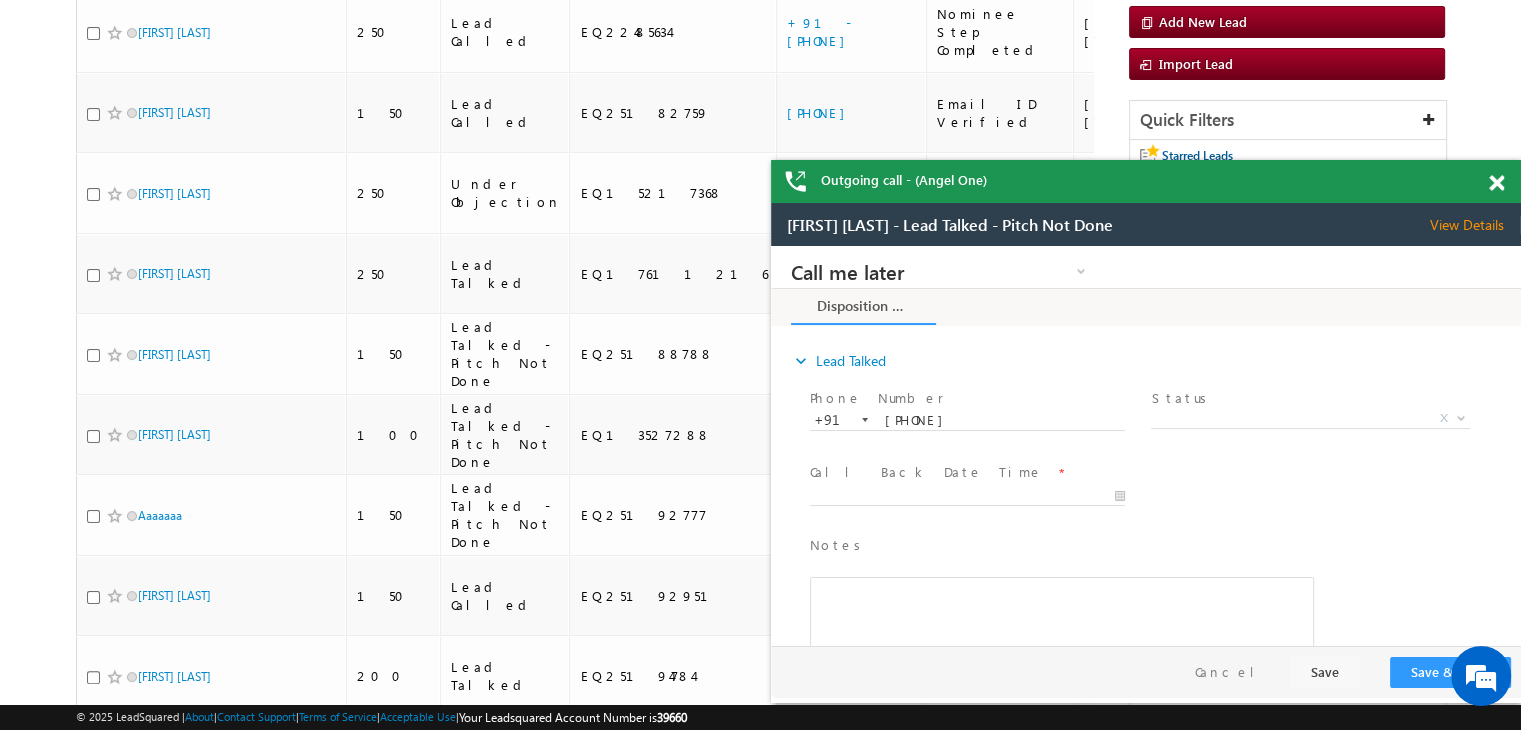 scroll, scrollTop: 0, scrollLeft: 0, axis: both 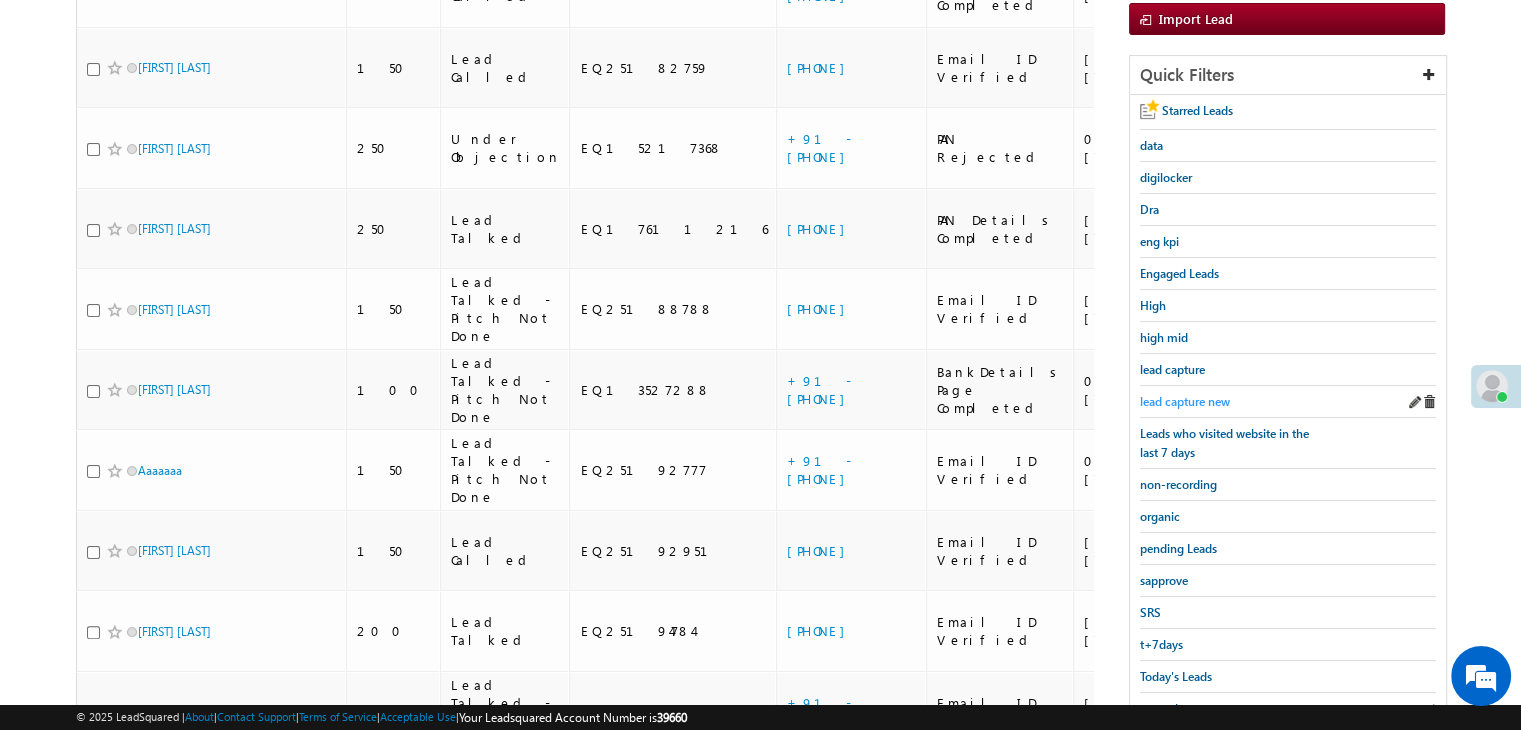 click on "lead capture new" at bounding box center [1185, 401] 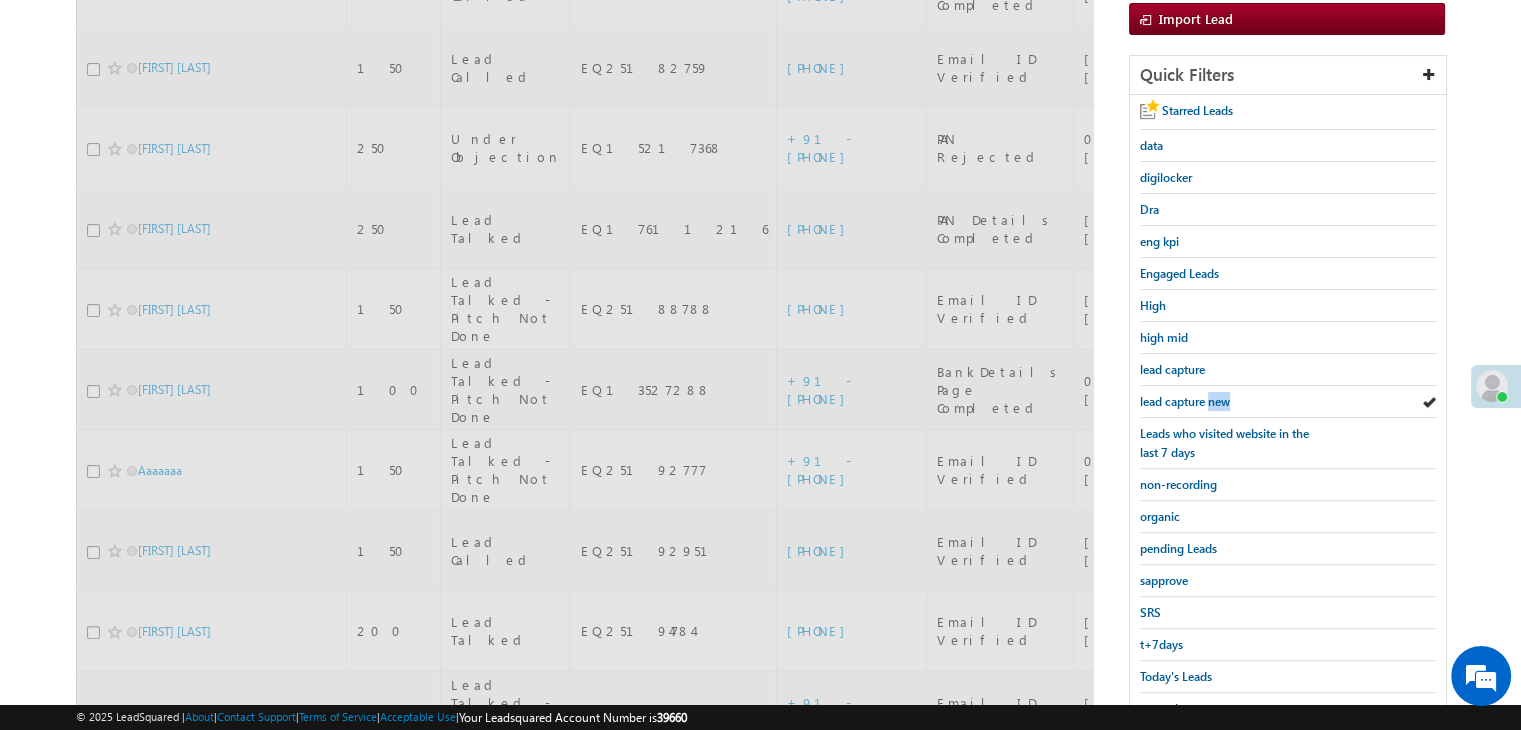 click on "lead capture new" at bounding box center [1185, 401] 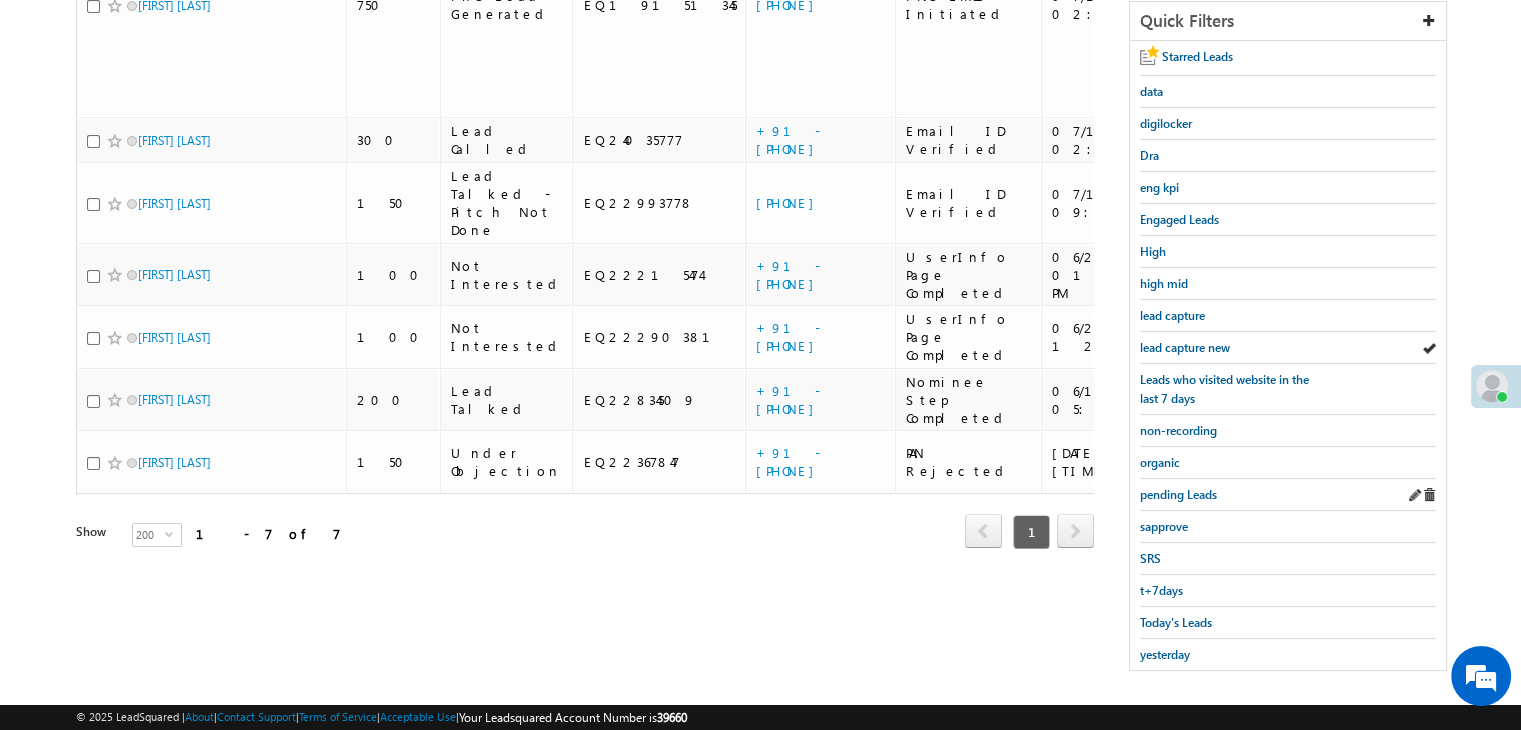 scroll, scrollTop: 363, scrollLeft: 0, axis: vertical 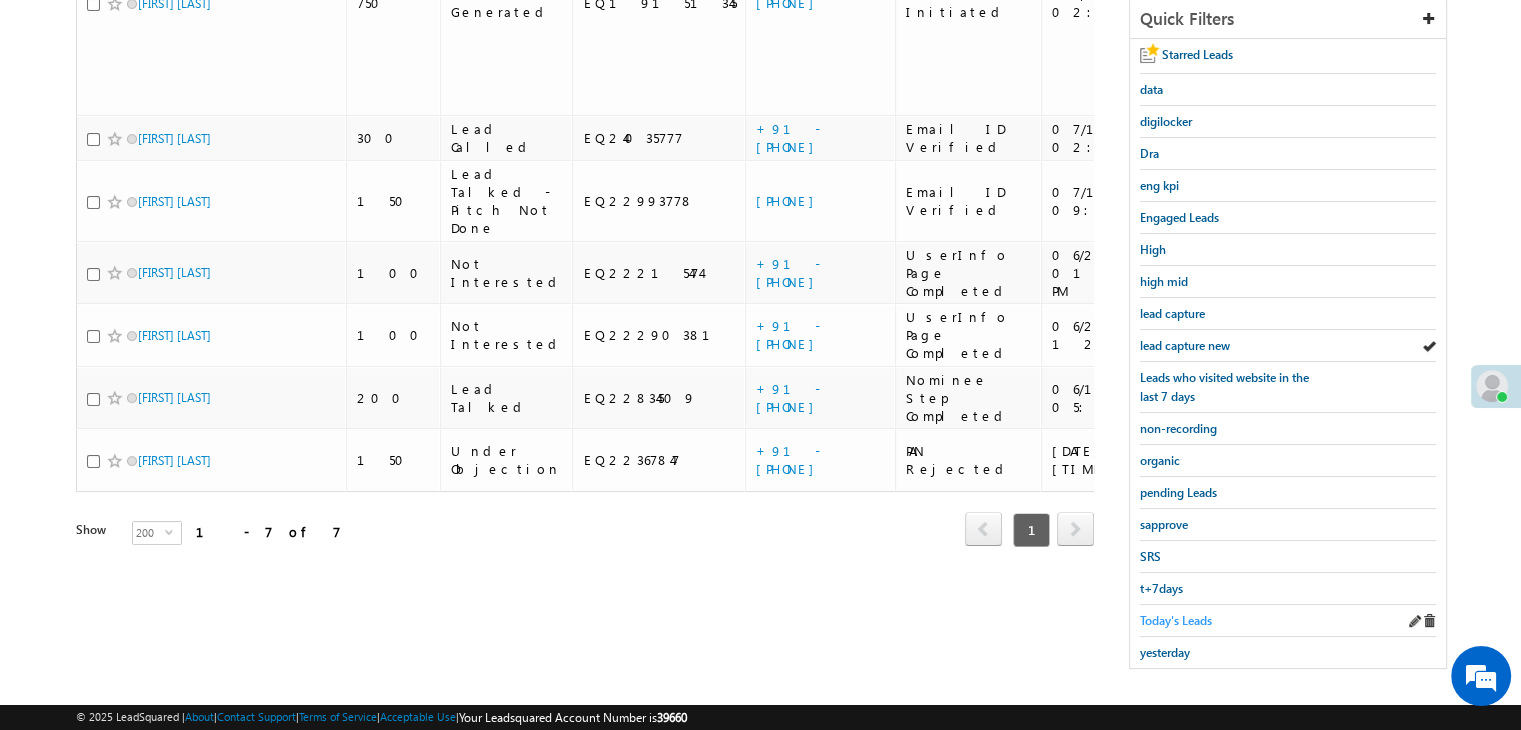 click on "Today's Leads" at bounding box center (1176, 620) 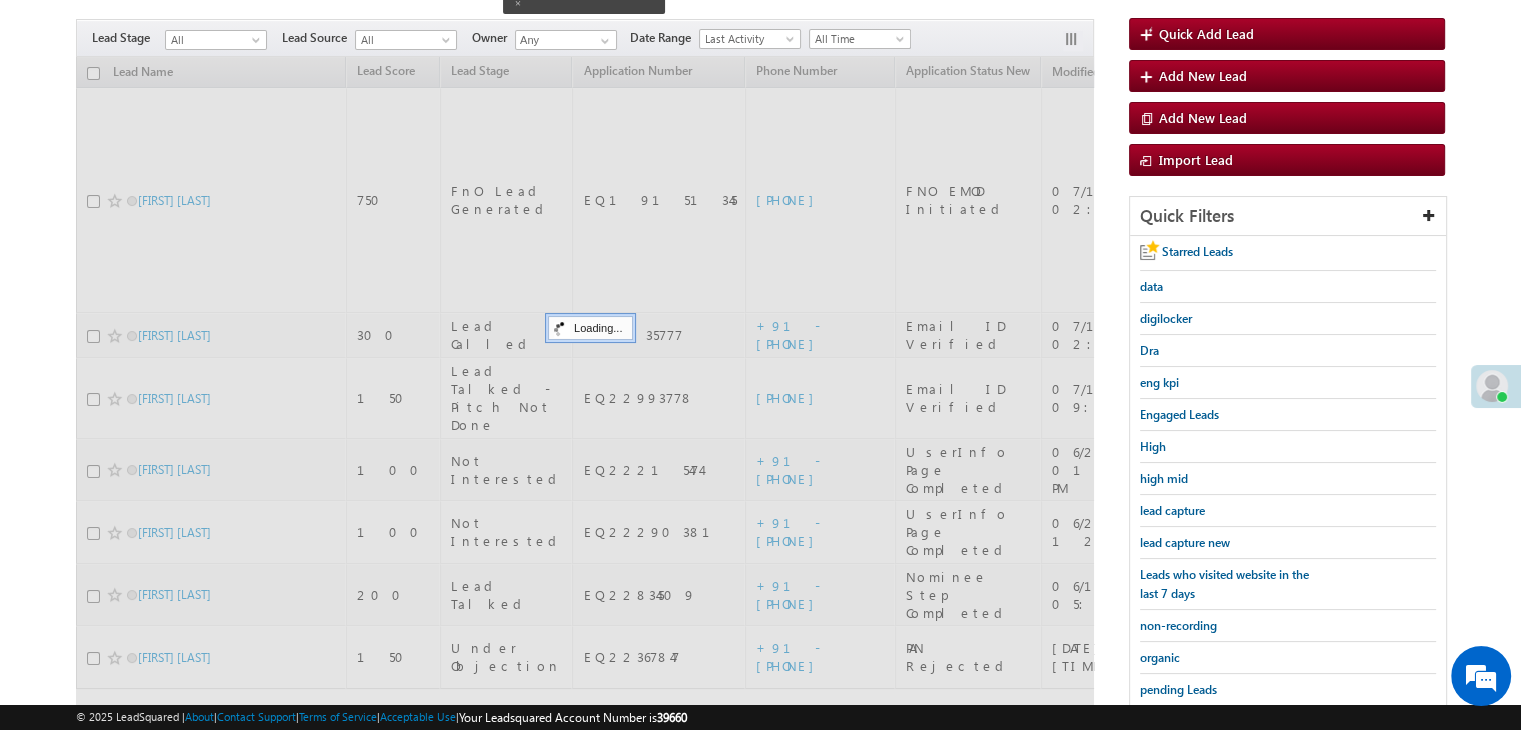 scroll, scrollTop: 163, scrollLeft: 0, axis: vertical 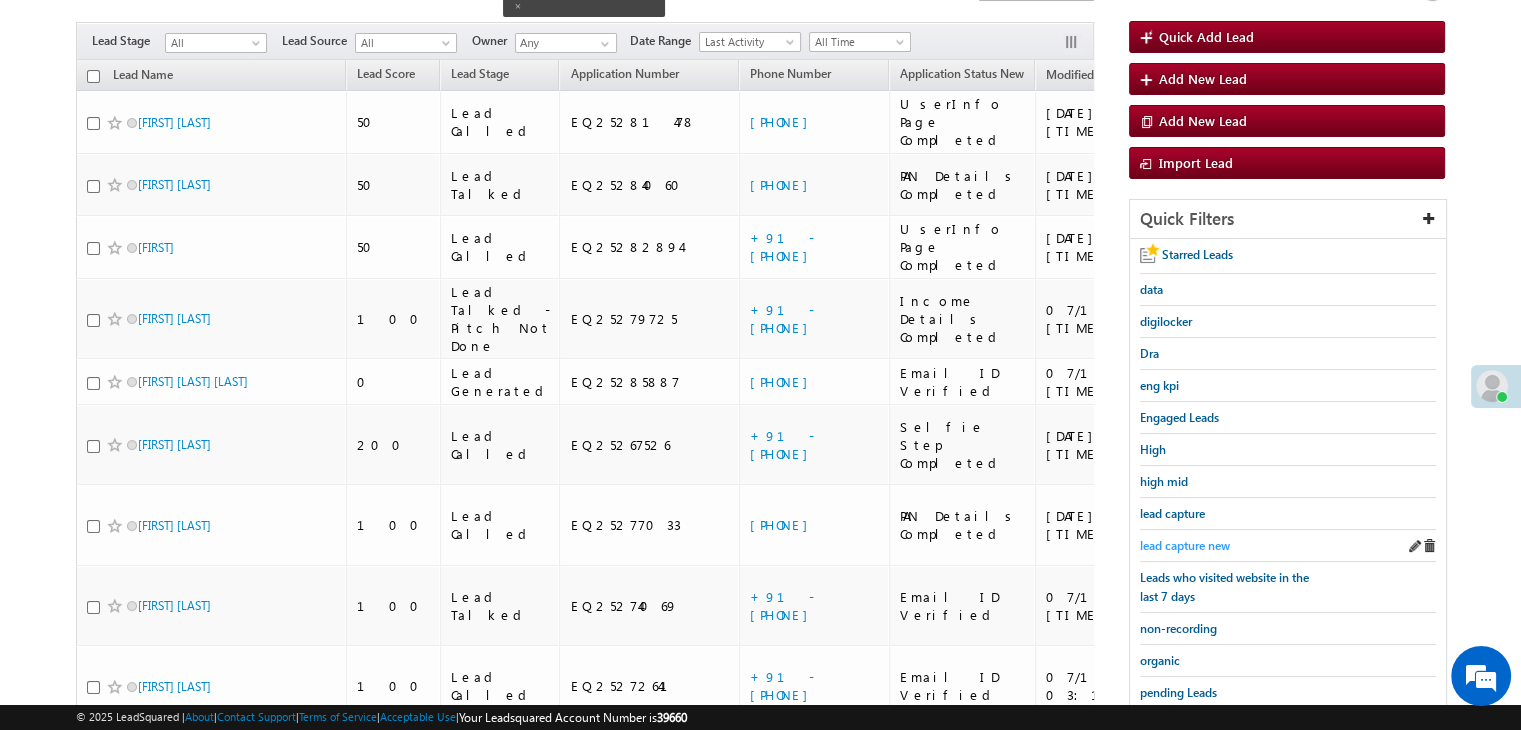 click on "lead capture new" at bounding box center [1185, 545] 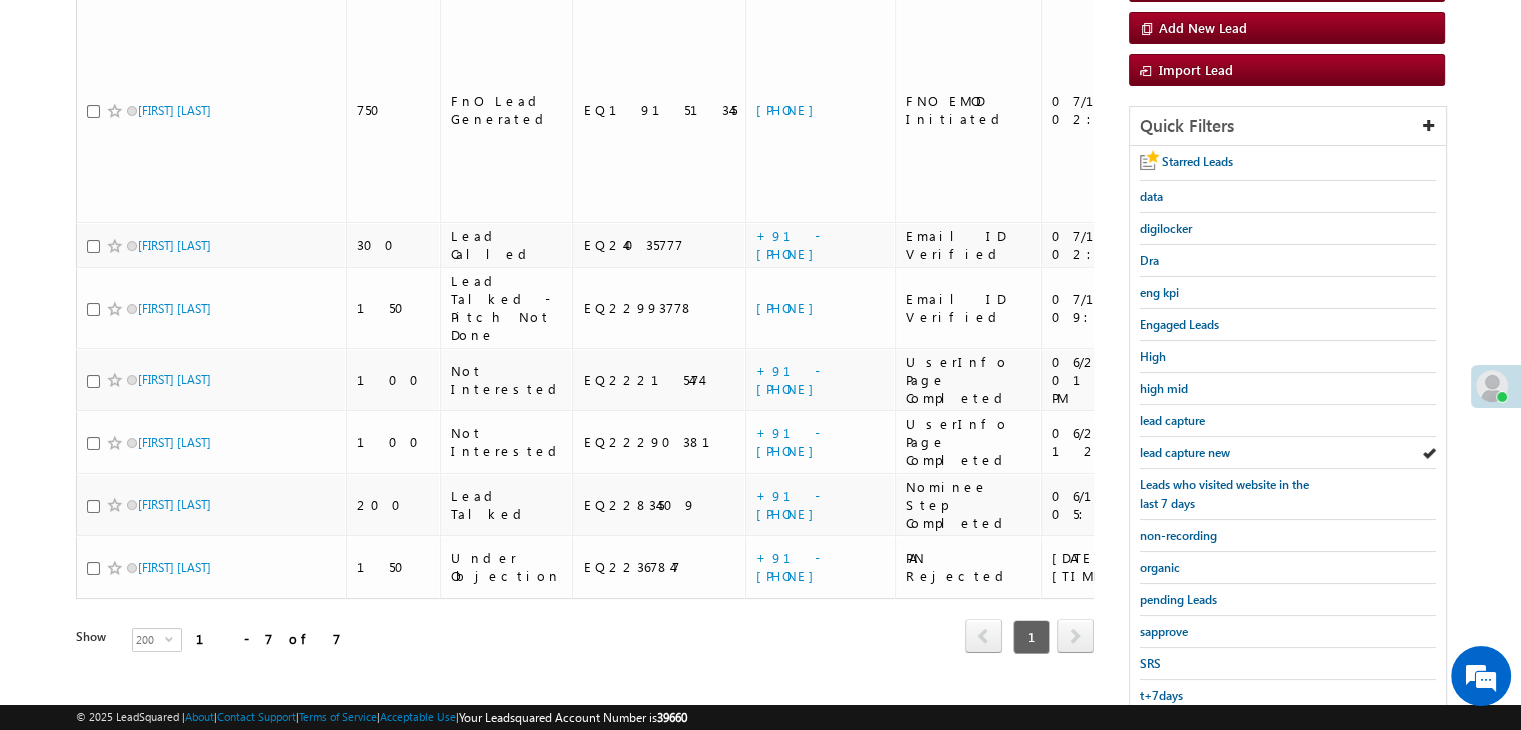 scroll, scrollTop: 363, scrollLeft: 0, axis: vertical 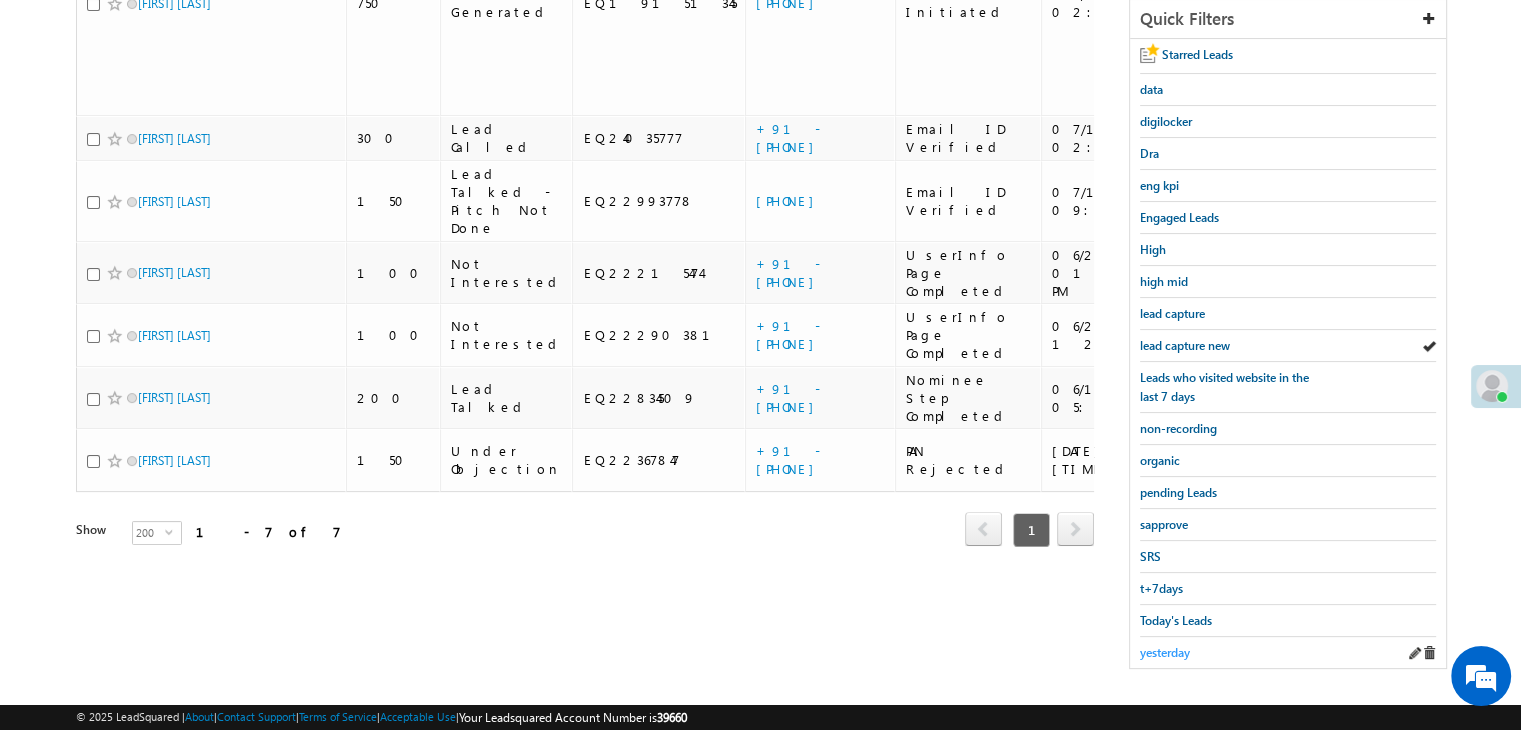 click on "yesterday" at bounding box center (1165, 652) 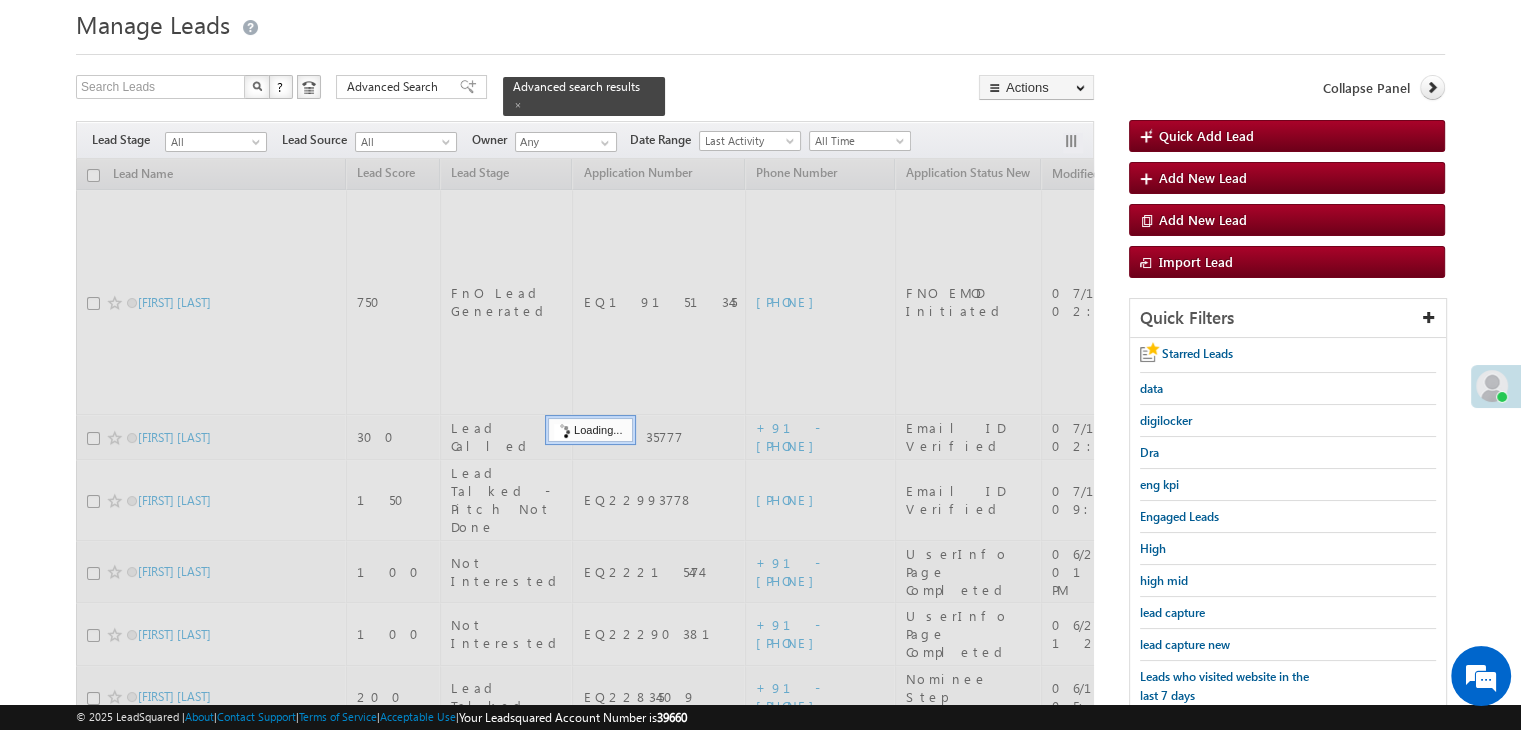 scroll, scrollTop: 63, scrollLeft: 0, axis: vertical 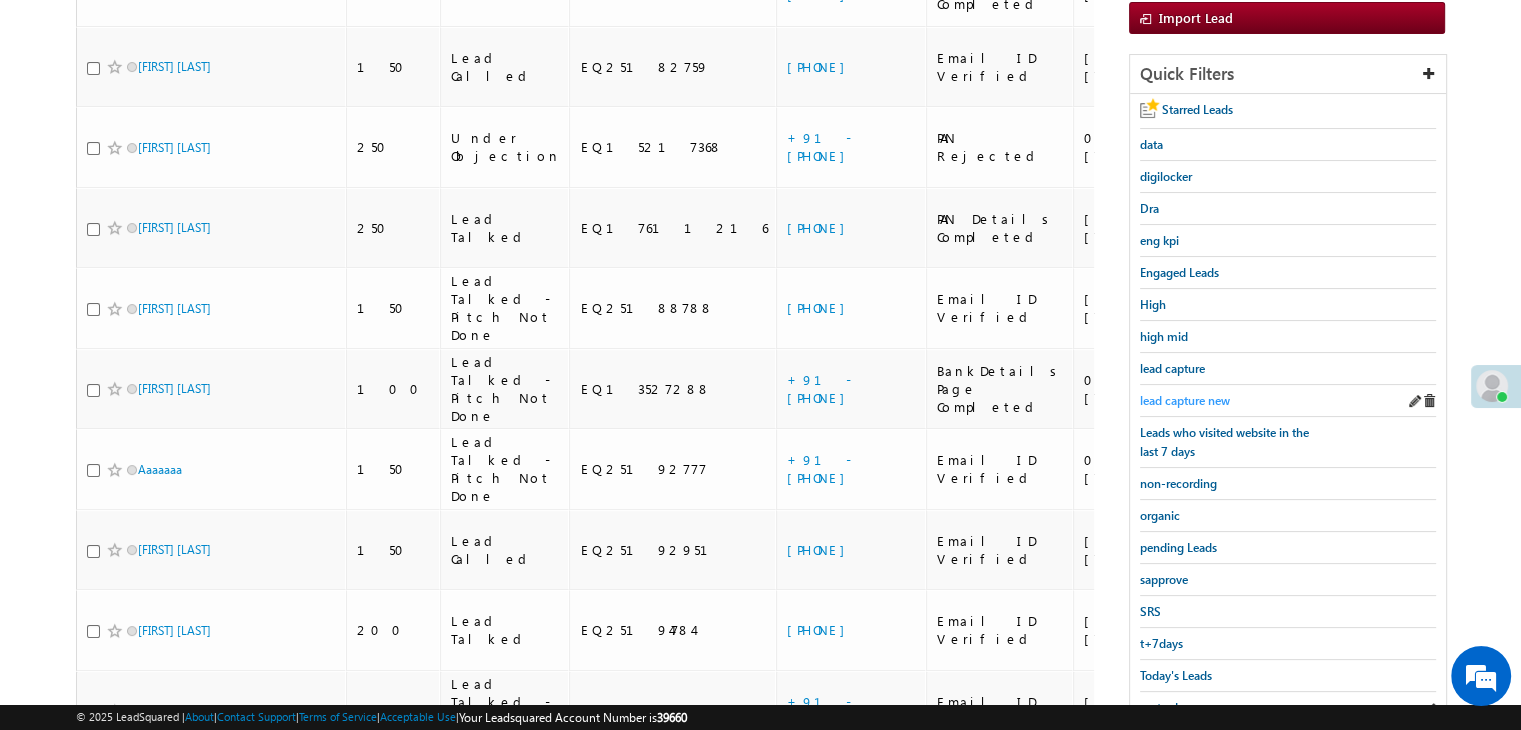 click on "lead capture new" at bounding box center (1185, 400) 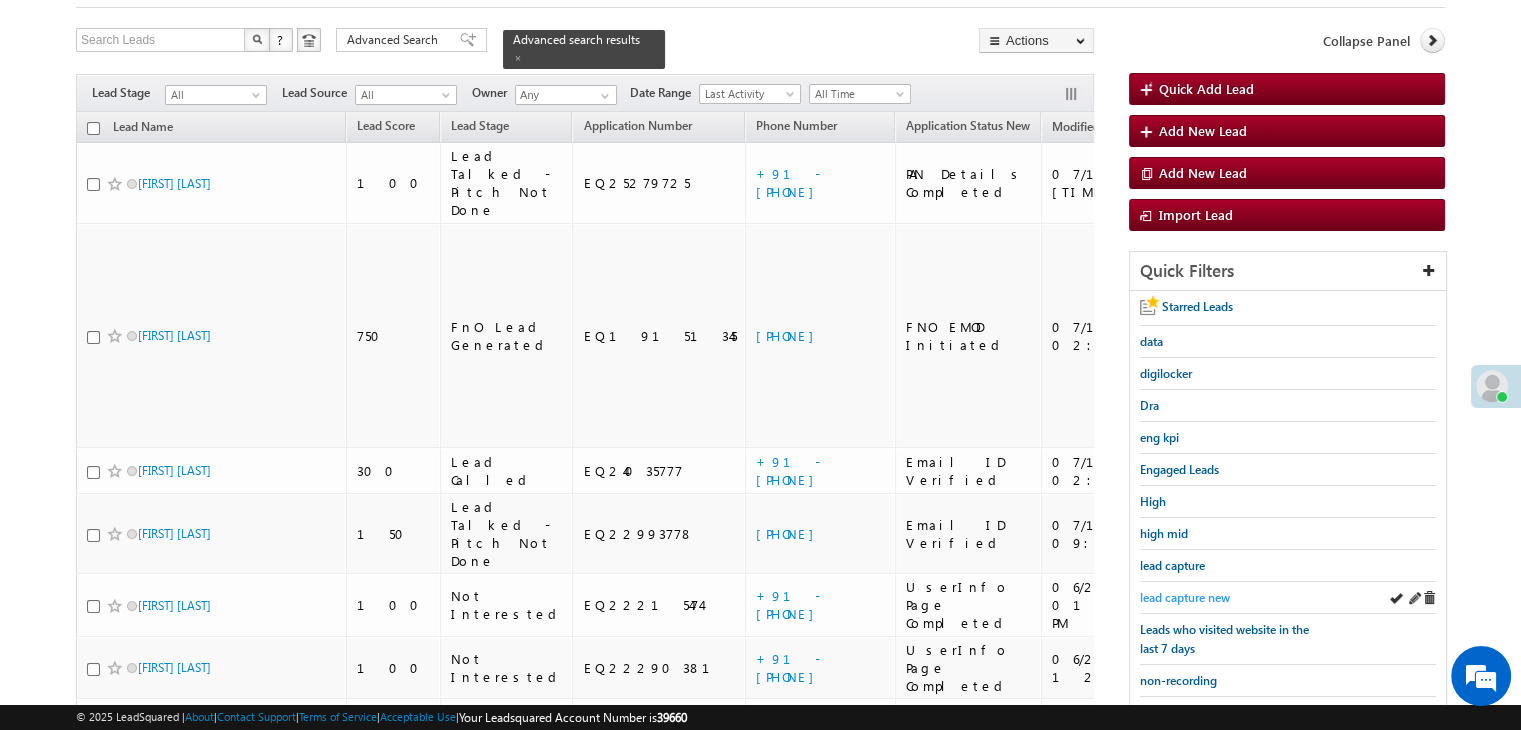 scroll, scrollTop: 108, scrollLeft: 0, axis: vertical 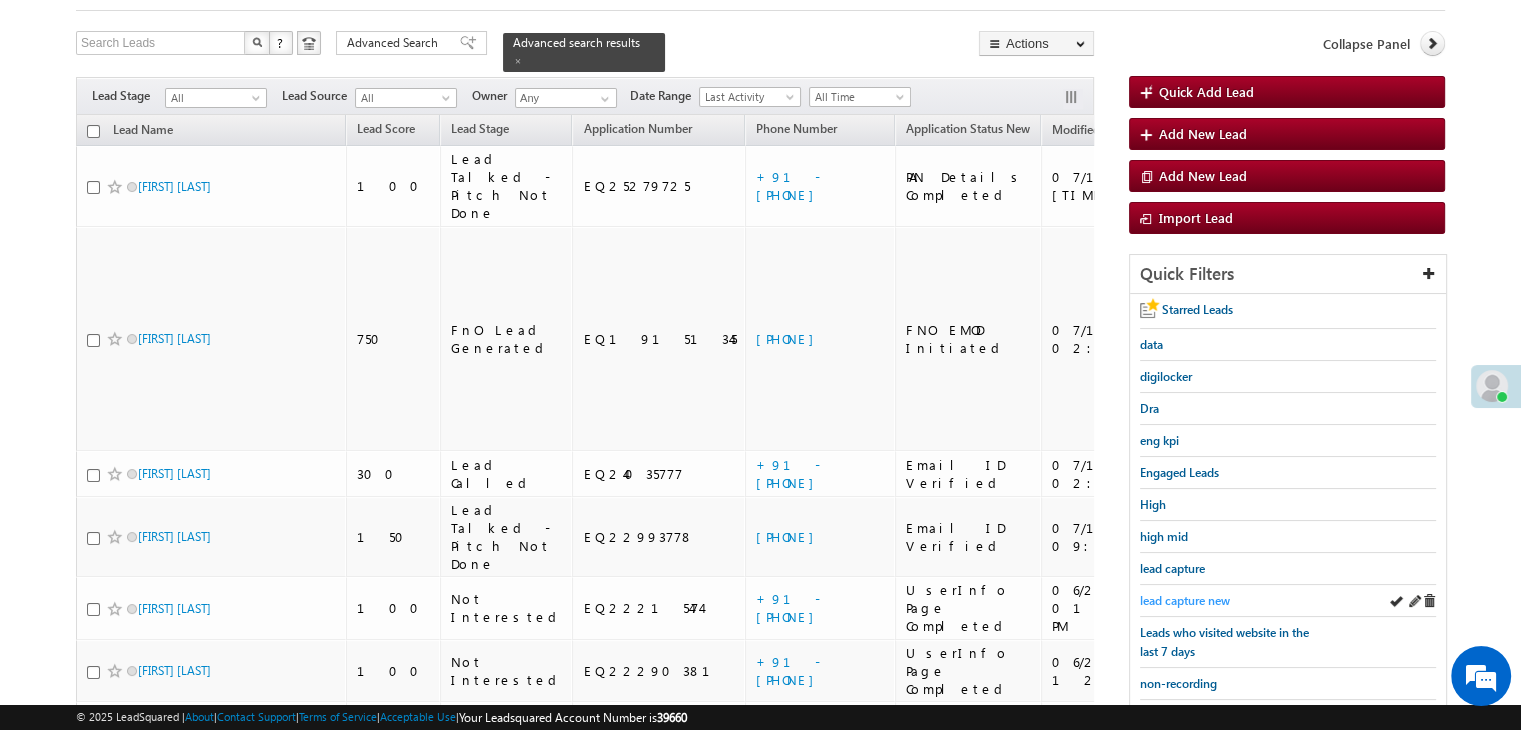 click on "lead capture new" at bounding box center (1185, 600) 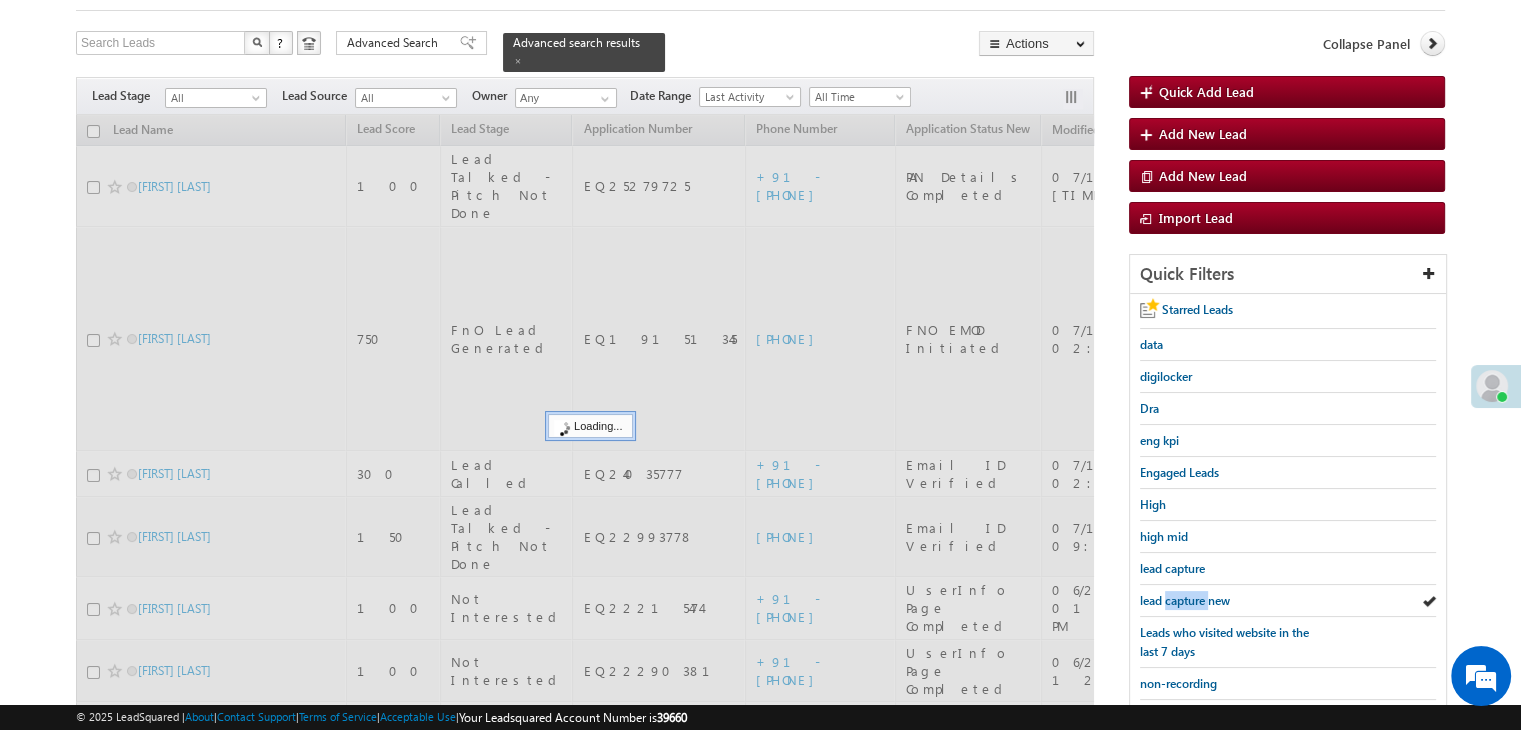 click on "lead capture new" at bounding box center (1185, 600) 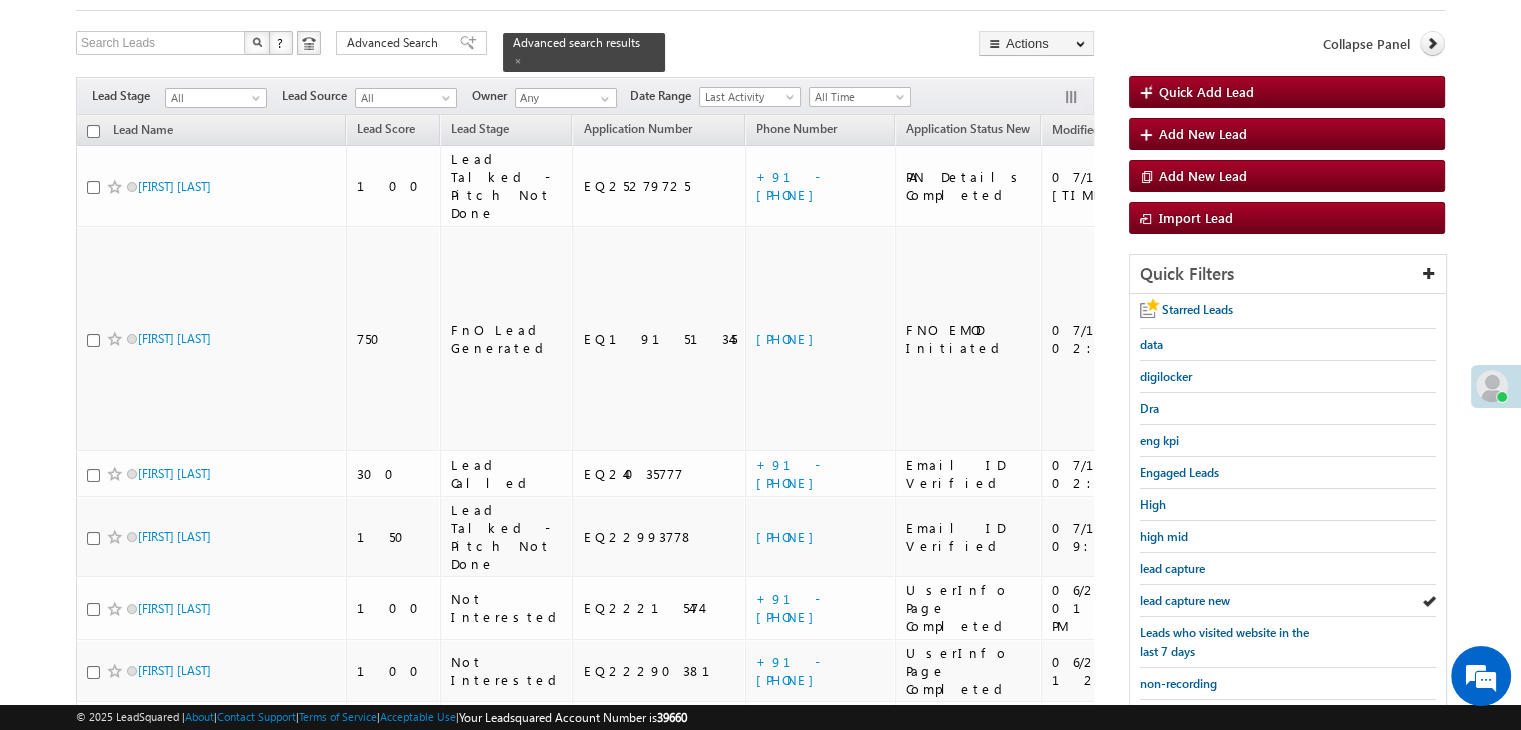 click on "lead capture new" at bounding box center (1185, 600) 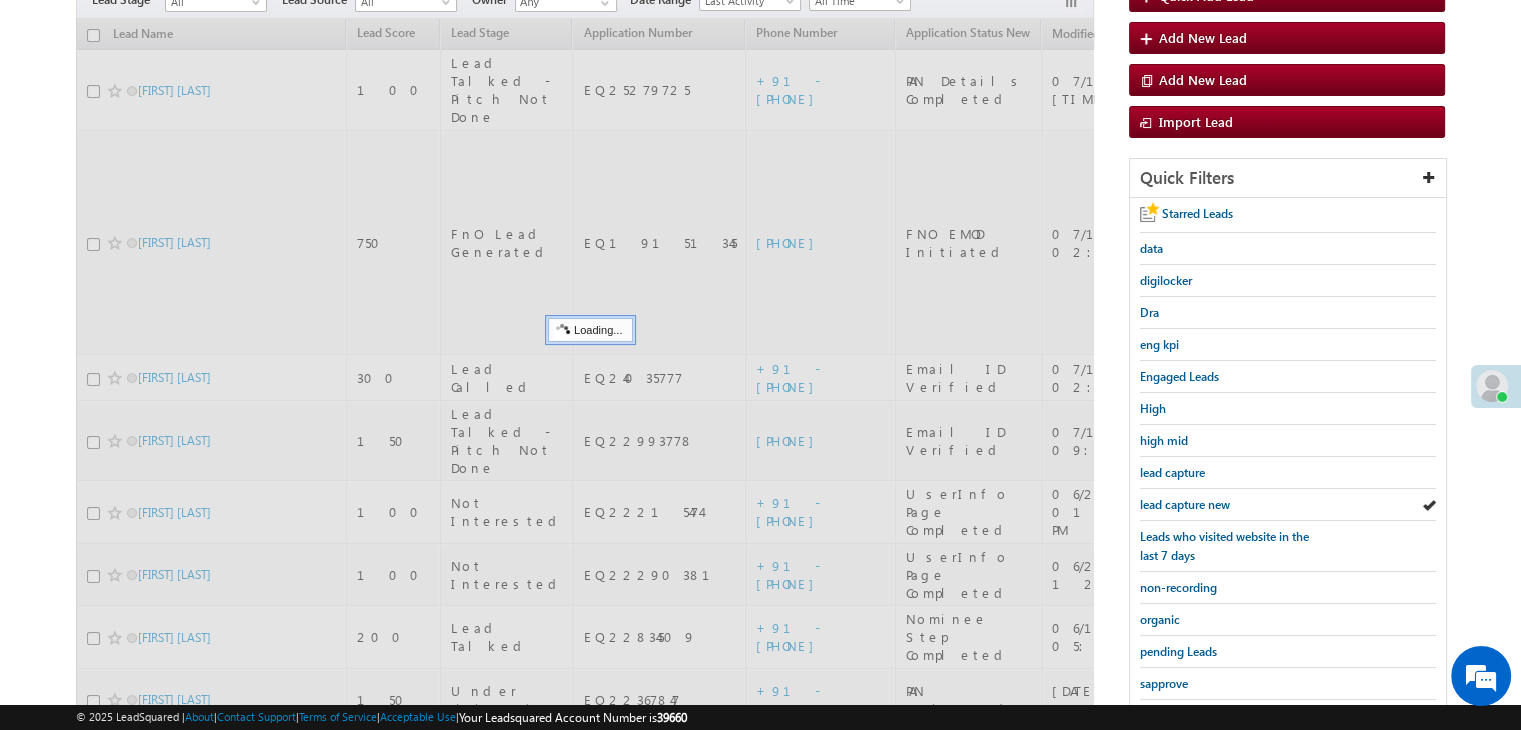 scroll, scrollTop: 308, scrollLeft: 0, axis: vertical 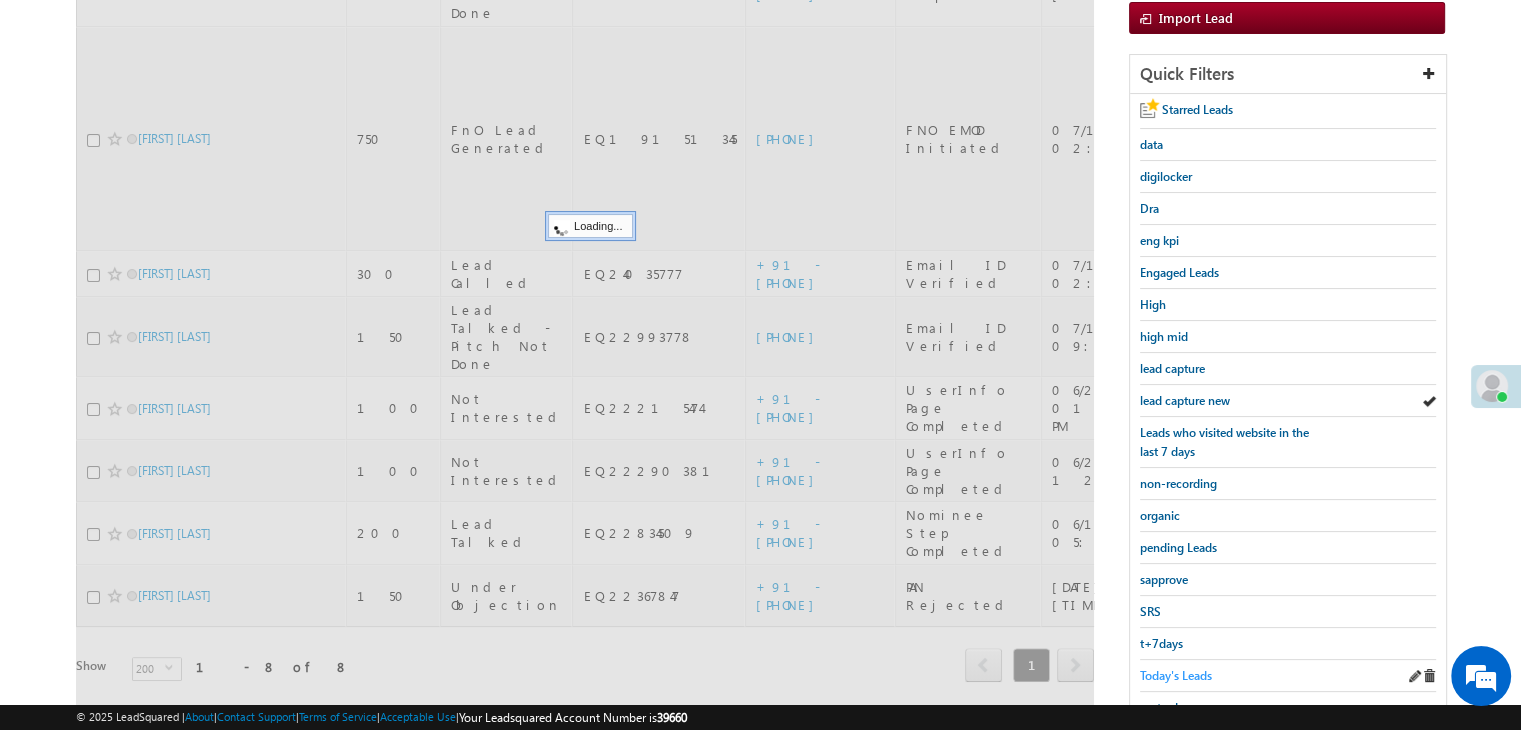 click on "Today's Leads" at bounding box center [1176, 675] 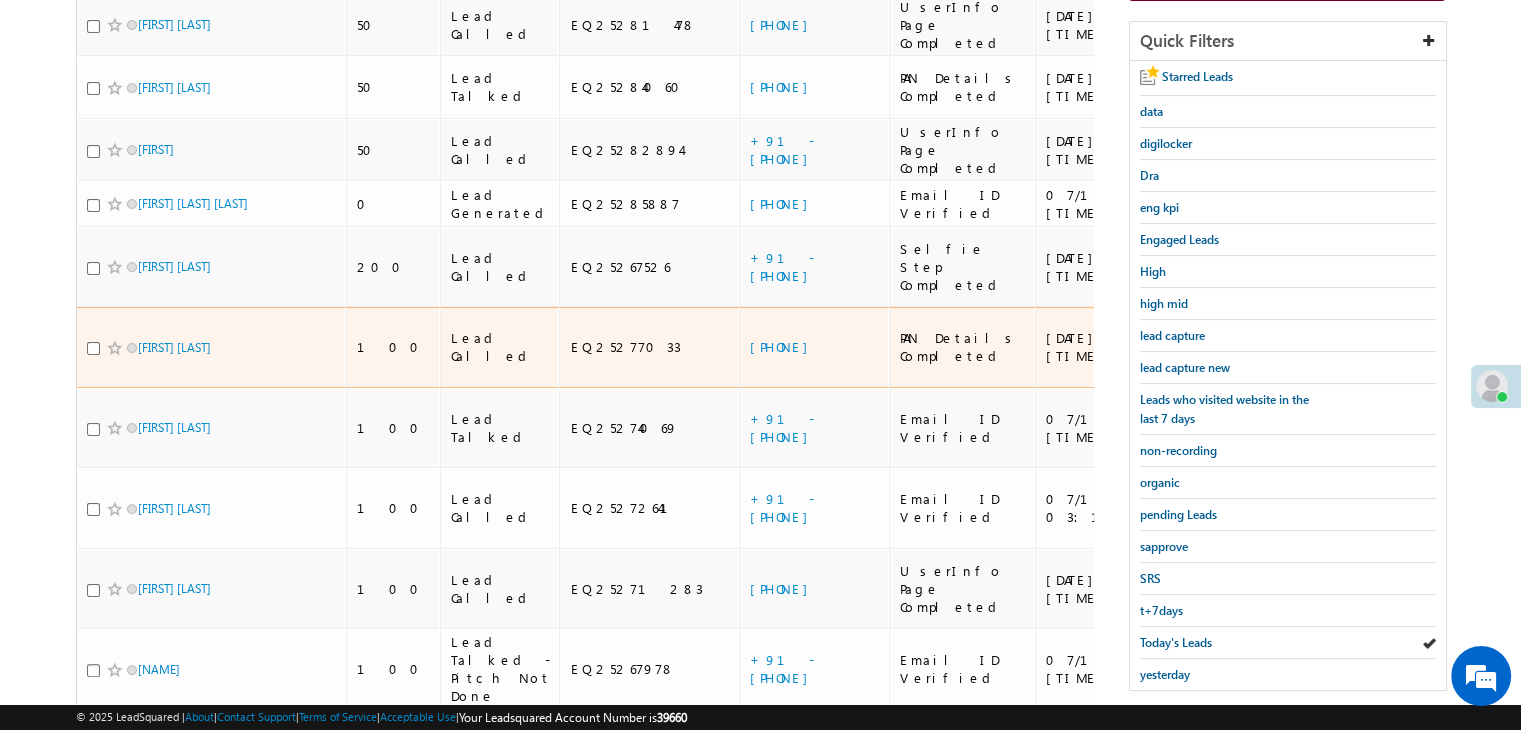 scroll, scrollTop: 208, scrollLeft: 0, axis: vertical 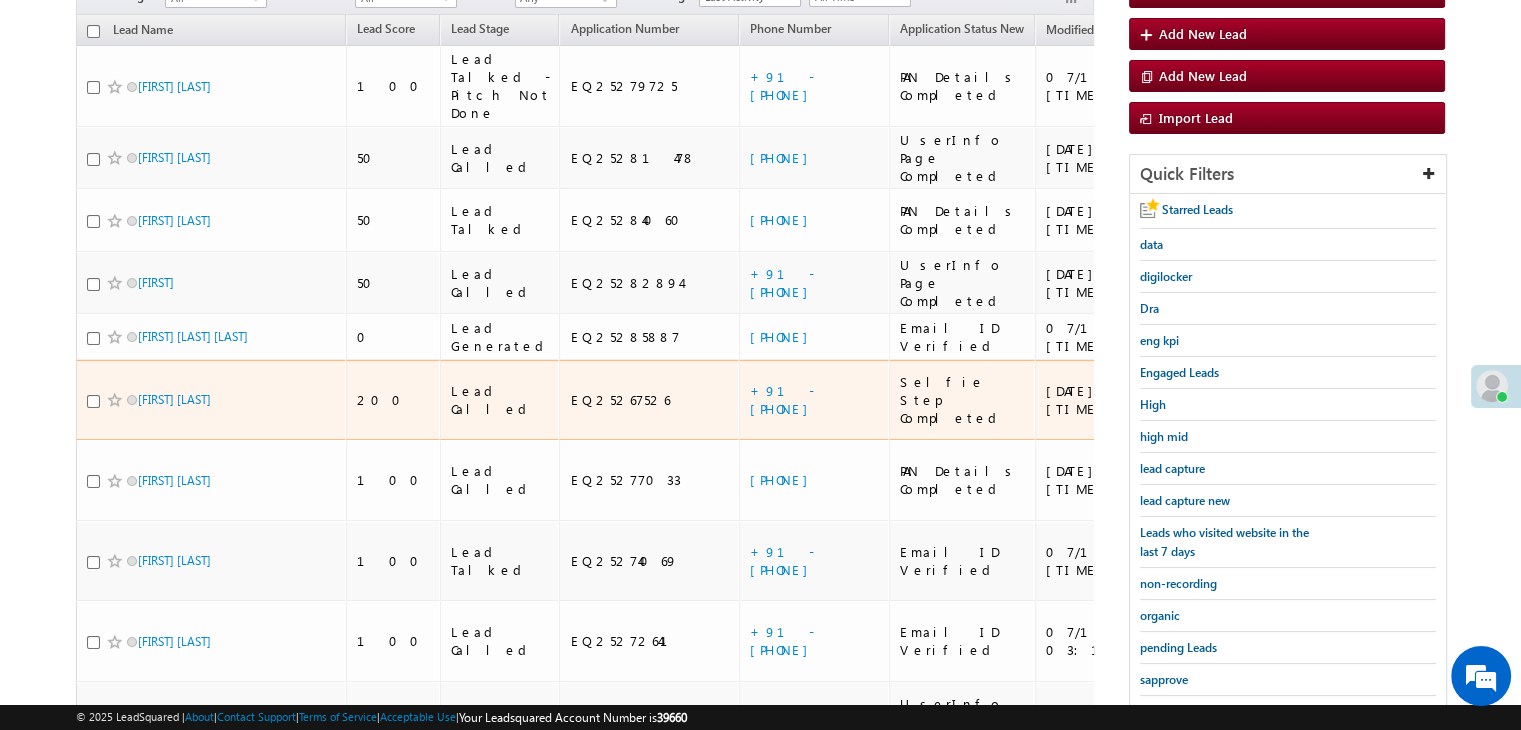 click on "+91-9528909484" at bounding box center [814, 400] 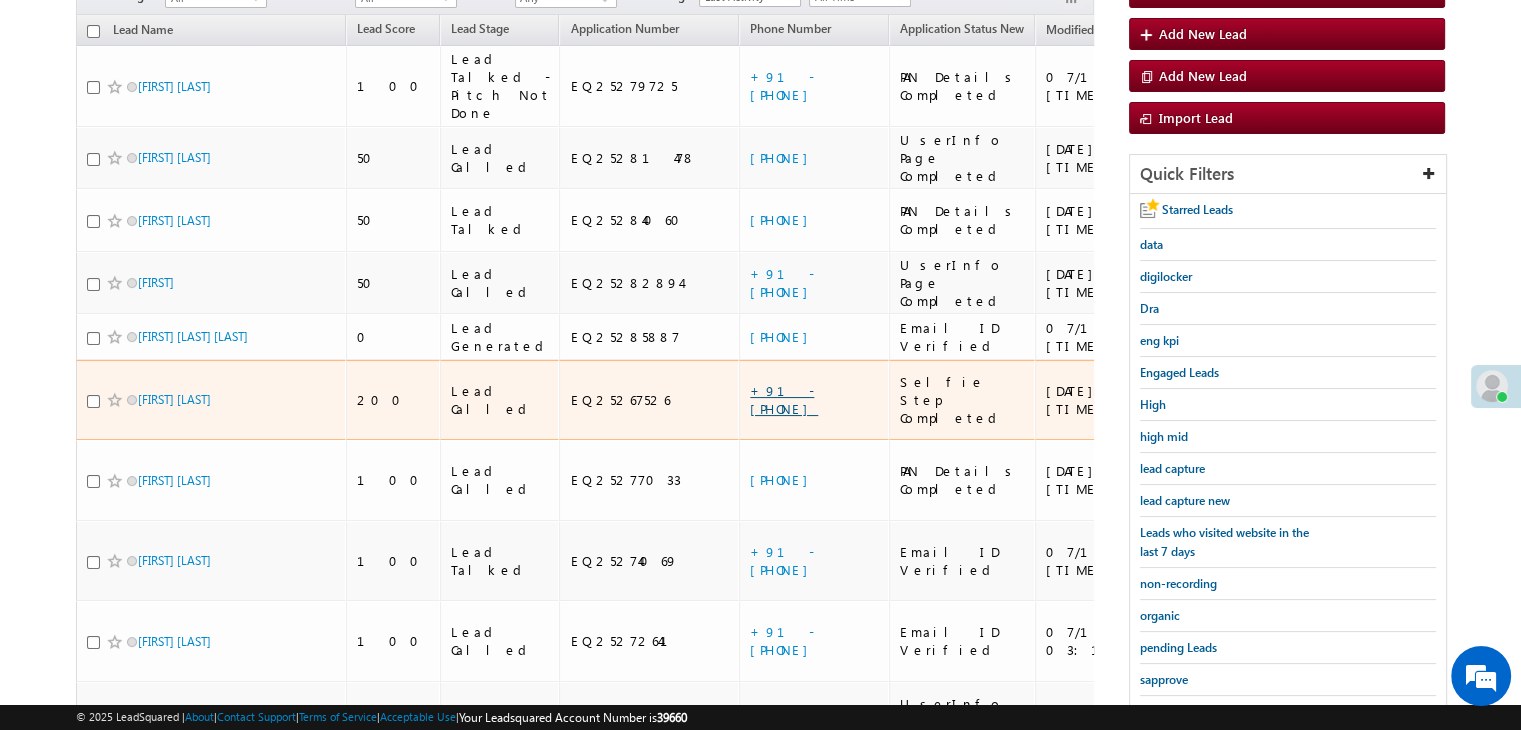 click on "+91-9528909484" at bounding box center (784, 399) 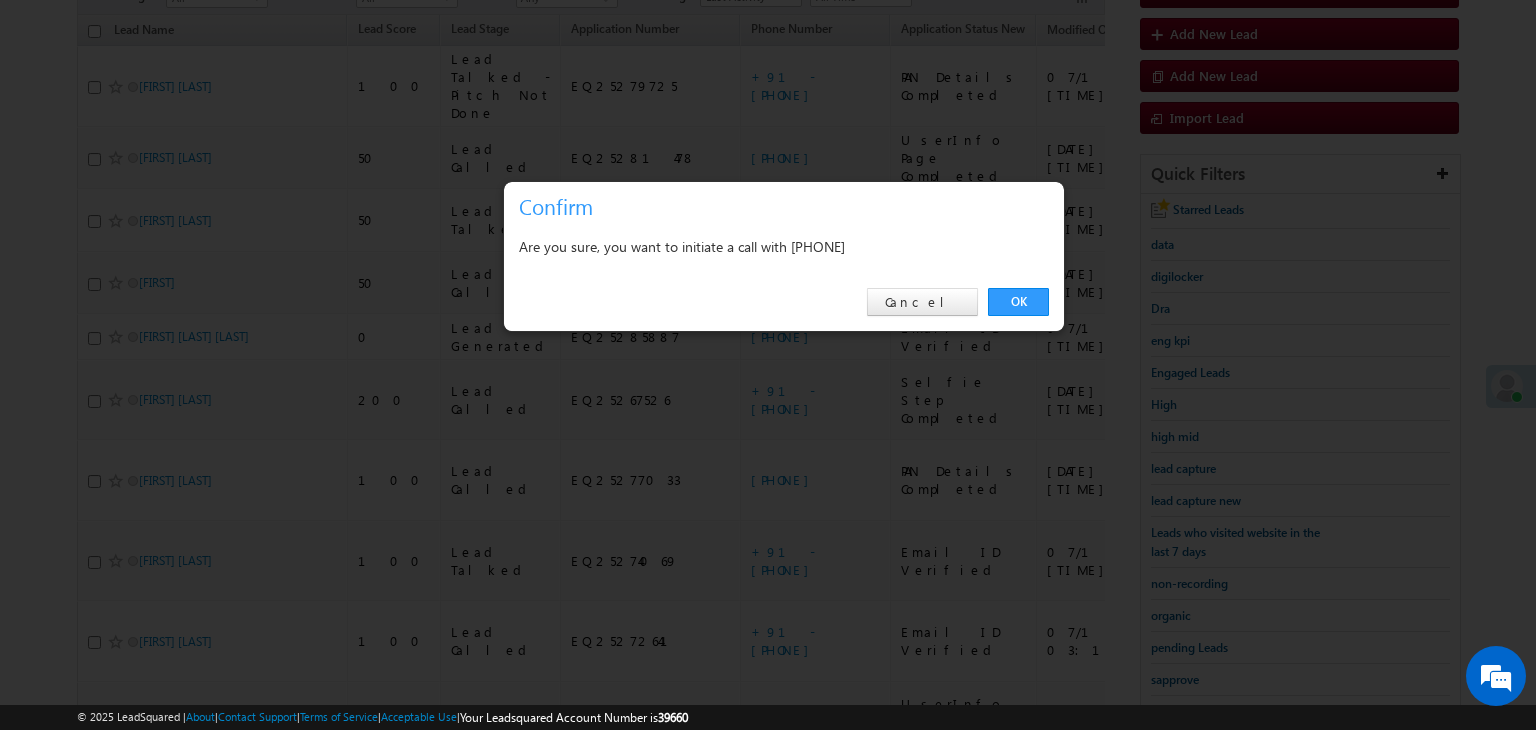 click on "OK Cancel" at bounding box center [784, 302] 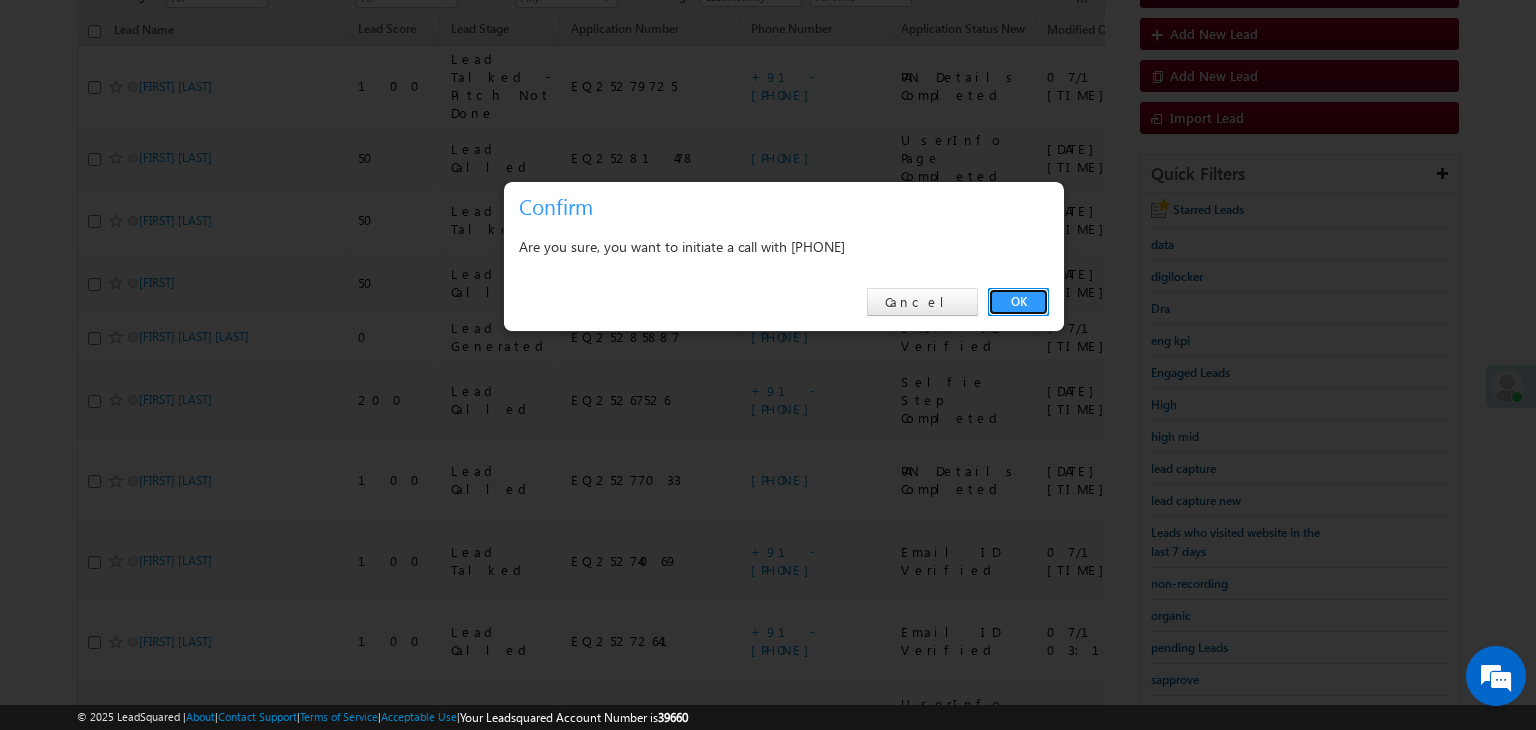 click on "OK" at bounding box center (1018, 302) 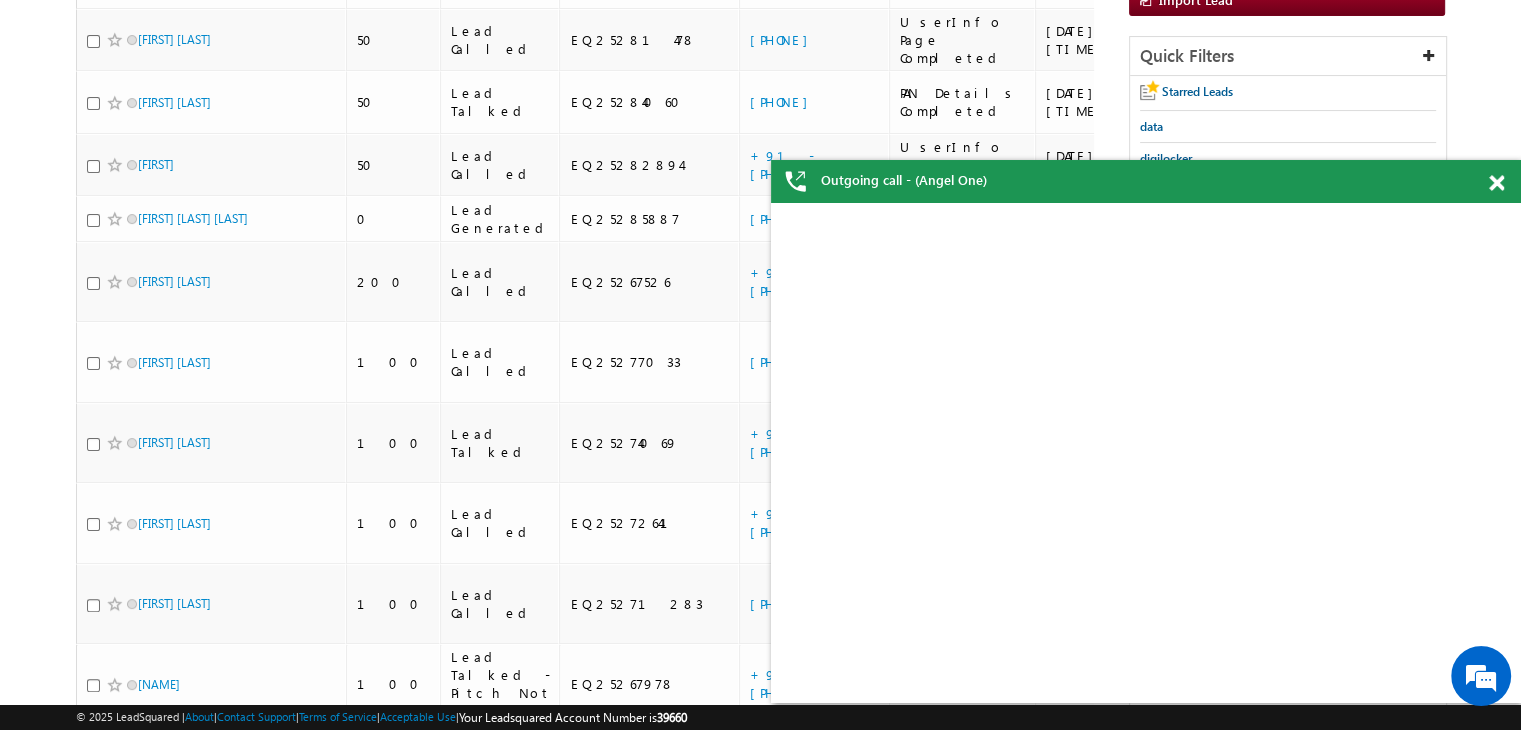 scroll, scrollTop: 378, scrollLeft: 0, axis: vertical 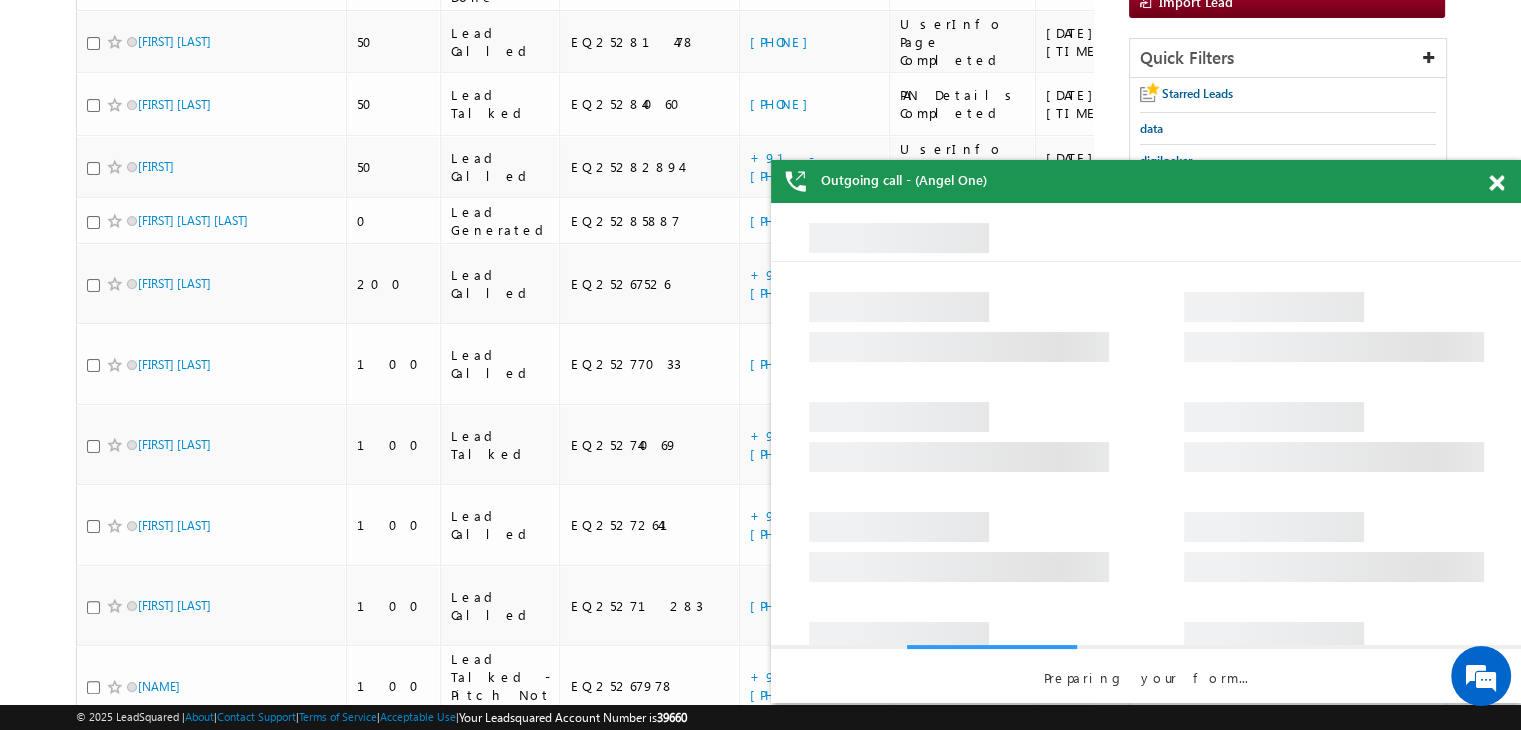 drag, startPoint x: 1535, startPoint y: 281, endPoint x: 745, endPoint y: 44, distance: 824.78424 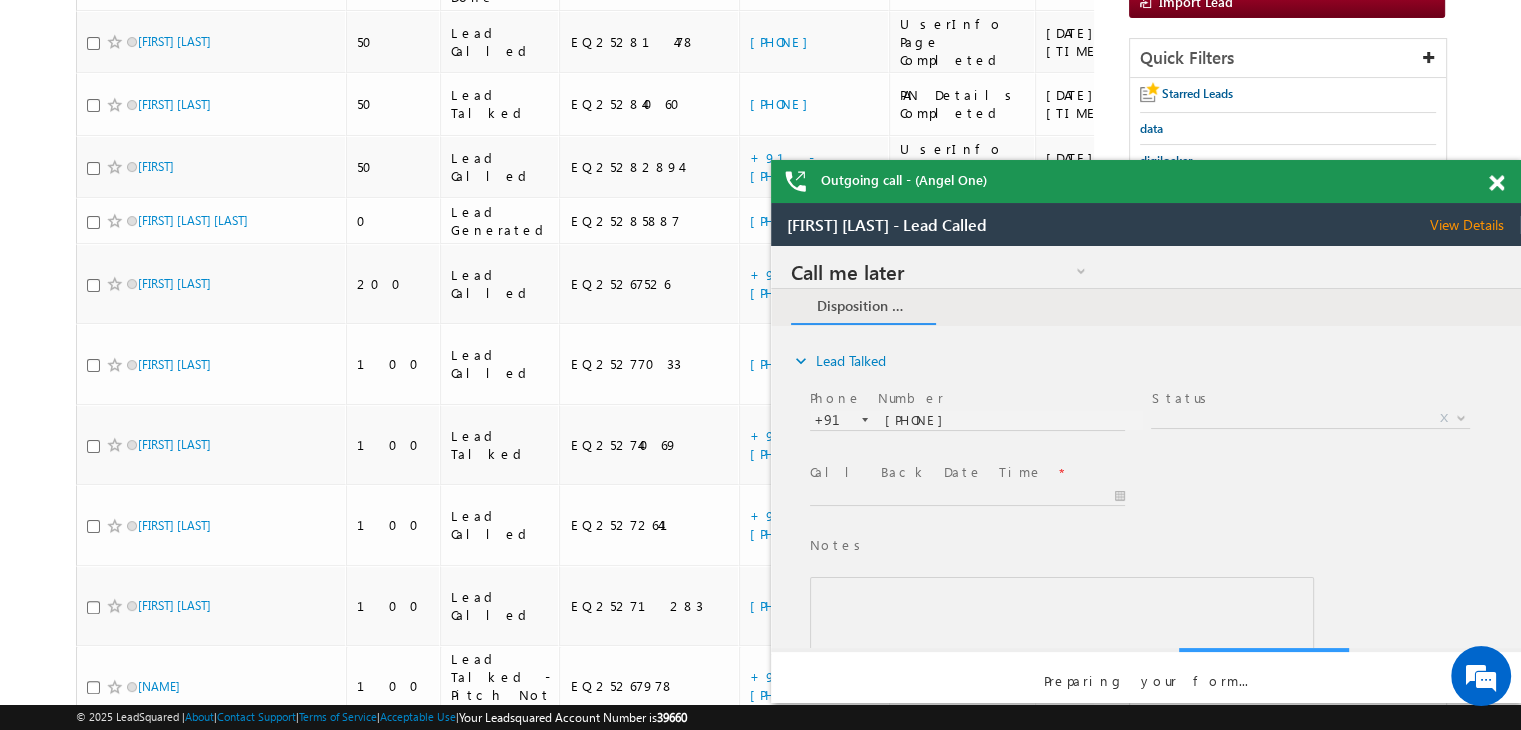 scroll, scrollTop: 0, scrollLeft: 0, axis: both 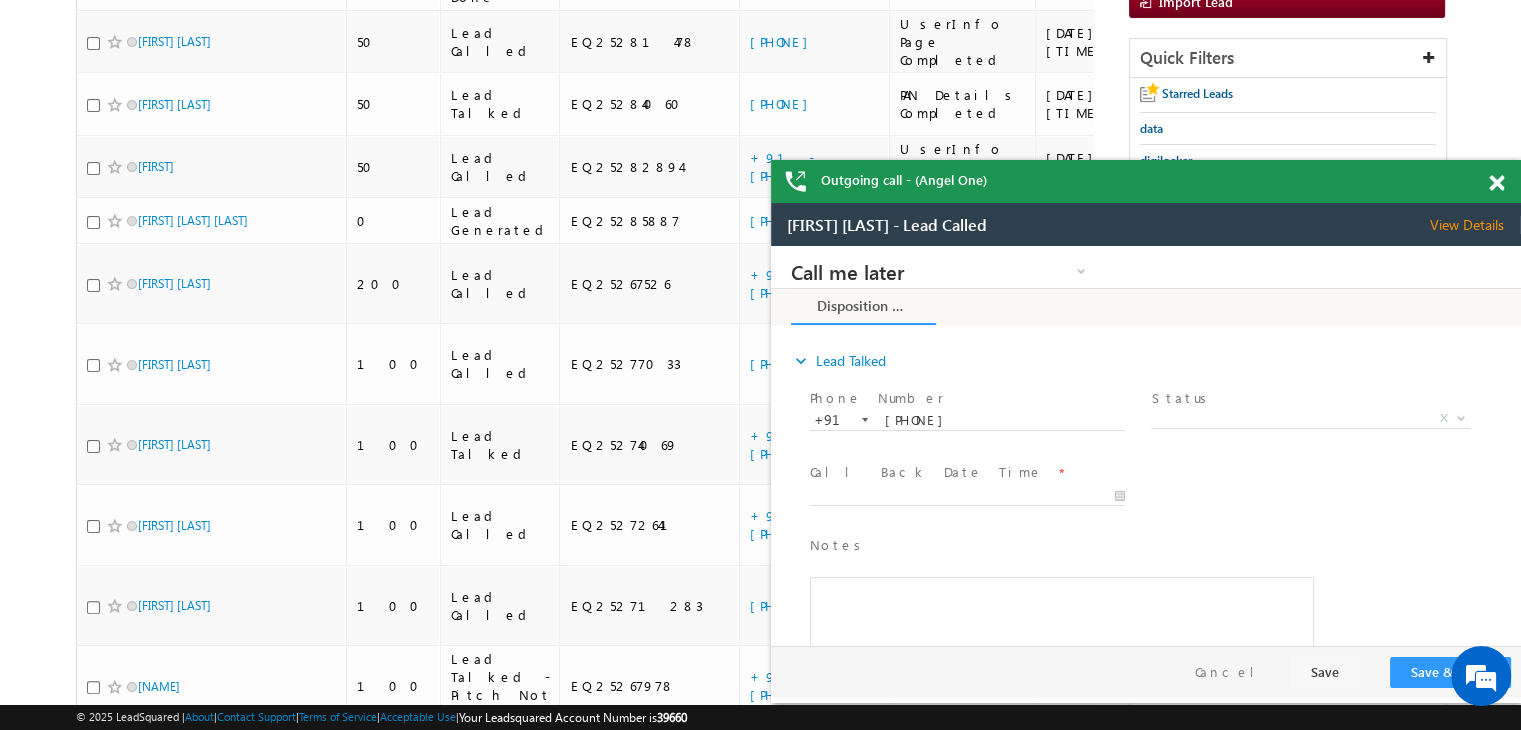 click at bounding box center (1496, 183) 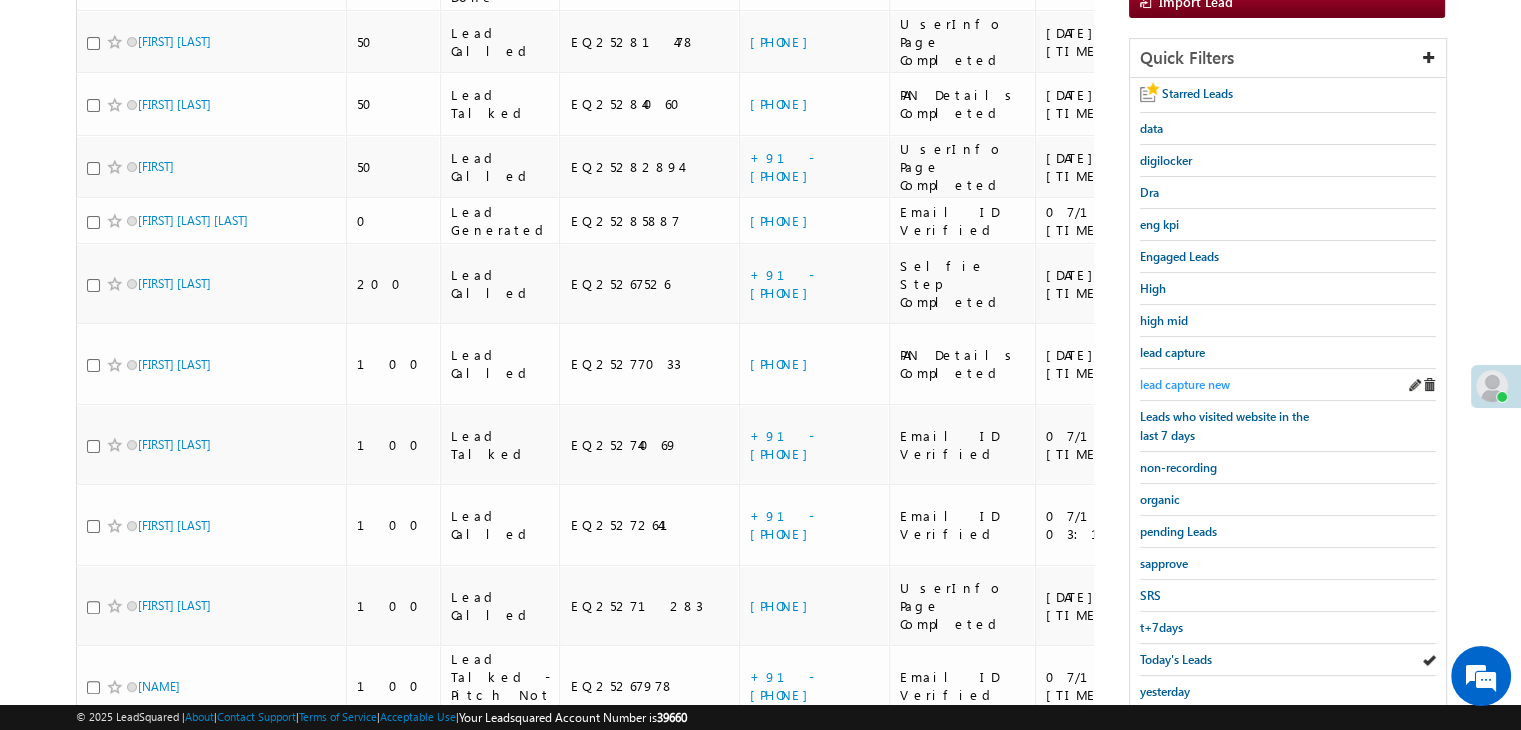 click on "lead capture new" at bounding box center [1185, 384] 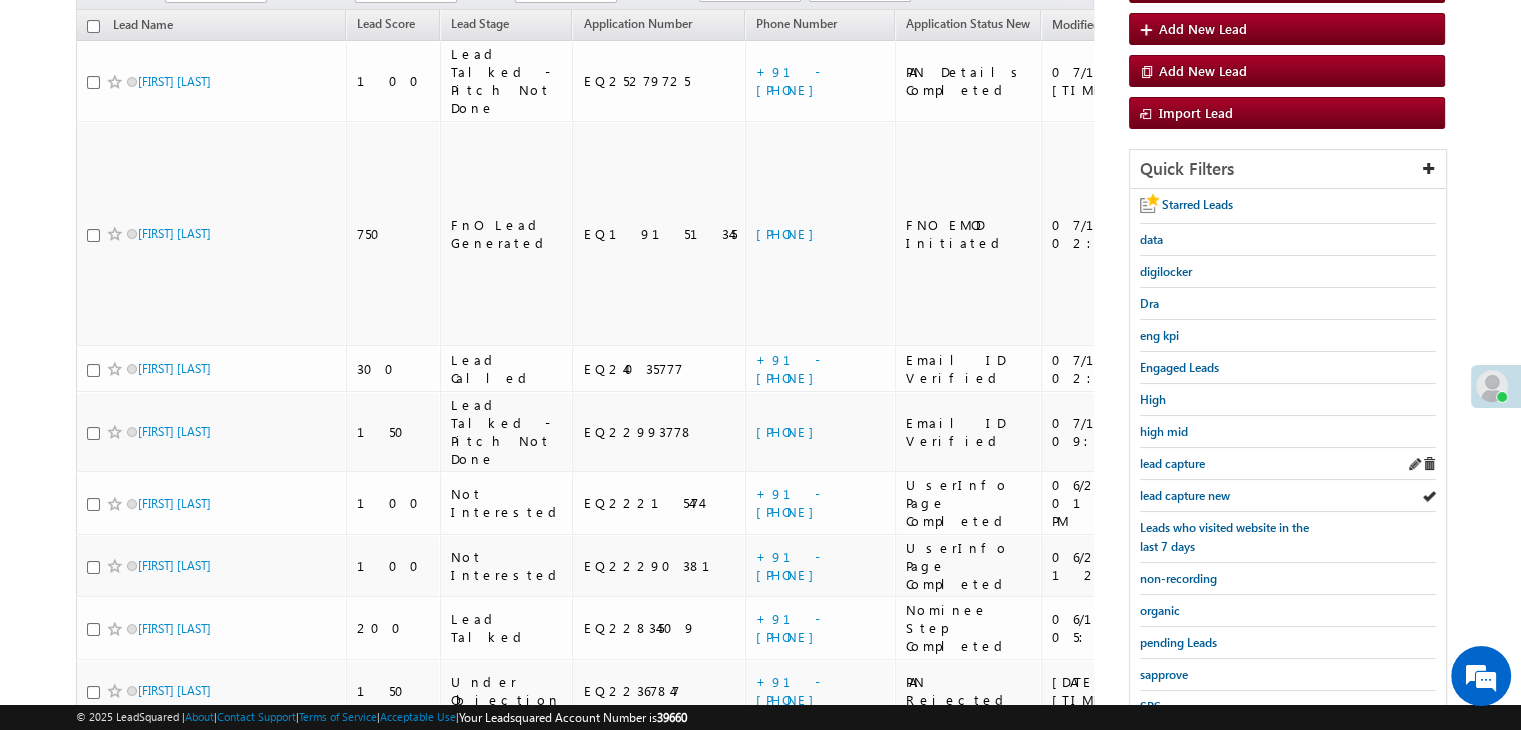 scroll, scrollTop: 178, scrollLeft: 0, axis: vertical 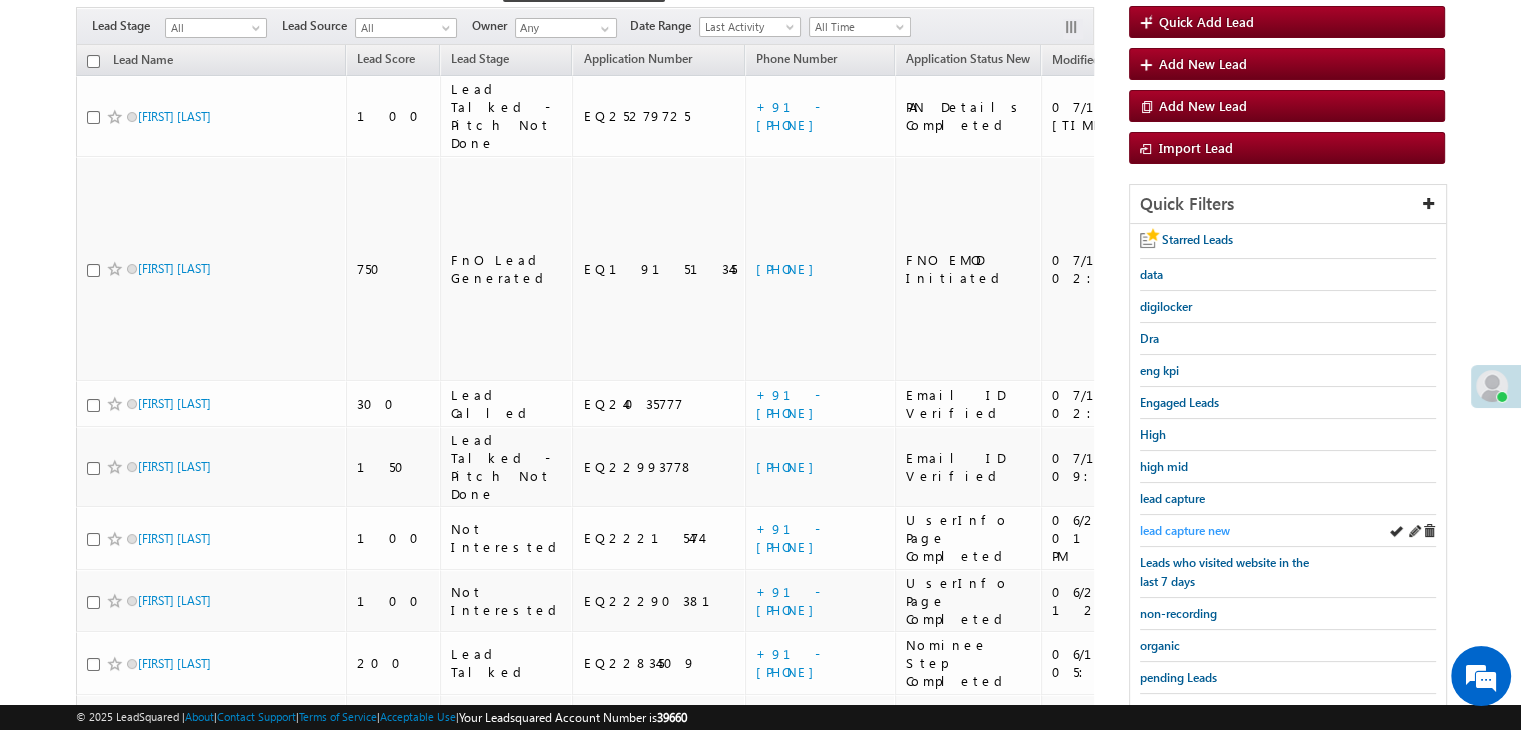 click on "lead capture new" at bounding box center [1185, 530] 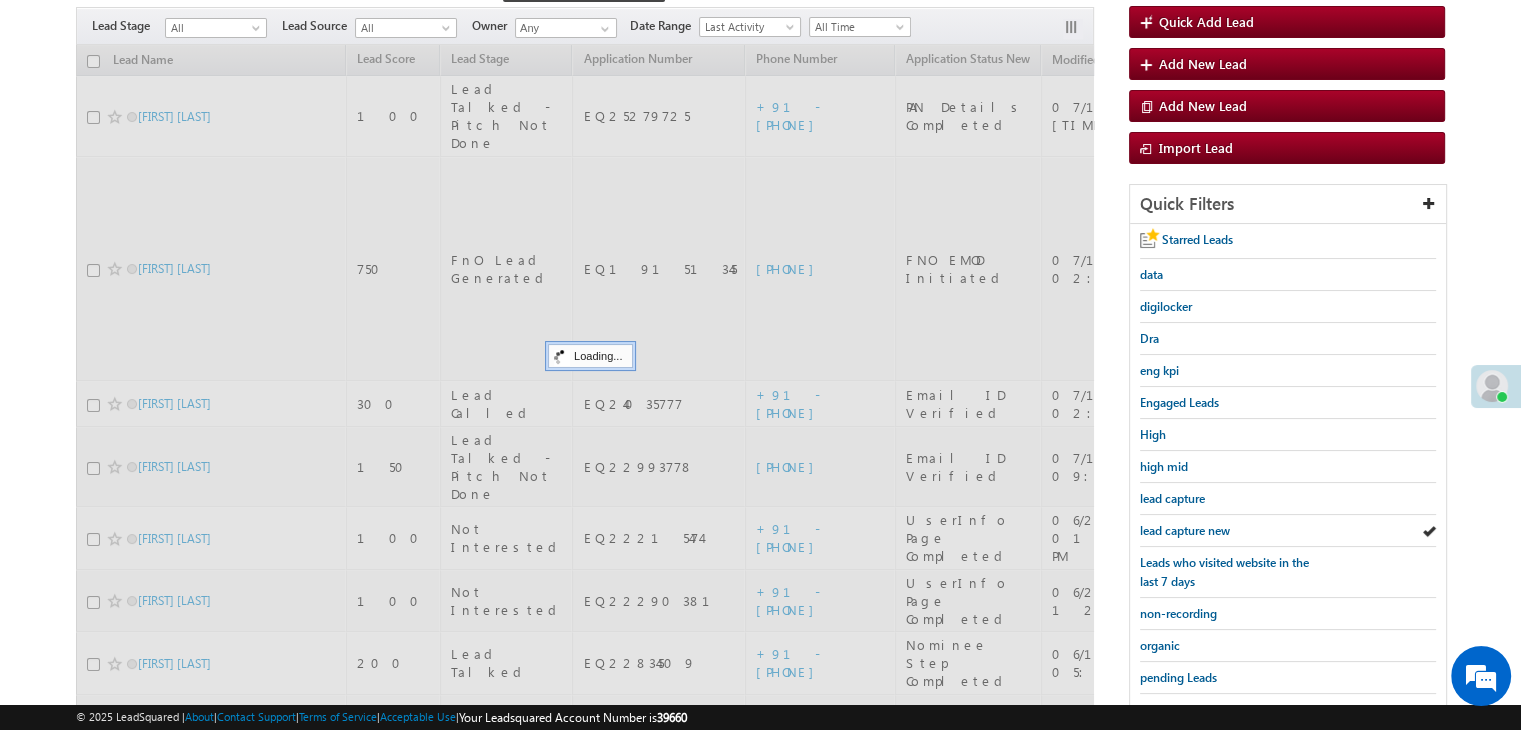 click on "lead capture new" at bounding box center (1185, 530) 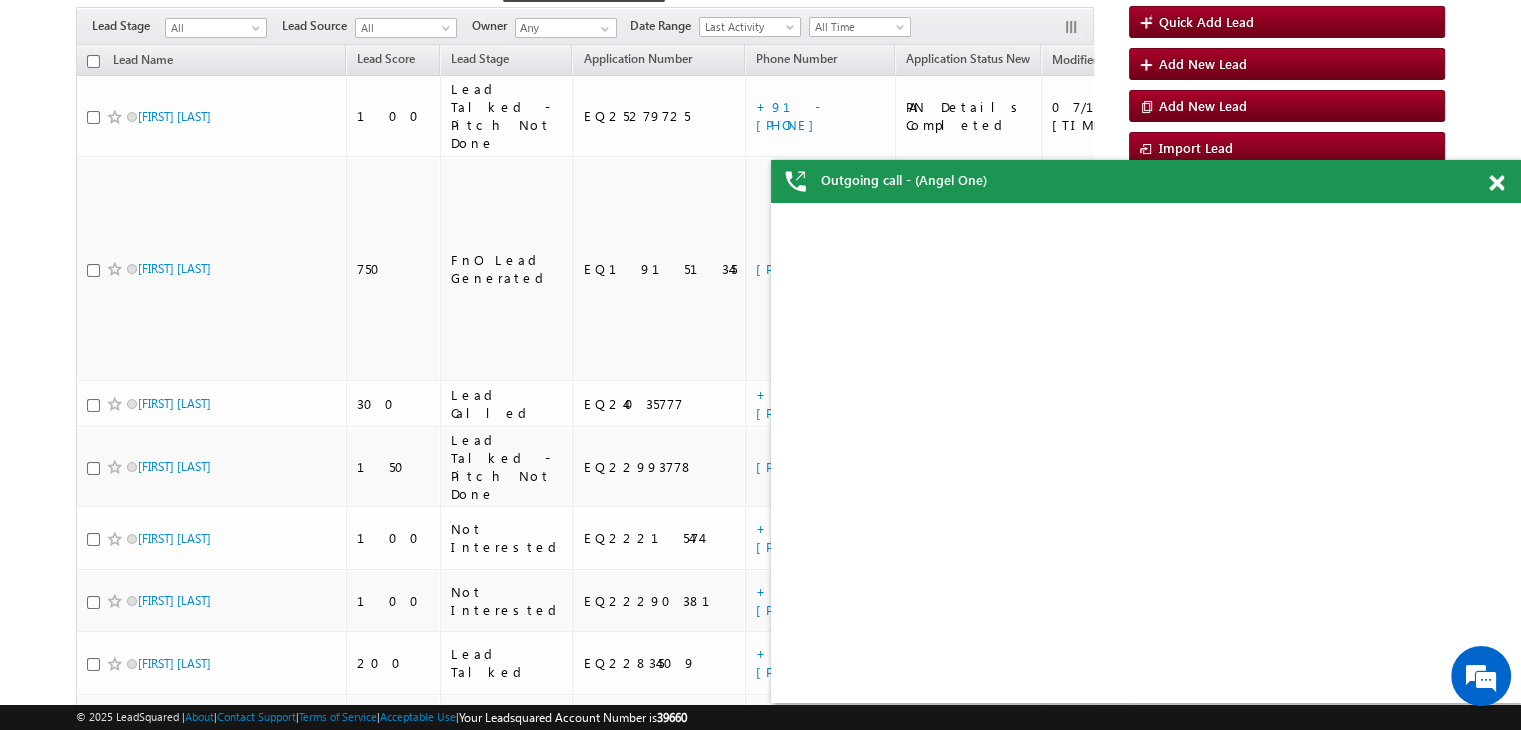 scroll, scrollTop: 0, scrollLeft: 0, axis: both 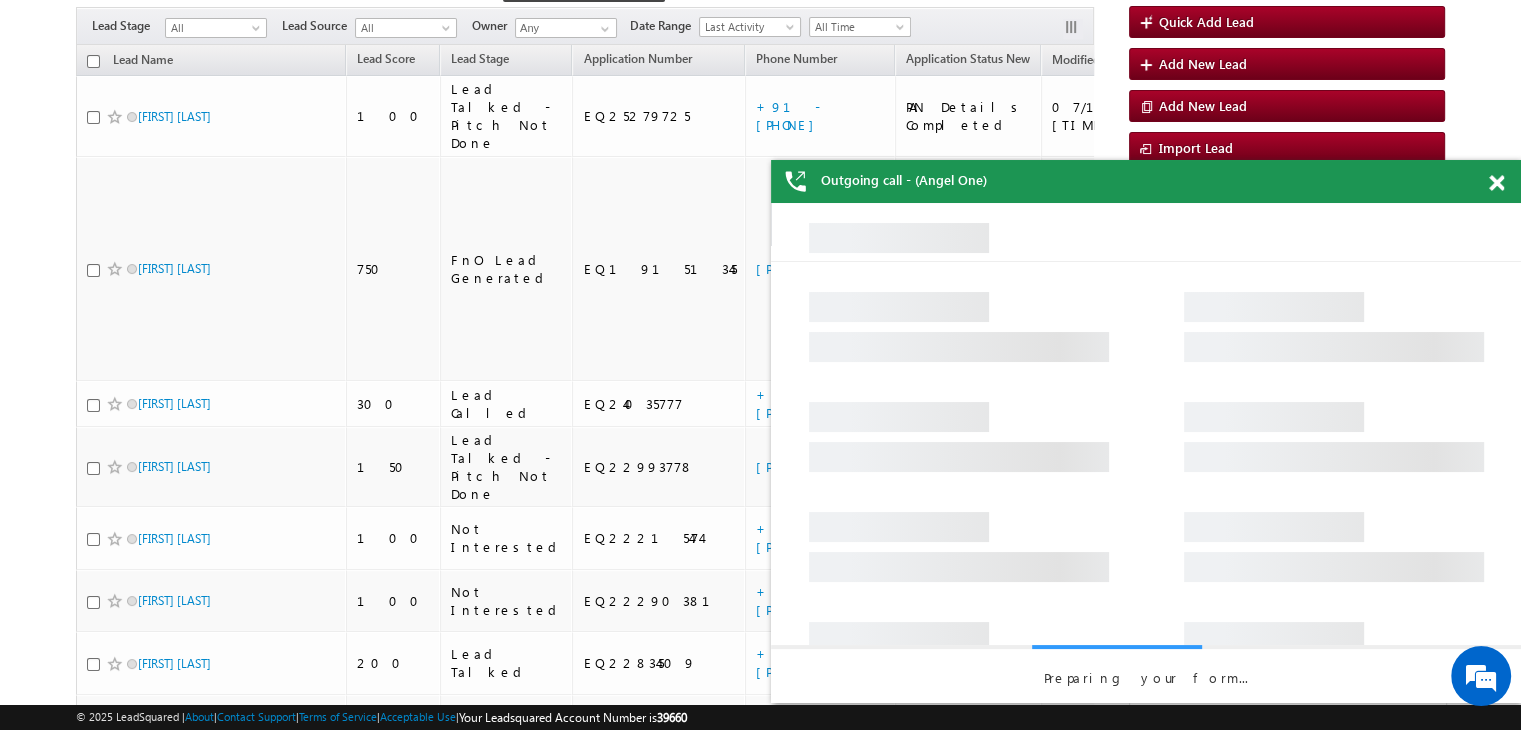 click at bounding box center (1507, 179) 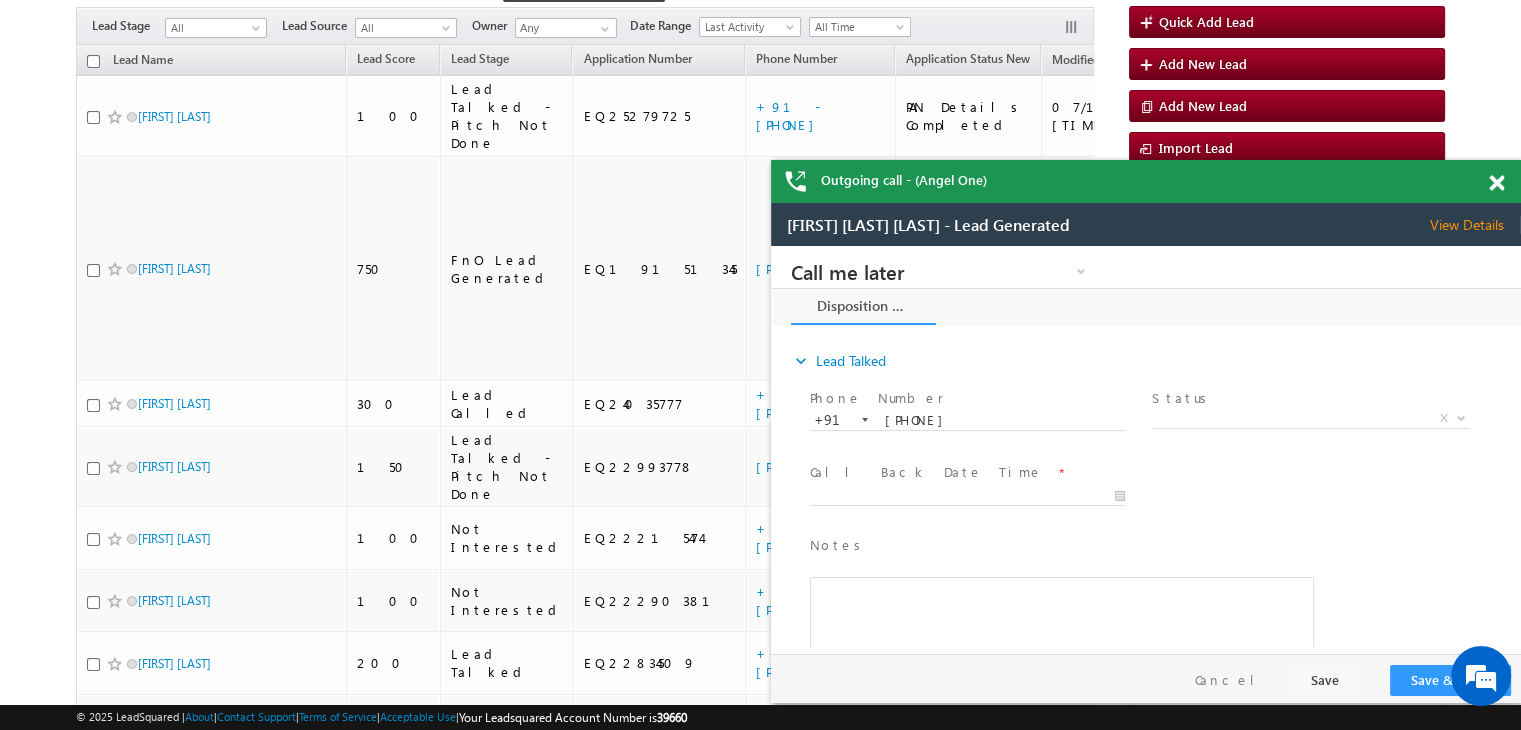scroll, scrollTop: 0, scrollLeft: 0, axis: both 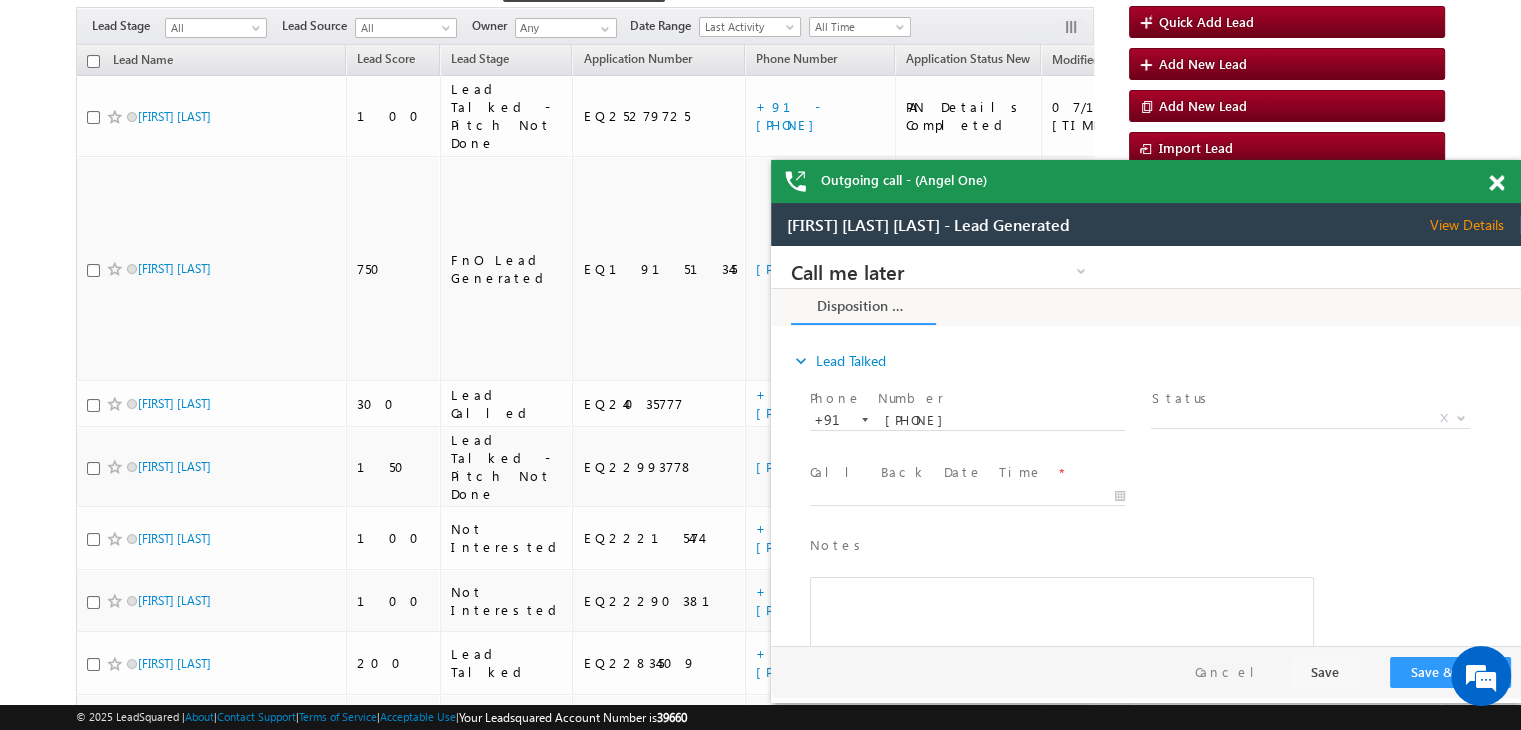 drag, startPoint x: 1499, startPoint y: 179, endPoint x: 1489, endPoint y: 197, distance: 20.59126 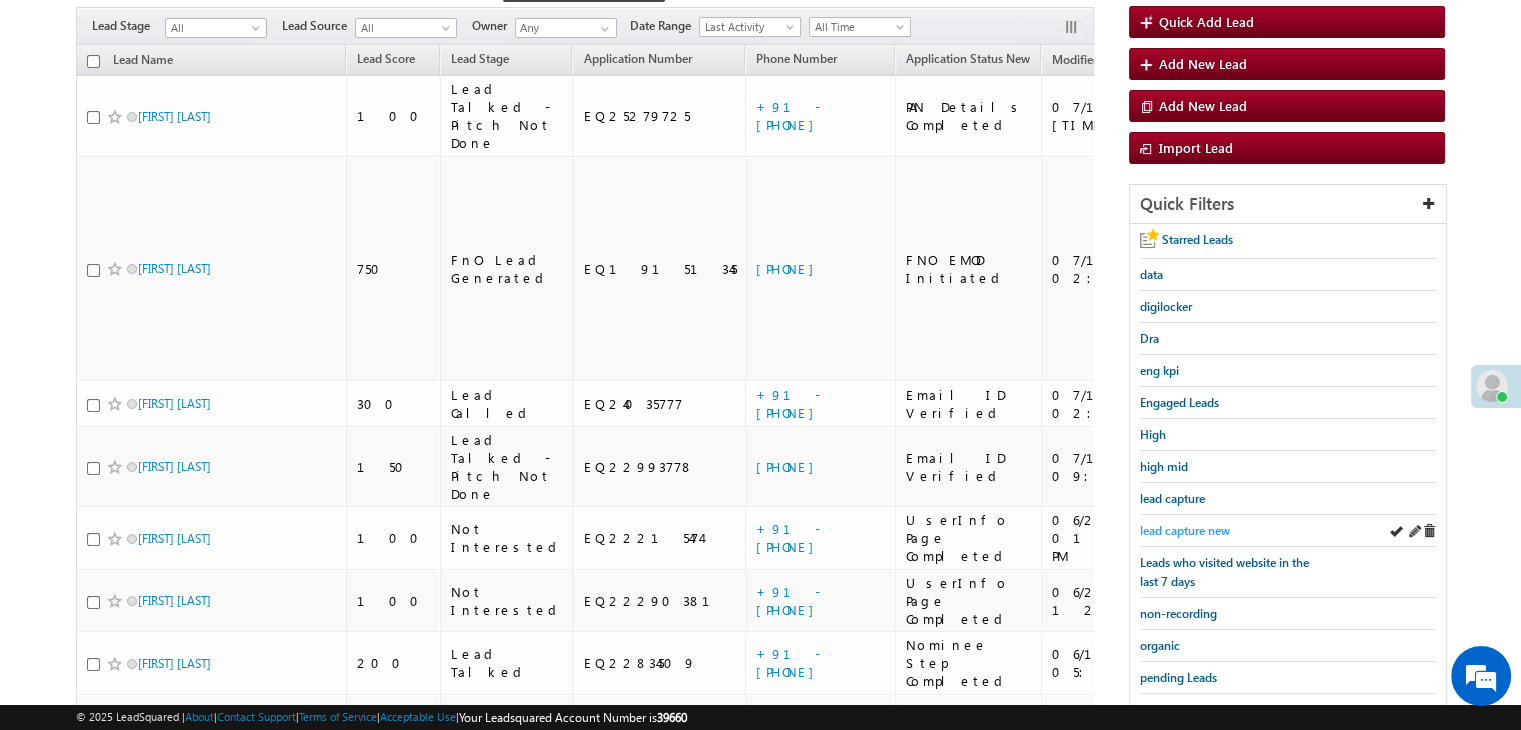 click on "lead capture new" at bounding box center [1185, 530] 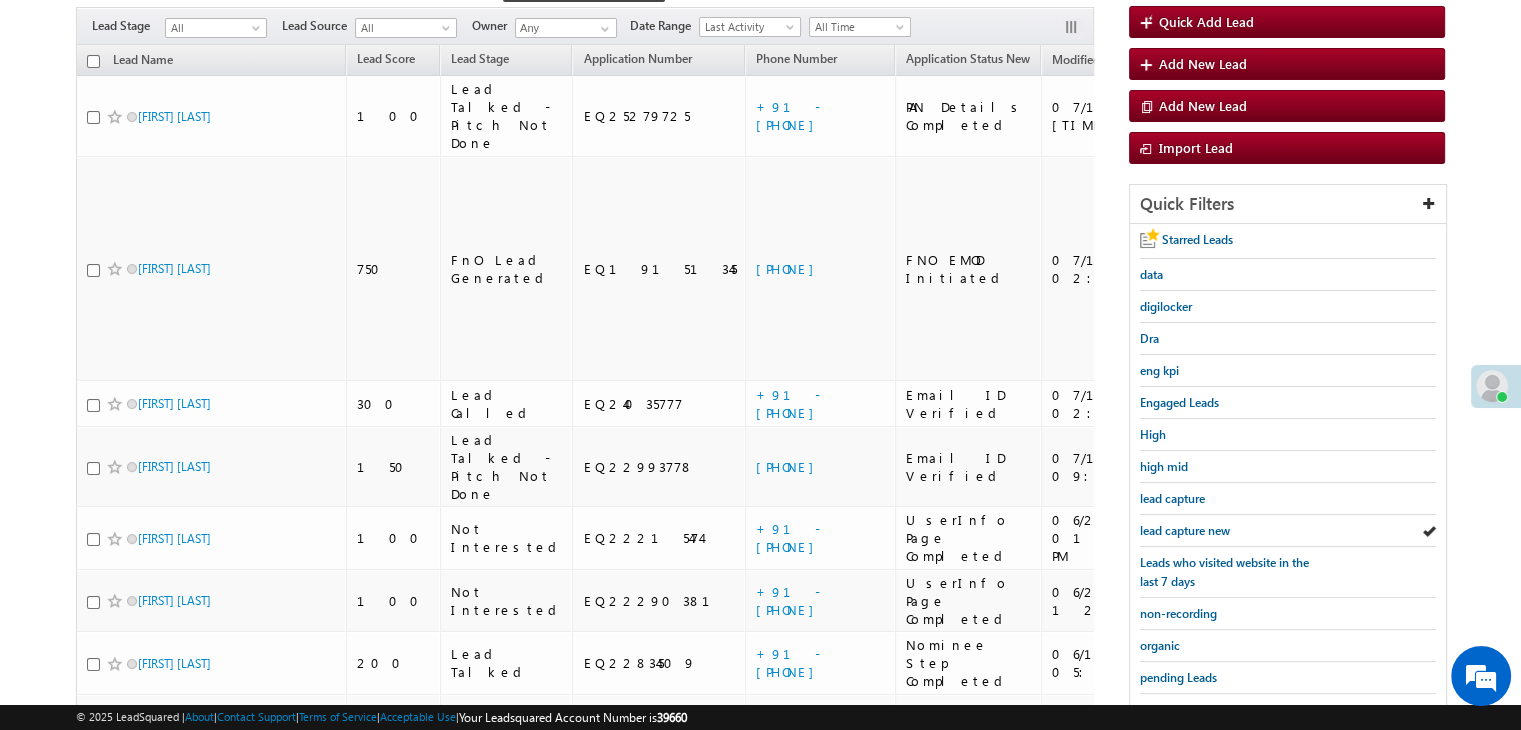 click on "lead capture new" at bounding box center [1185, 530] 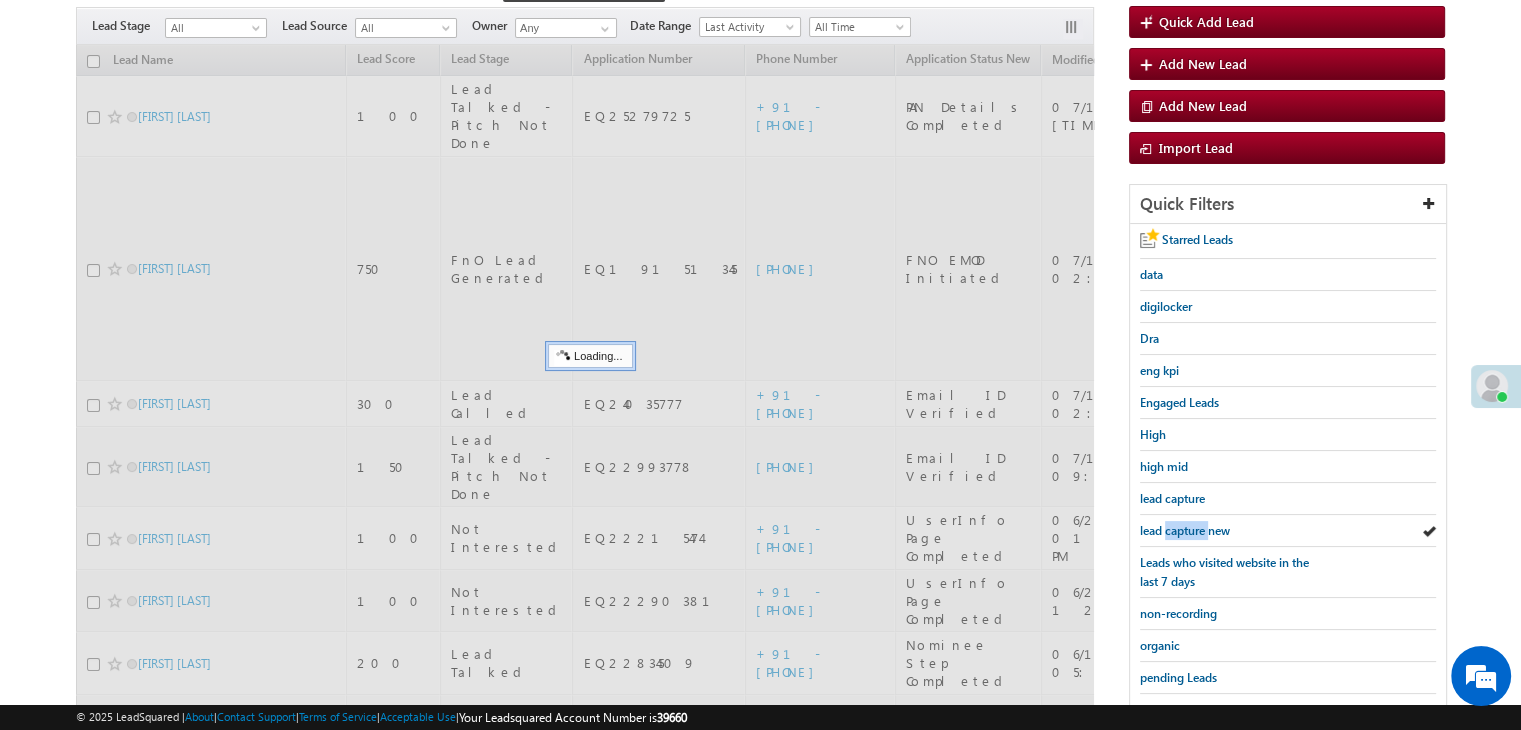 click on "lead capture new" at bounding box center [1185, 530] 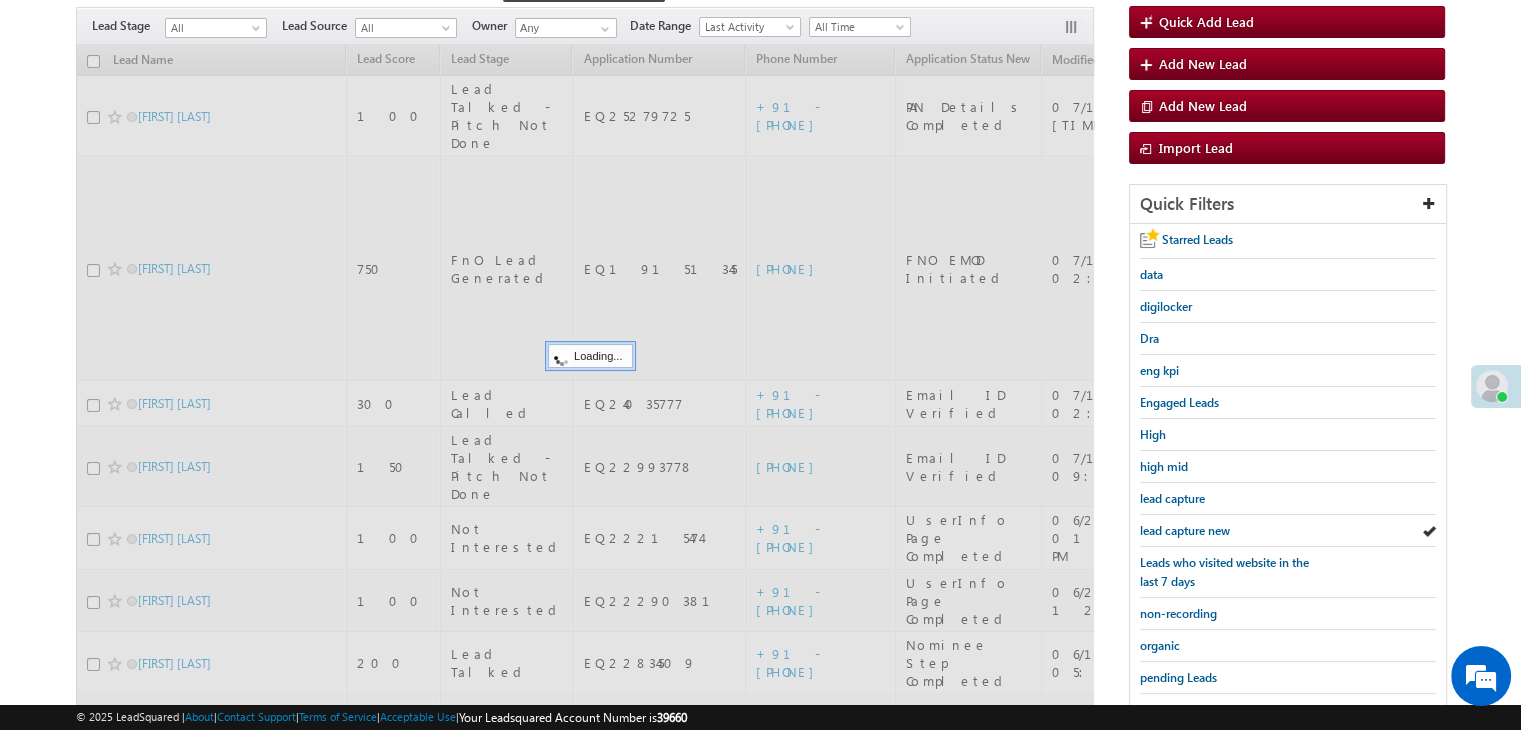 click on "lead capture new" at bounding box center (1185, 530) 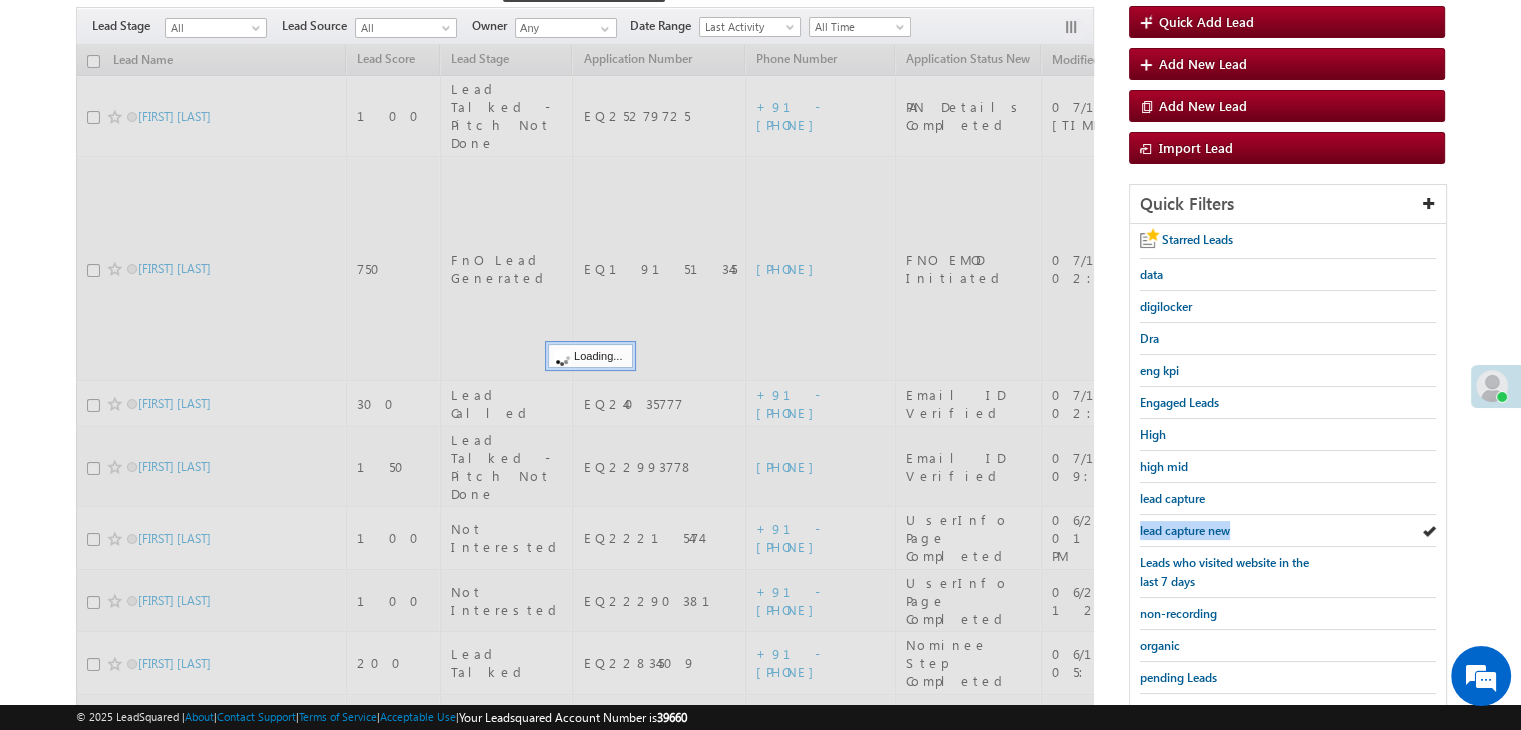 click on "lead capture new" at bounding box center [1185, 530] 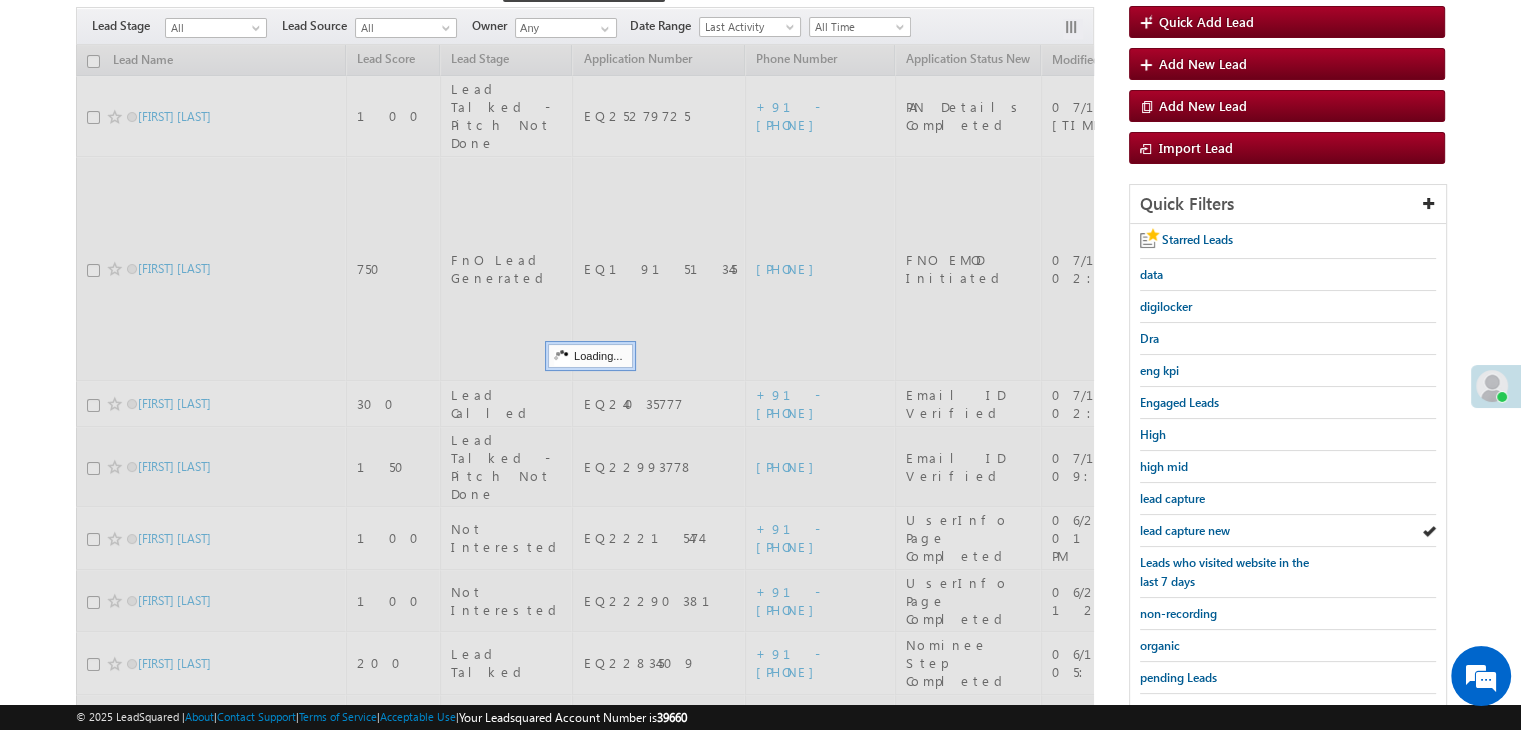click on "lead capture new" at bounding box center (1185, 530) 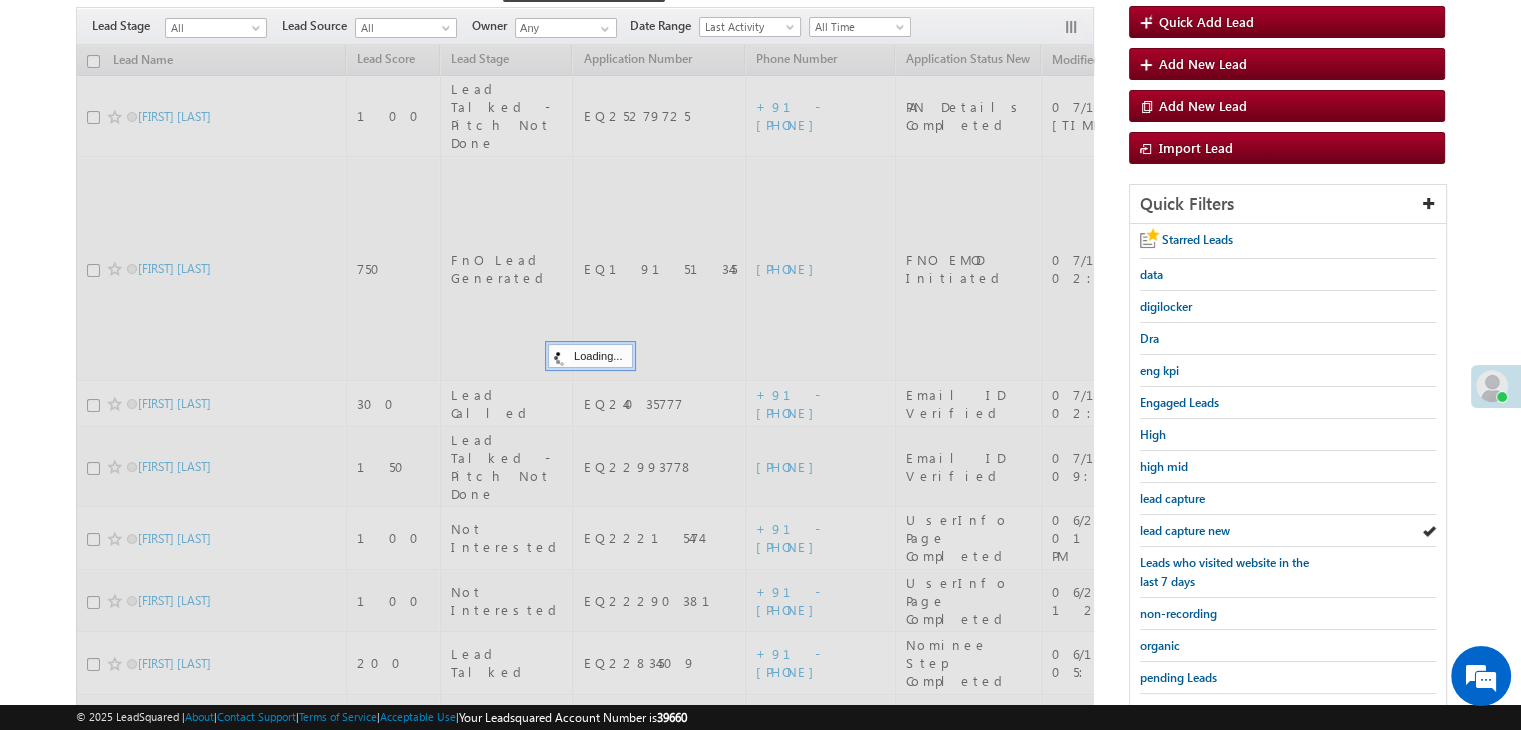 click on "lead capture new" at bounding box center (1185, 530) 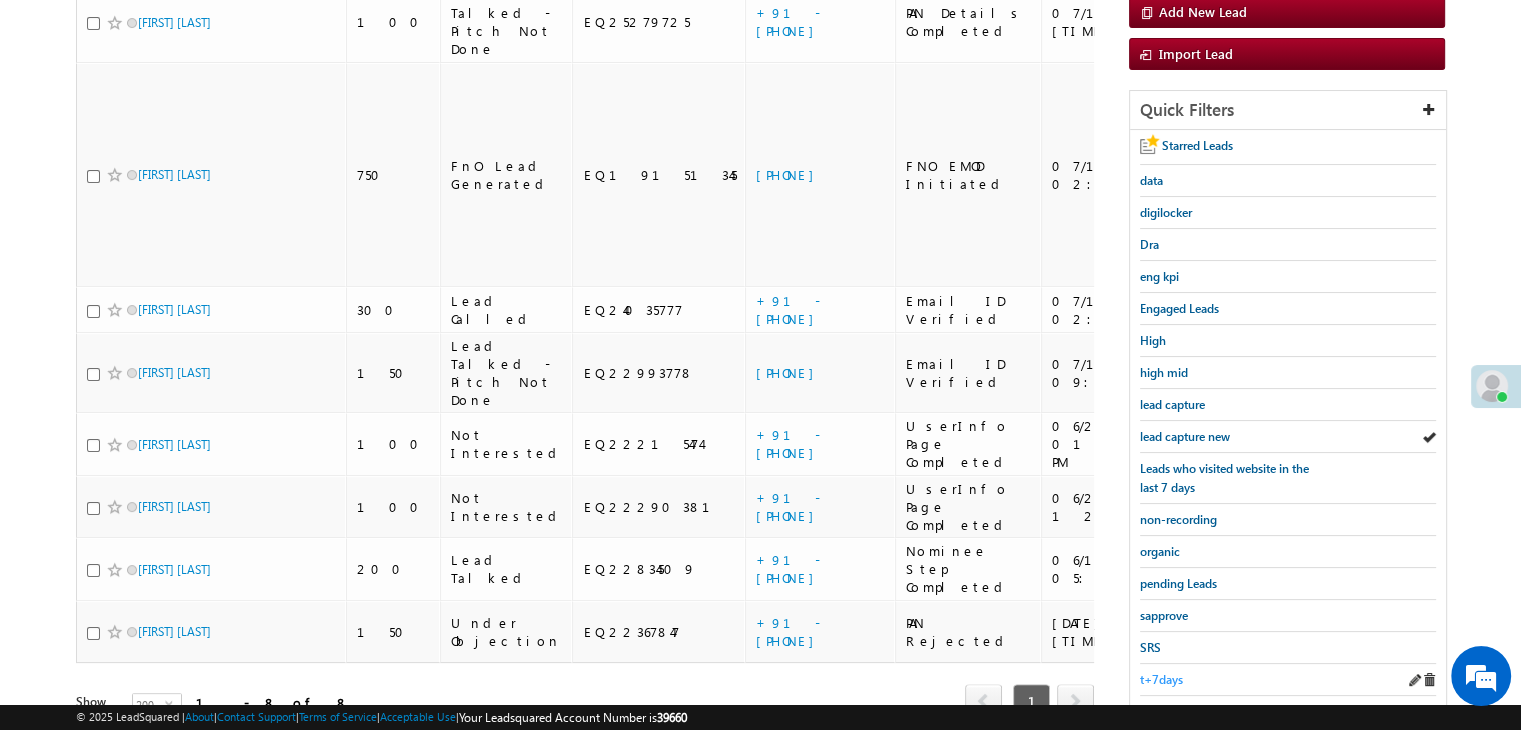 scroll, scrollTop: 163, scrollLeft: 0, axis: vertical 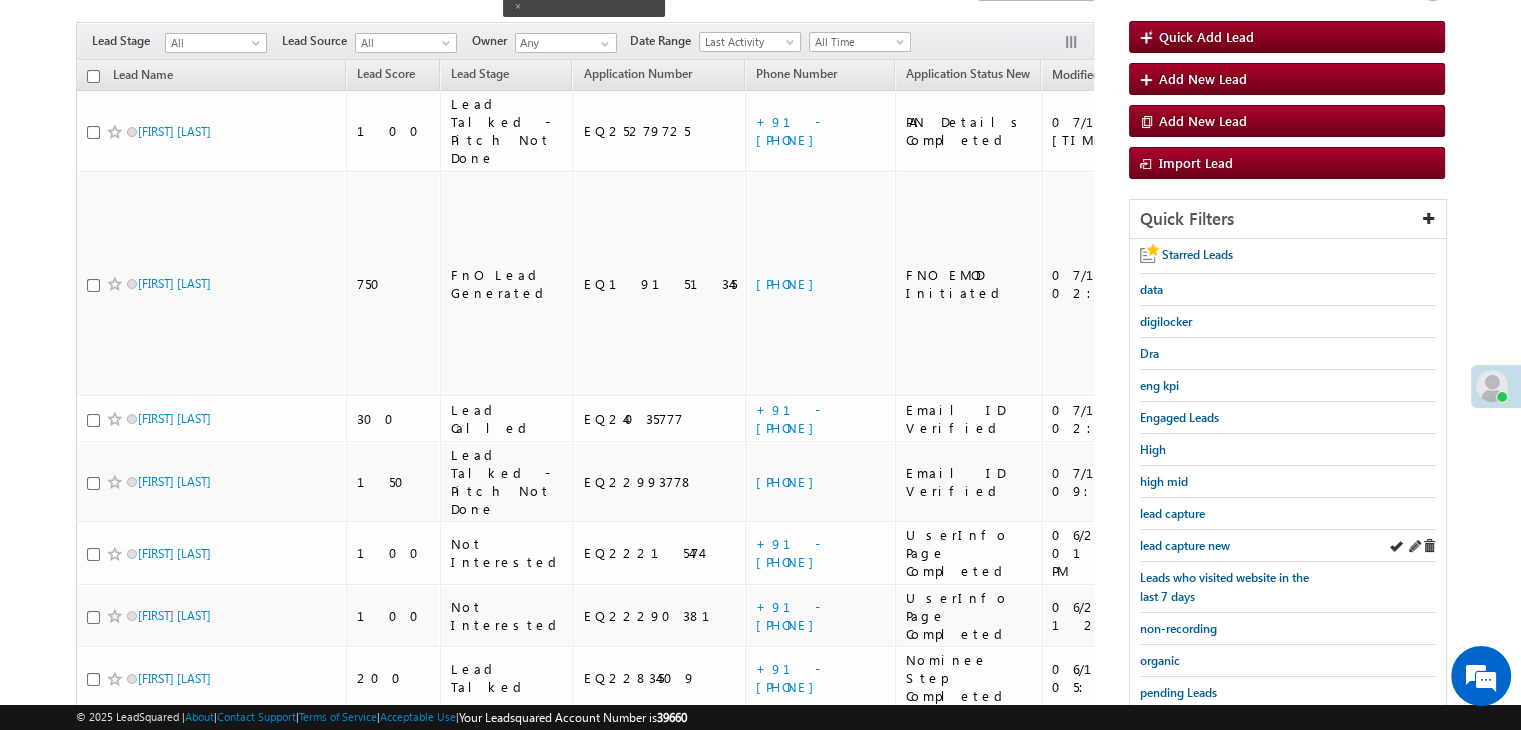 click on "lead capture new" at bounding box center (1288, 546) 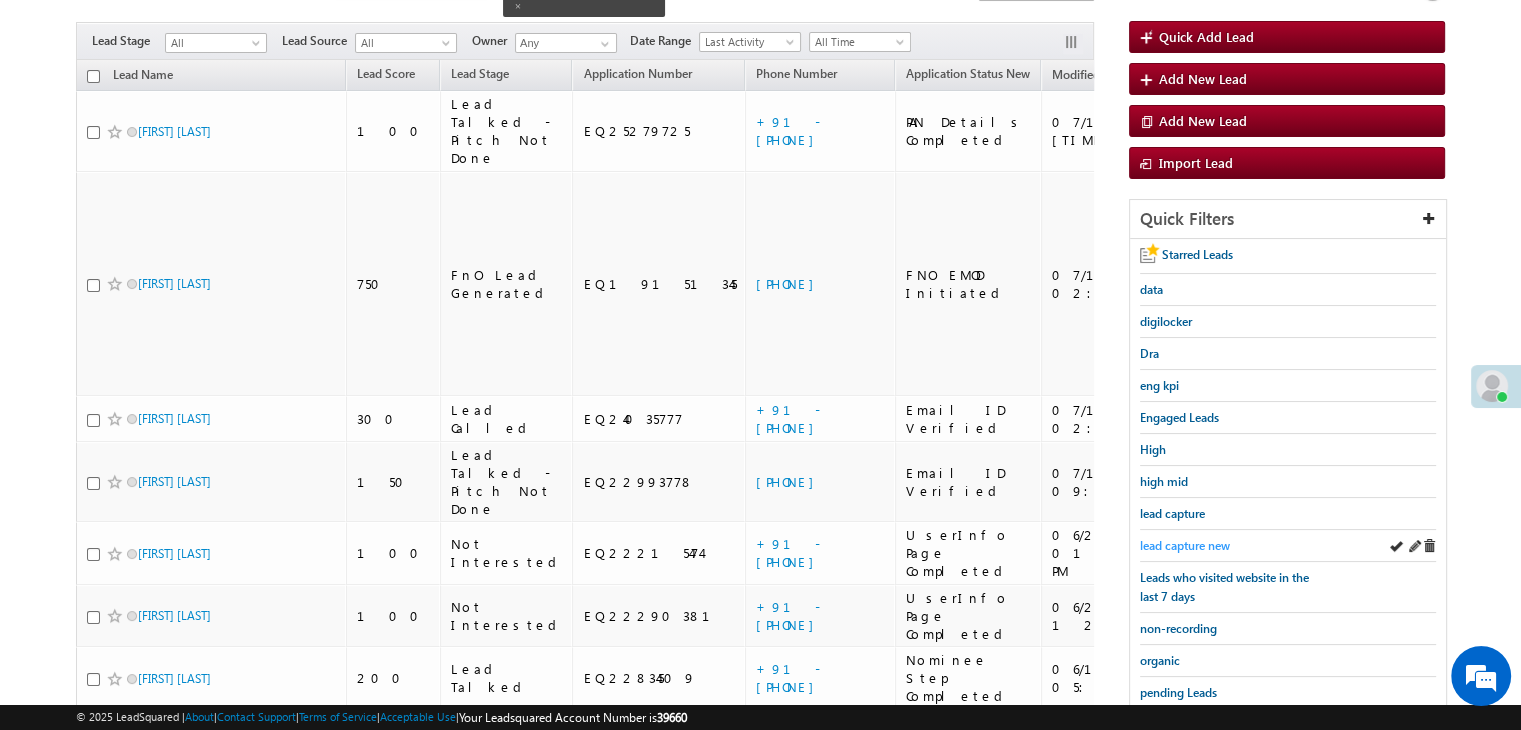 click on "lead capture new" at bounding box center [1185, 545] 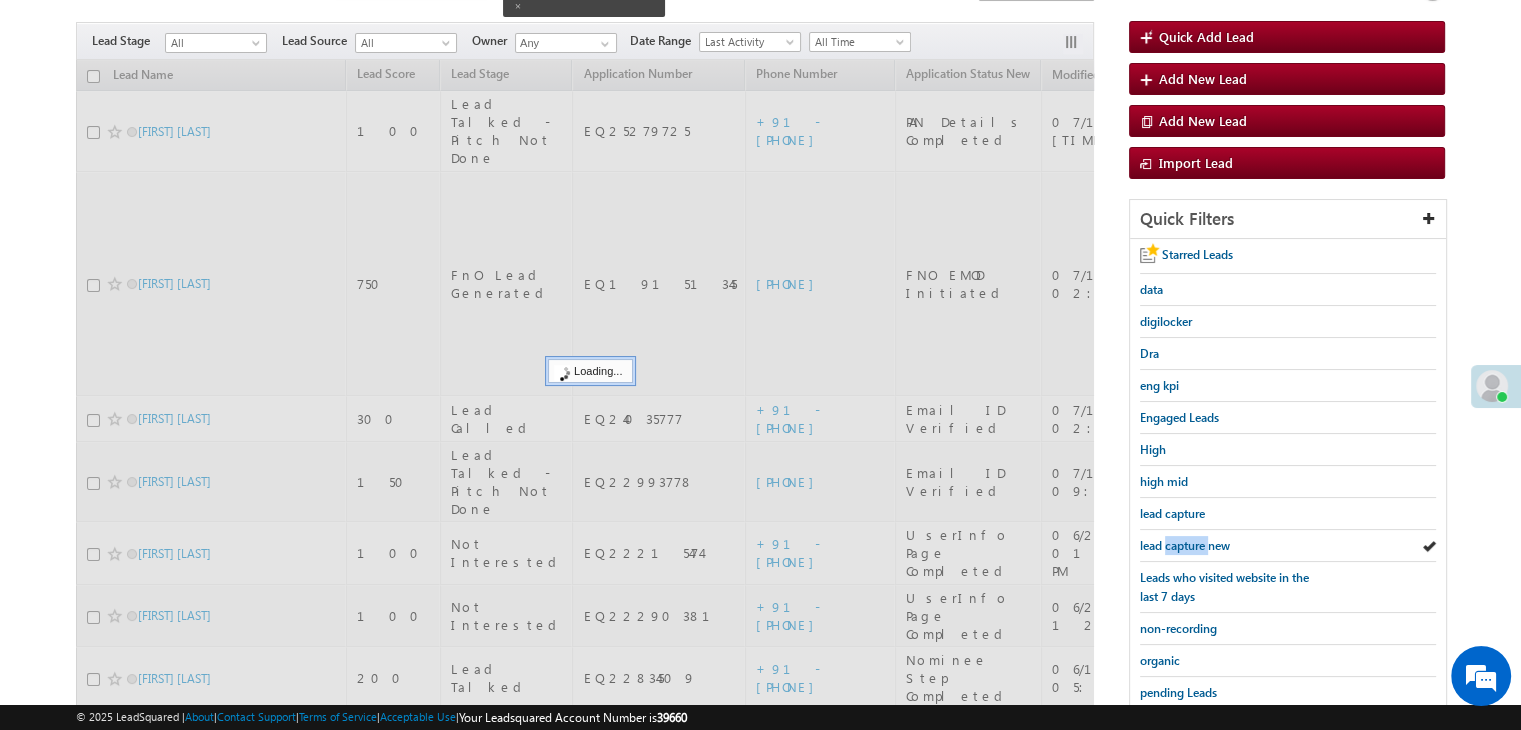 click on "lead capture new" at bounding box center (1185, 545) 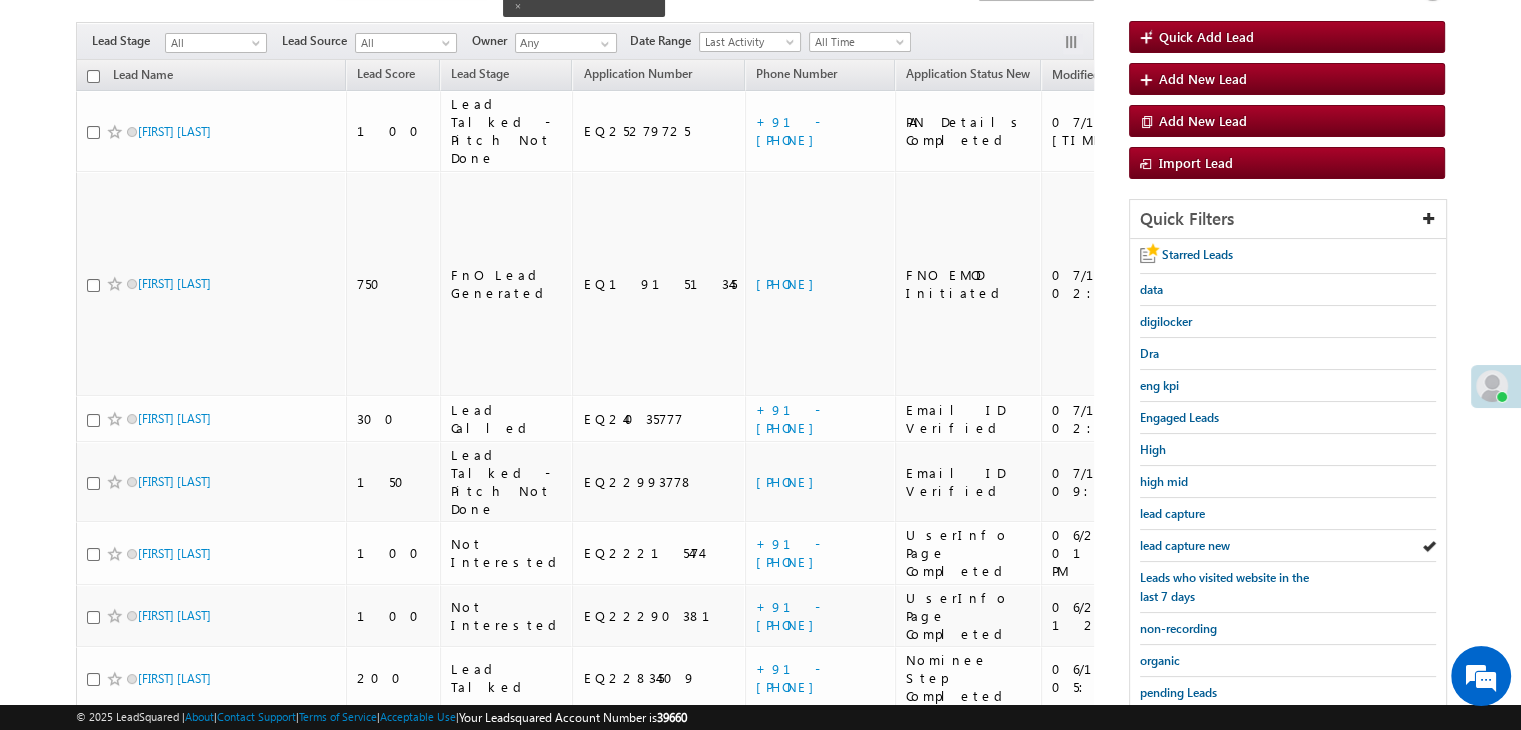 click on "lead capture new" at bounding box center [1185, 545] 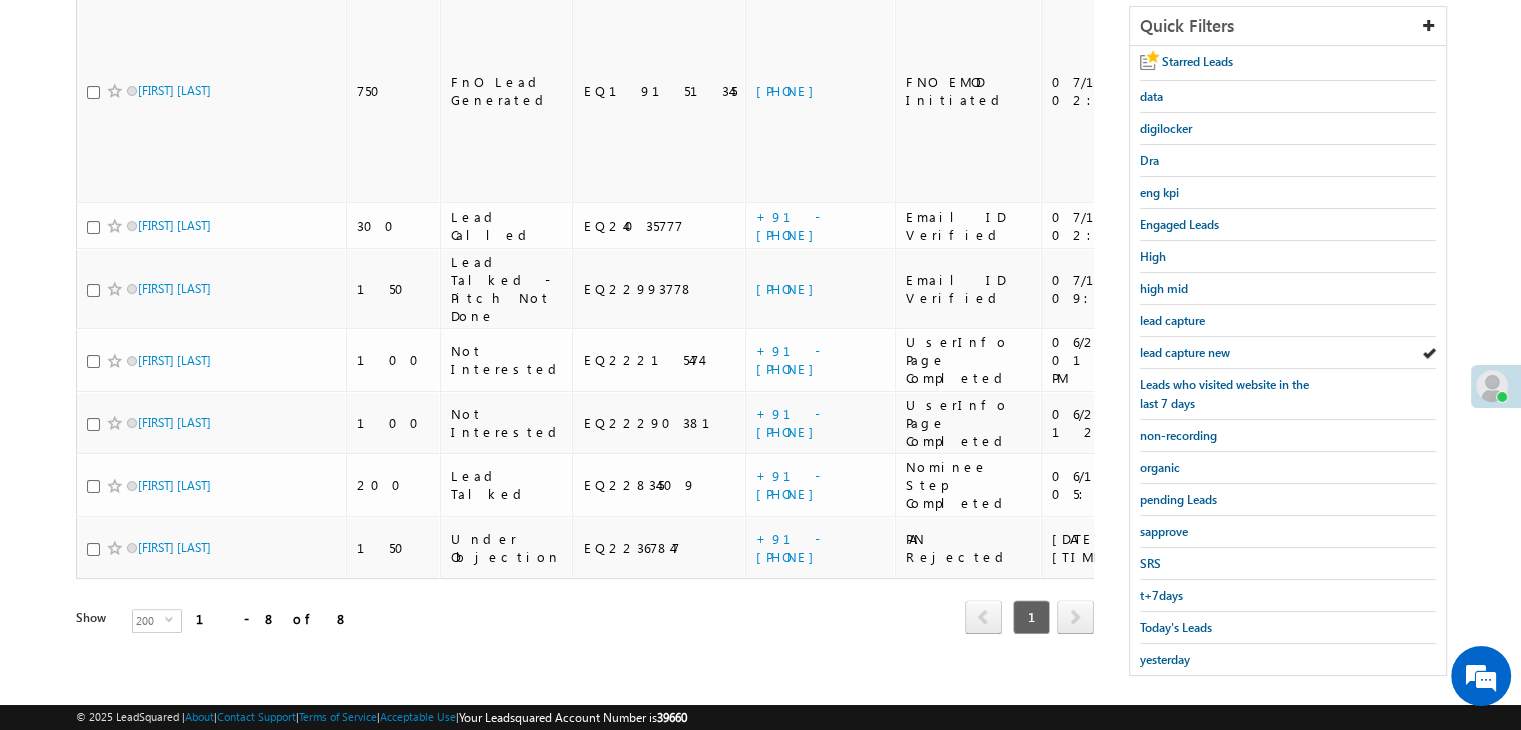 scroll, scrollTop: 363, scrollLeft: 0, axis: vertical 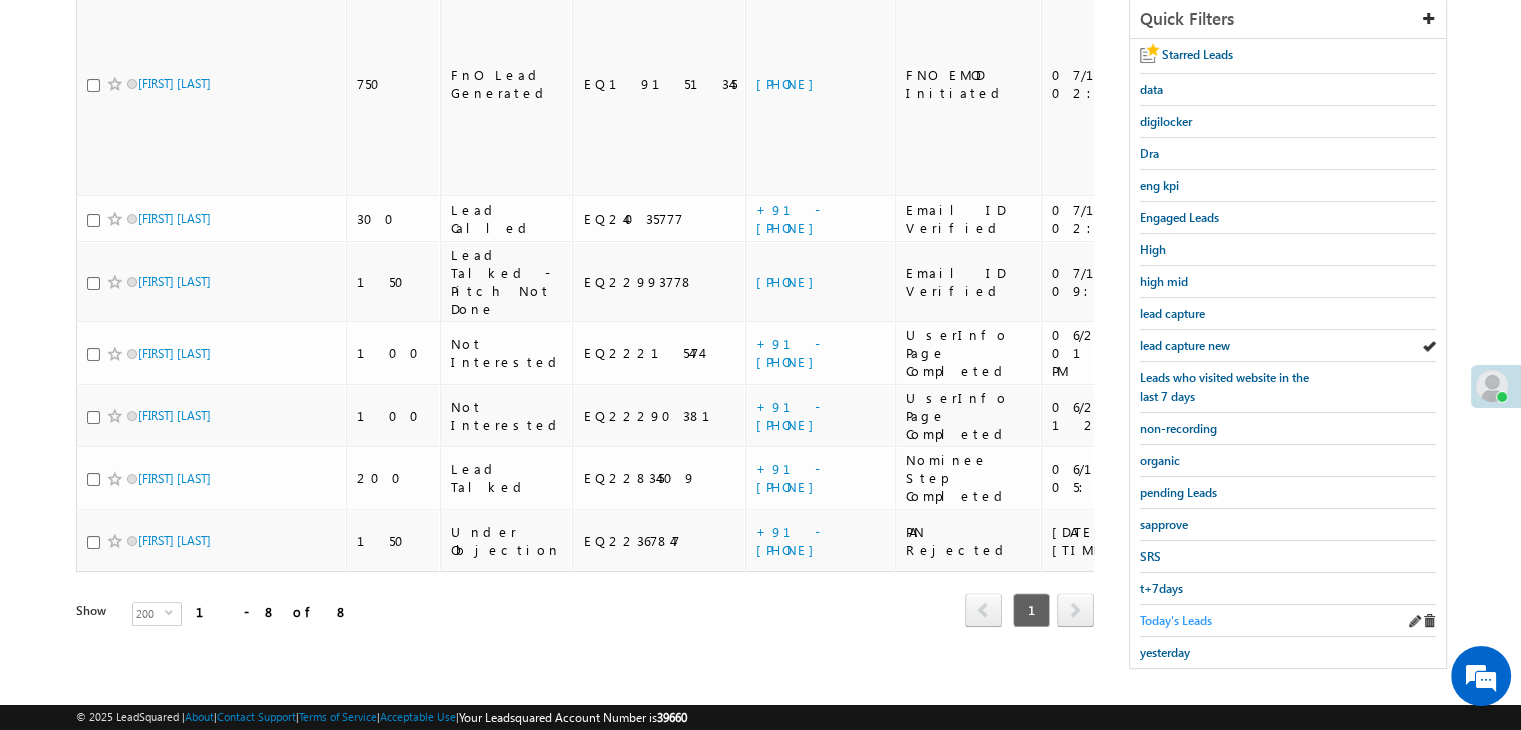 click on "Today's Leads" at bounding box center (1176, 620) 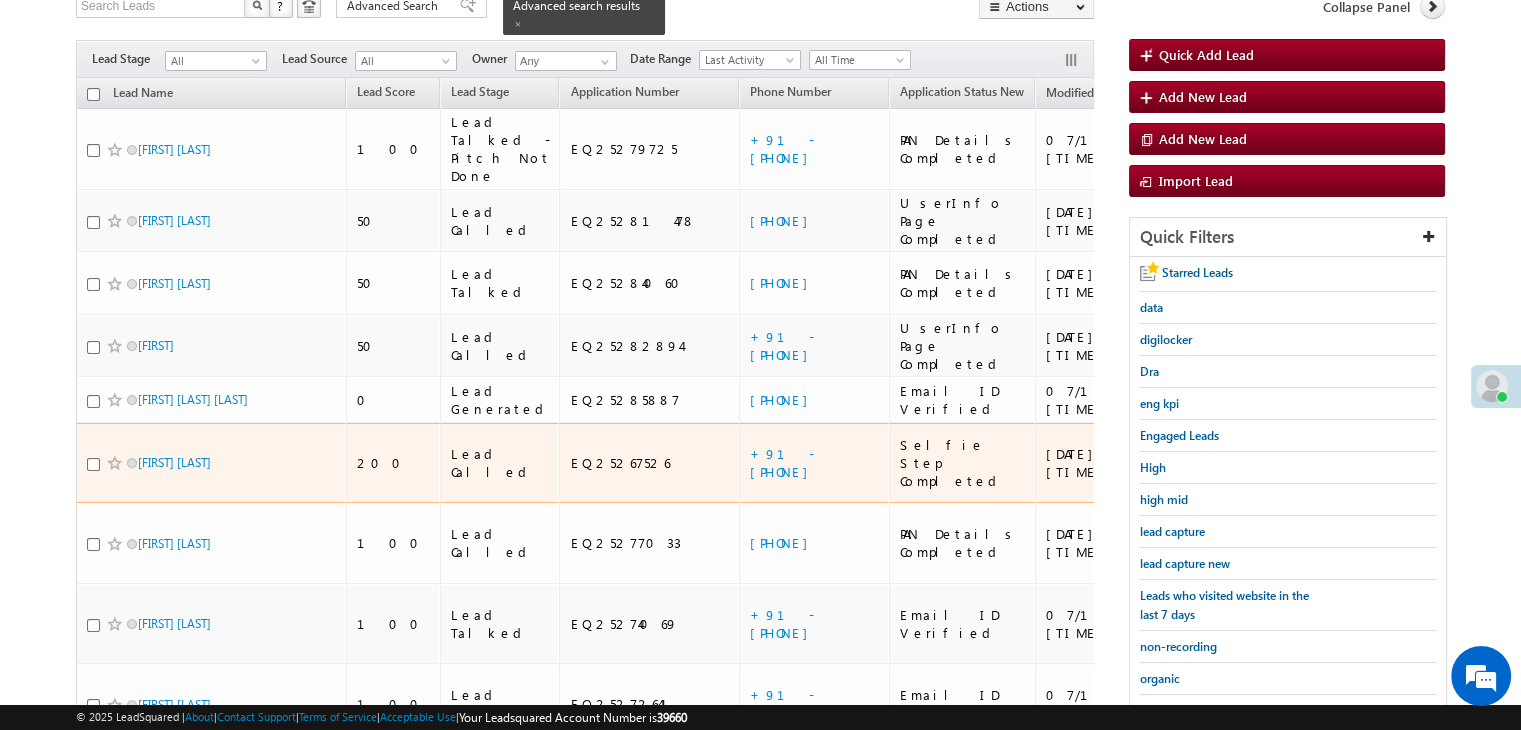 scroll, scrollTop: 263, scrollLeft: 0, axis: vertical 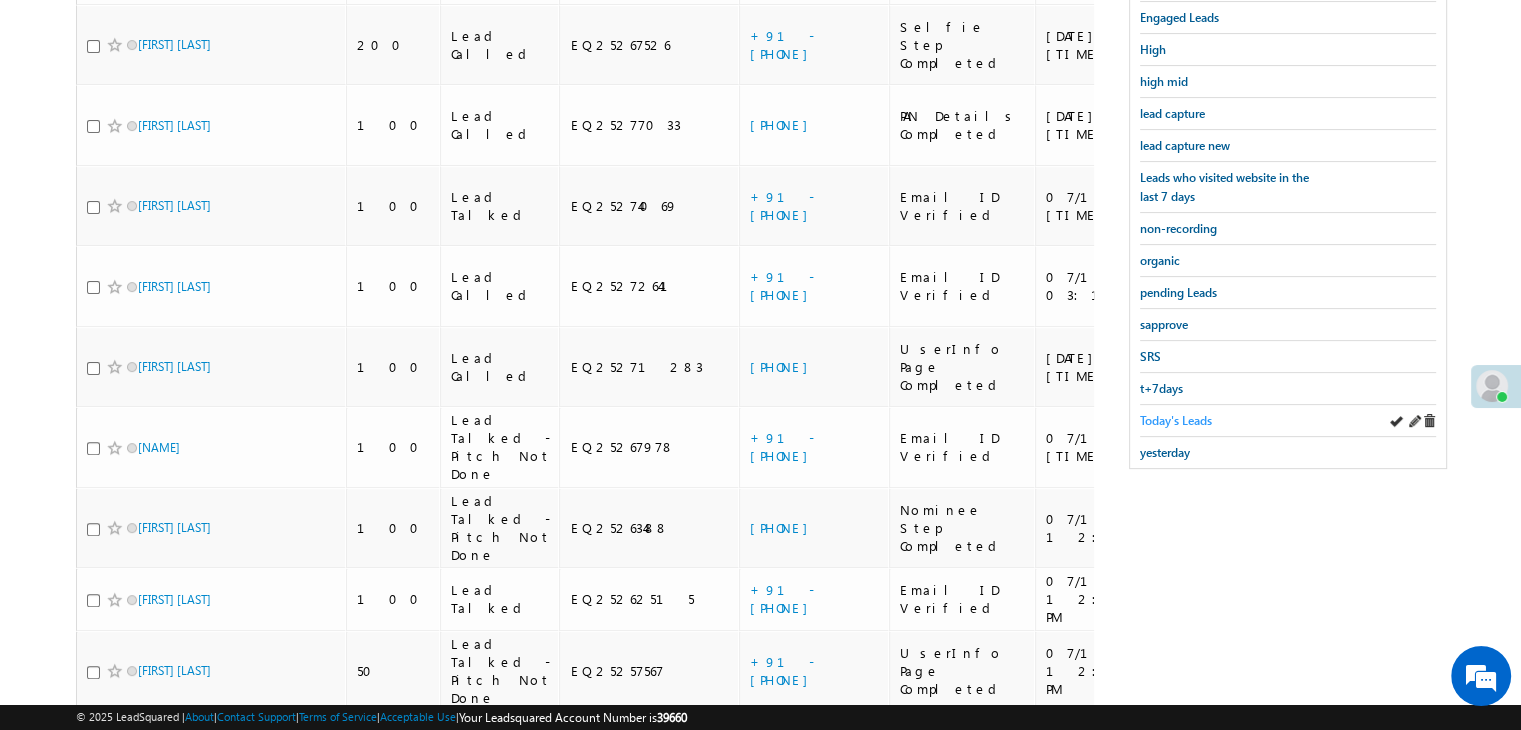 click on "Today's Leads" at bounding box center [1176, 420] 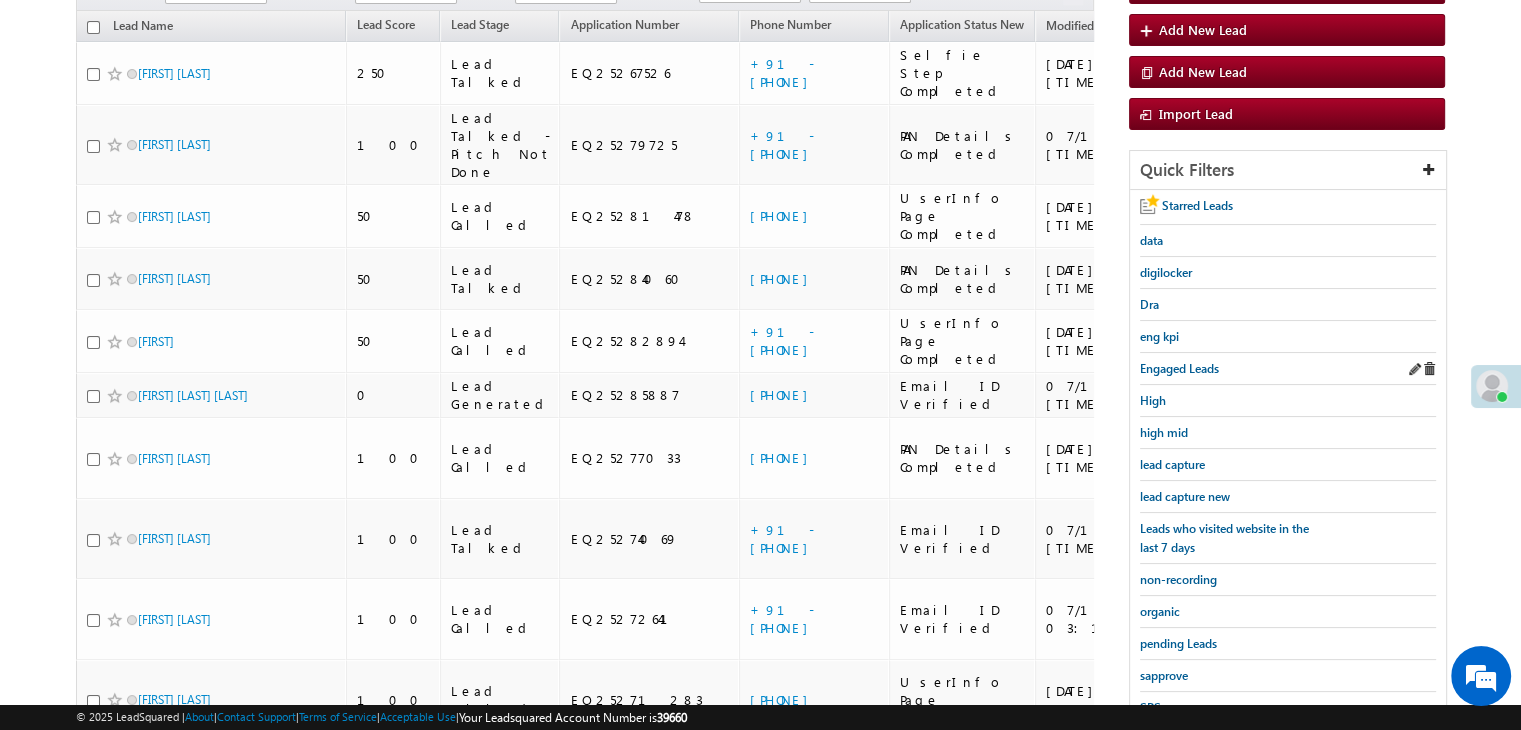 scroll, scrollTop: 163, scrollLeft: 0, axis: vertical 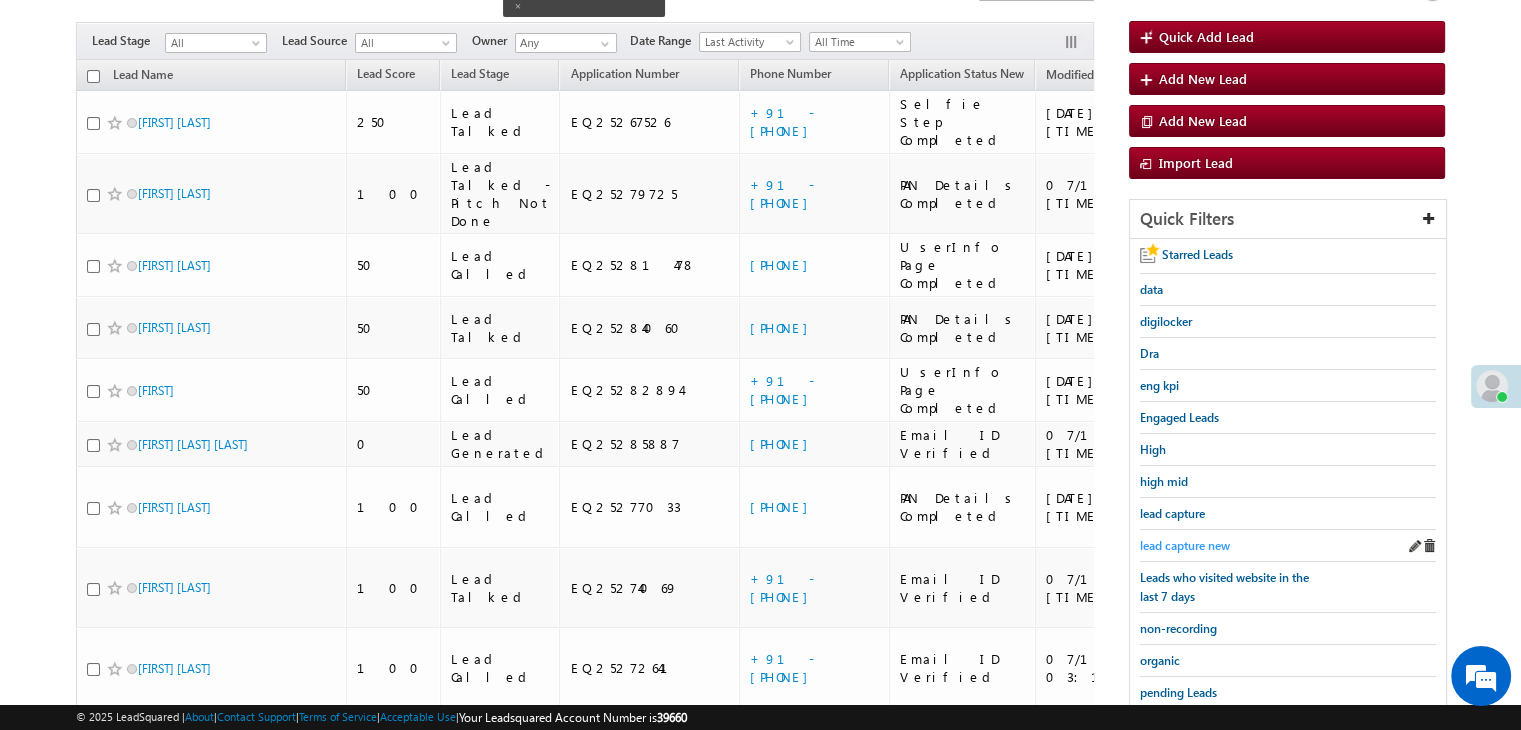 click on "lead capture new" at bounding box center [1185, 545] 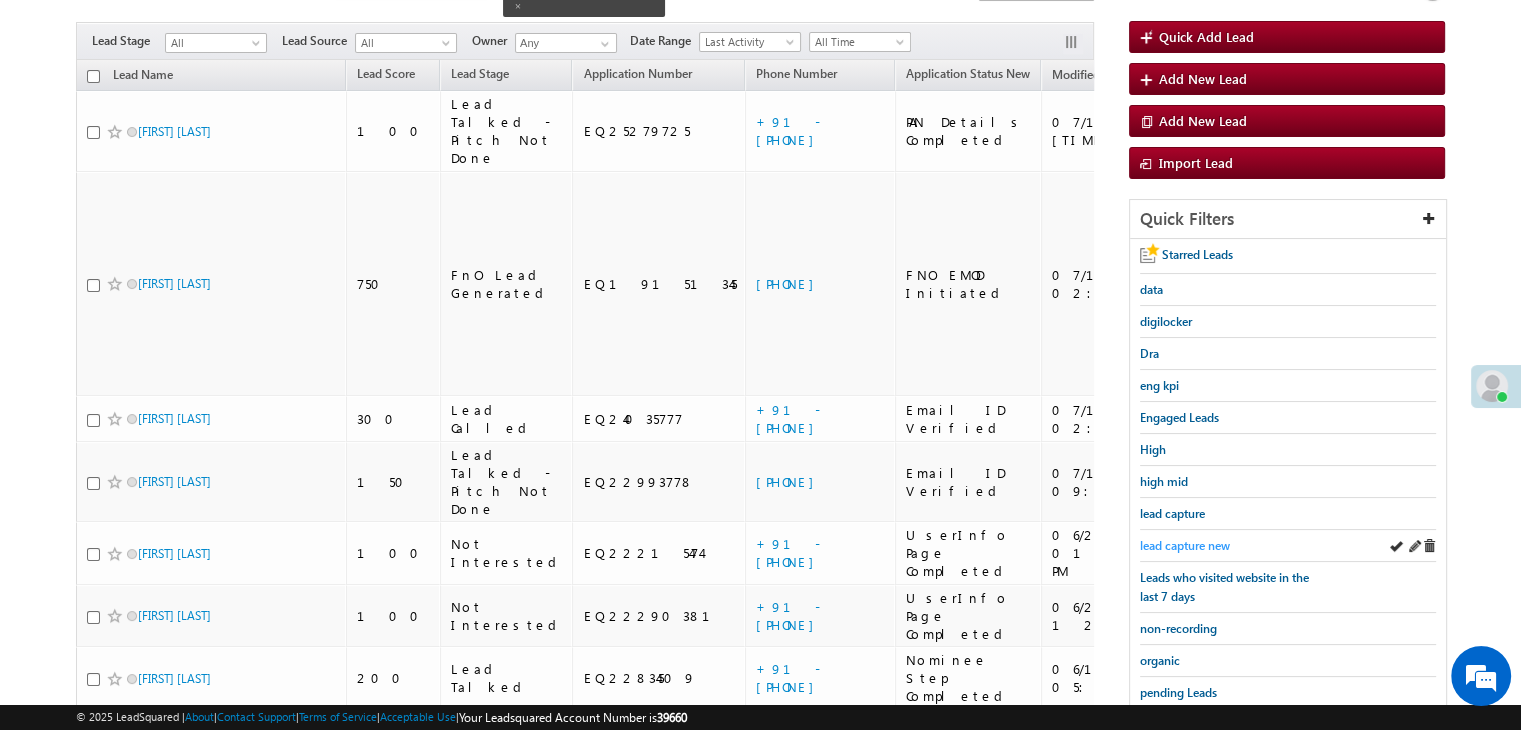 click on "lead capture new" at bounding box center (1185, 545) 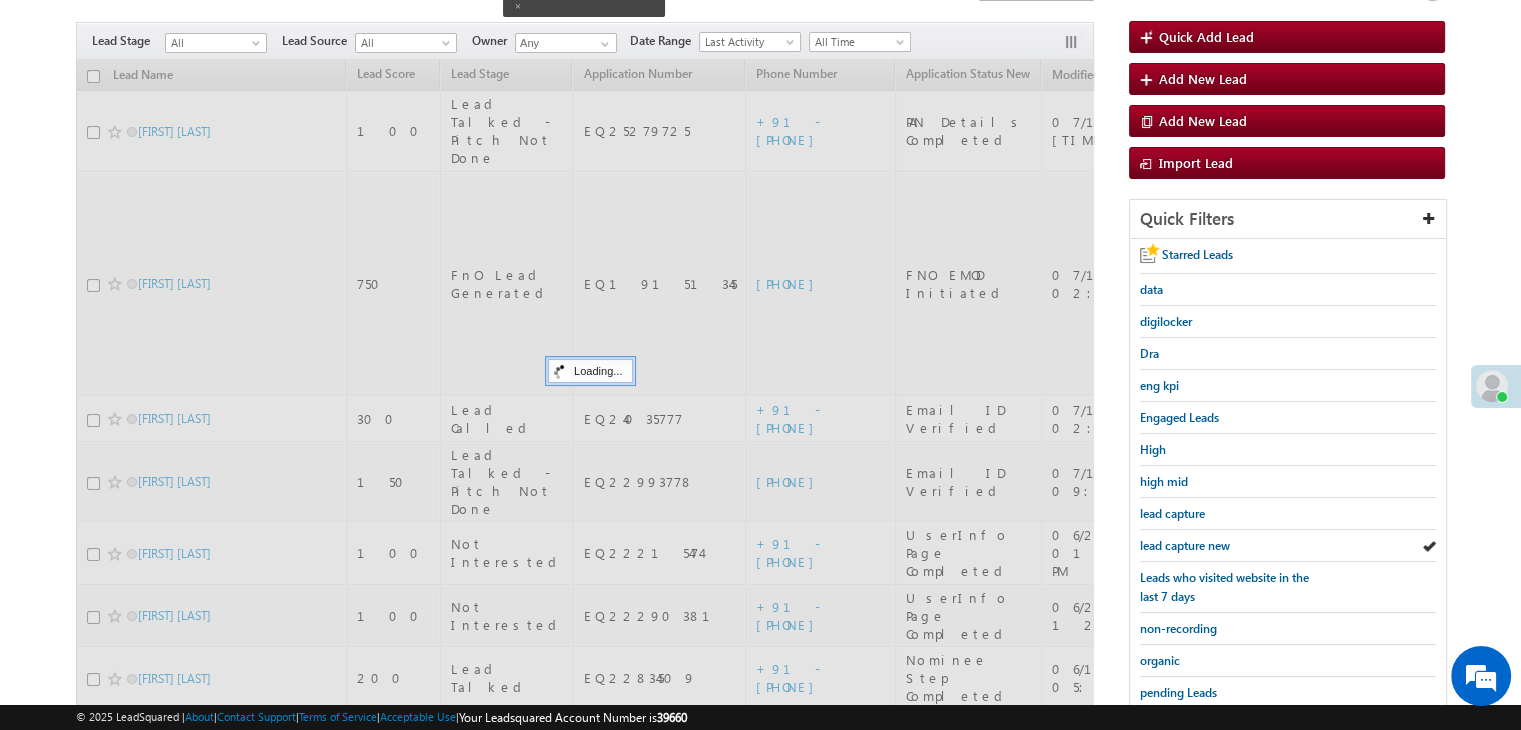 click on "lead capture new" at bounding box center [1185, 545] 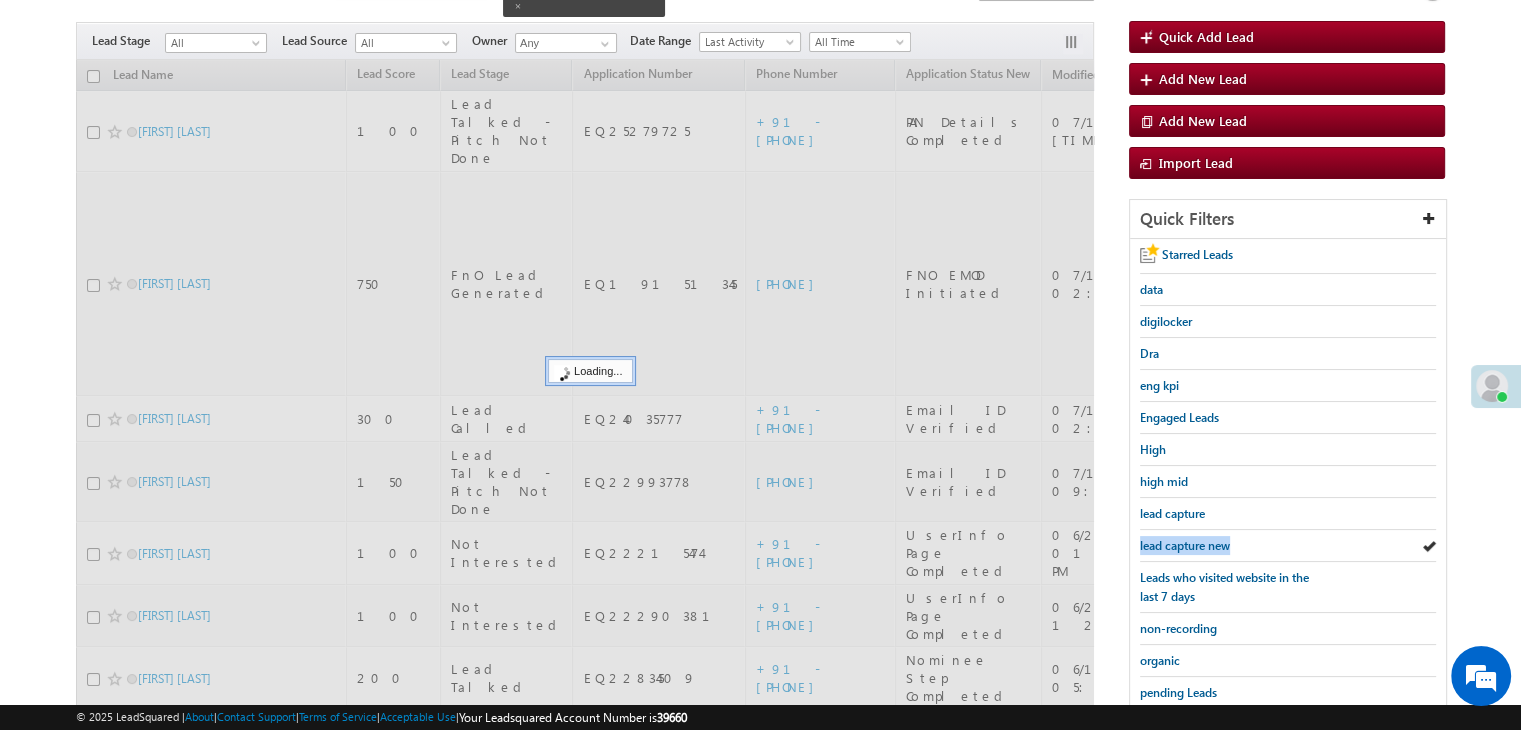 click on "lead capture new" at bounding box center (1185, 545) 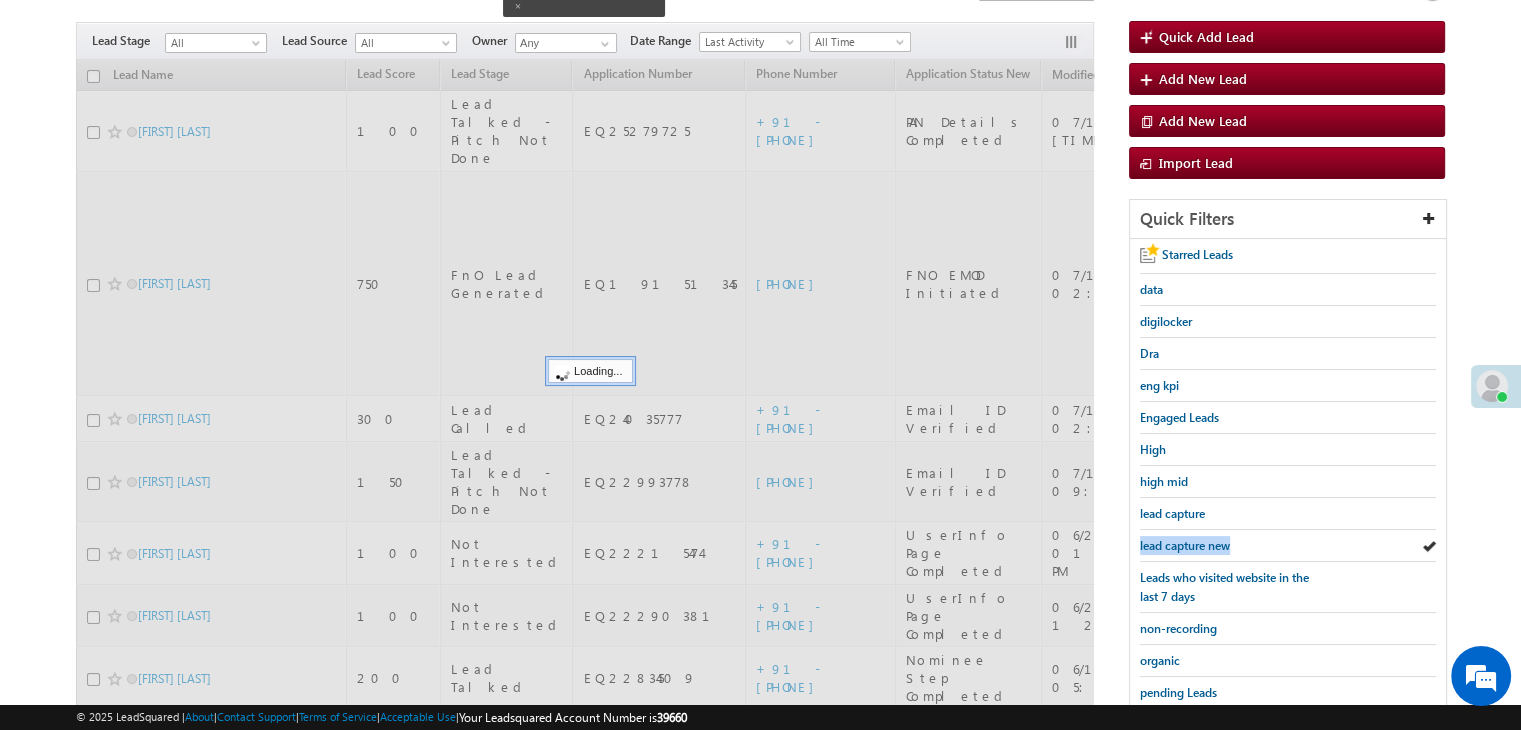 click on "lead capture new" at bounding box center (1185, 545) 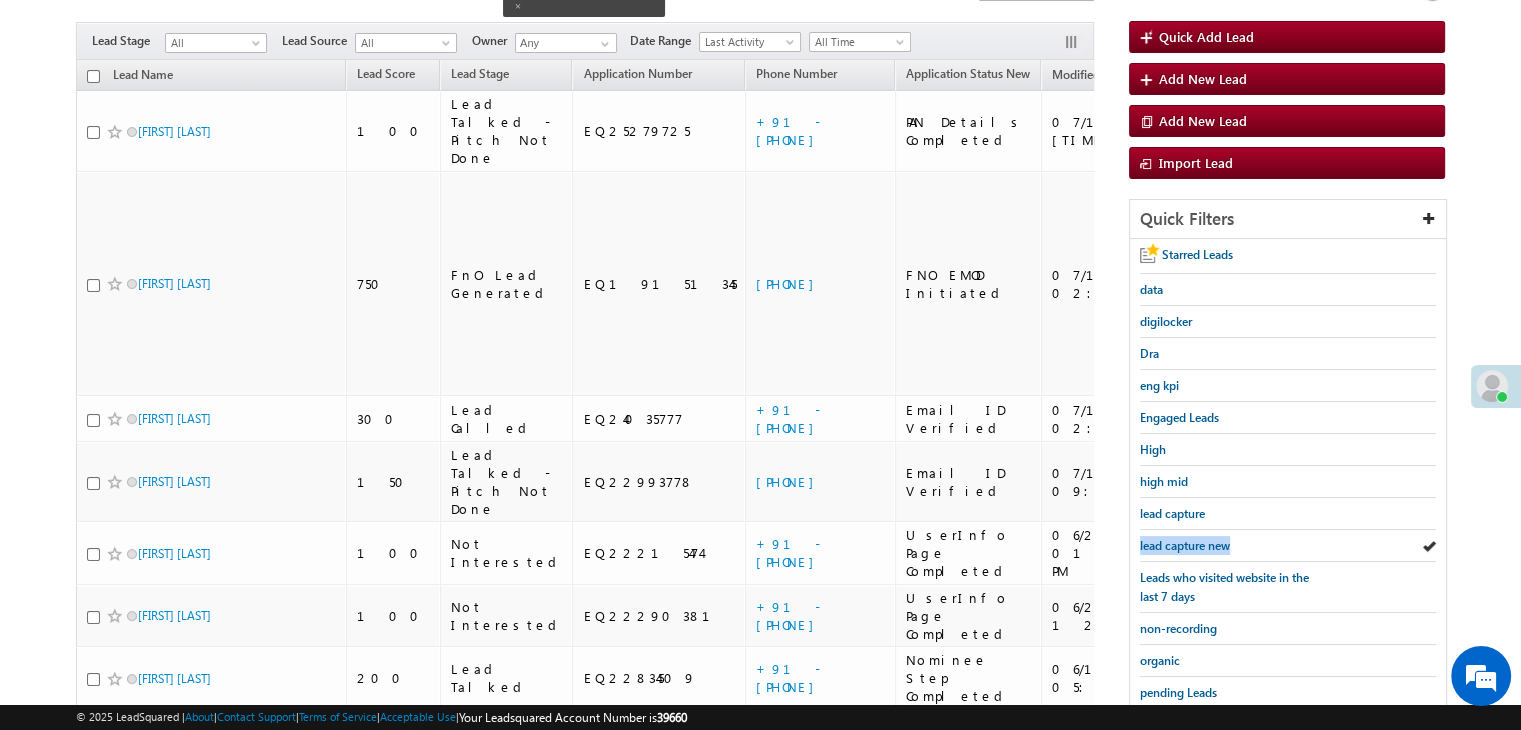 click on "lead capture new" at bounding box center (1185, 545) 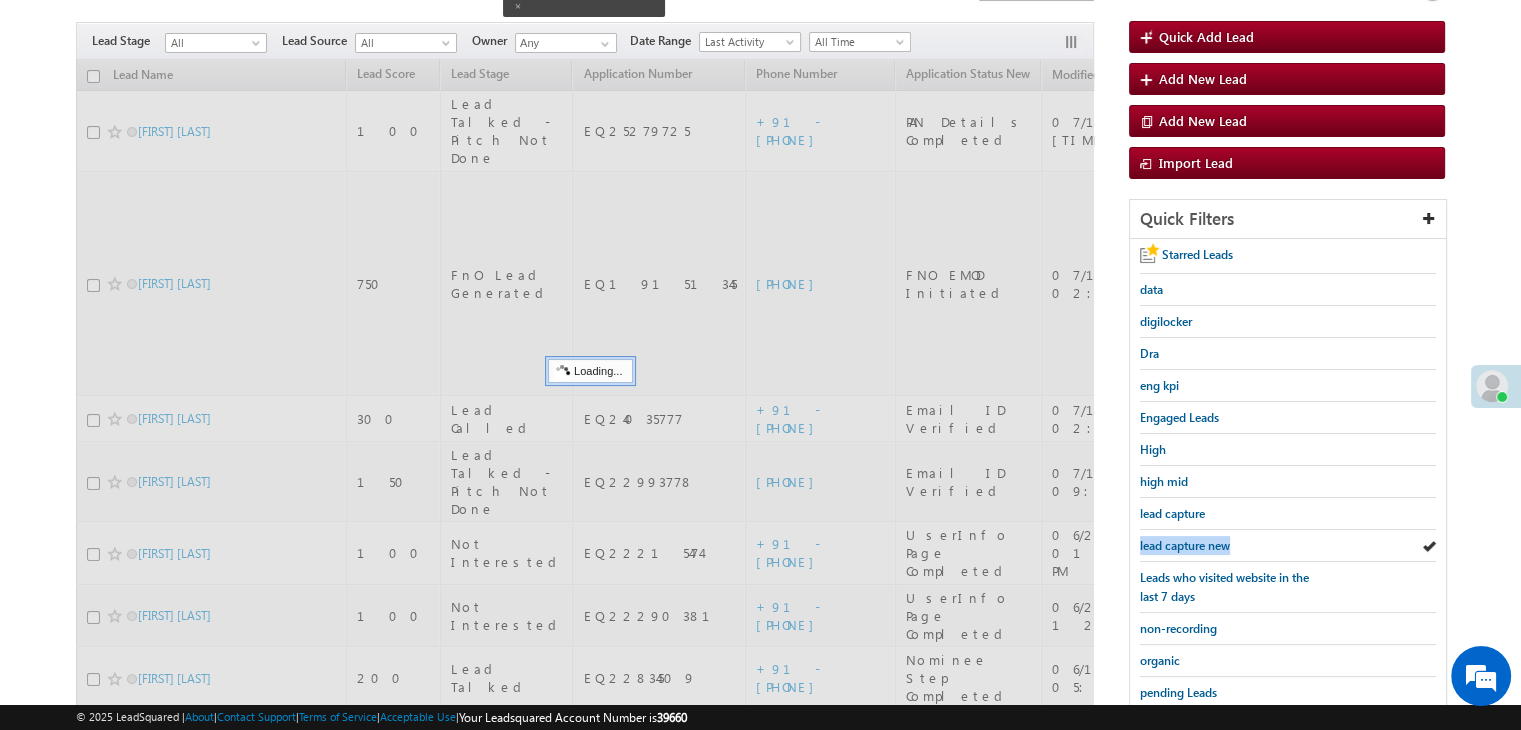click on "lead capture new" at bounding box center (1185, 545) 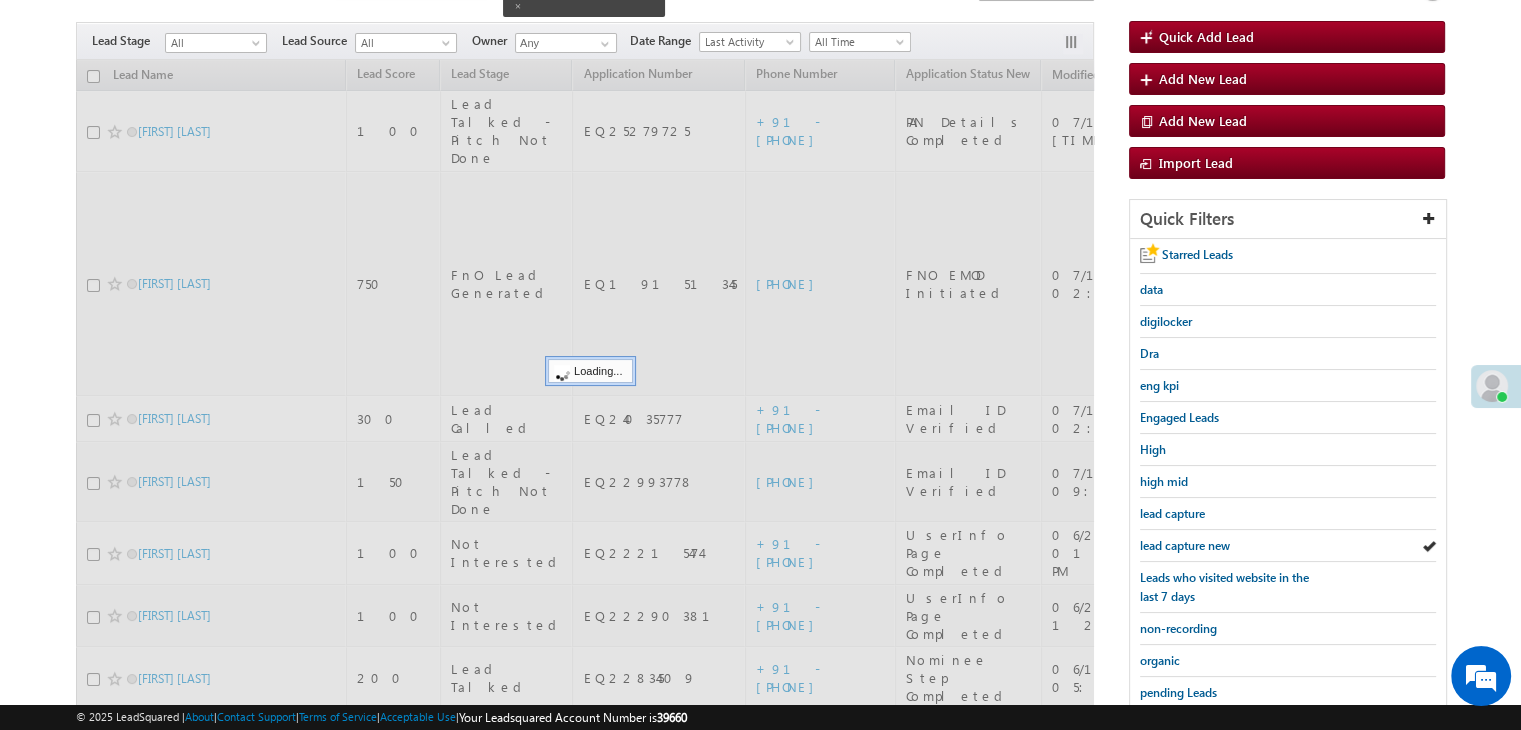 click on "lead capture new" at bounding box center [1185, 545] 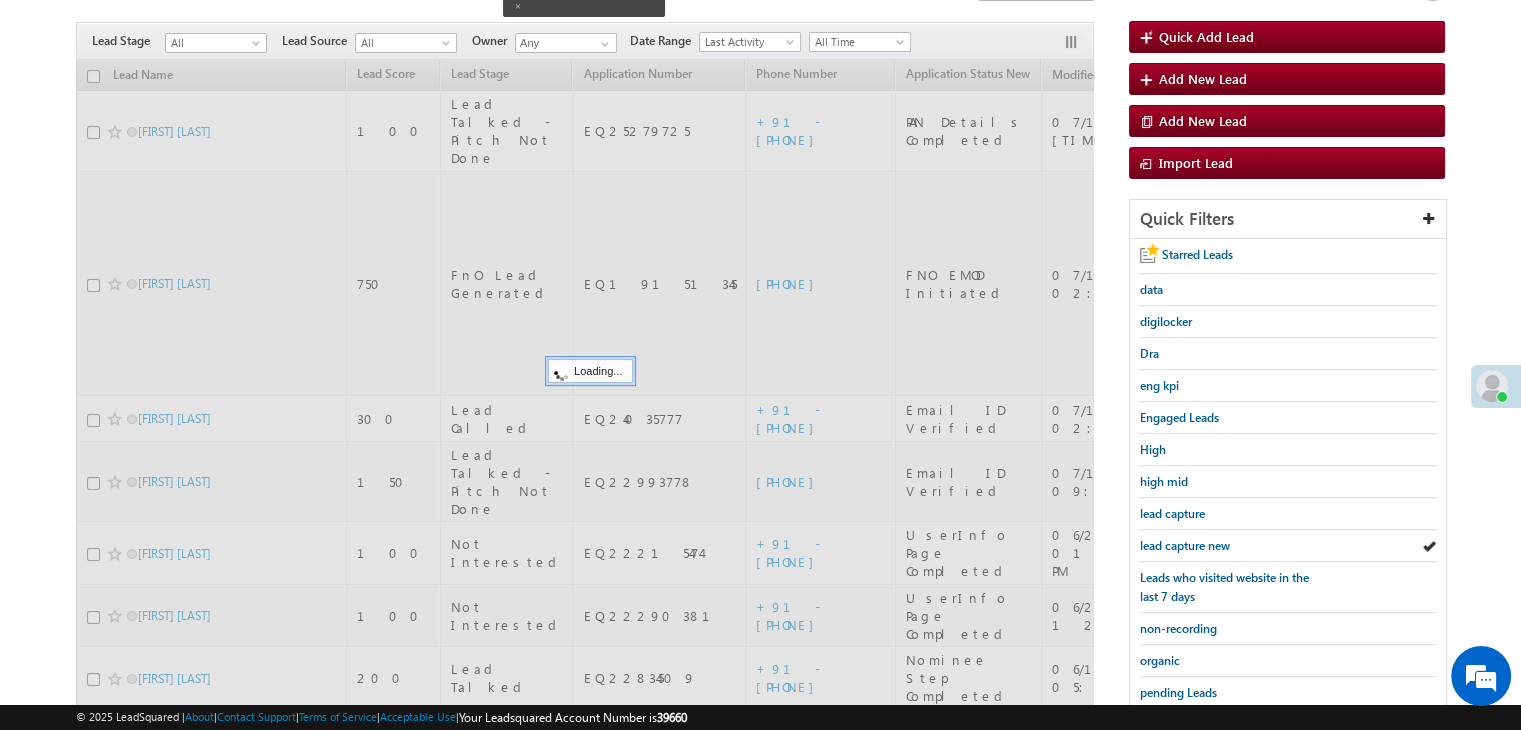 click on "lead capture new" at bounding box center [1185, 545] 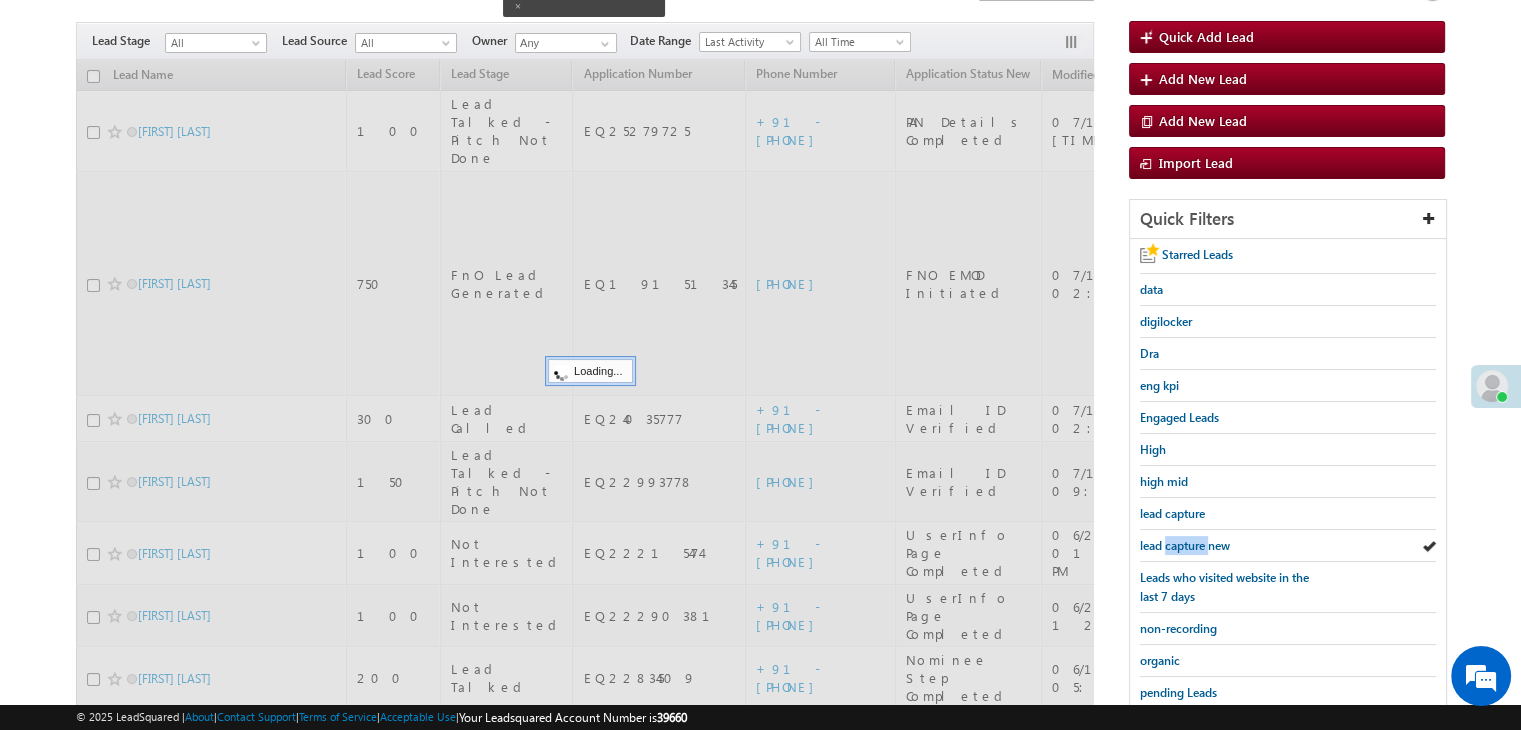 click on "lead capture new" at bounding box center (1185, 545) 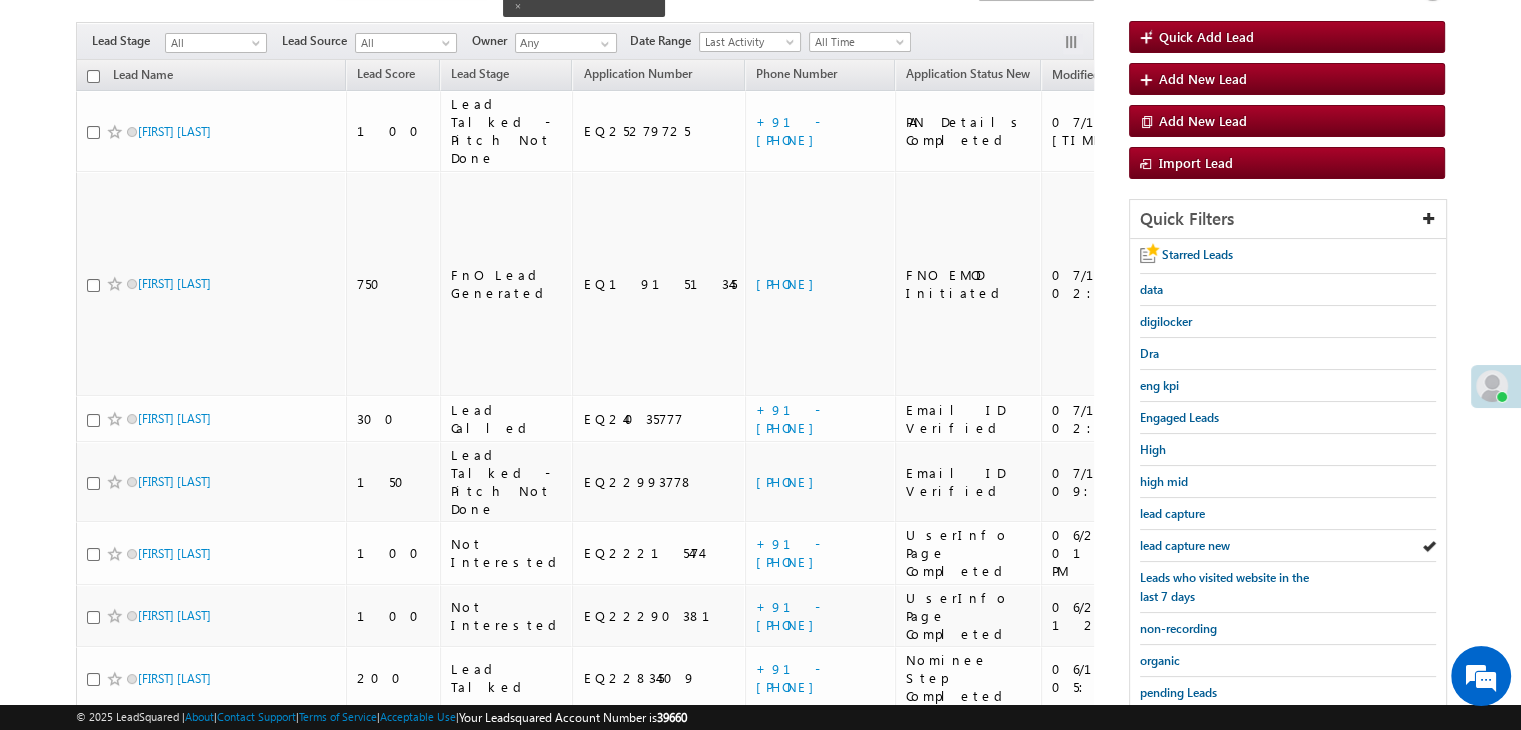 click on "lead capture new" at bounding box center (1185, 545) 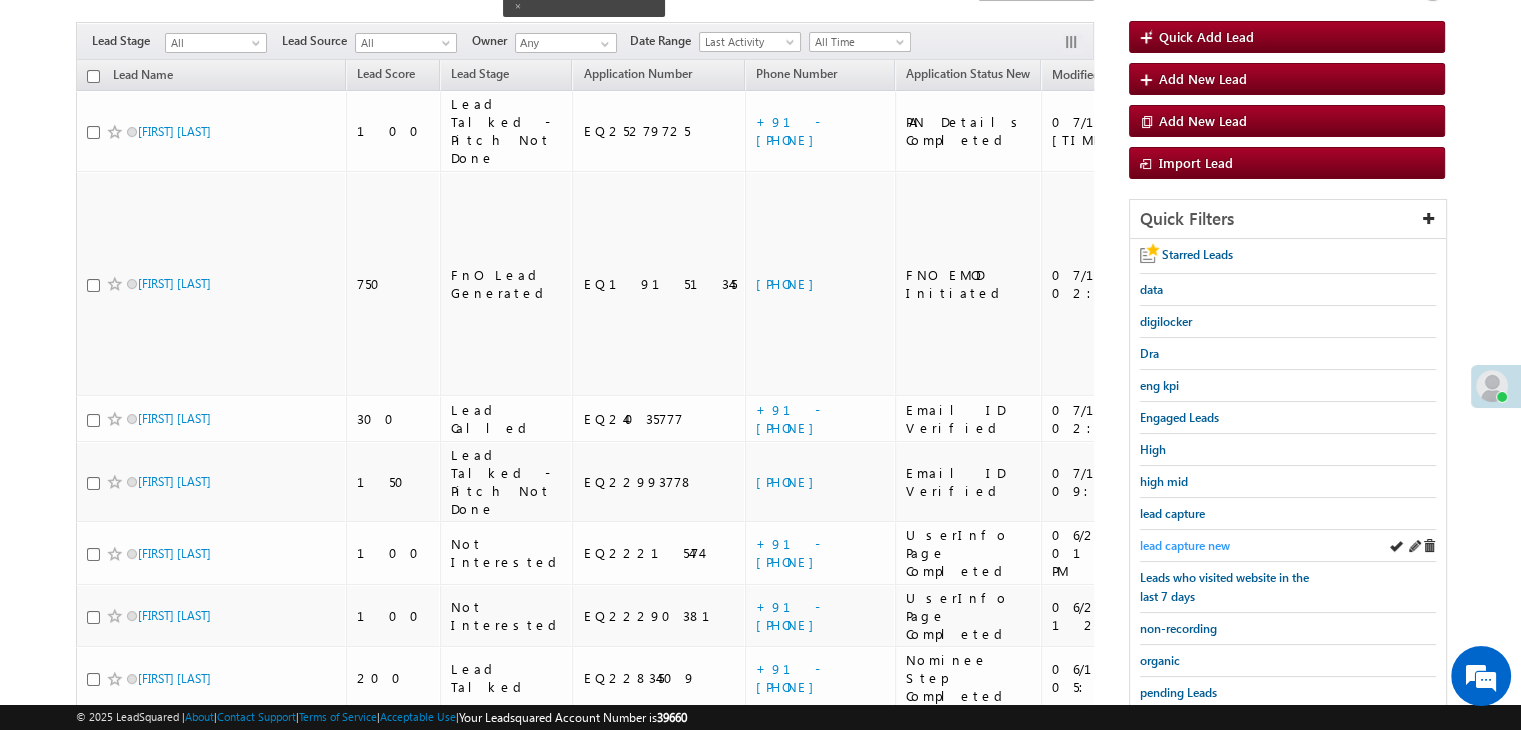 click on "lead capture new" at bounding box center (1185, 545) 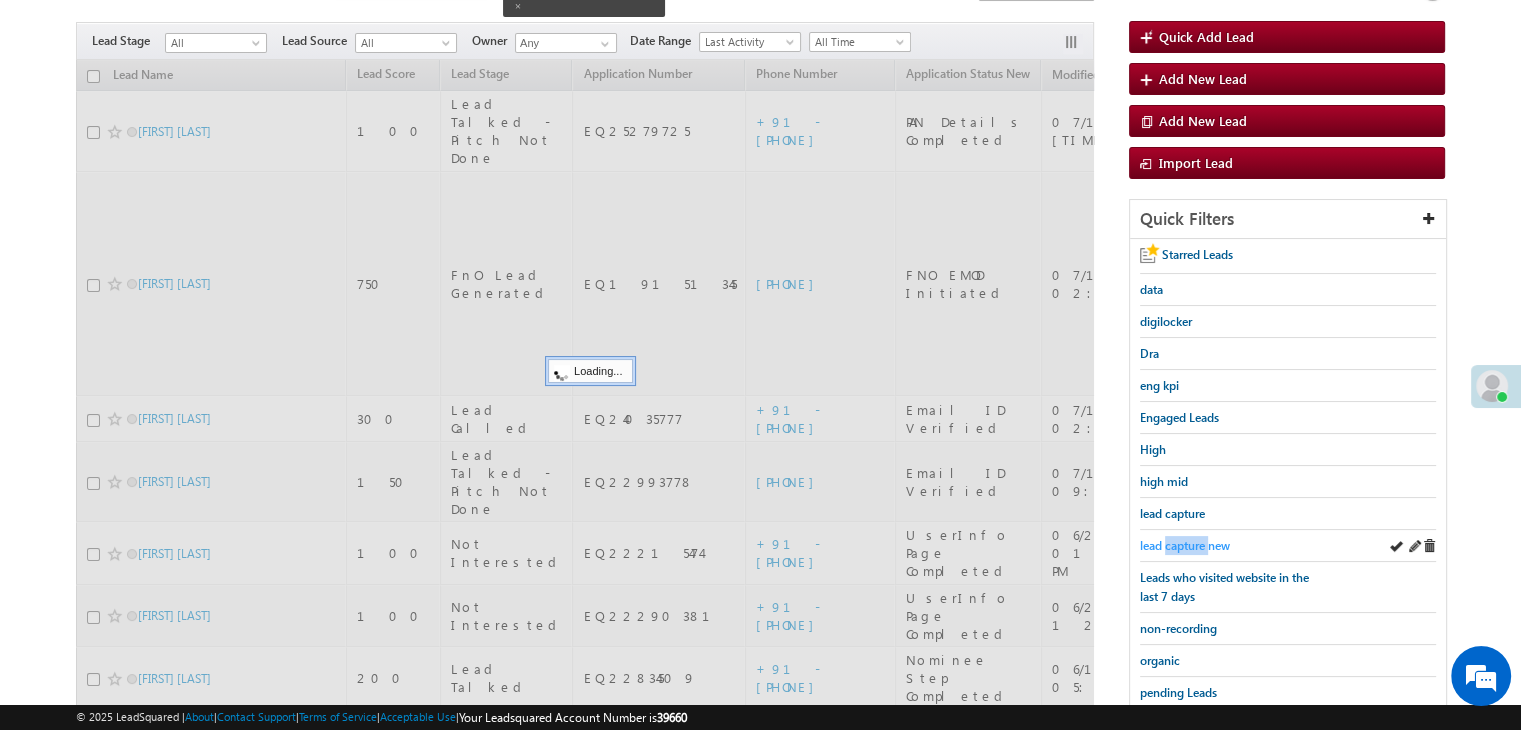 click on "lead capture new" at bounding box center (1185, 545) 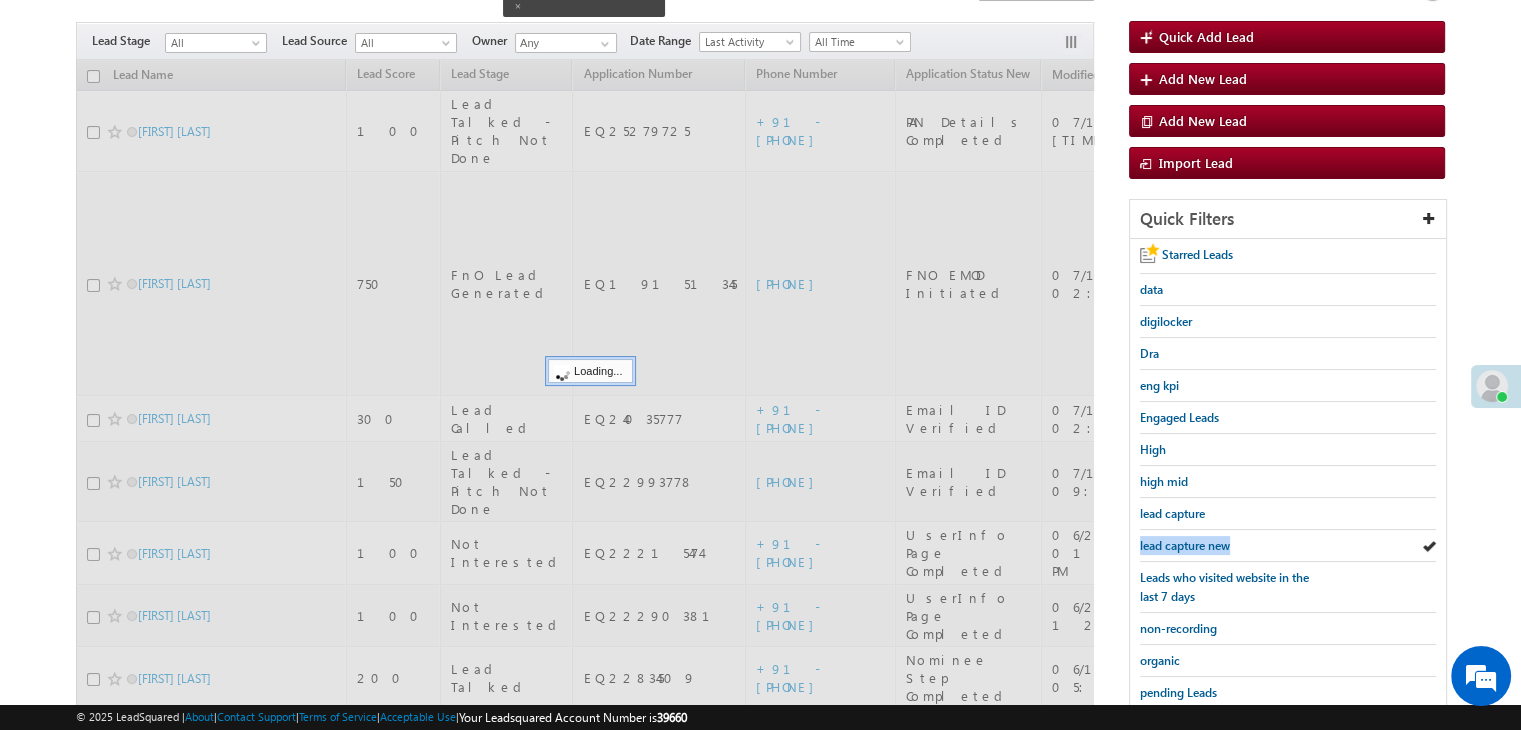 click on "lead capture new" at bounding box center [1185, 545] 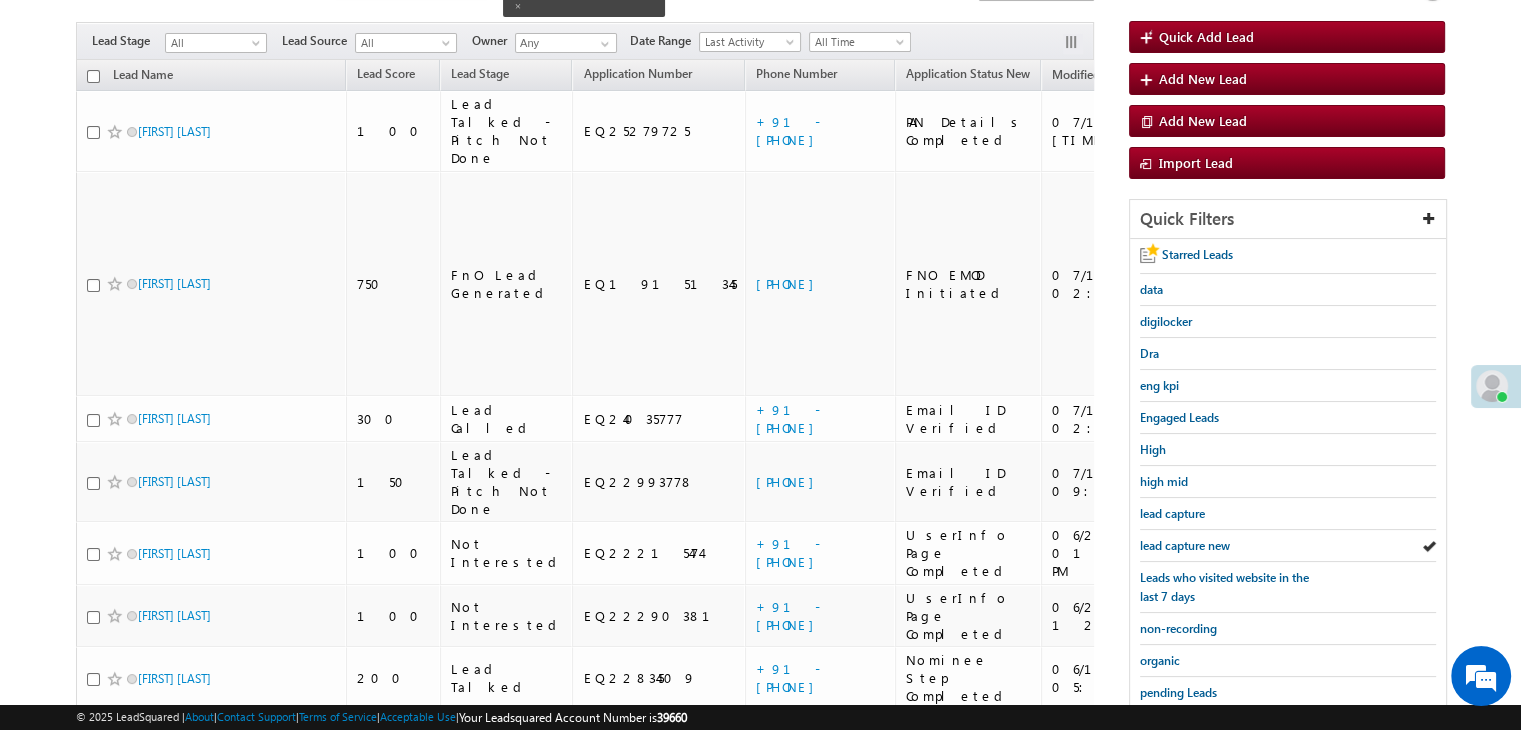 click on "lead capture new" at bounding box center (1185, 545) 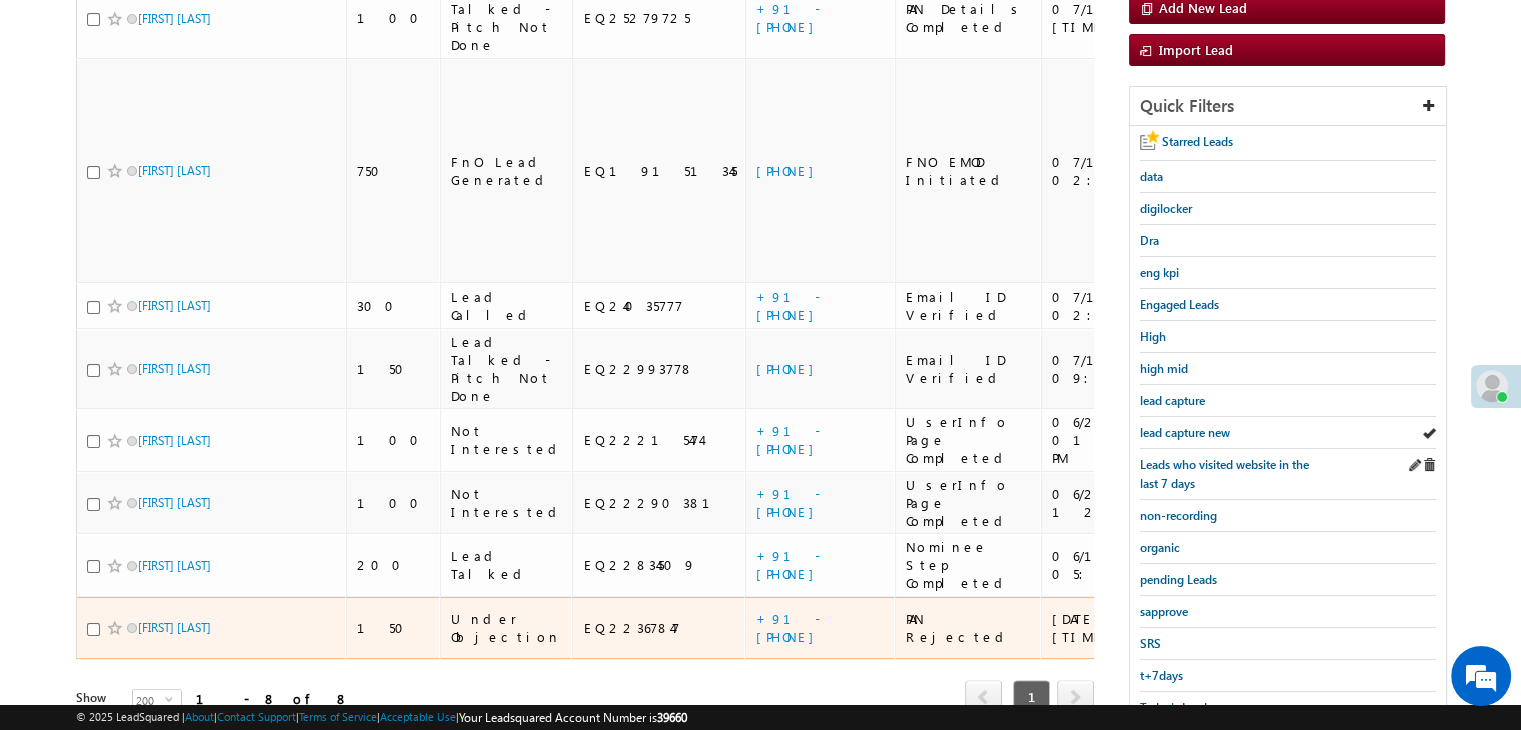scroll, scrollTop: 363, scrollLeft: 0, axis: vertical 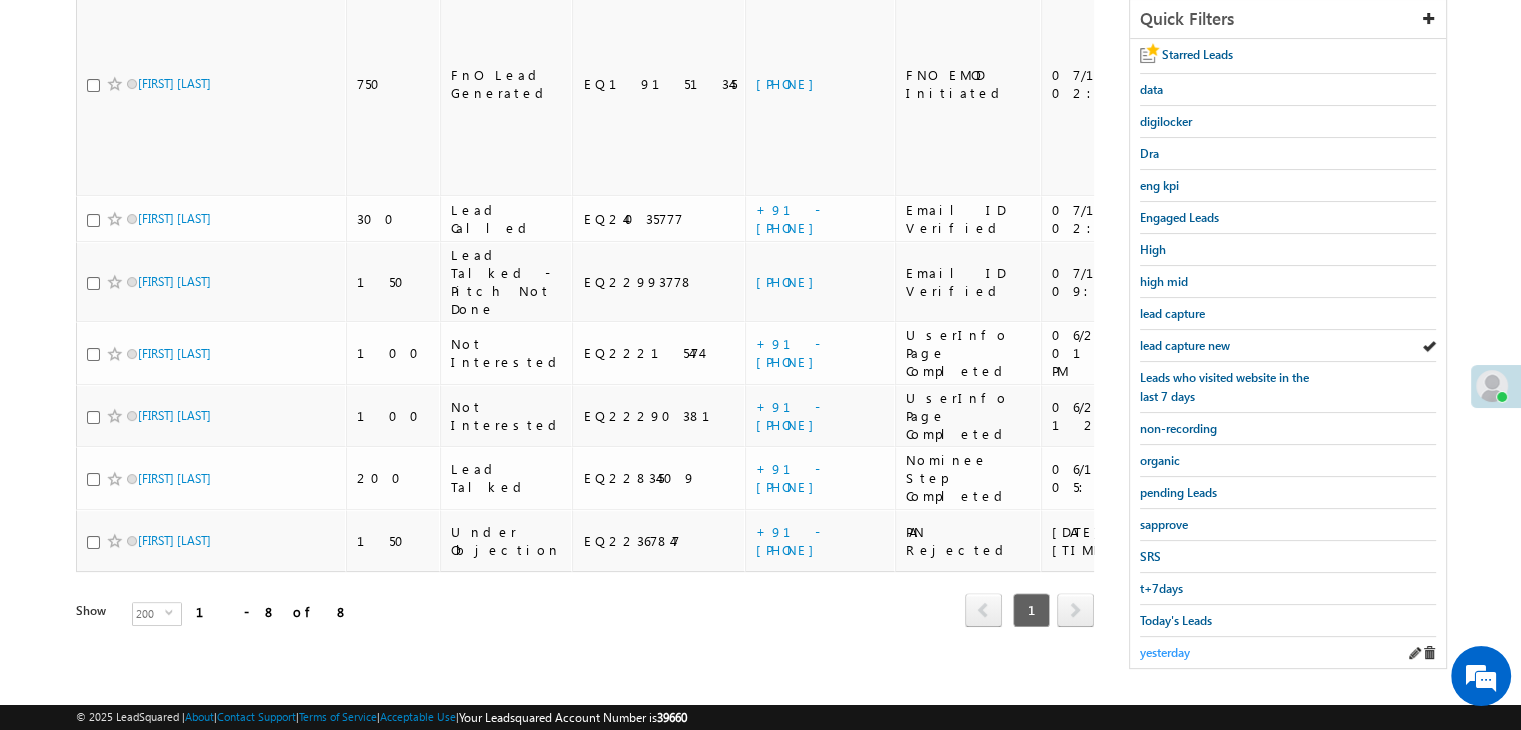 click on "yesterday" at bounding box center (1165, 652) 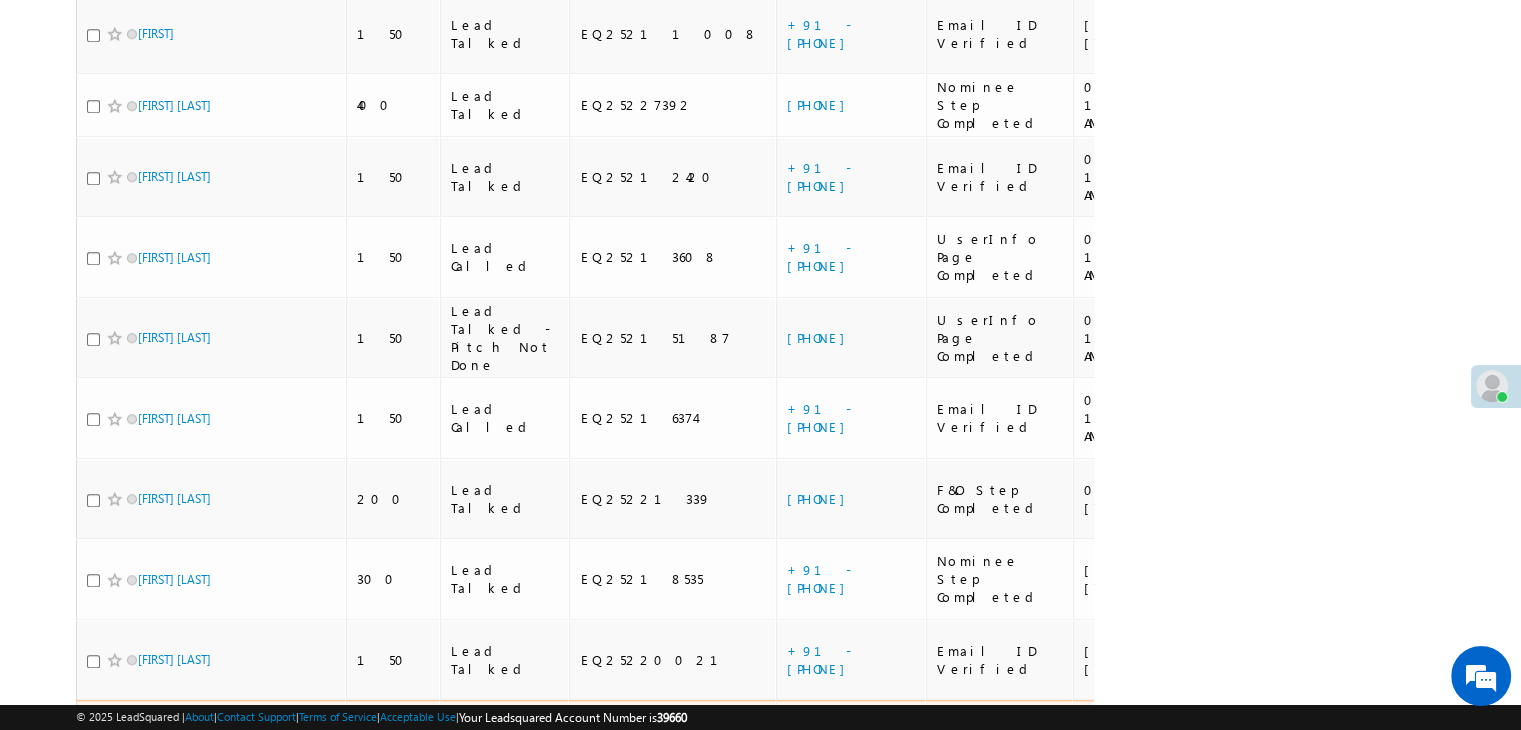 scroll, scrollTop: 1900, scrollLeft: 0, axis: vertical 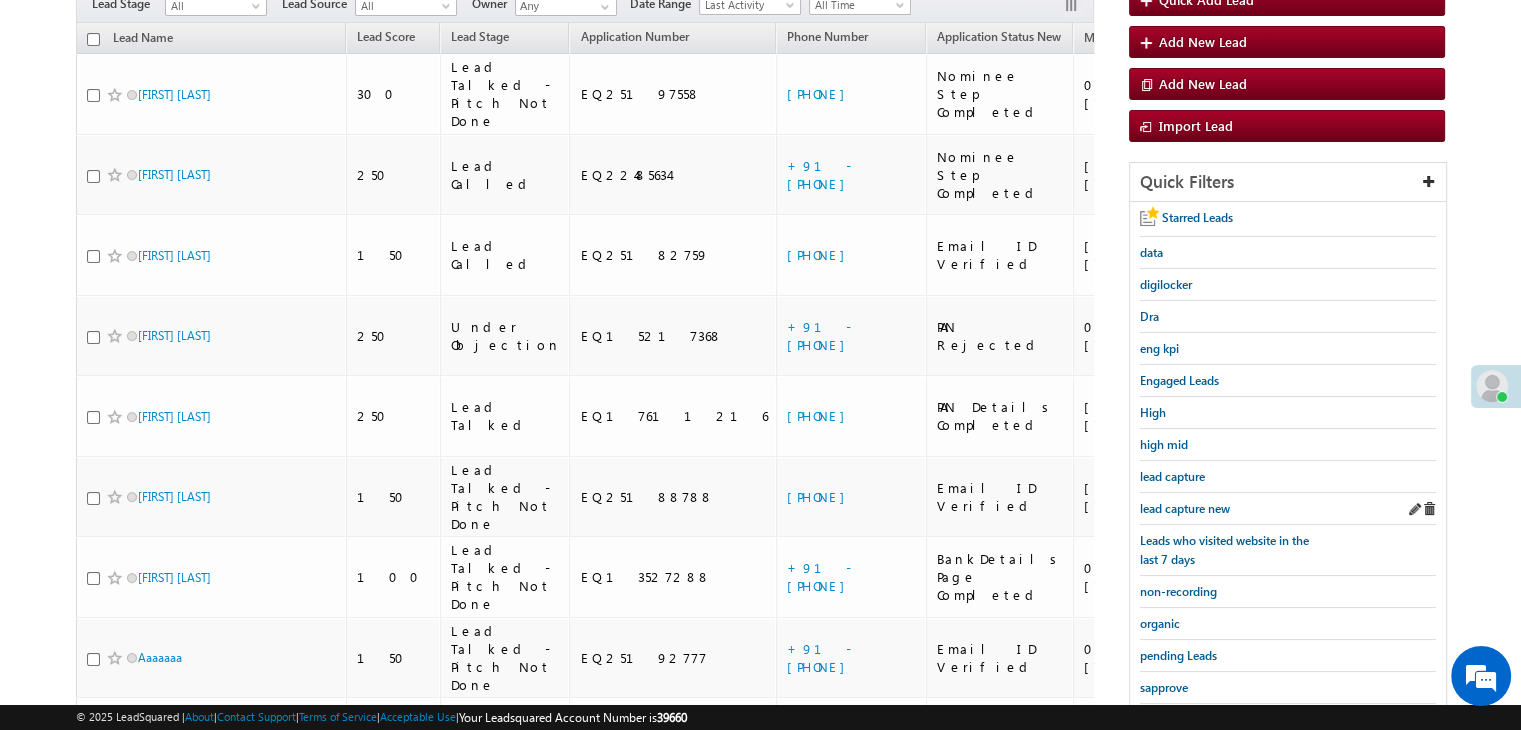 click on "lead capture new" at bounding box center (1288, 509) 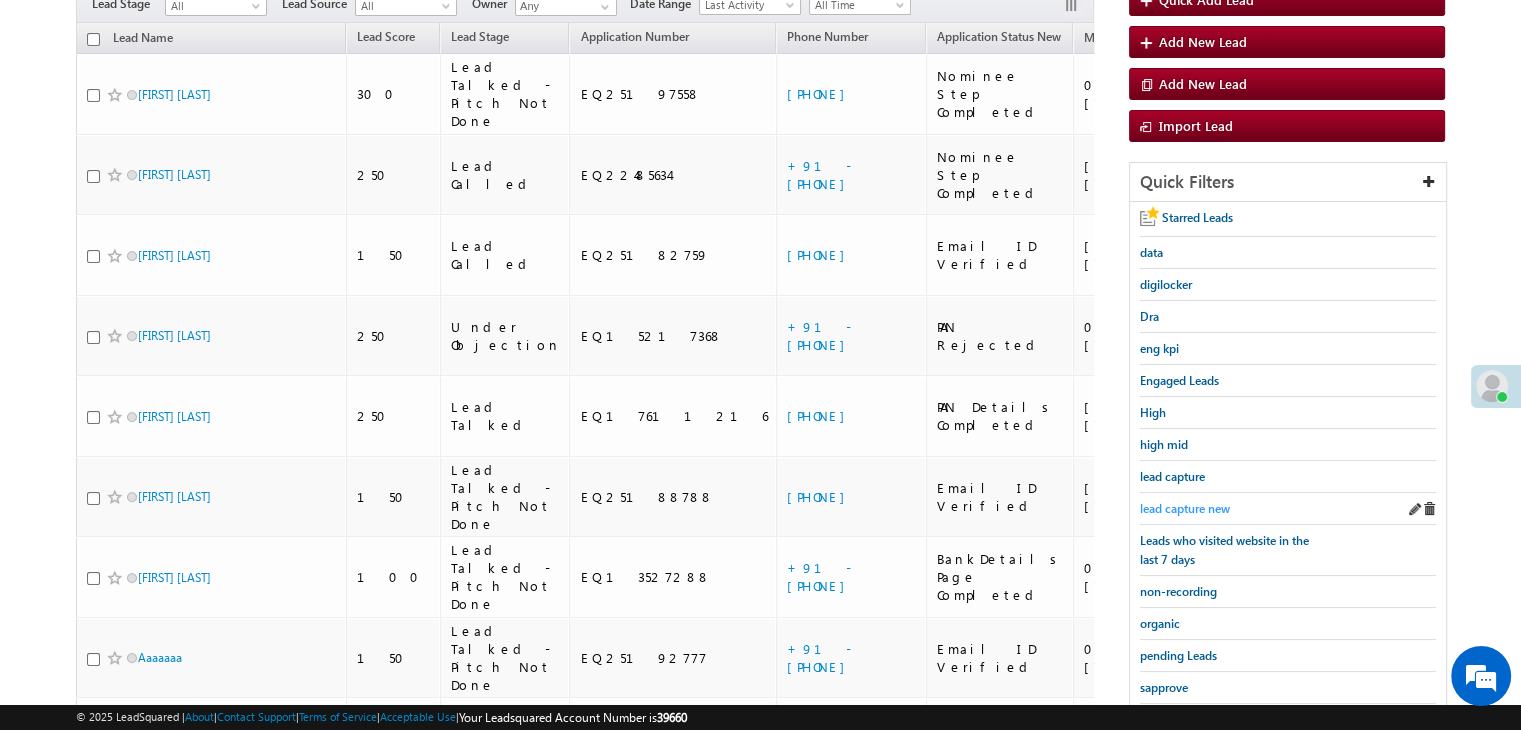 click on "lead capture new" at bounding box center [1185, 508] 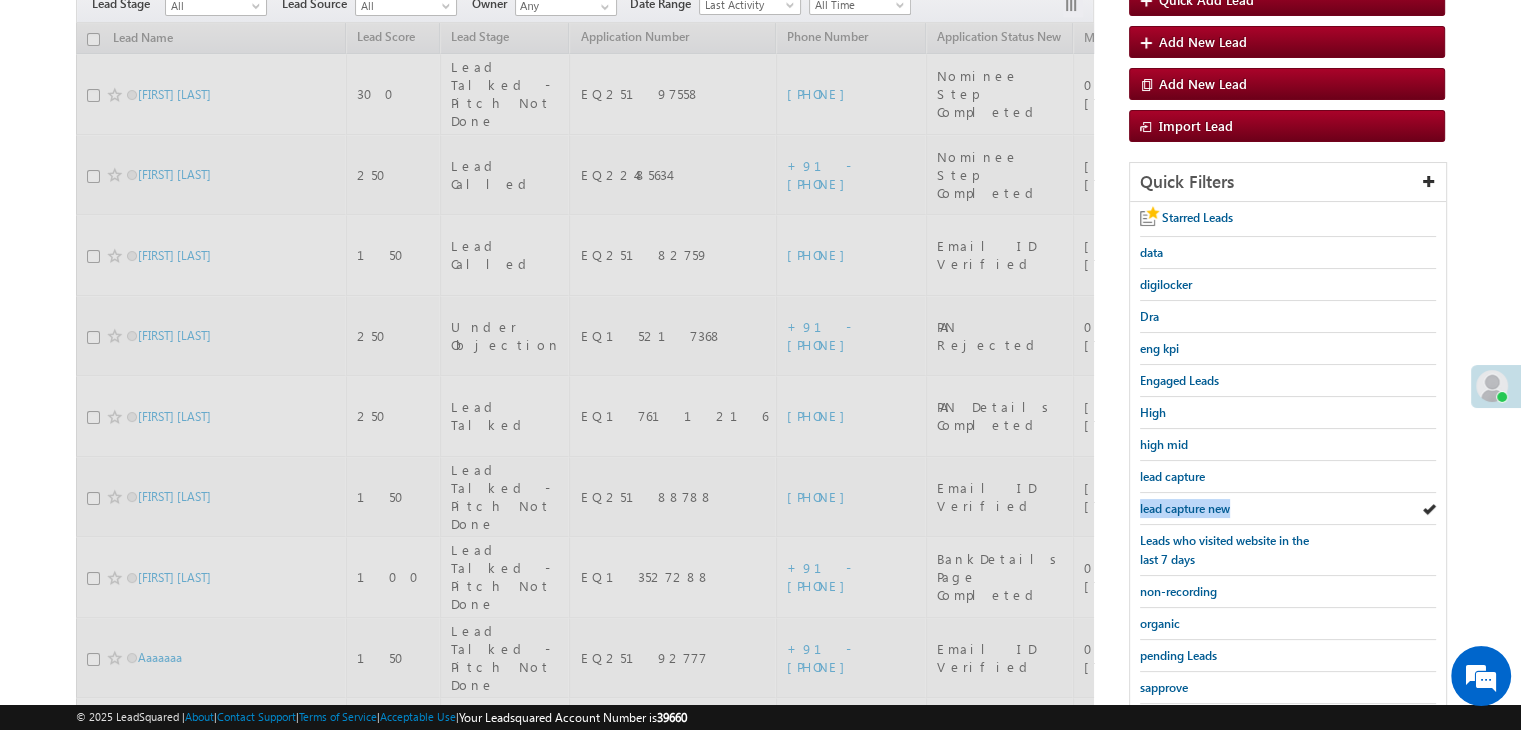 click on "lead capture new" at bounding box center [1185, 508] 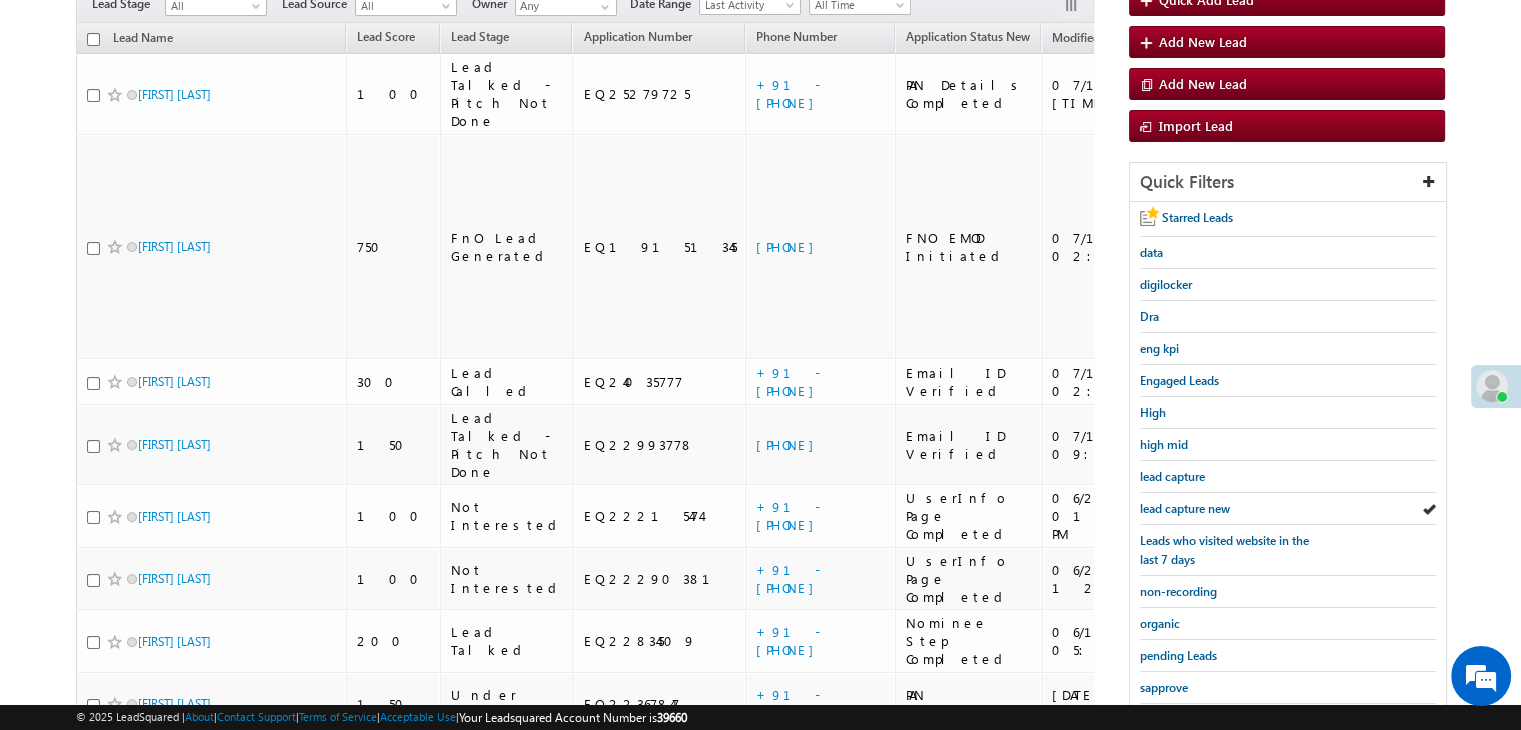 click on "lead capture new" at bounding box center [1185, 508] 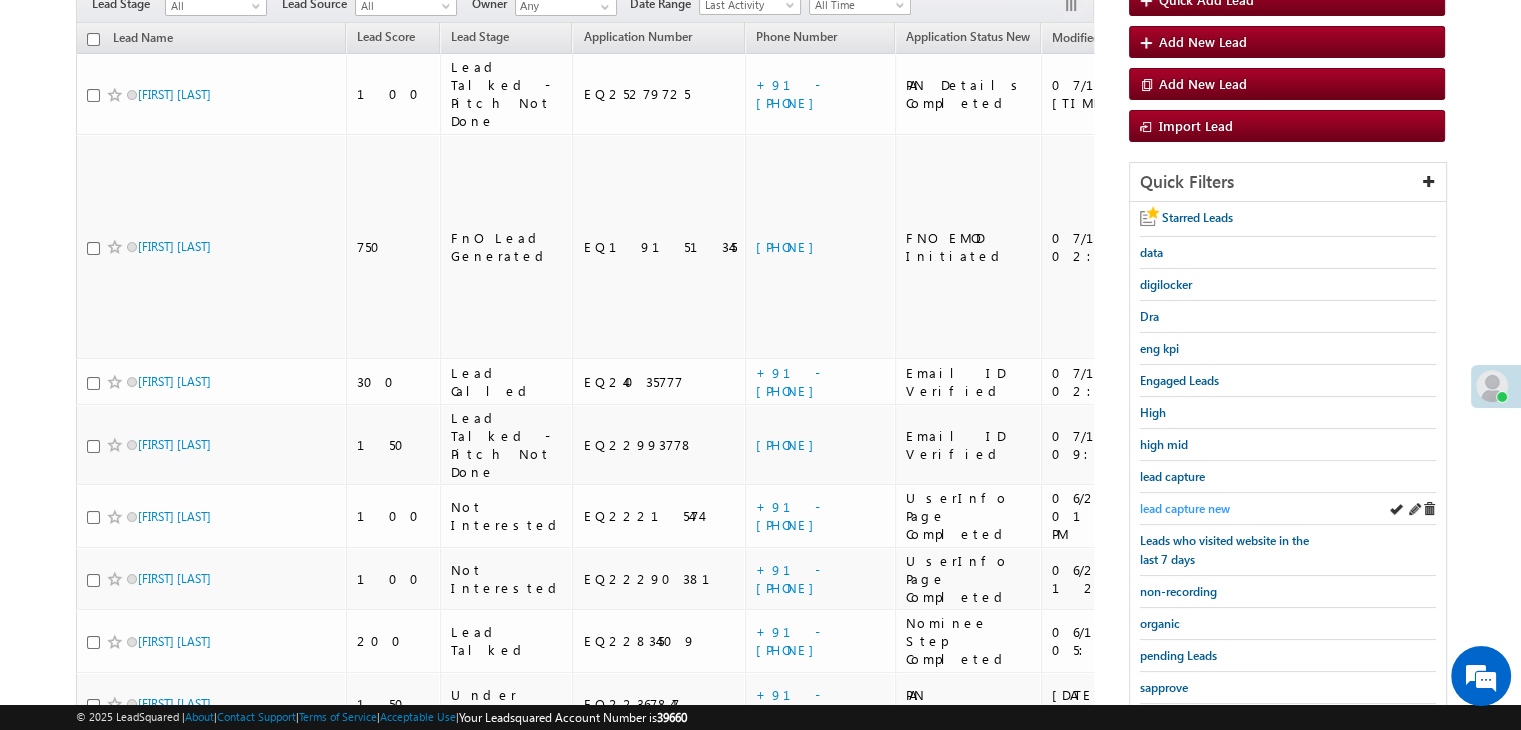 click on "lead capture new" at bounding box center [1185, 508] 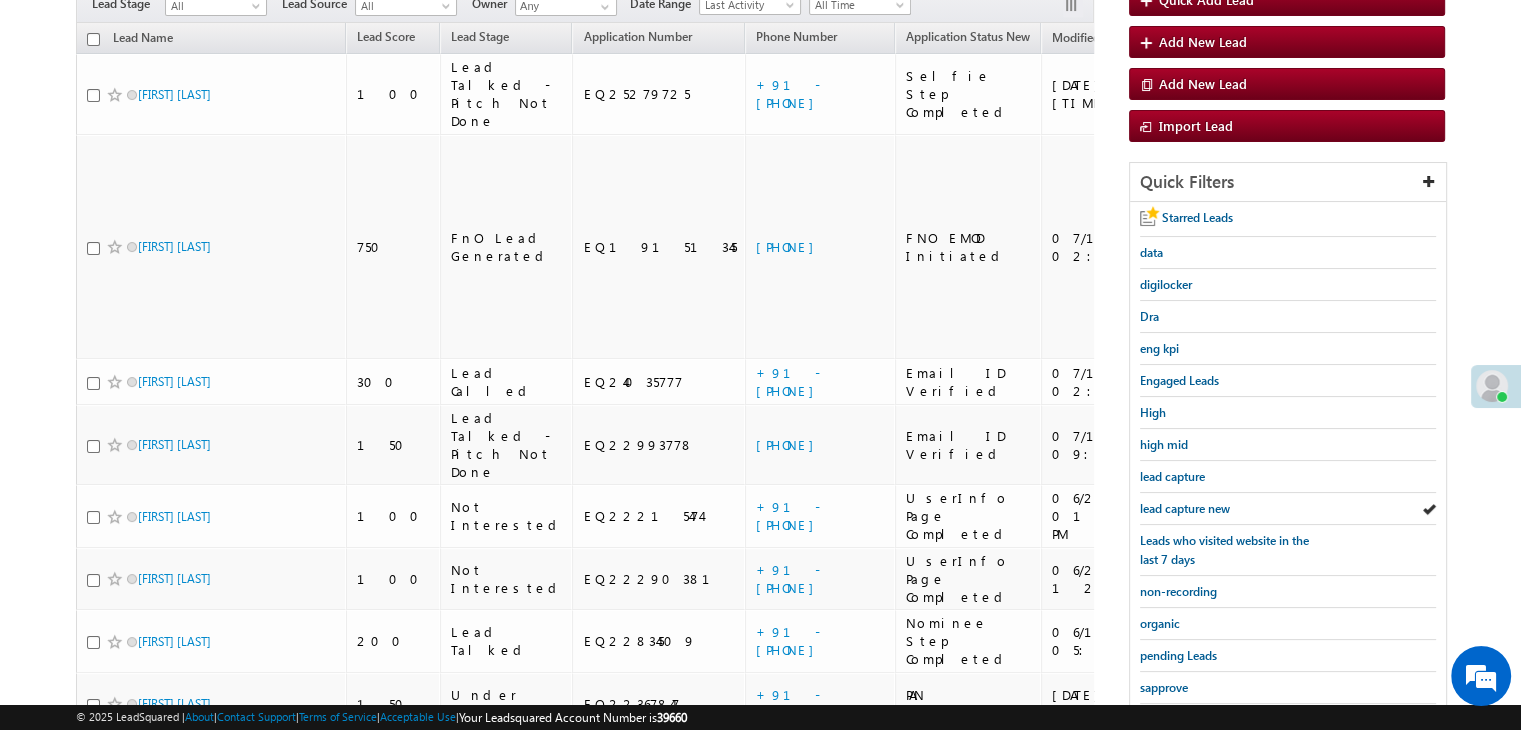 click on "lead capture new" at bounding box center (1185, 508) 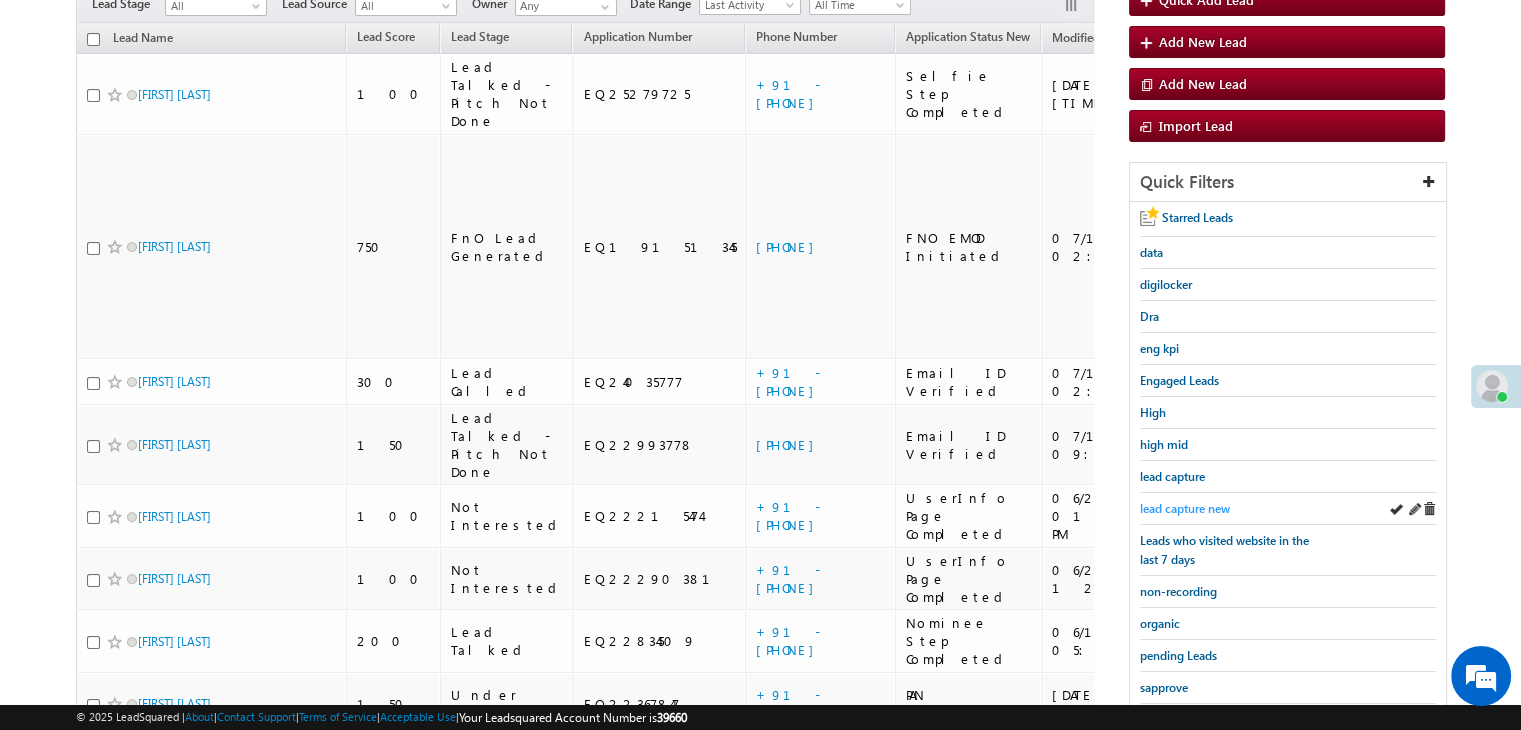 click on "lead capture new" at bounding box center [1185, 508] 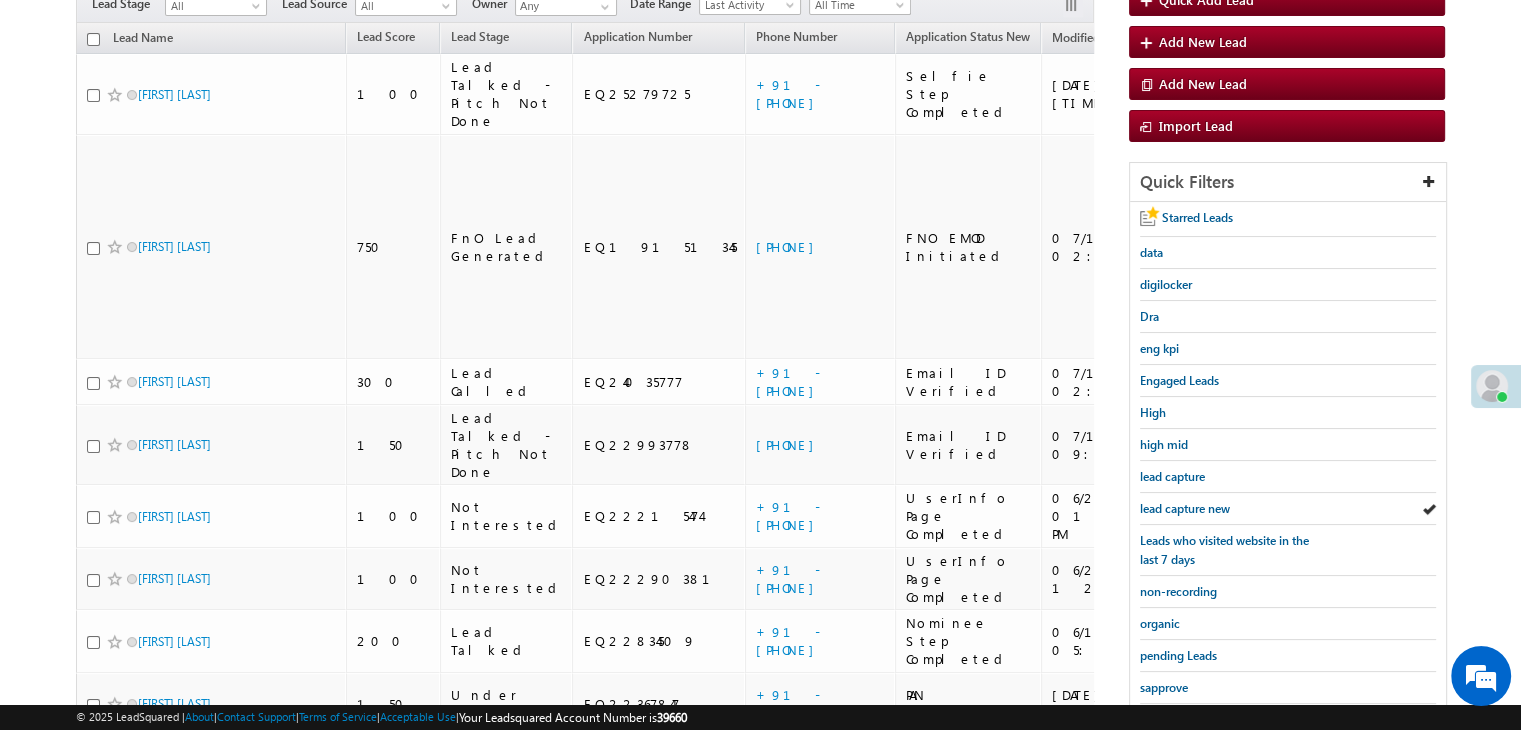 click on "lead capture new" at bounding box center (1185, 508) 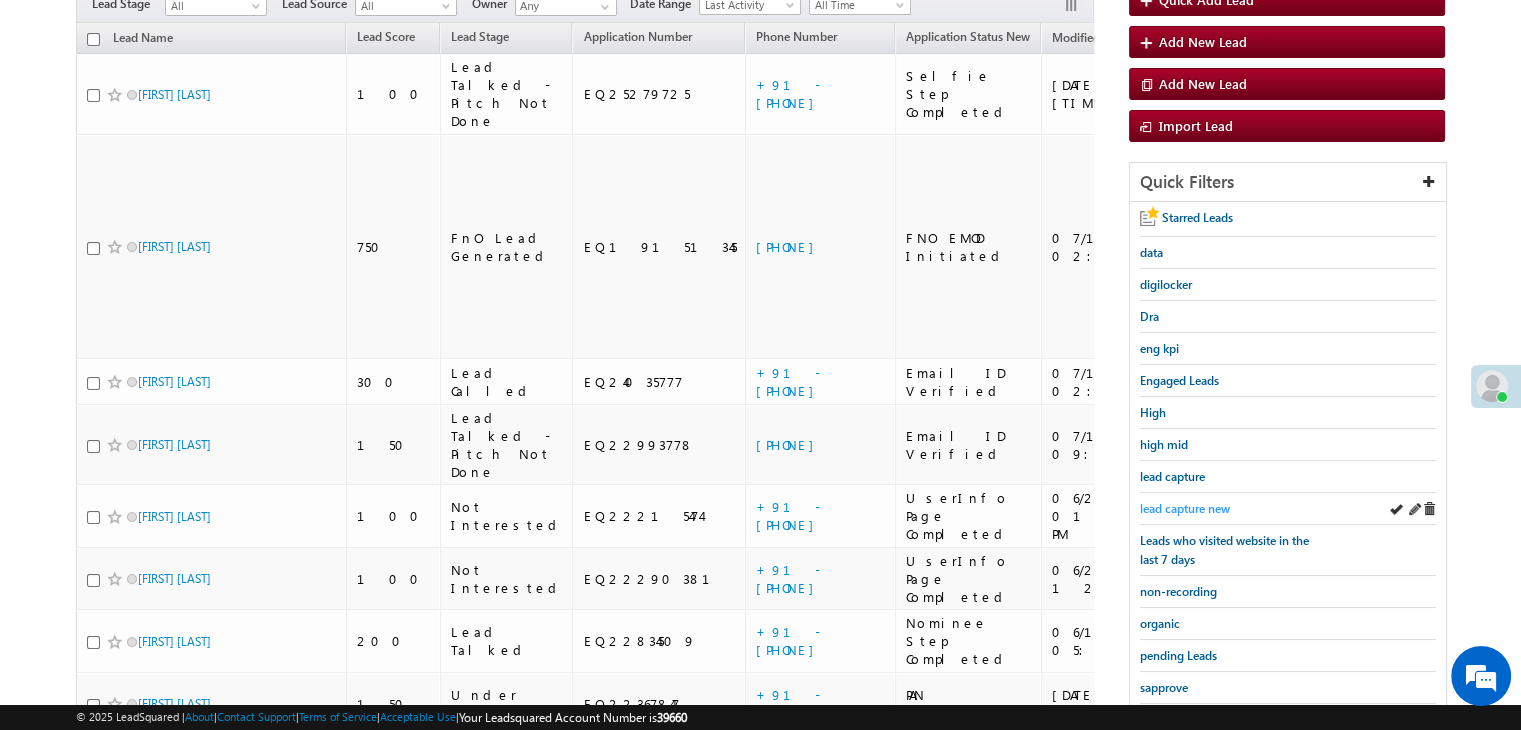 click on "lead capture new" at bounding box center (1185, 508) 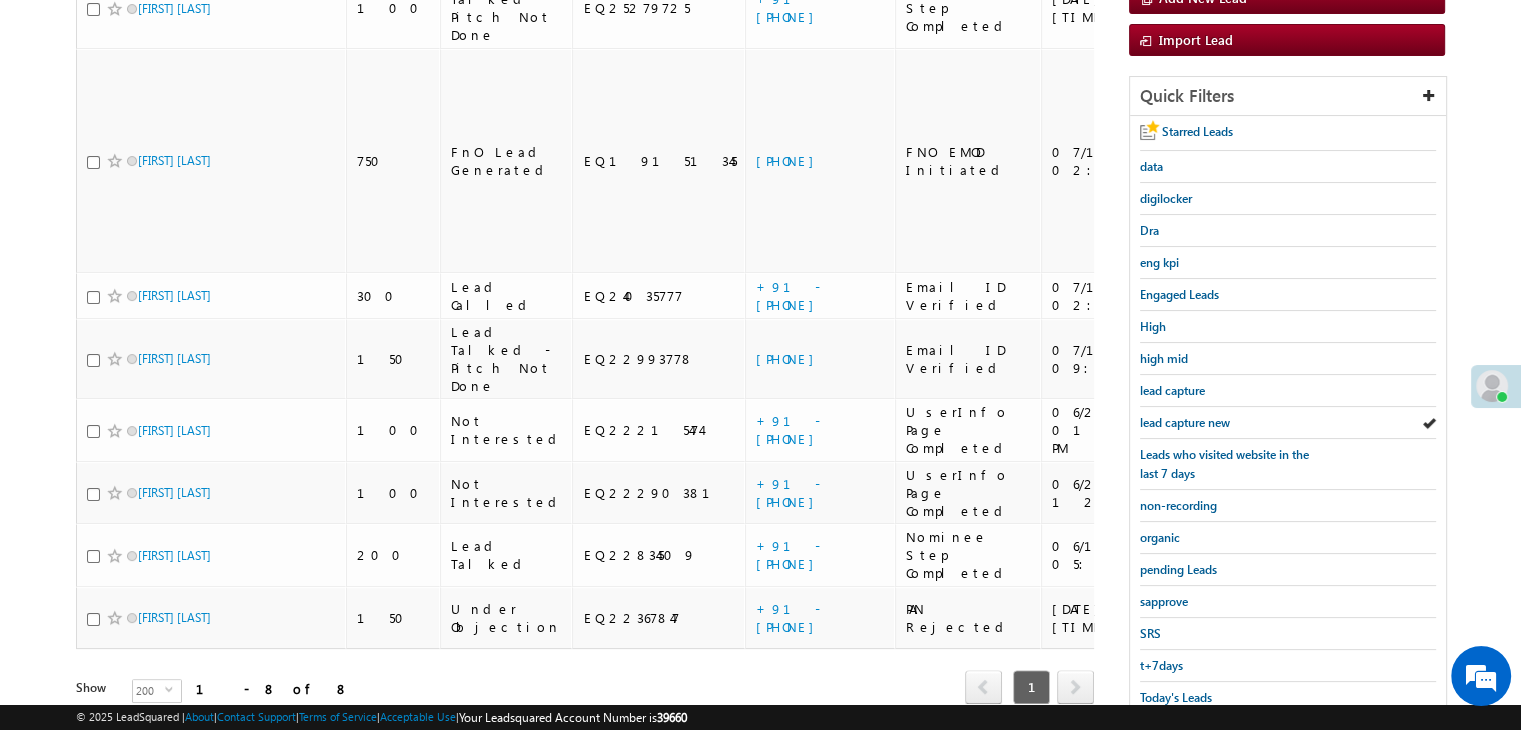 scroll, scrollTop: 363, scrollLeft: 0, axis: vertical 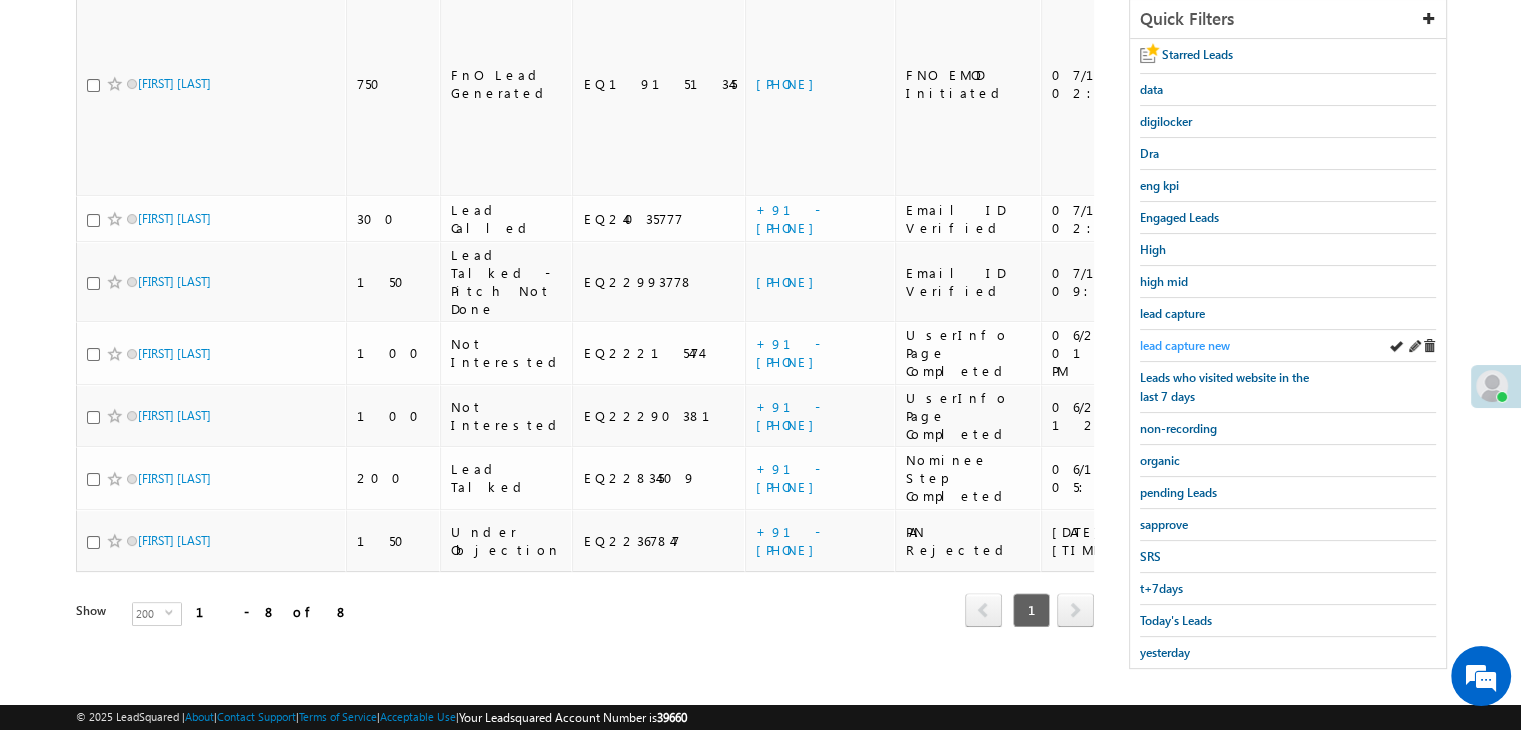 click on "lead capture new" at bounding box center [1185, 345] 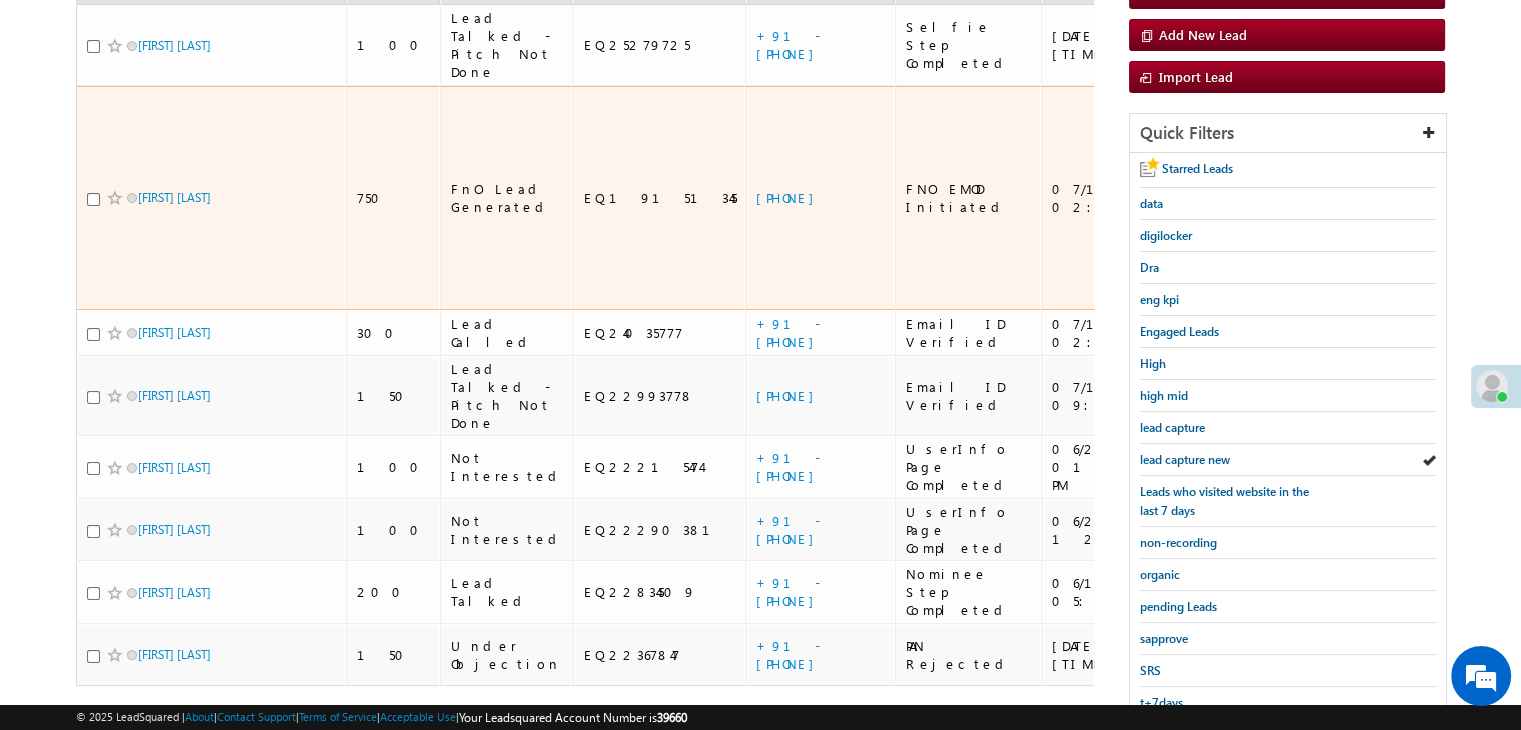 scroll, scrollTop: 363, scrollLeft: 0, axis: vertical 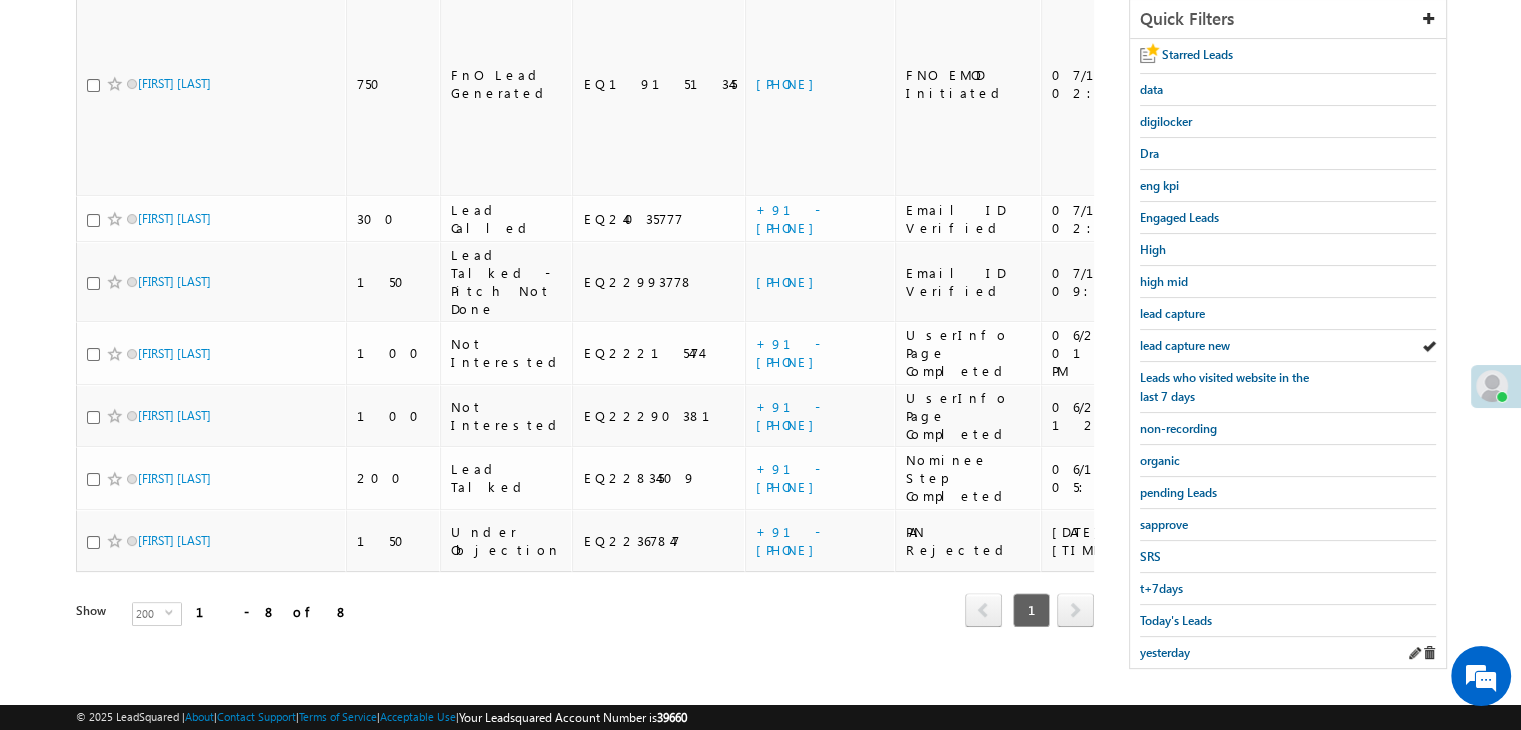click on "yesterday" at bounding box center [1288, 652] 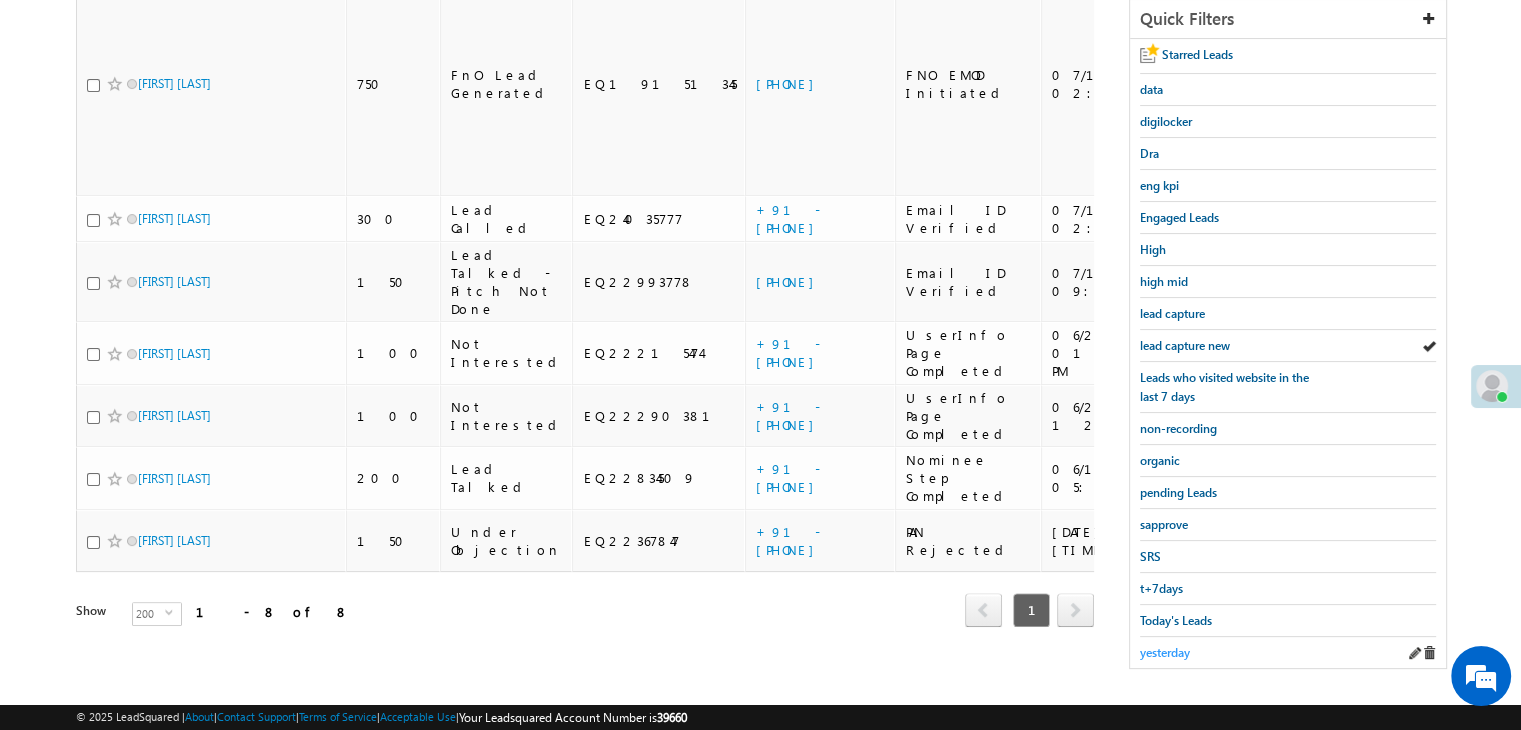 click on "yesterday" at bounding box center (1165, 652) 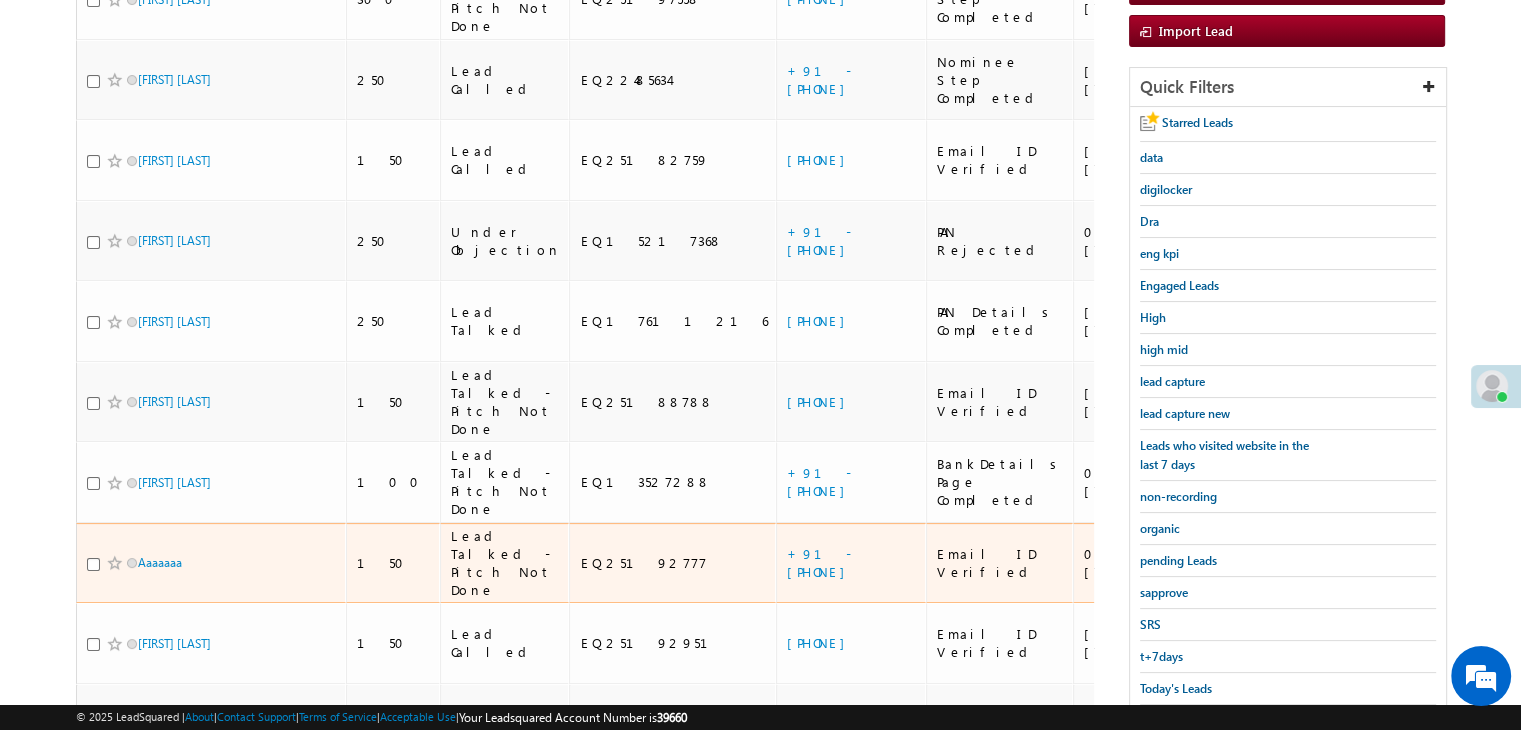 scroll, scrollTop: 308, scrollLeft: 0, axis: vertical 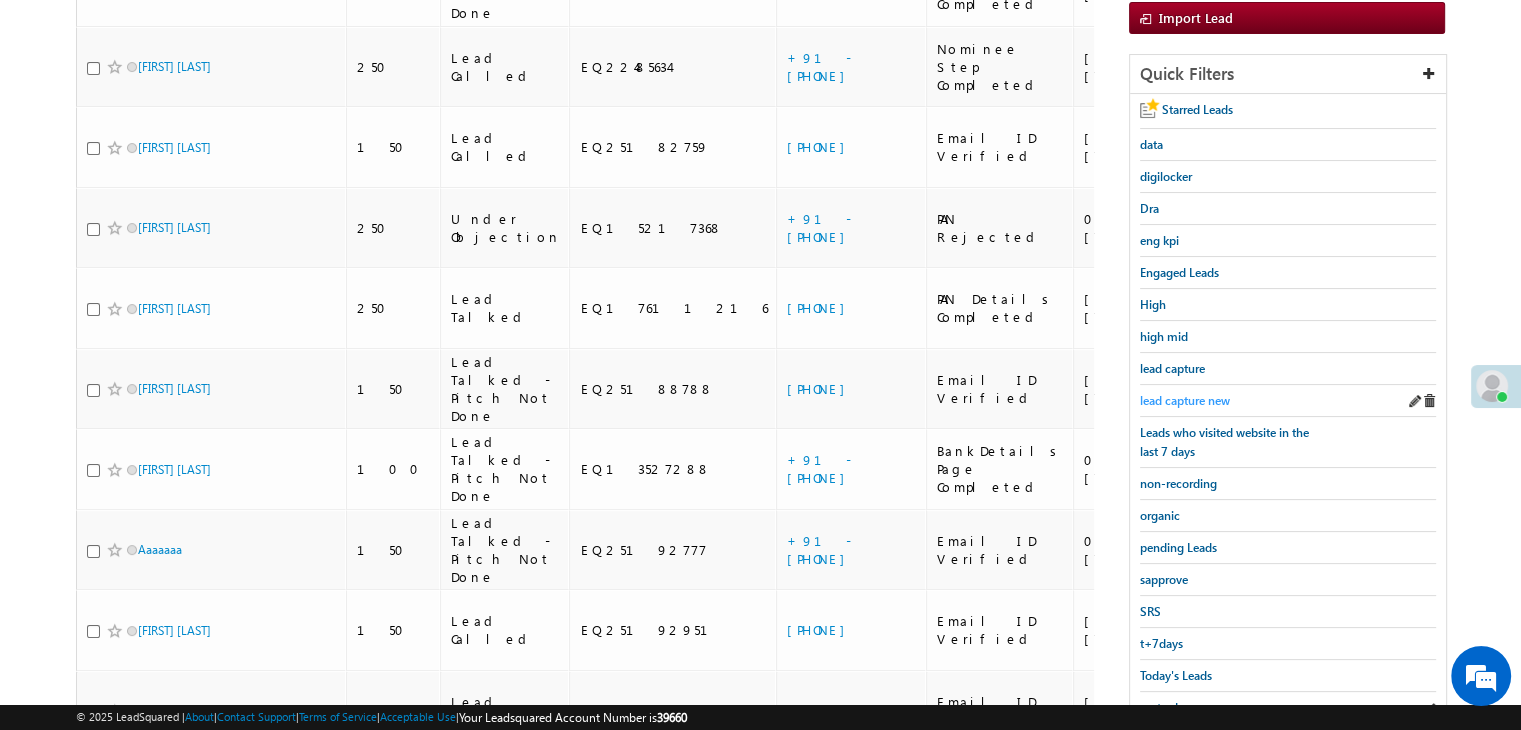 click on "lead capture new" at bounding box center (1185, 400) 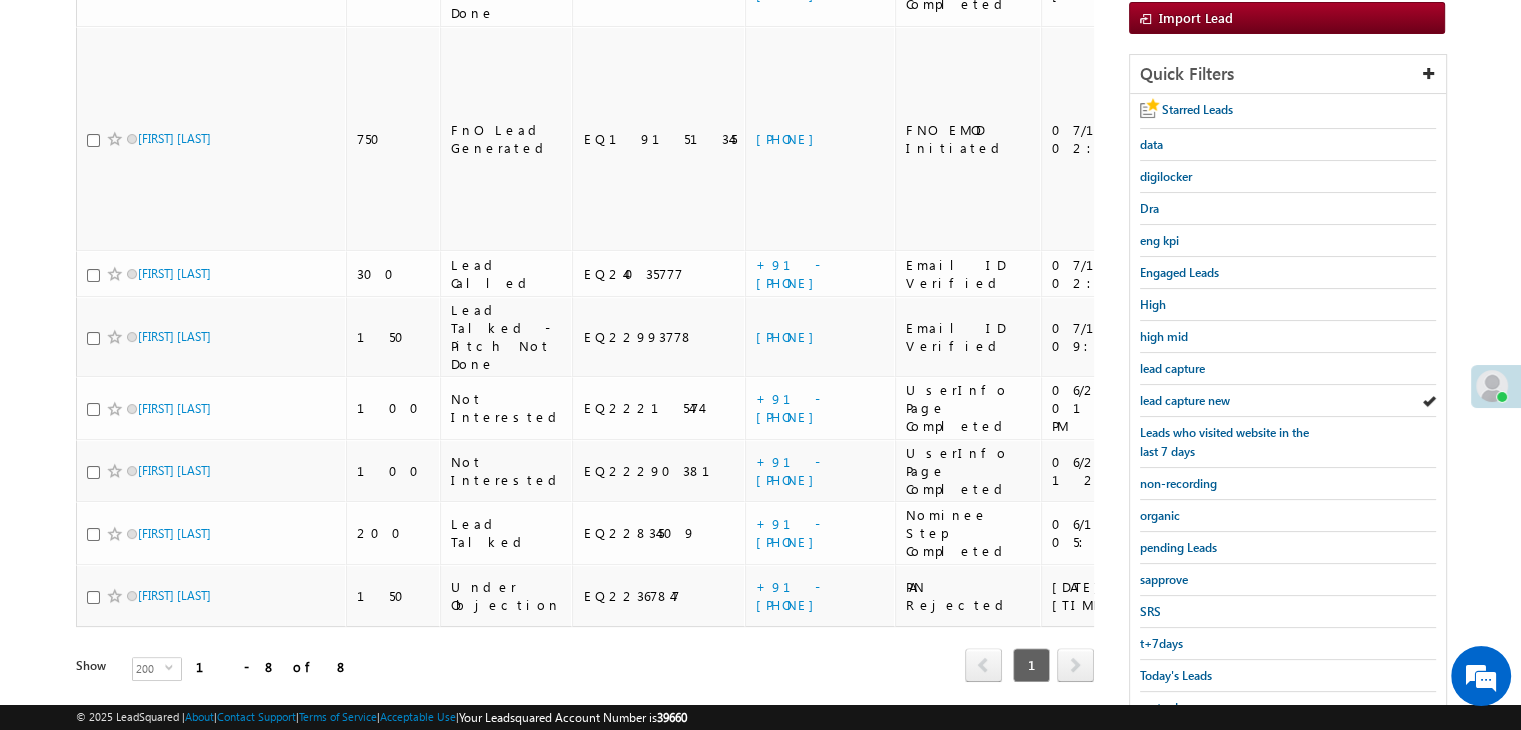 click on "lead capture new" at bounding box center (1185, 400) 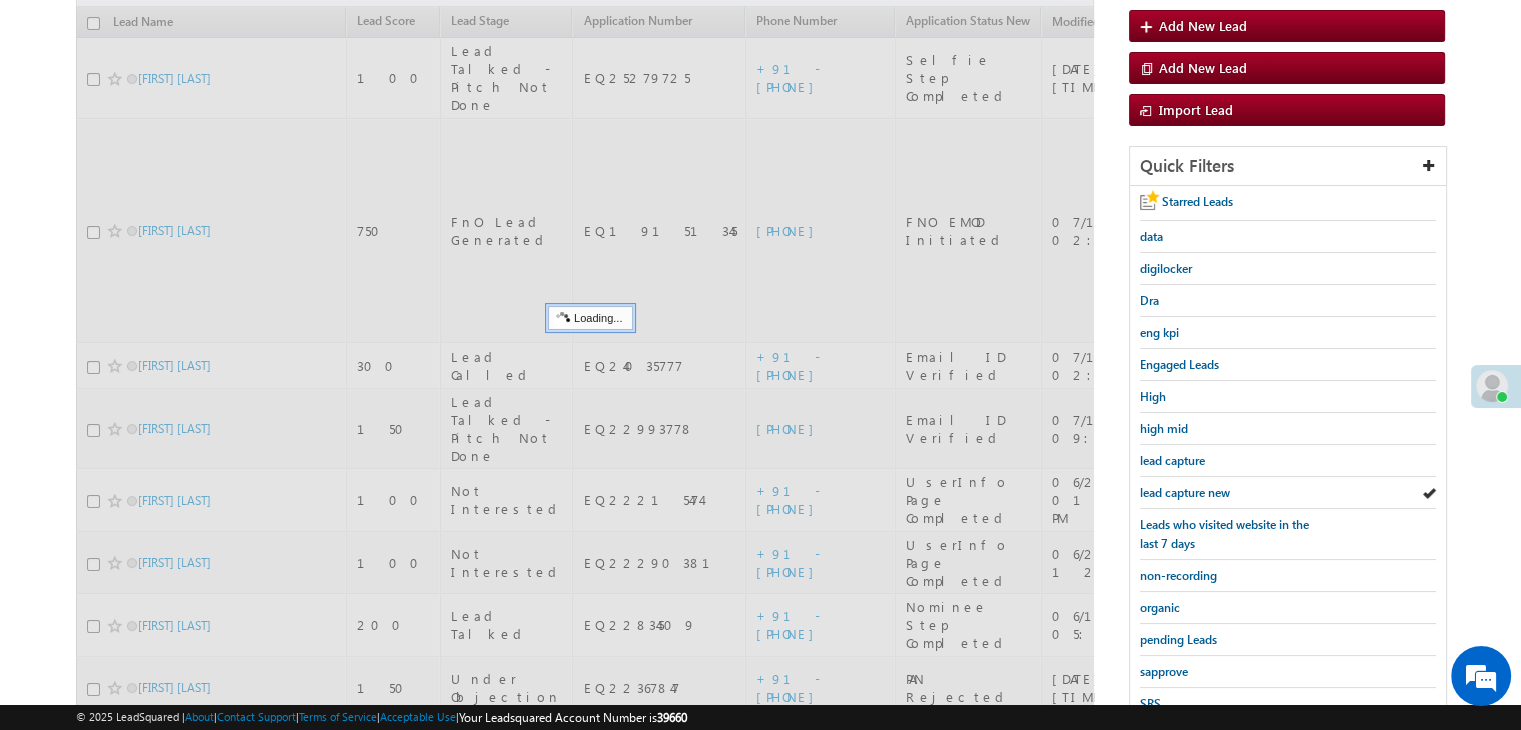 scroll, scrollTop: 108, scrollLeft: 0, axis: vertical 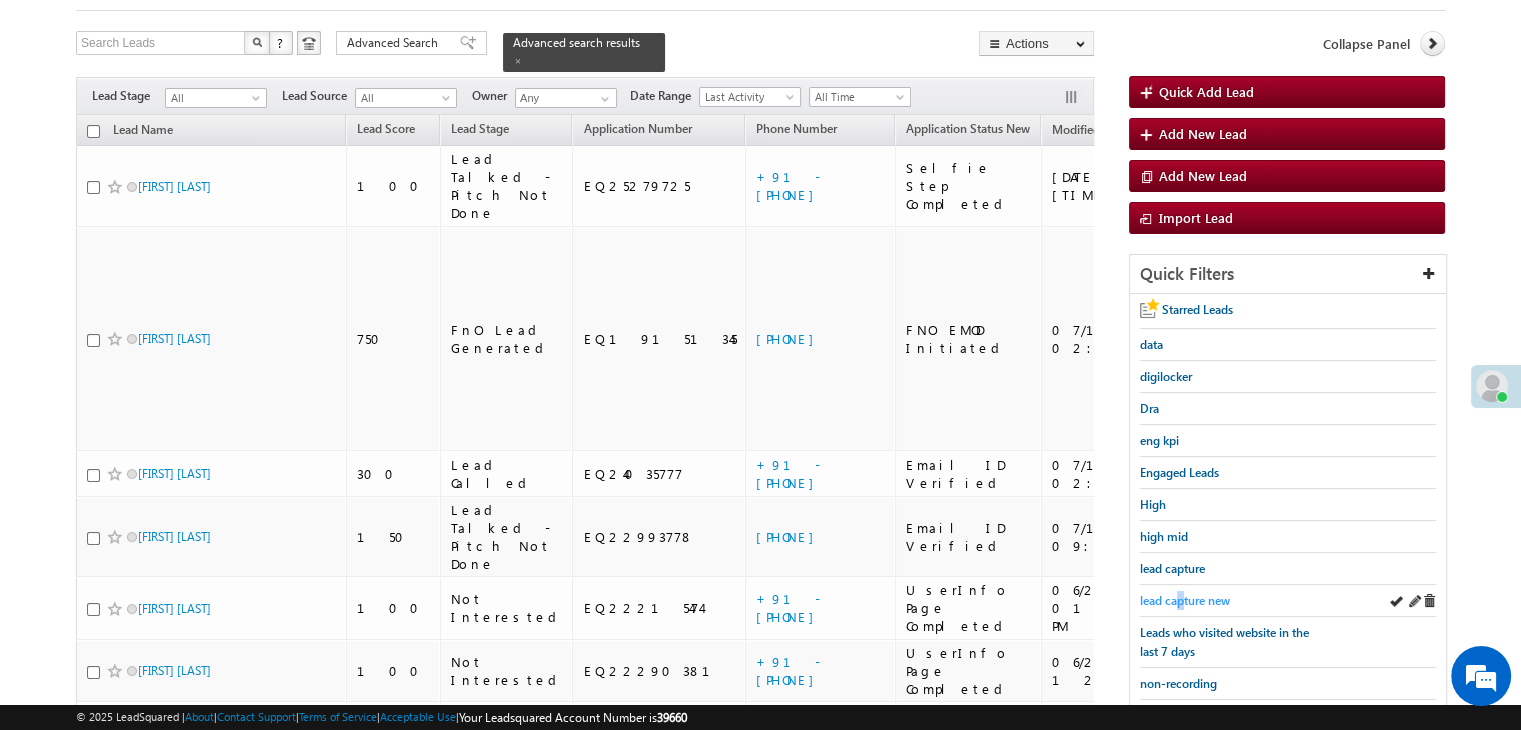 click on "lead capture new" at bounding box center [1185, 600] 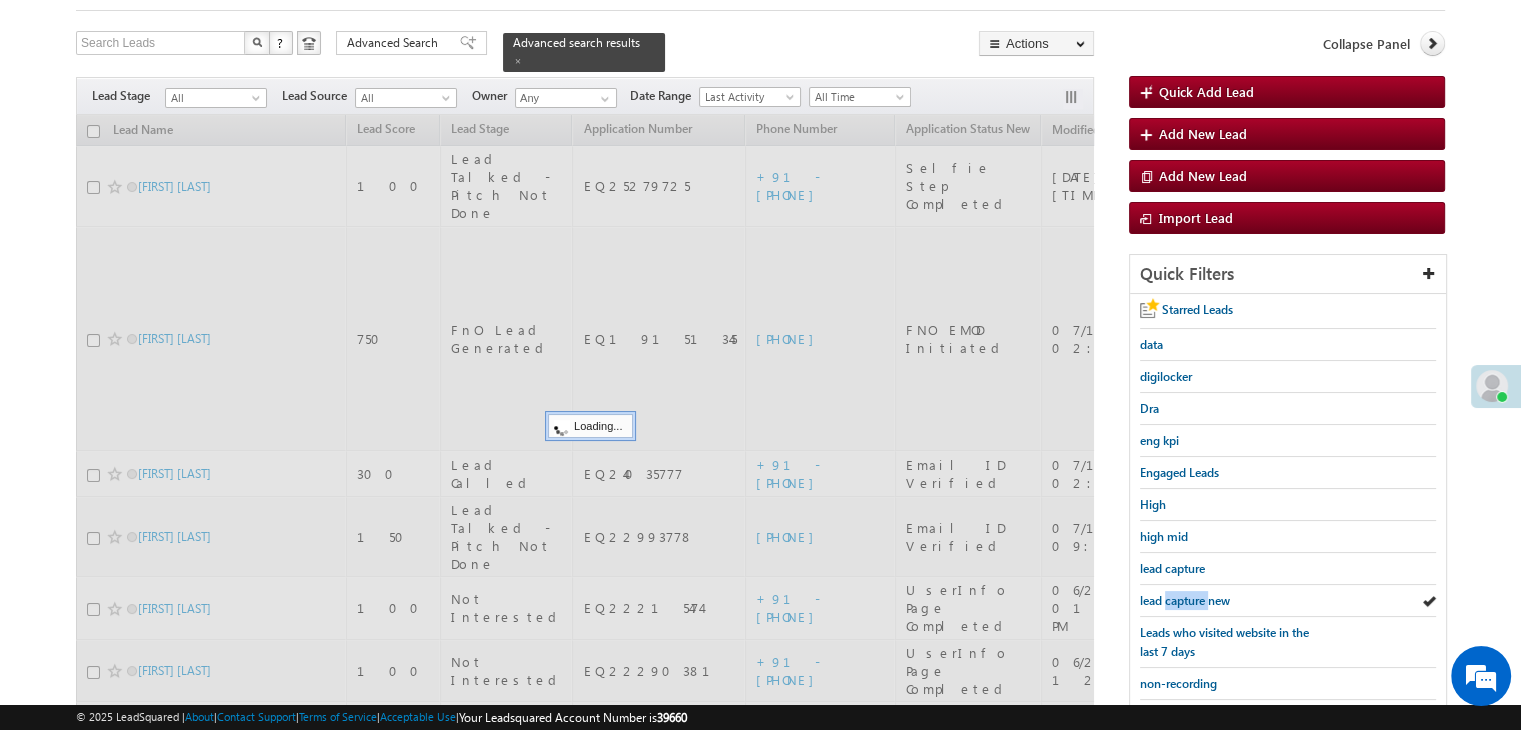 click on "lead capture new" at bounding box center [1185, 600] 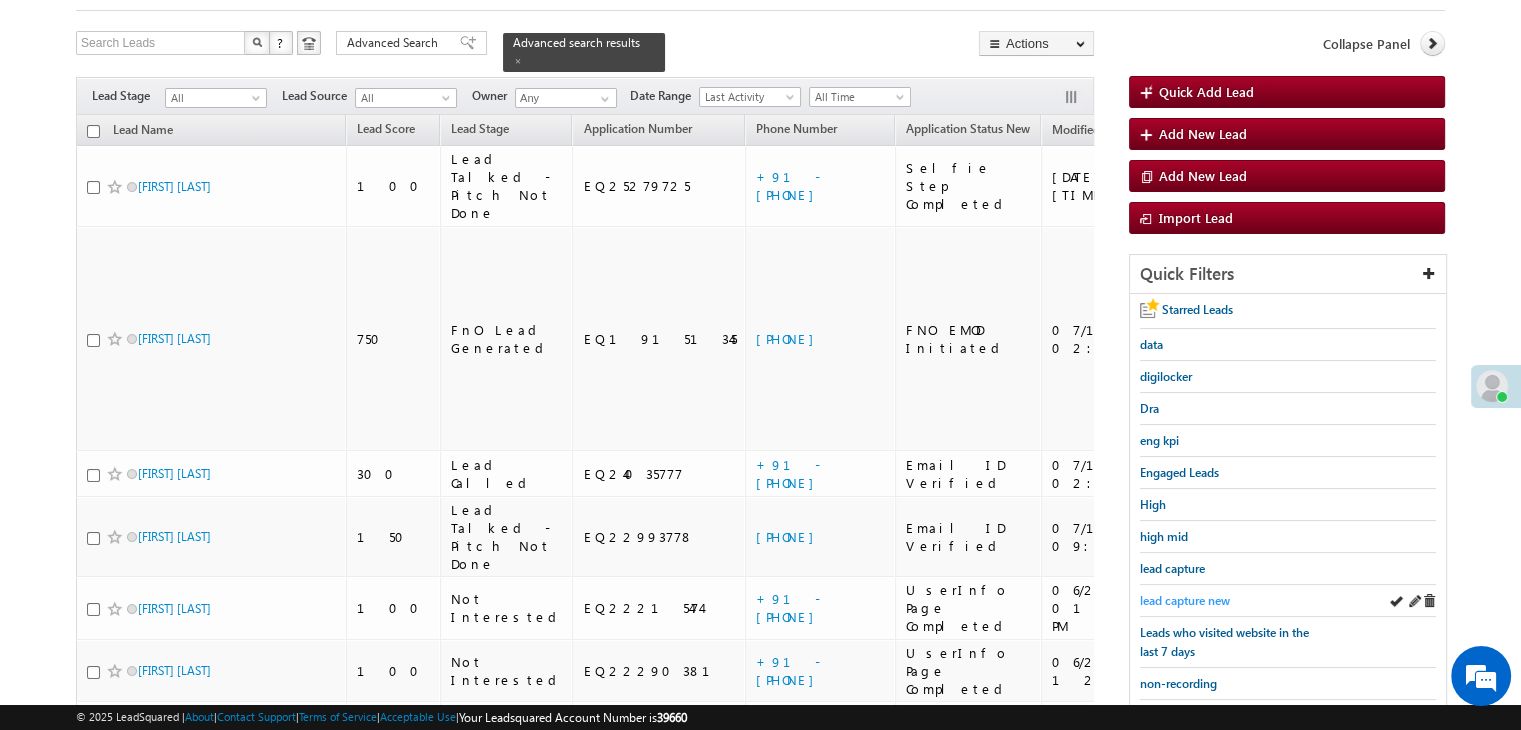 click on "lead capture new" at bounding box center [1185, 600] 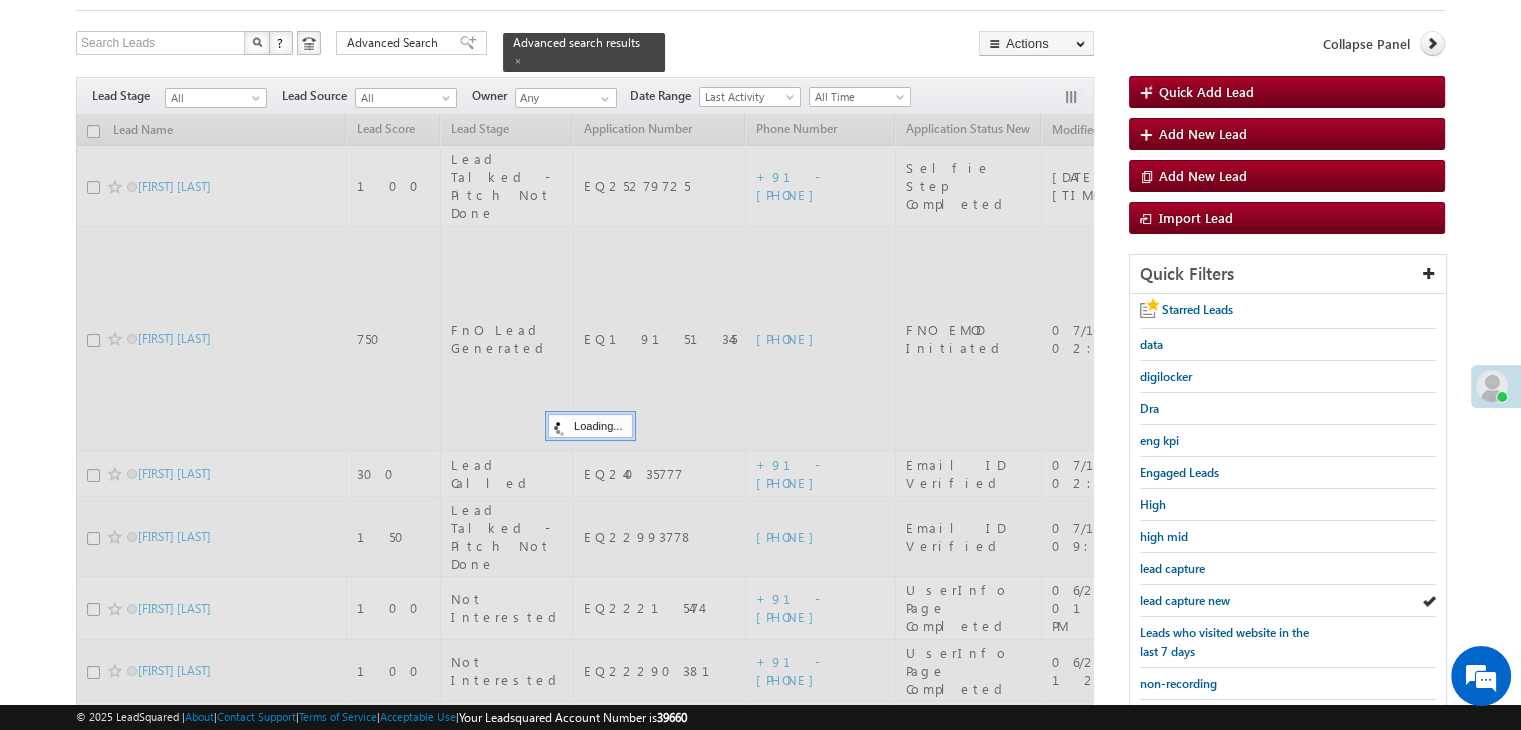 click on "lead capture new" at bounding box center (1185, 600) 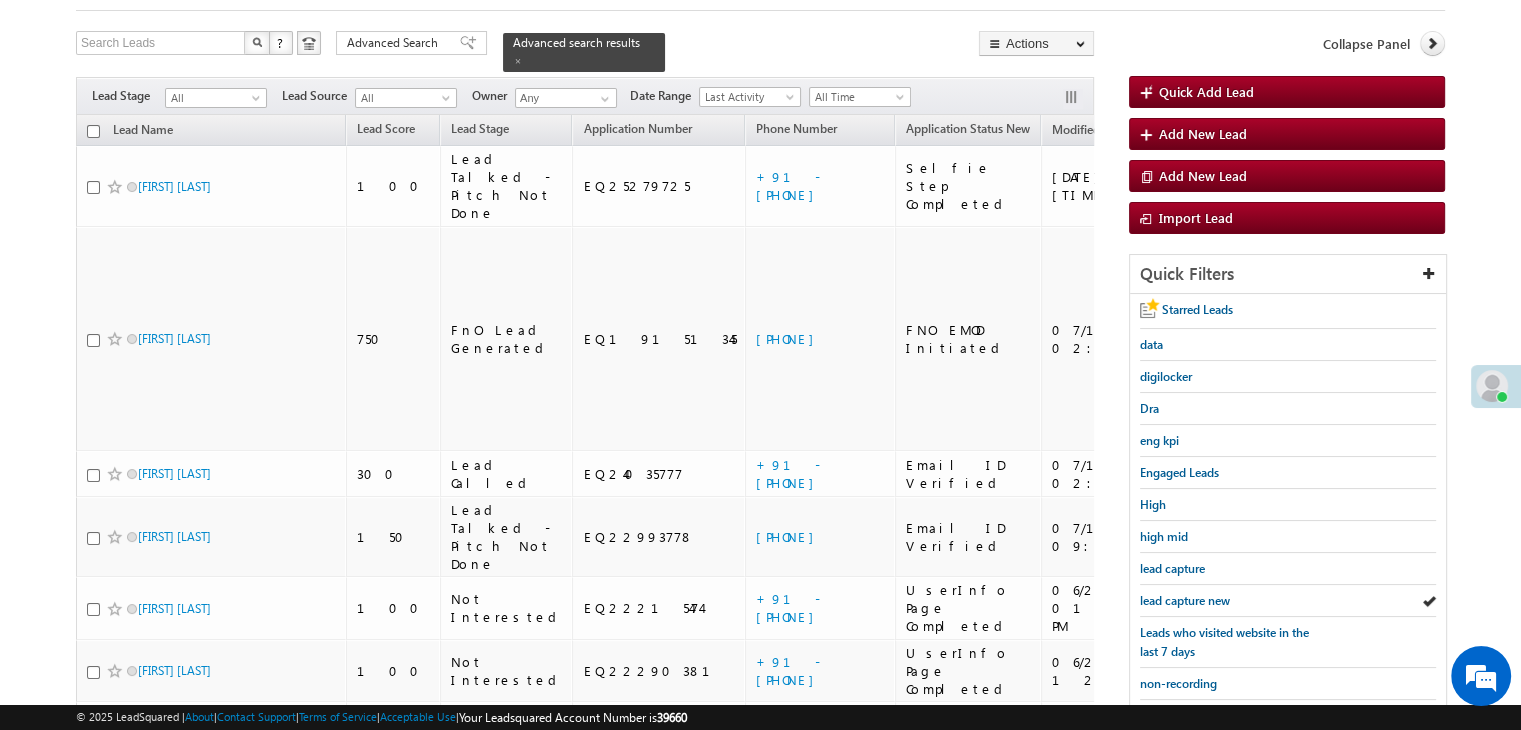 click on "lead capture new" at bounding box center (1185, 600) 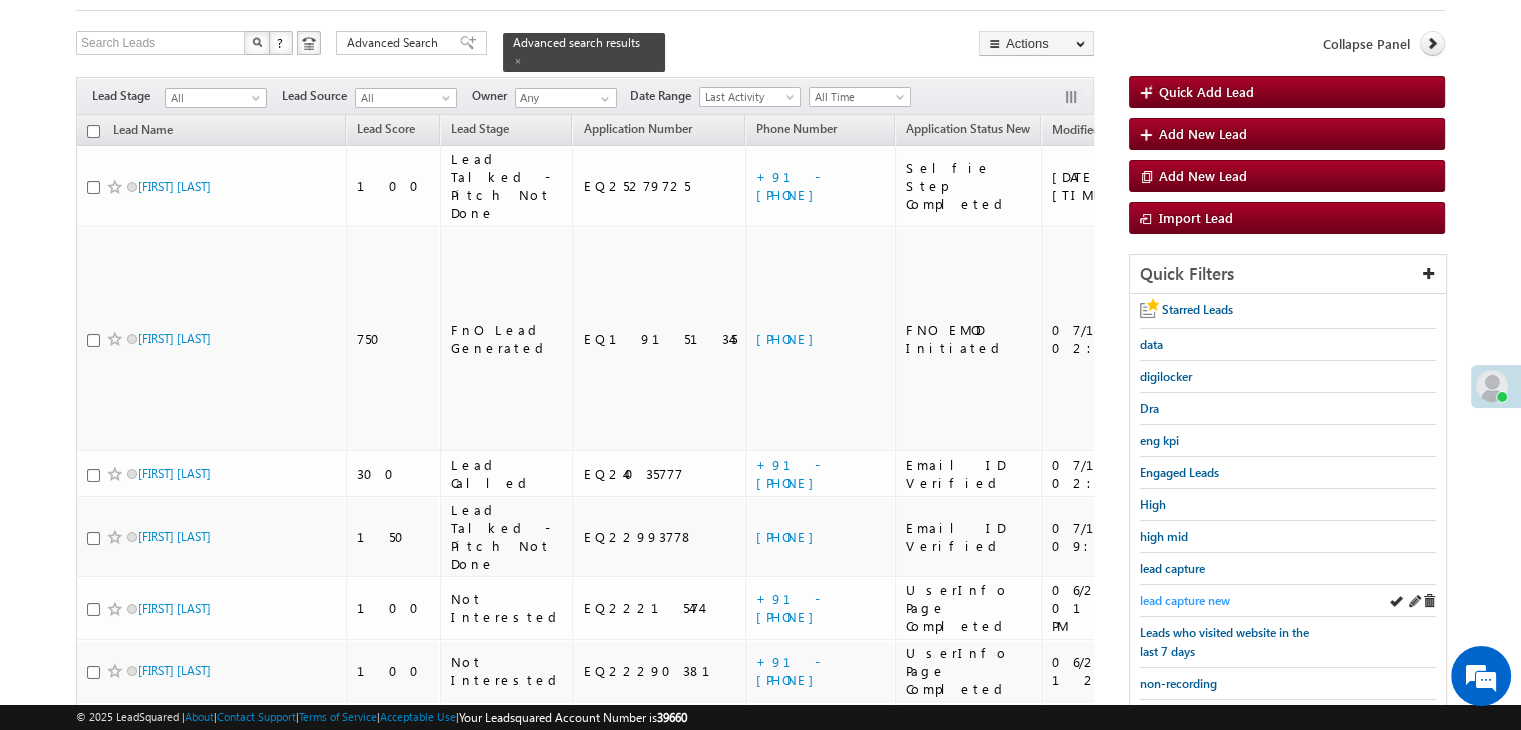 click on "lead capture new" at bounding box center [1185, 600] 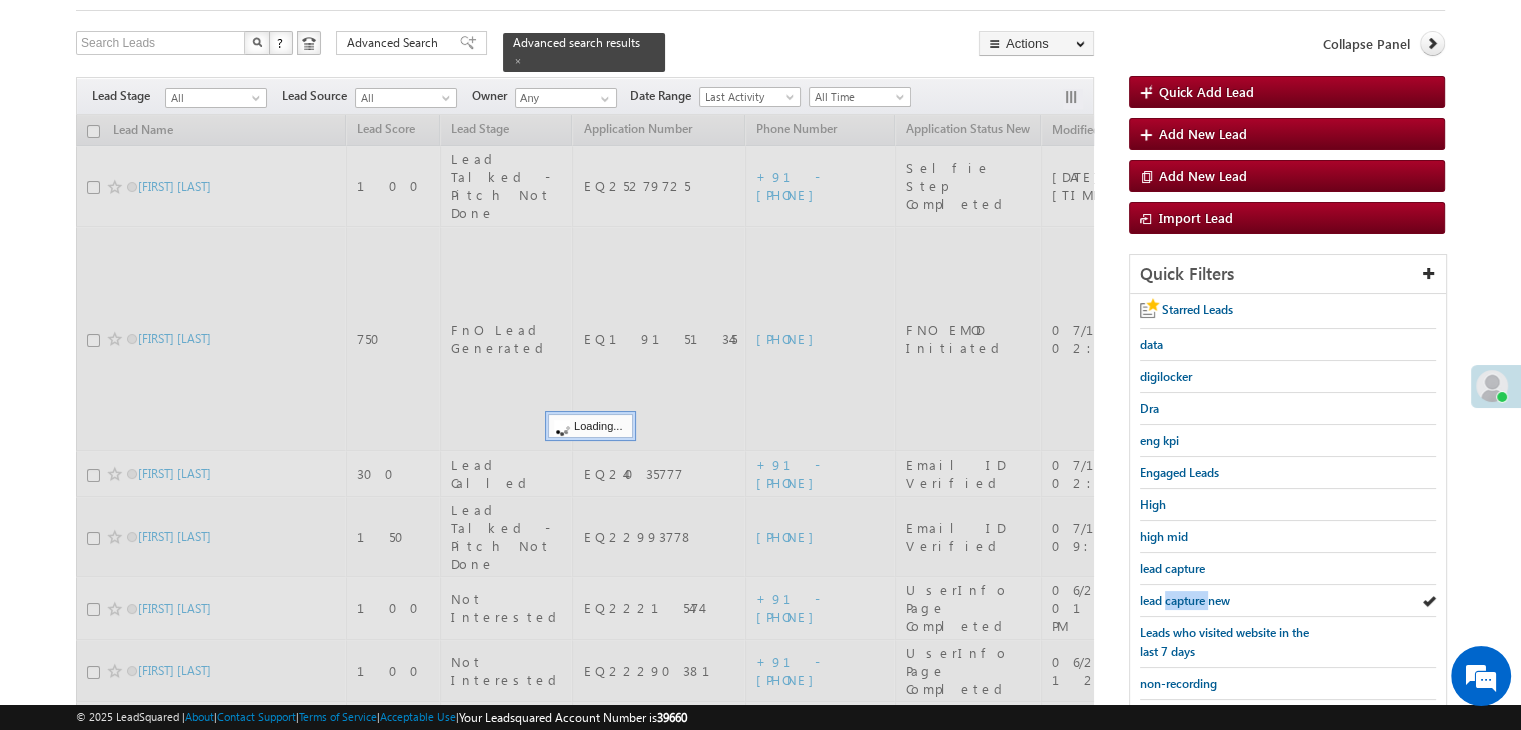 click on "lead capture new" at bounding box center (1185, 600) 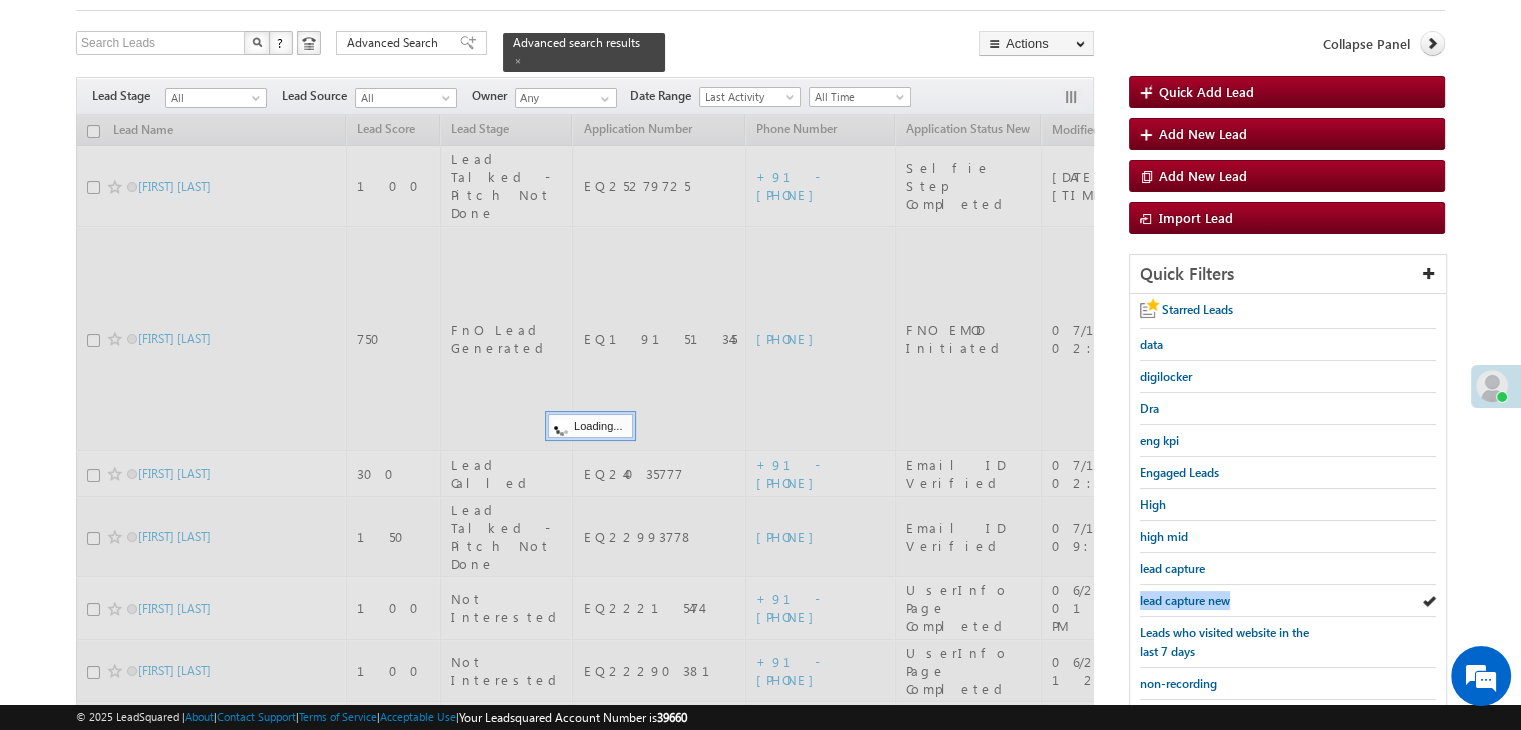 click on "lead capture new" at bounding box center (1185, 600) 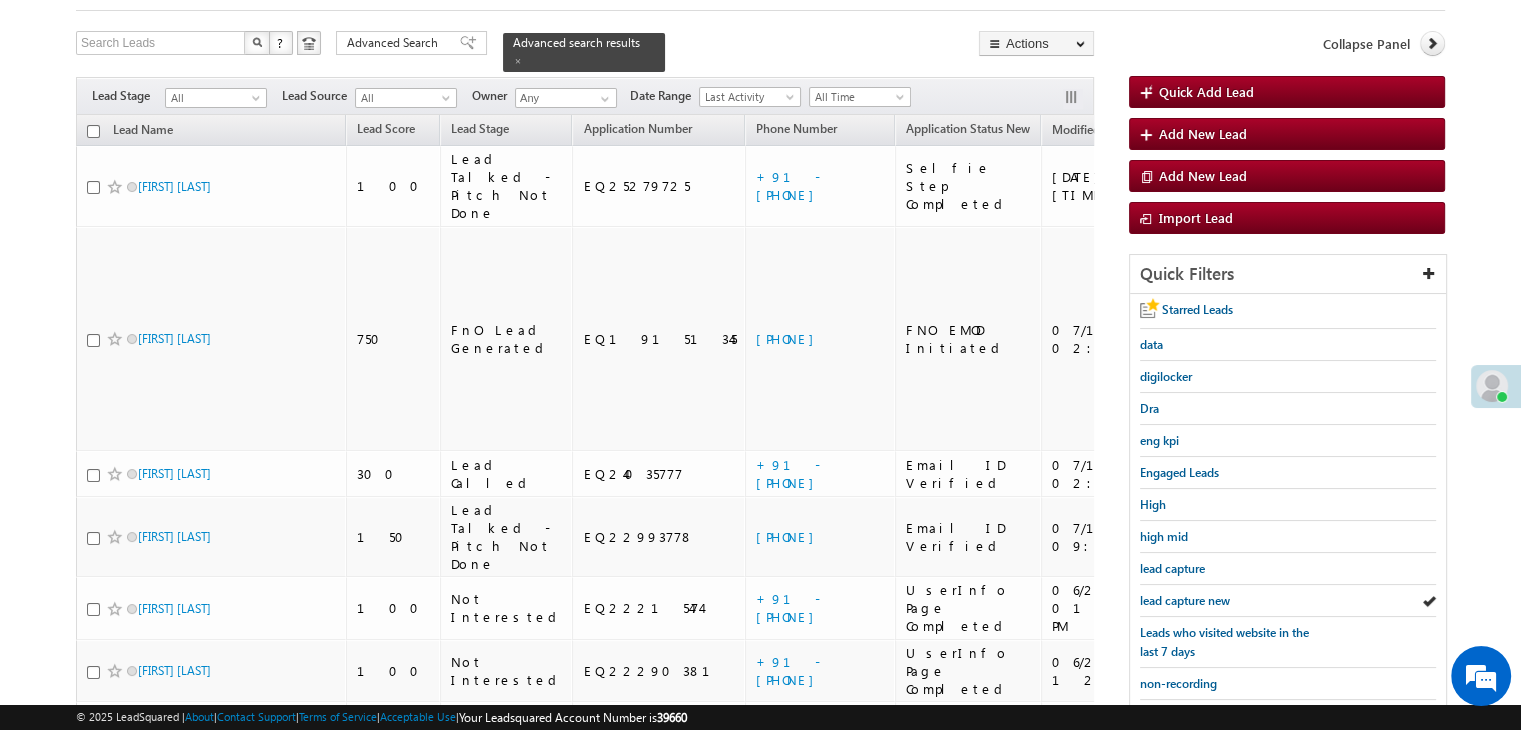 click on "lead capture new" at bounding box center [1185, 600] 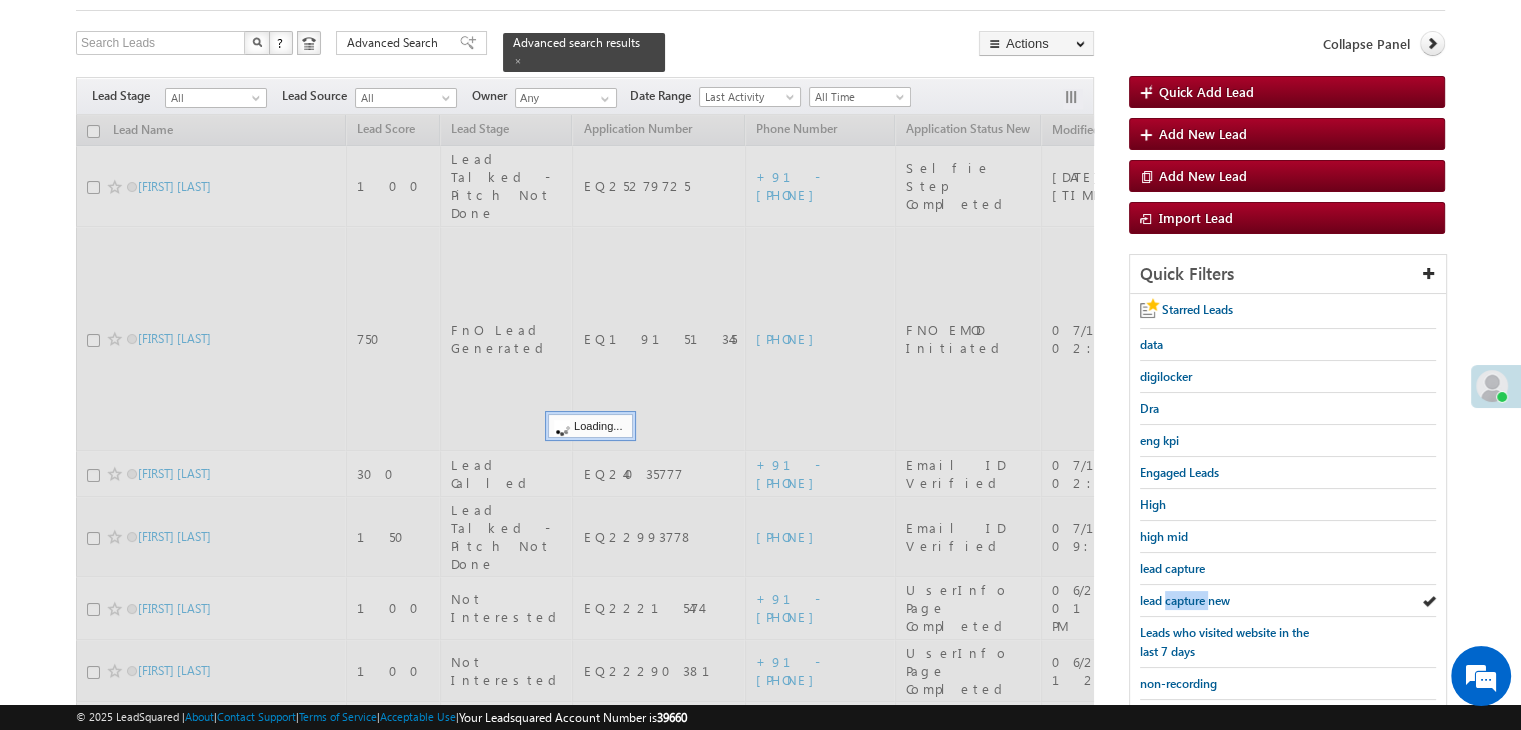 click on "lead capture new" at bounding box center [1185, 600] 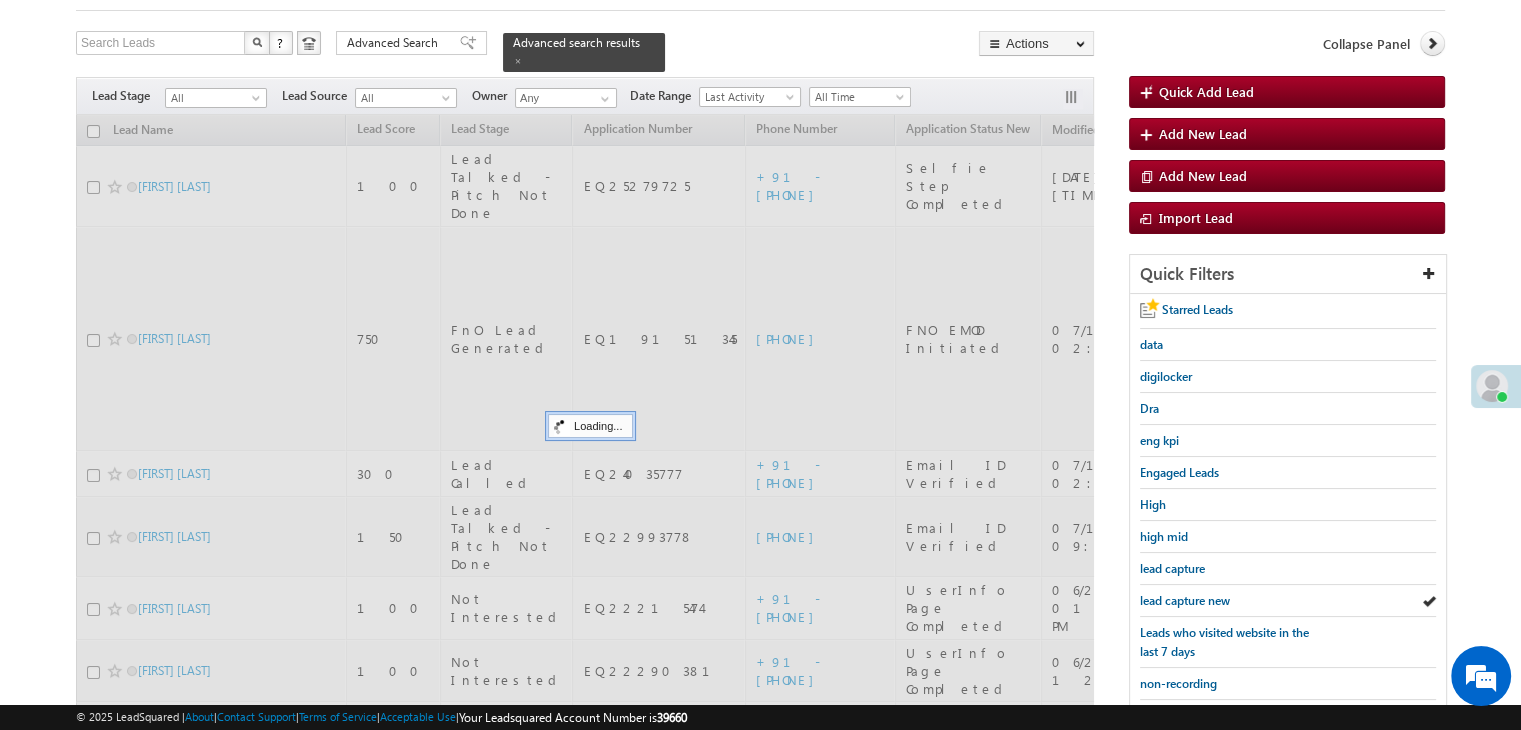 click on "lead capture new" at bounding box center [1185, 600] 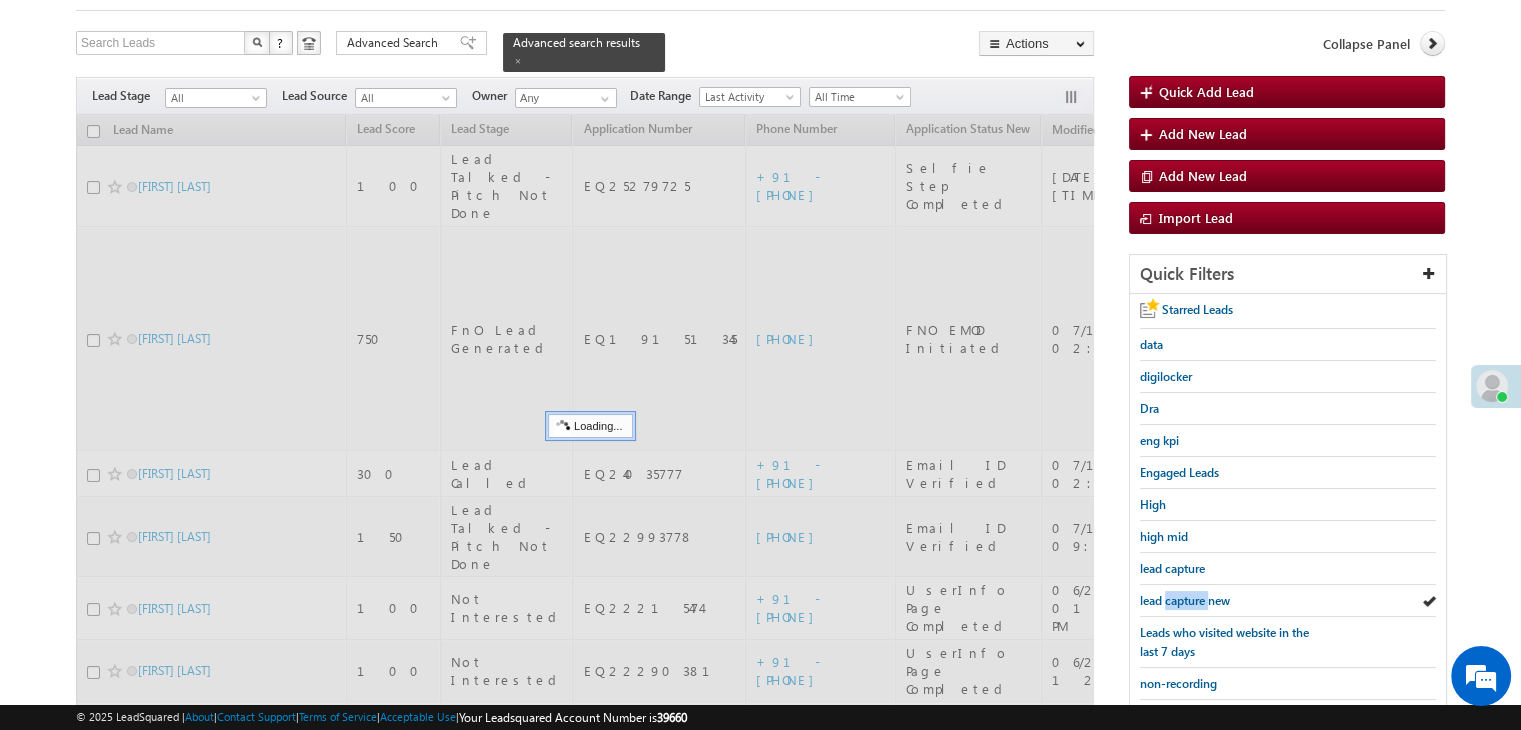 click on "lead capture new" at bounding box center (1185, 600) 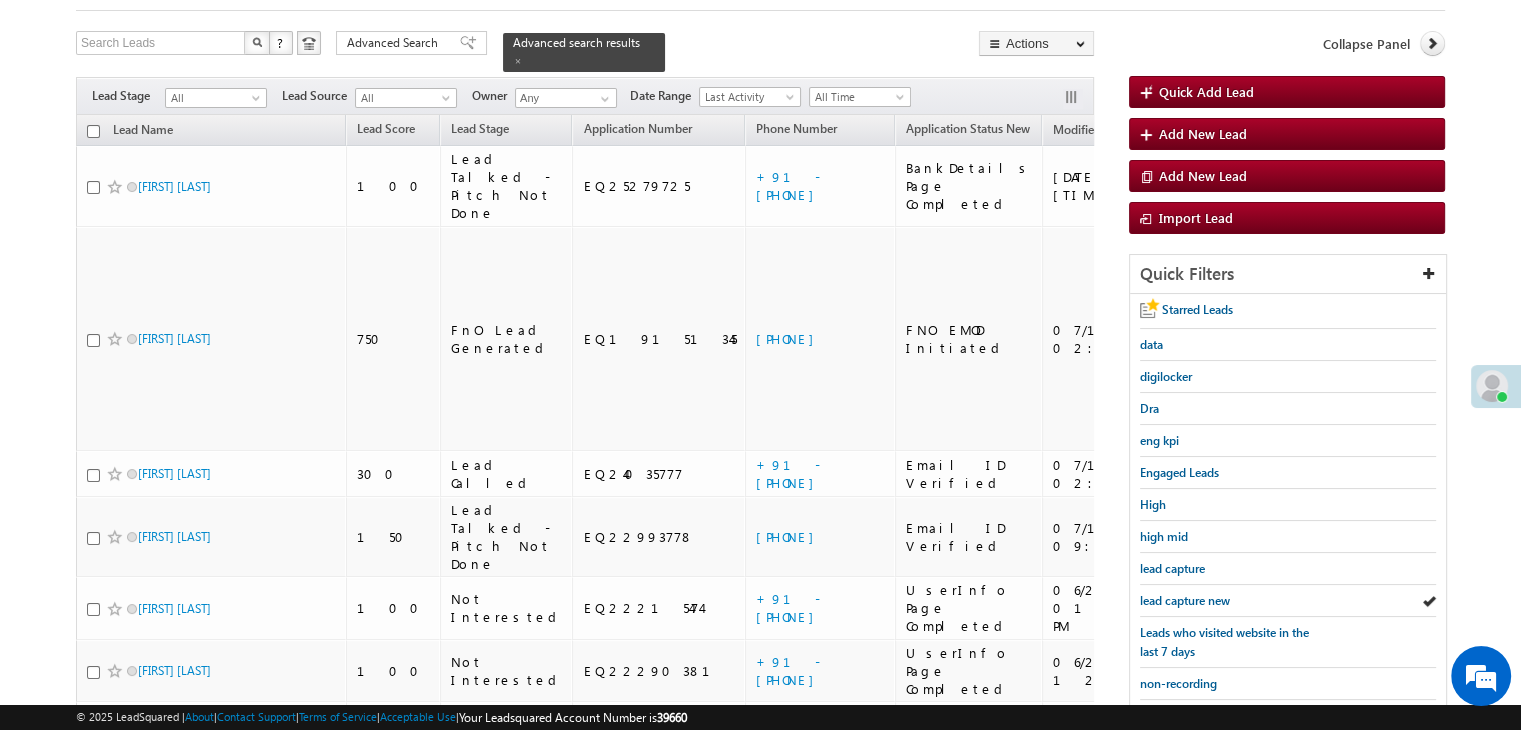 click on "lead capture new" at bounding box center [1185, 600] 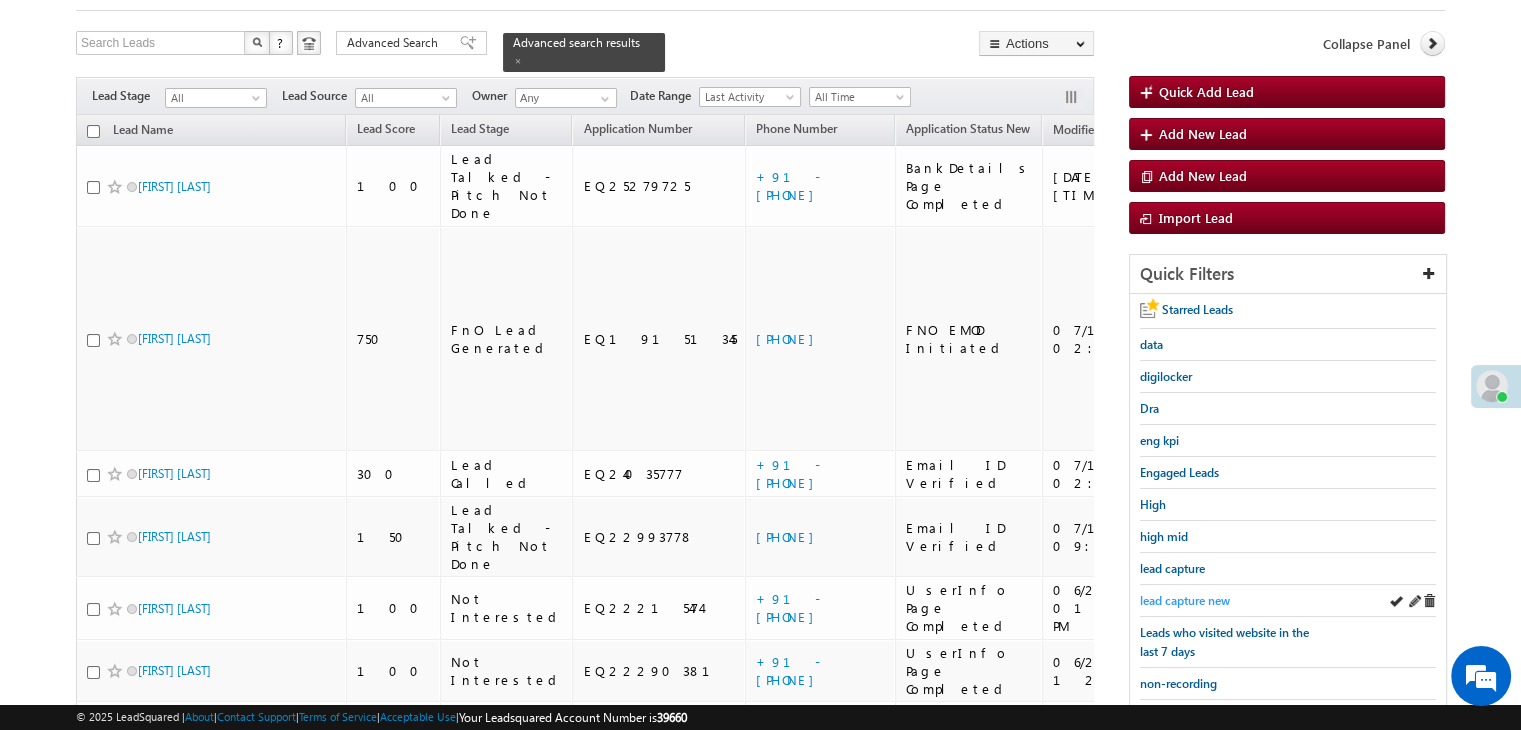 click on "lead capture new" at bounding box center [1185, 600] 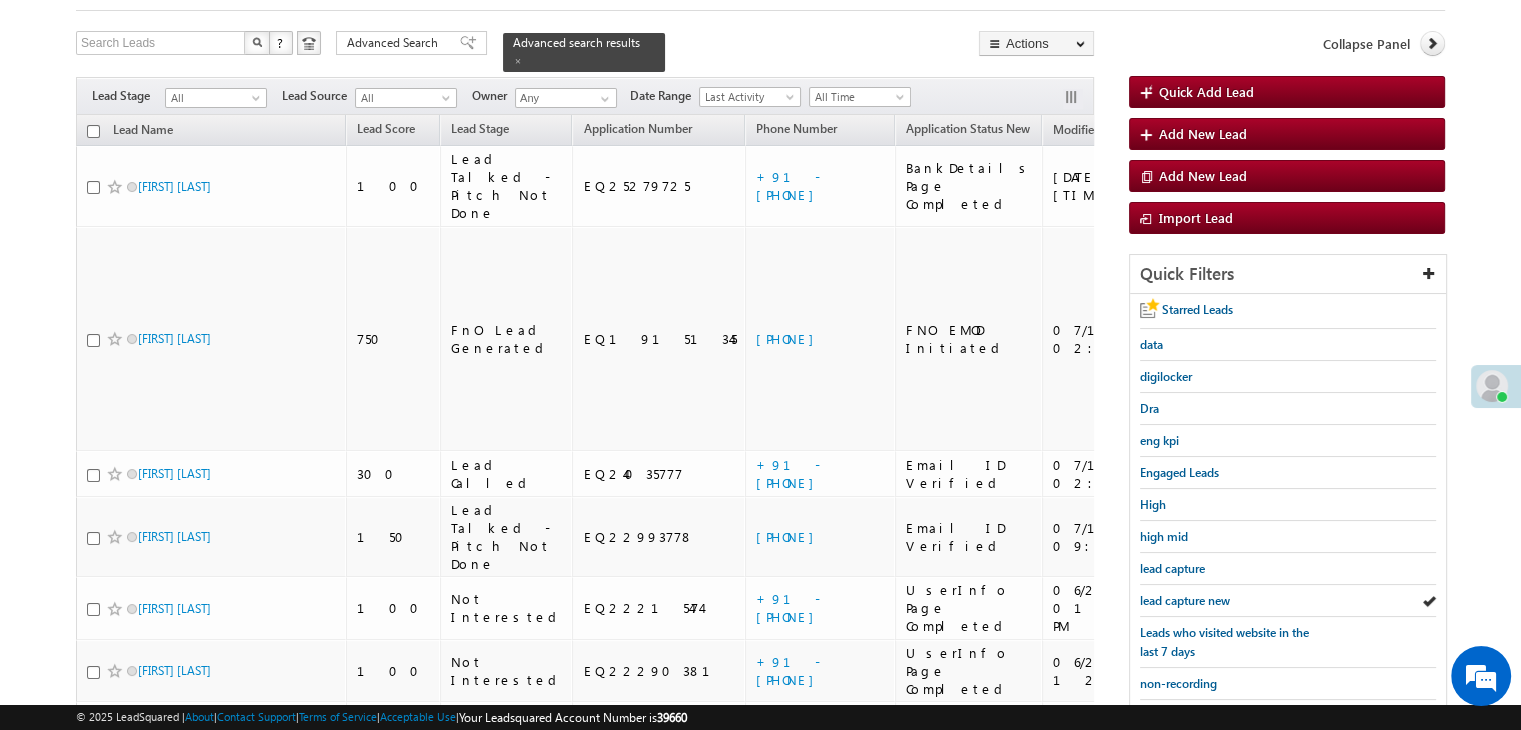 click on "lead capture new" at bounding box center (1185, 600) 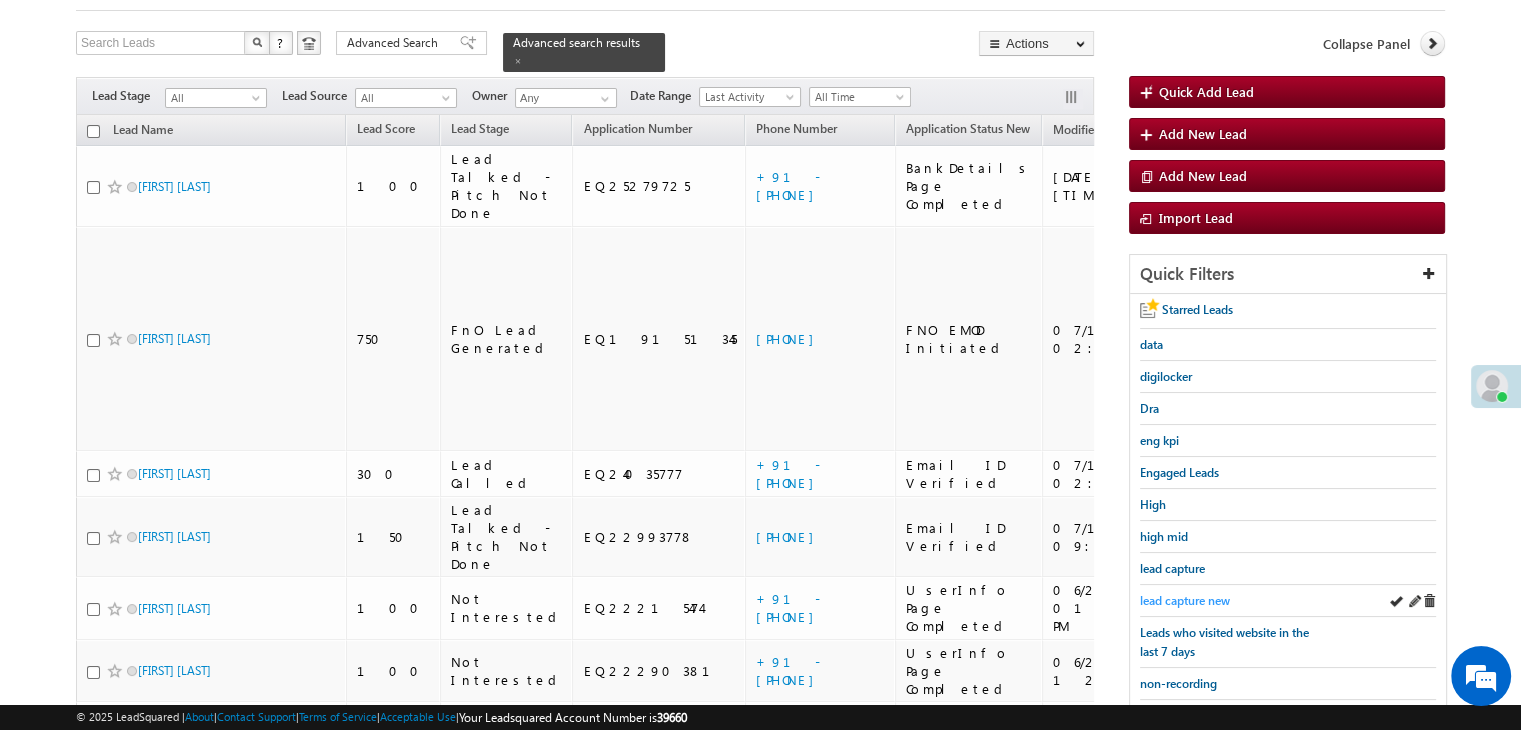 click on "lead capture new" at bounding box center (1185, 600) 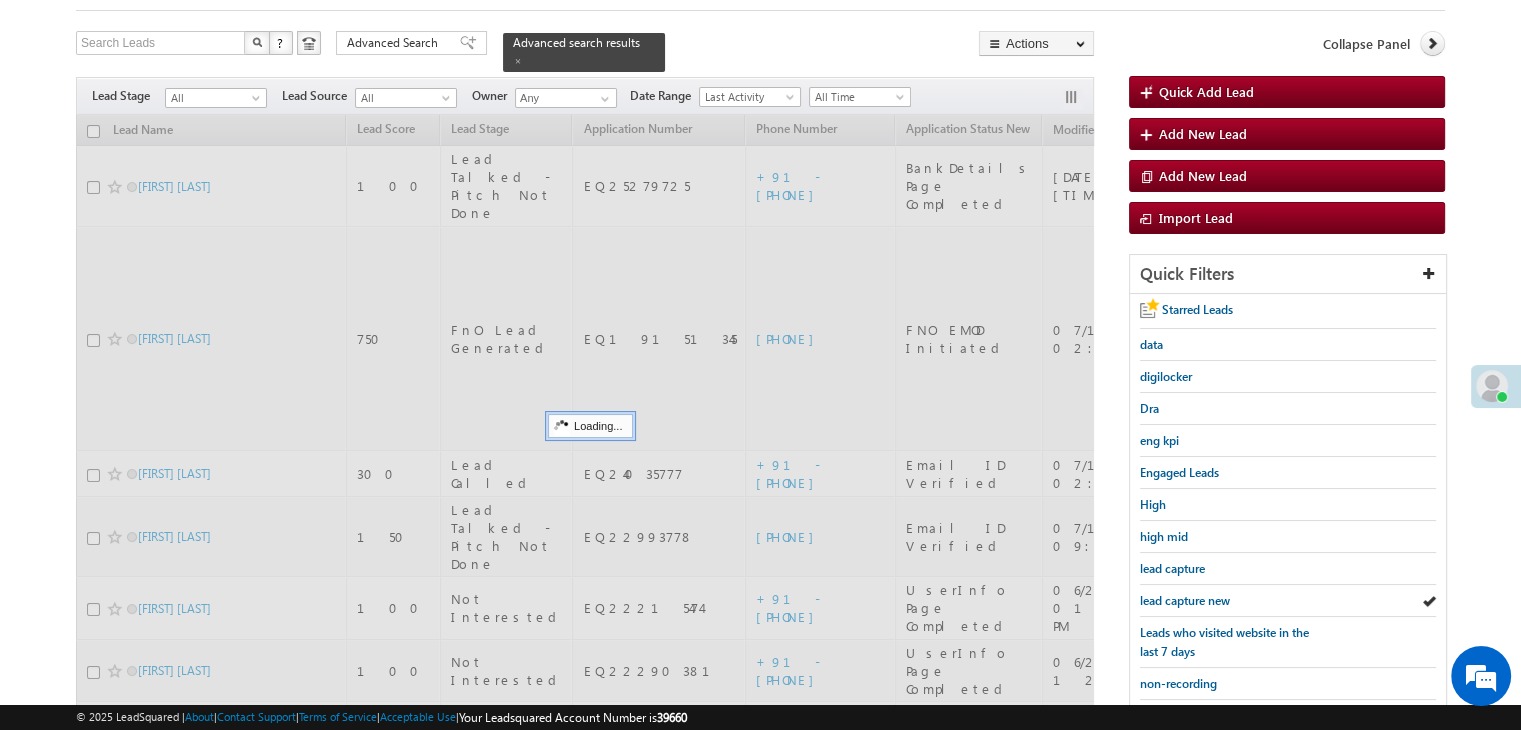 click on "lead capture new" at bounding box center [1185, 600] 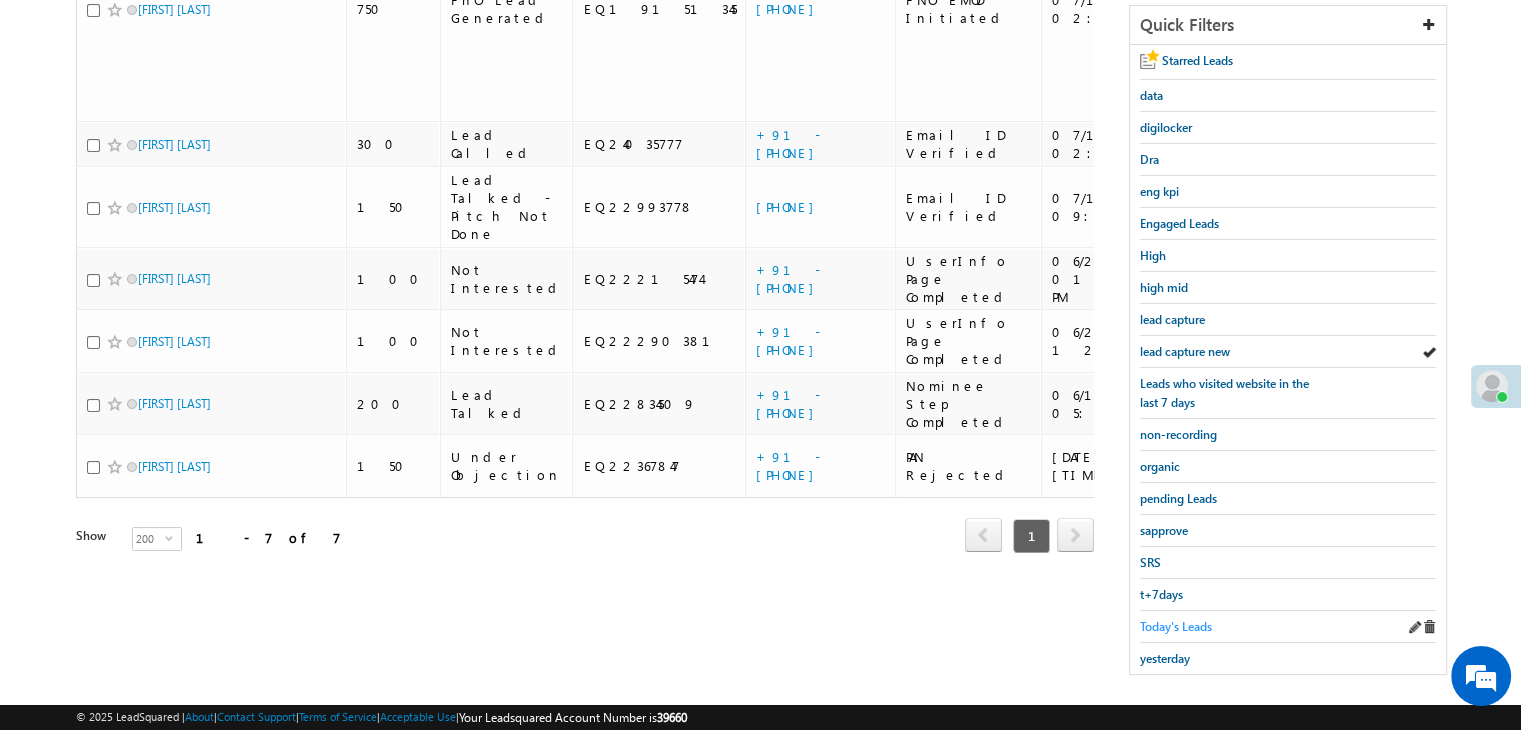 scroll, scrollTop: 363, scrollLeft: 0, axis: vertical 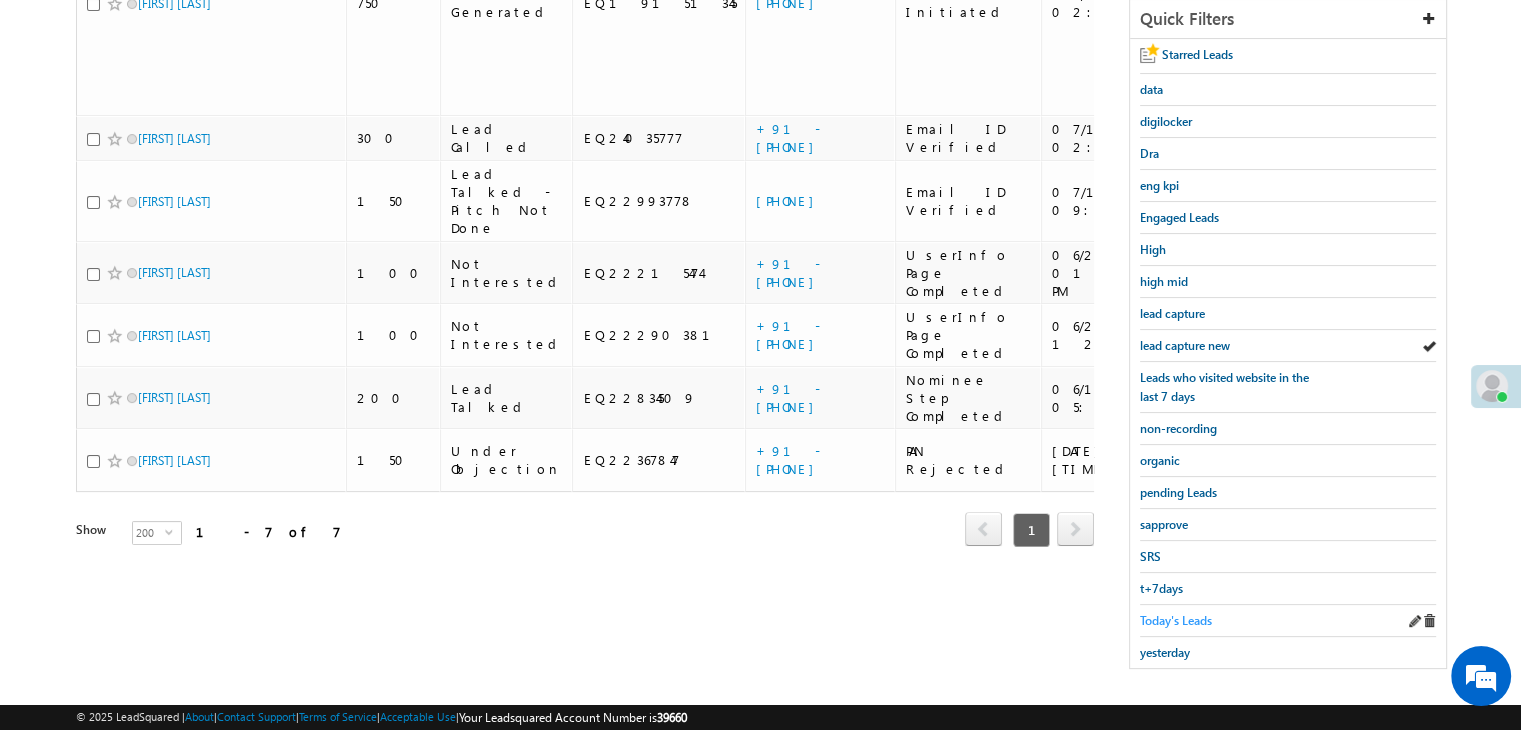 click on "Today's Leads" at bounding box center (1176, 620) 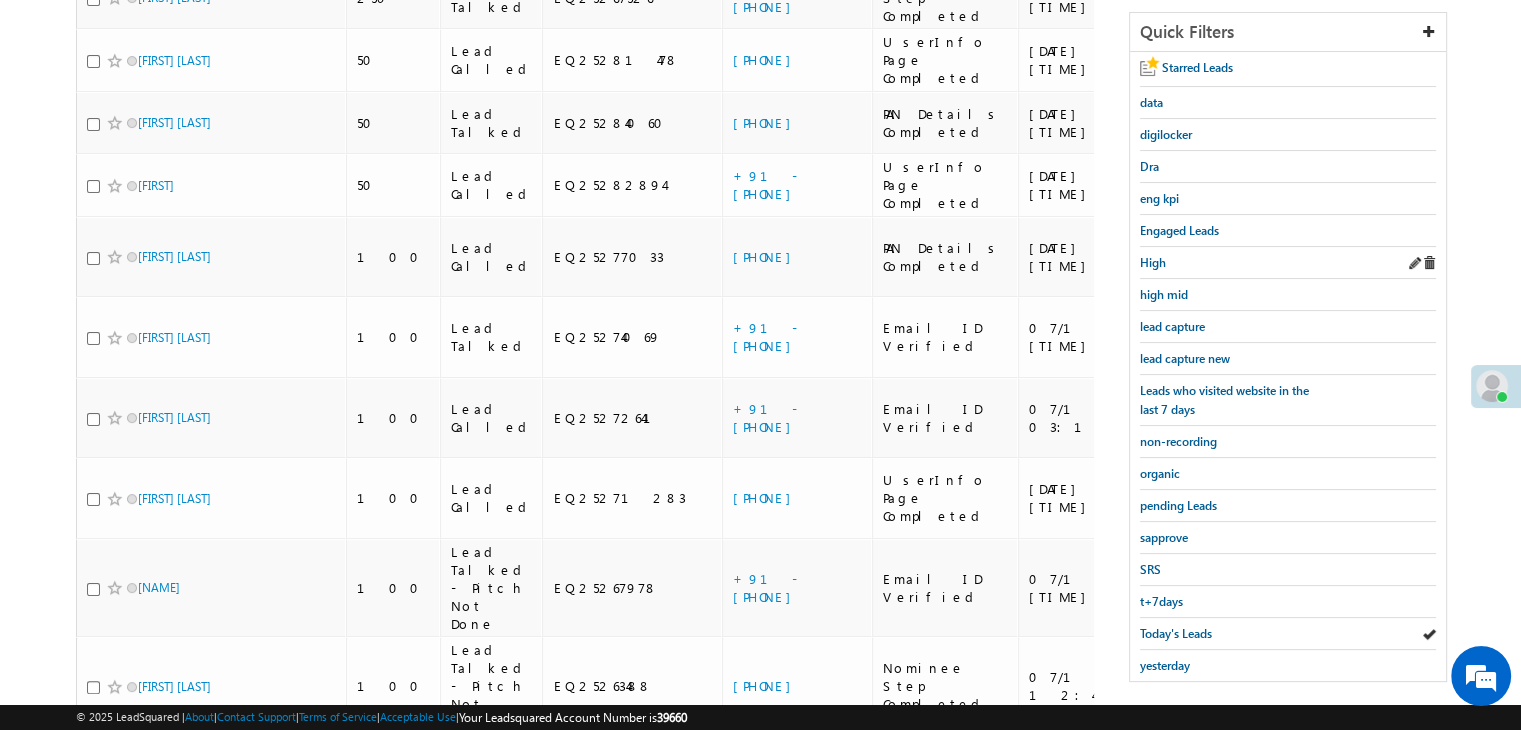scroll, scrollTop: 241, scrollLeft: 0, axis: vertical 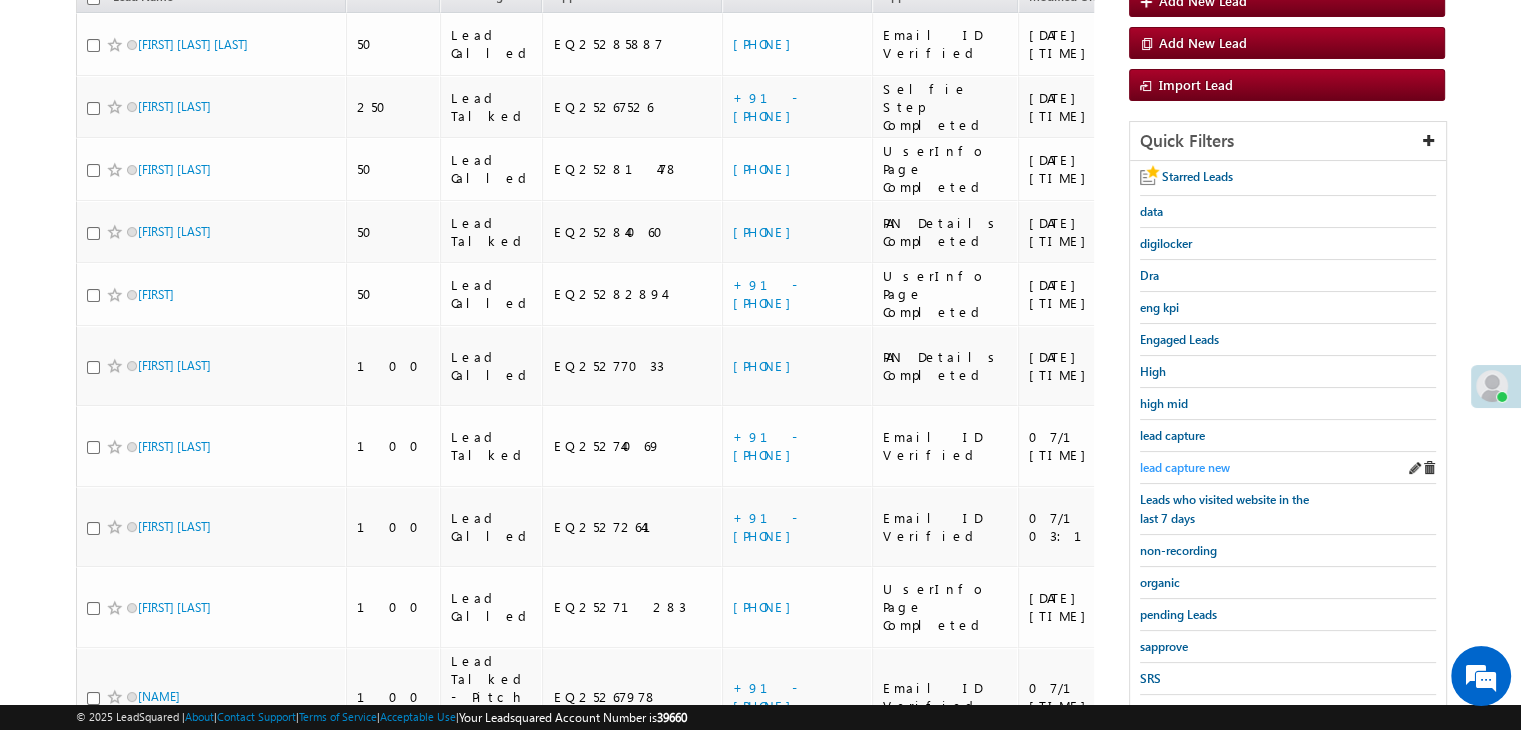 click on "lead capture new" at bounding box center (1185, 467) 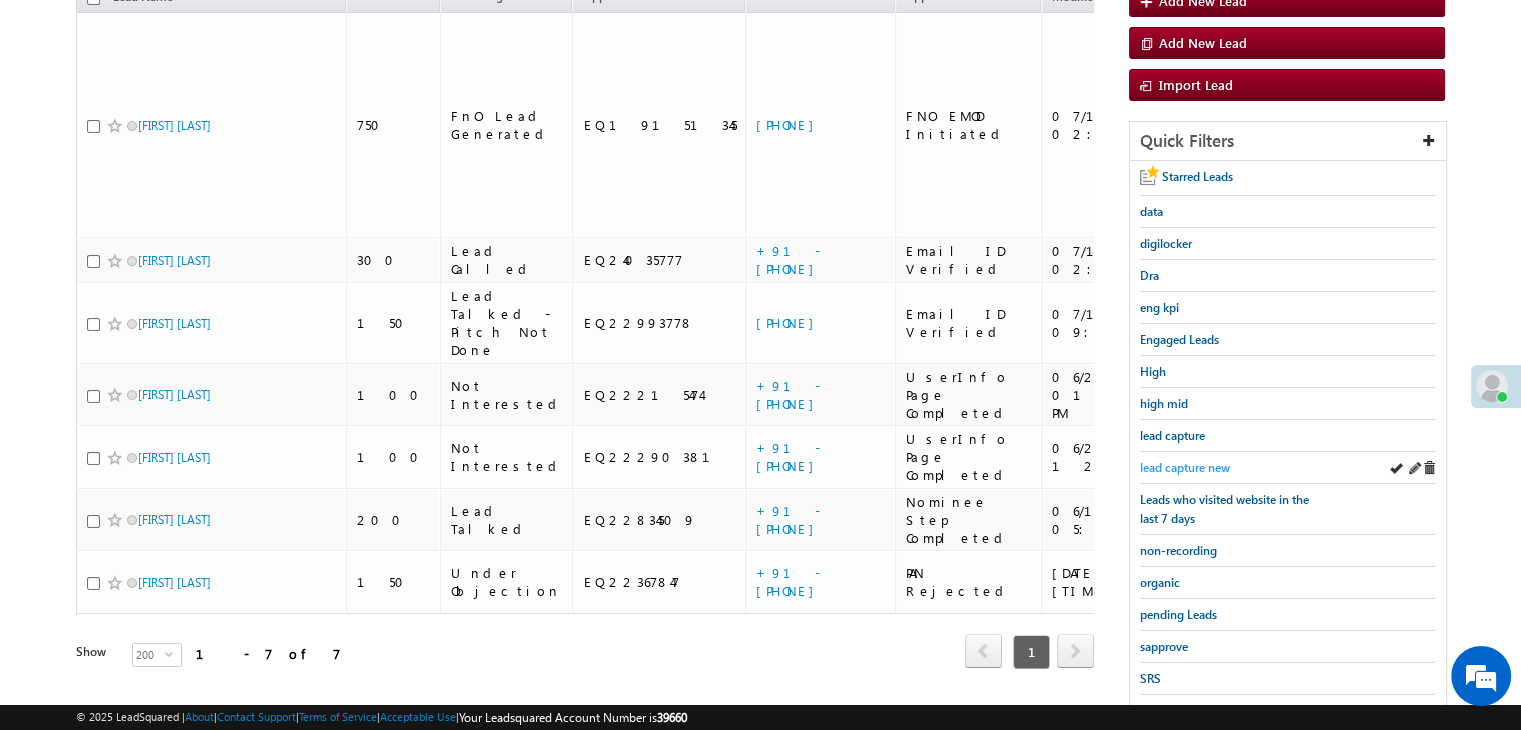 click on "lead capture new" at bounding box center (1185, 467) 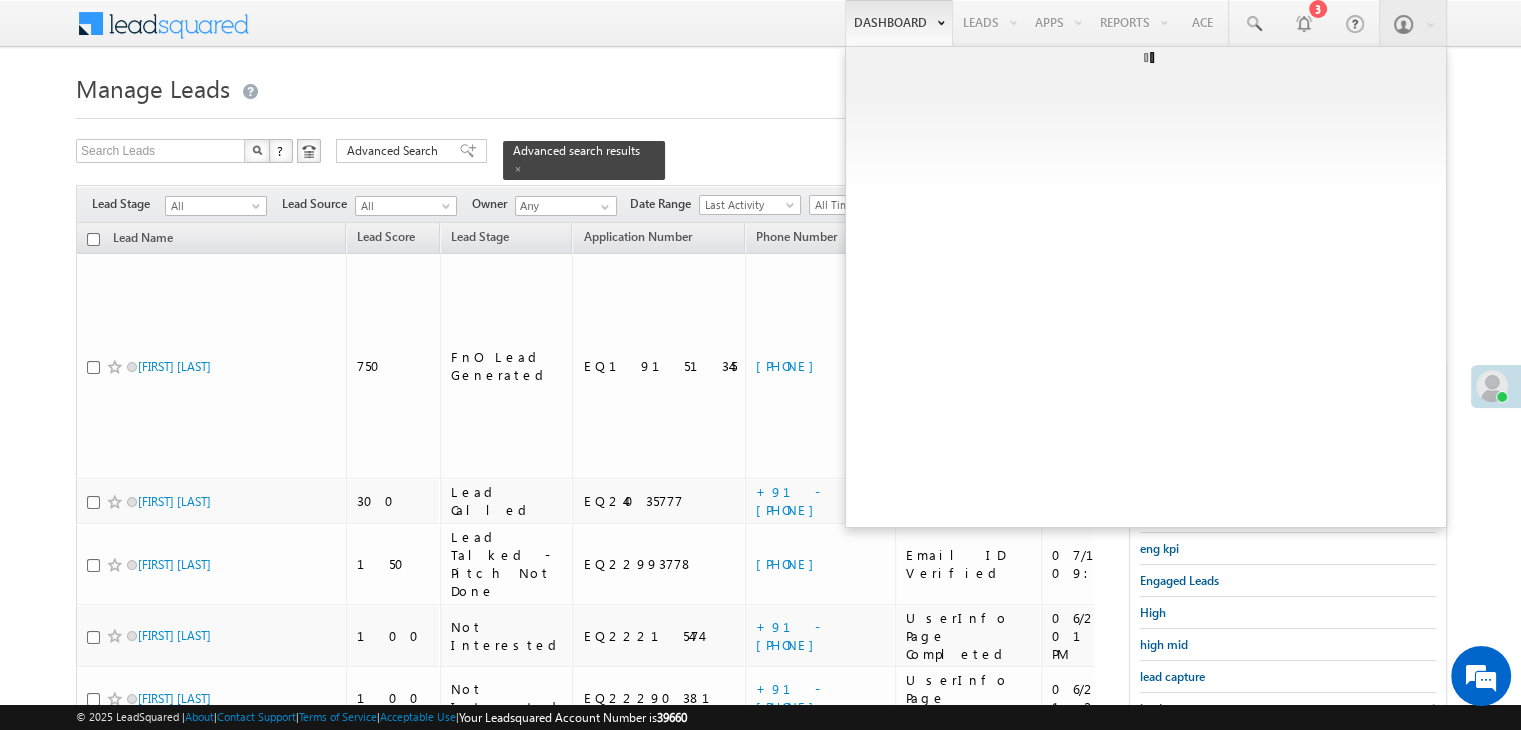 scroll, scrollTop: 100, scrollLeft: 0, axis: vertical 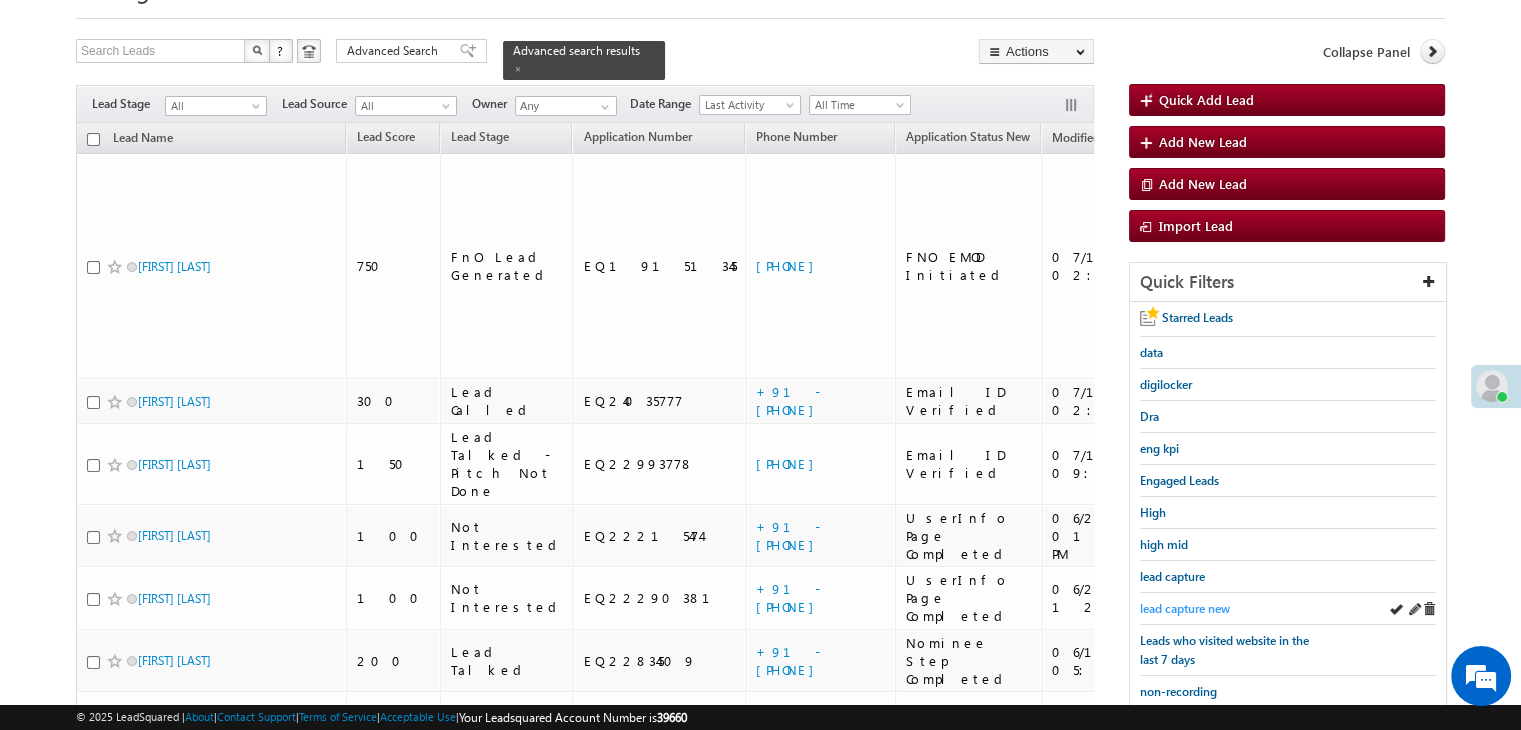 click on "lead capture new" at bounding box center (1185, 608) 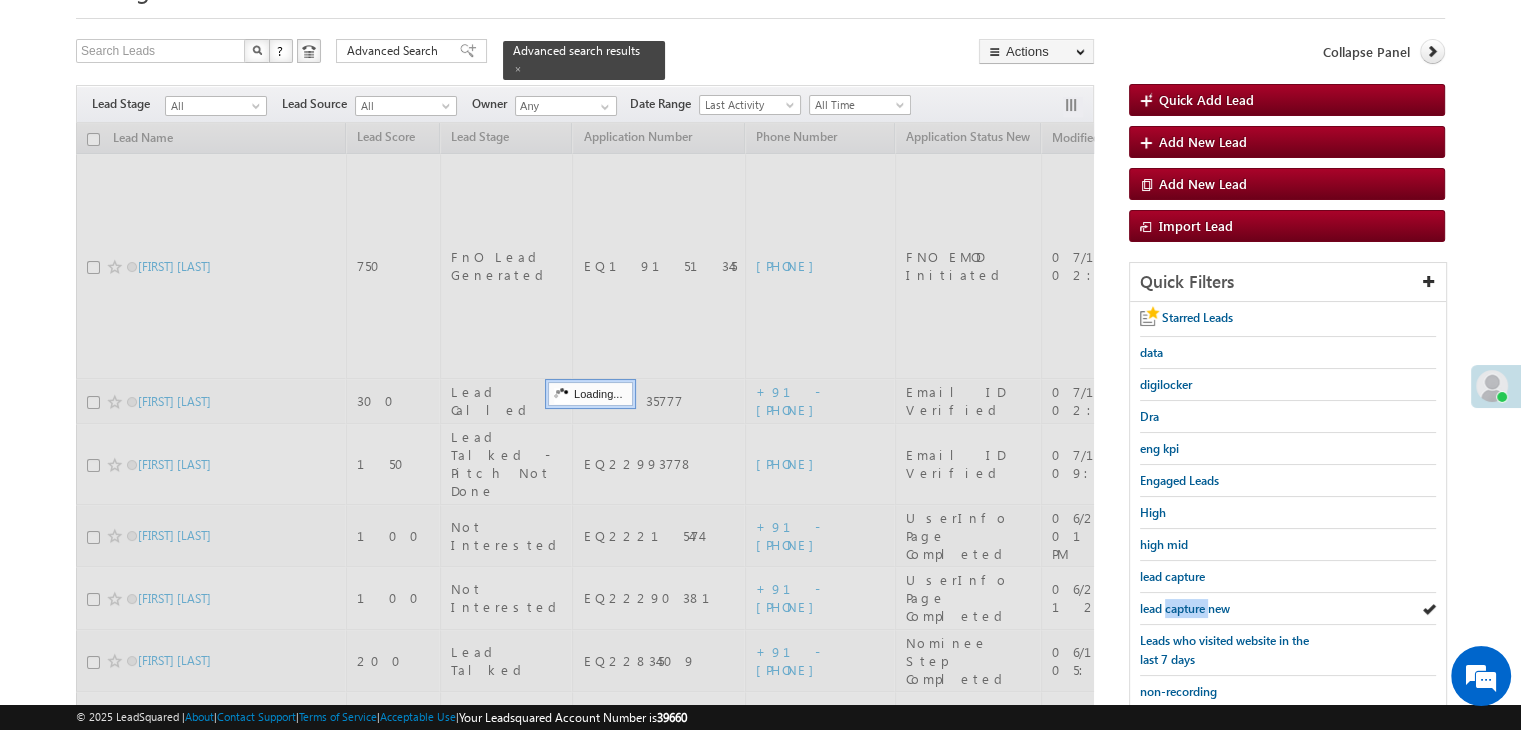 click on "lead capture new" at bounding box center [1185, 608] 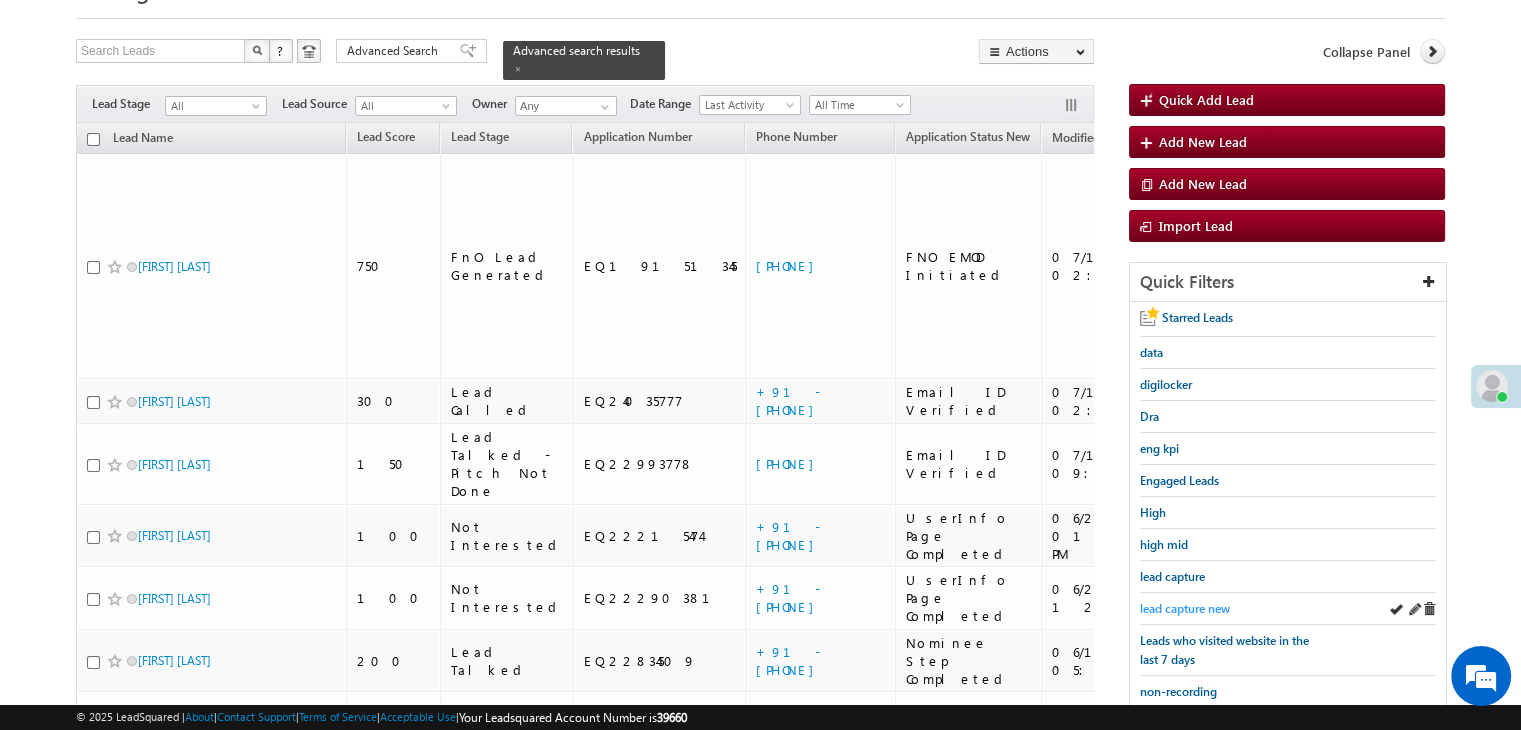 click on "lead capture new" at bounding box center (1185, 608) 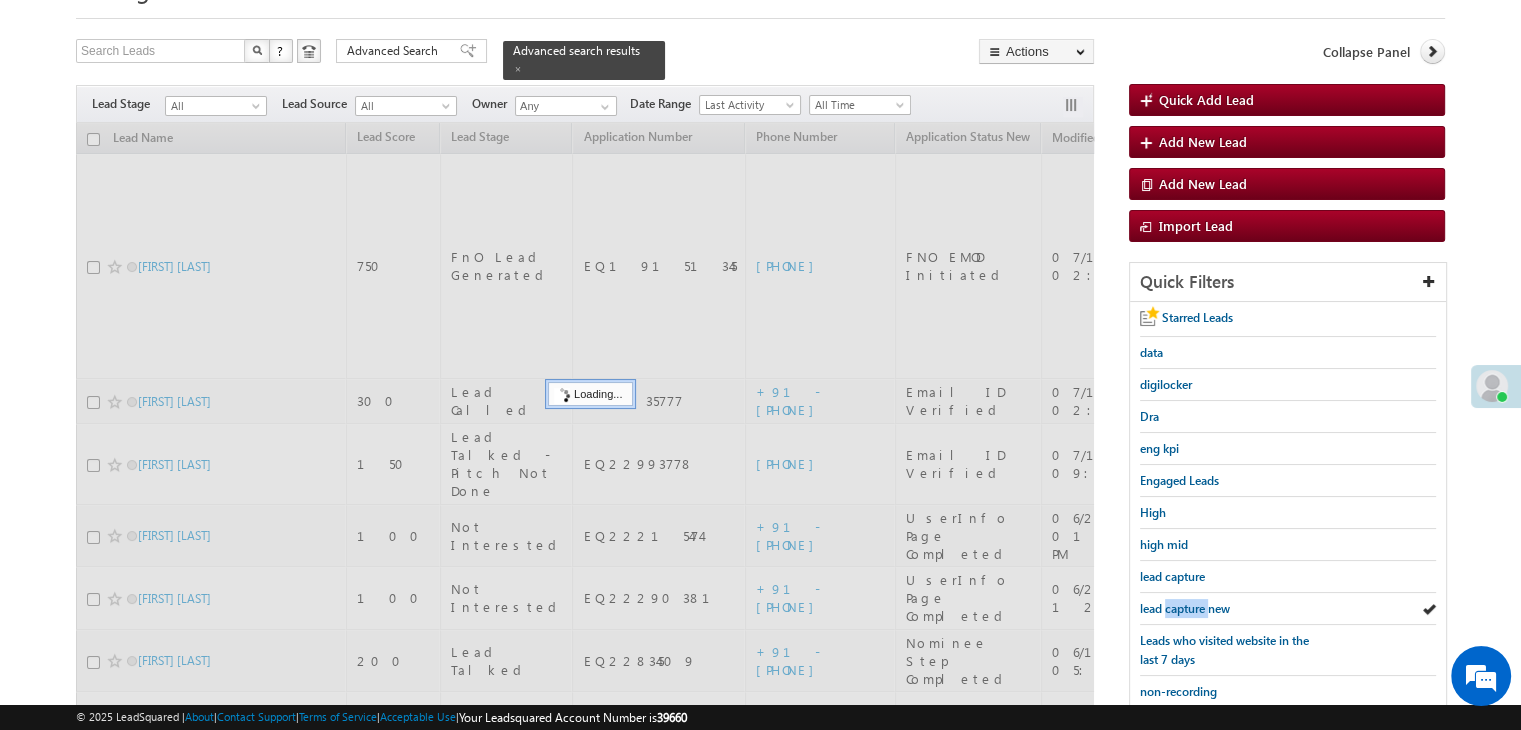 click on "lead capture new" at bounding box center [1185, 608] 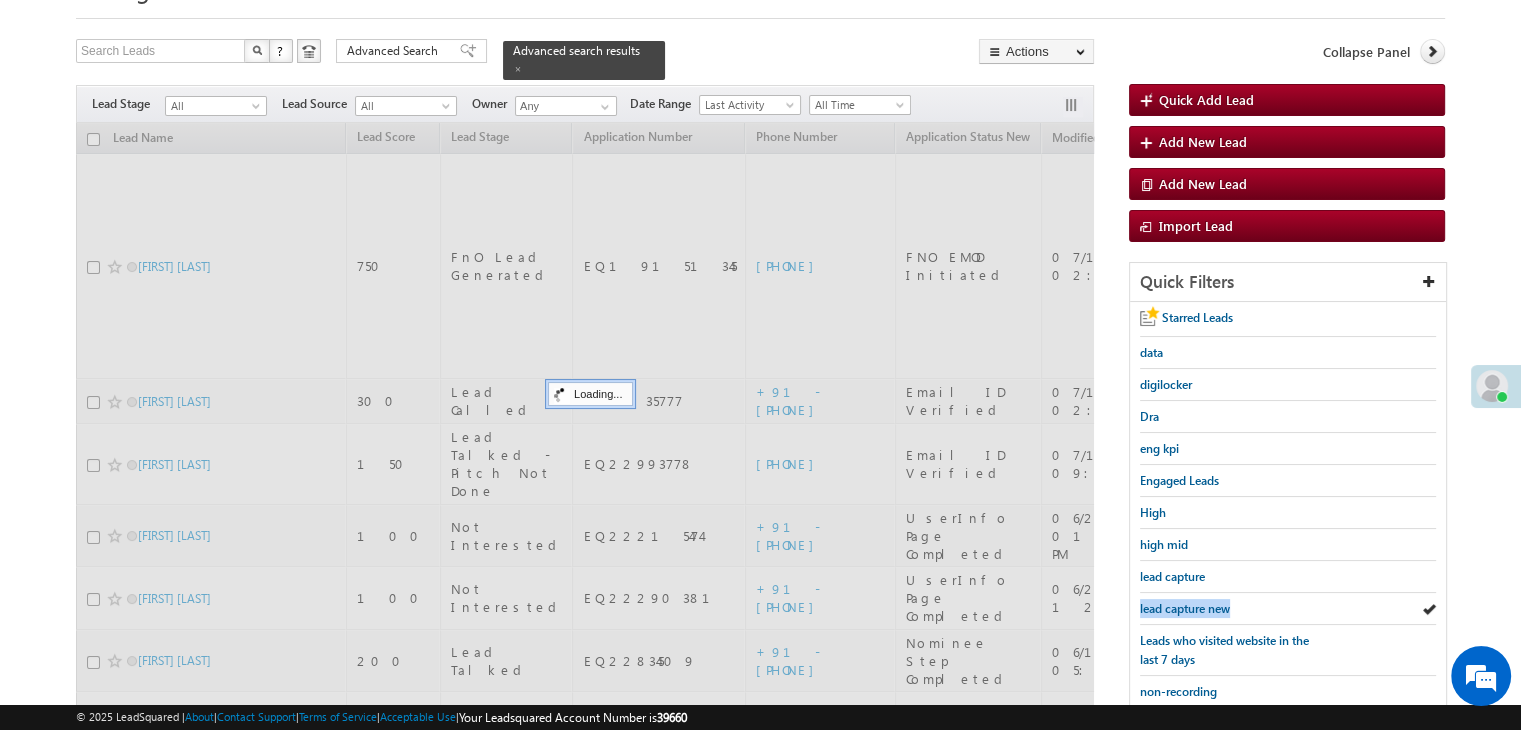 click on "lead capture new" at bounding box center (1185, 608) 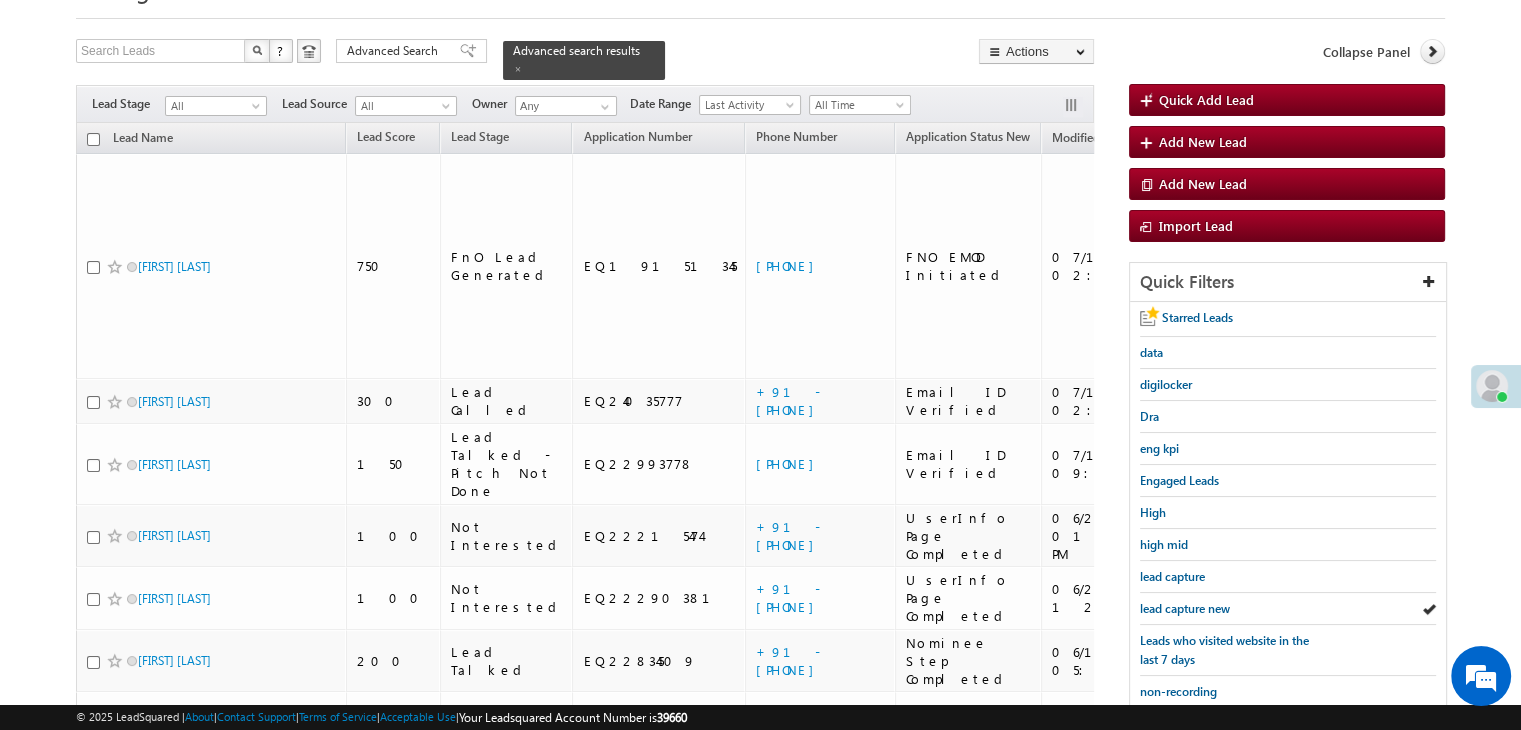 click on "lead capture new" at bounding box center [1185, 608] 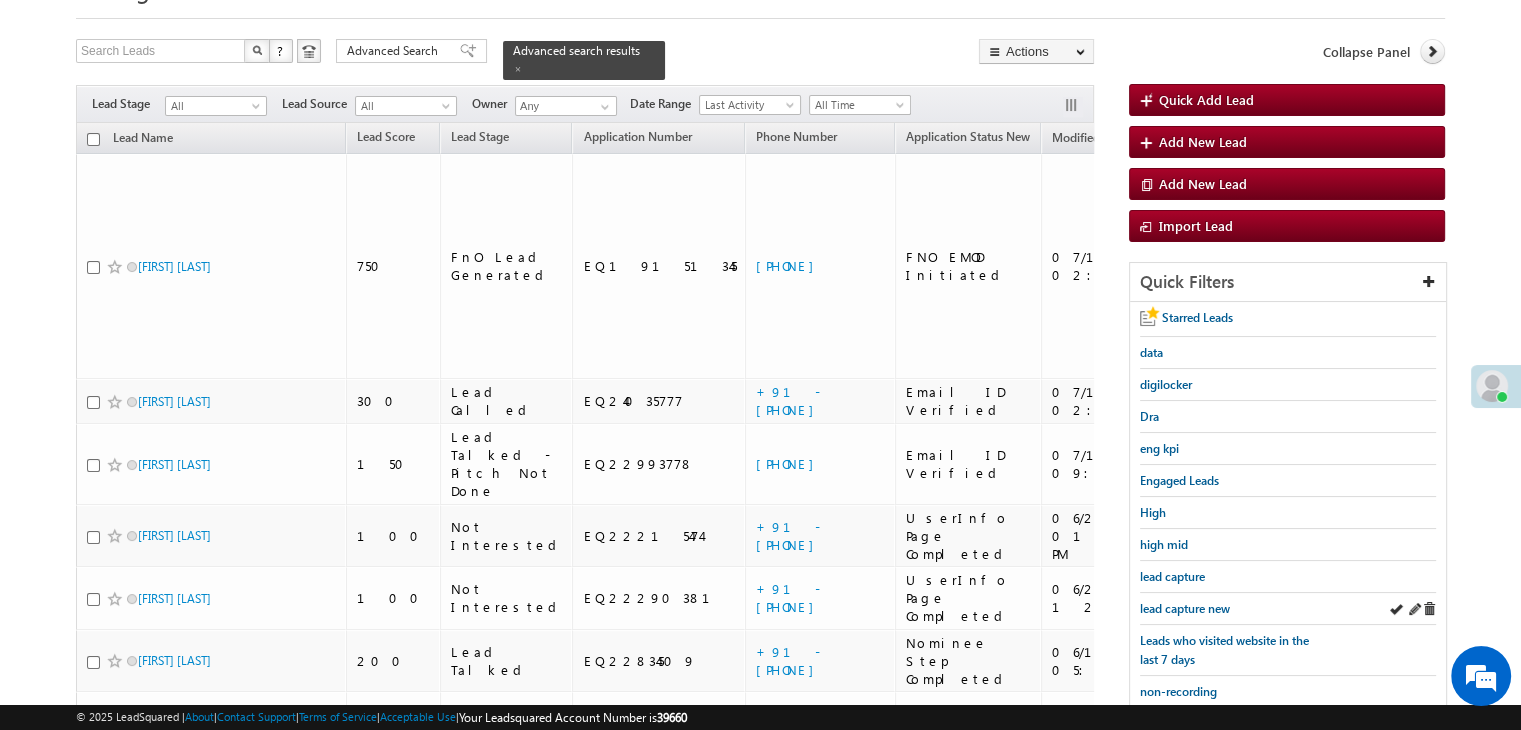 click on "lead capture new" at bounding box center [1185, 608] 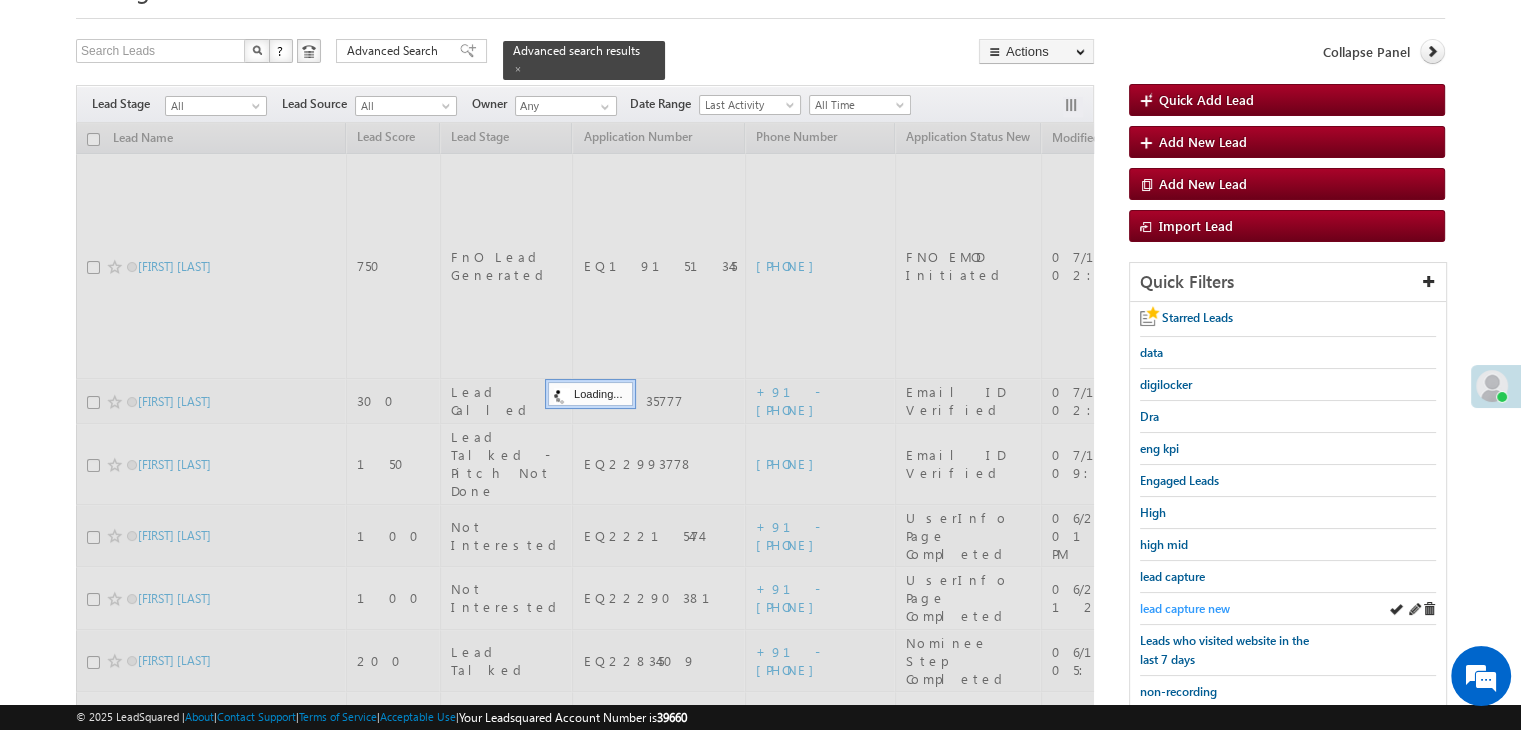 click on "lead capture new" at bounding box center [1185, 608] 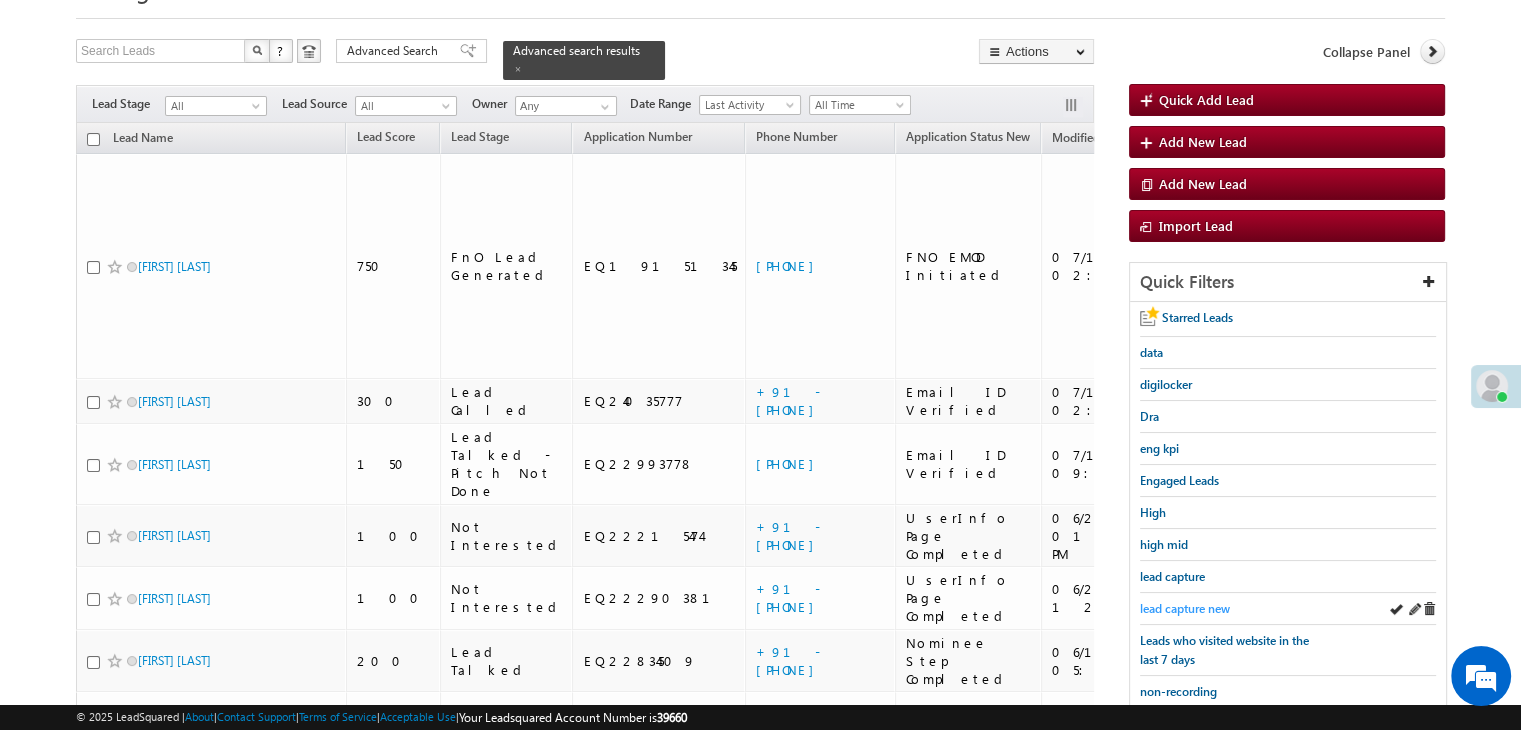 click on "lead capture new" at bounding box center [1185, 608] 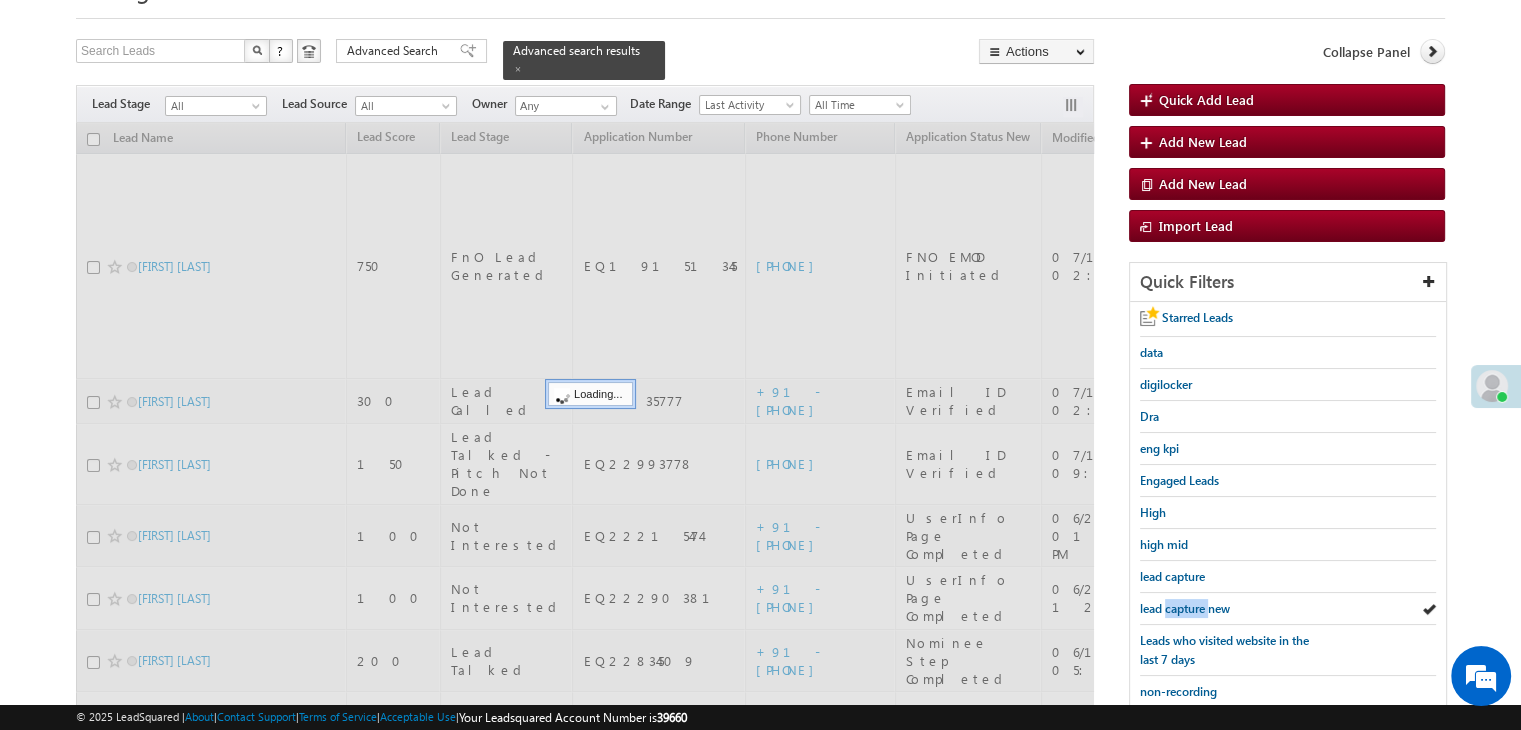 click on "lead capture new" at bounding box center [1185, 608] 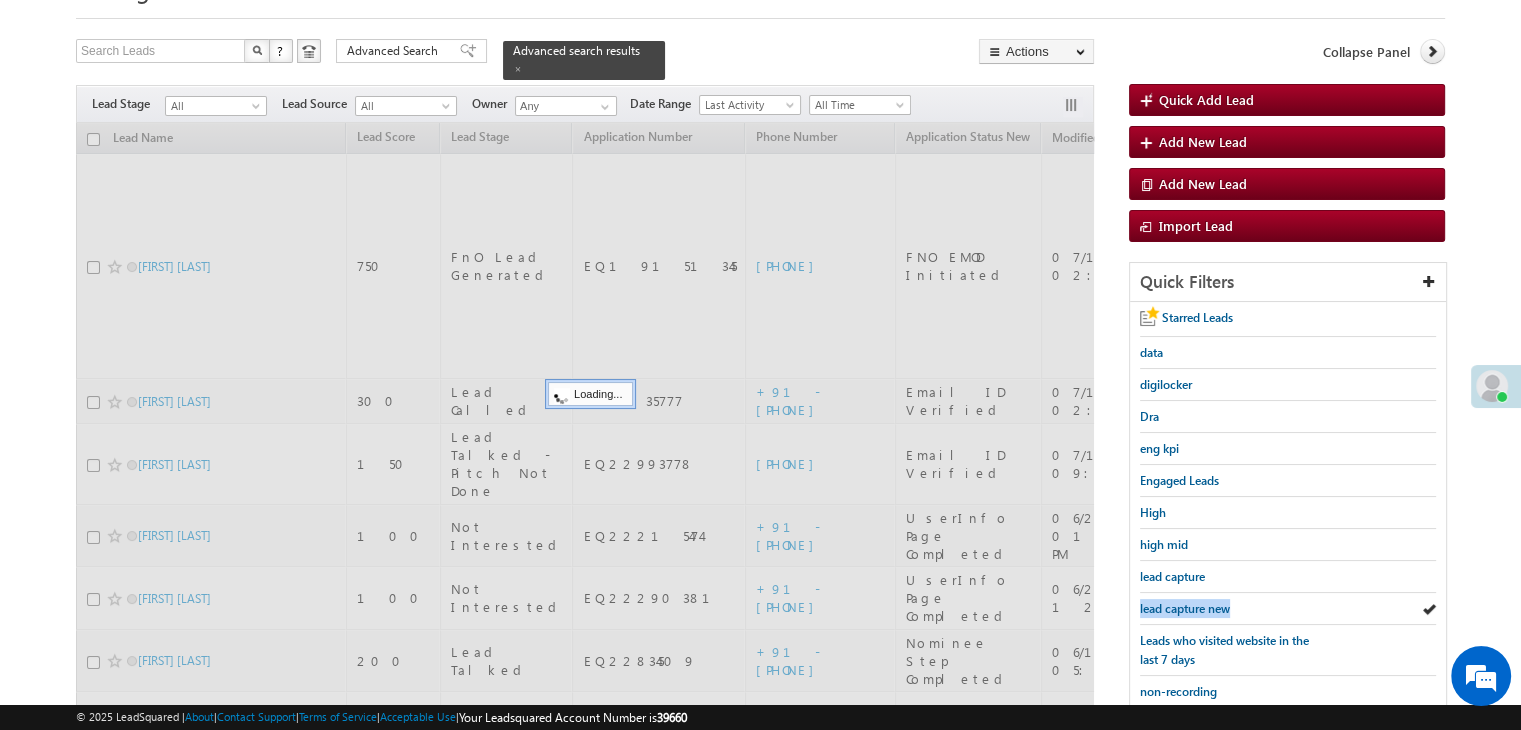 click on "lead capture new" at bounding box center [1185, 608] 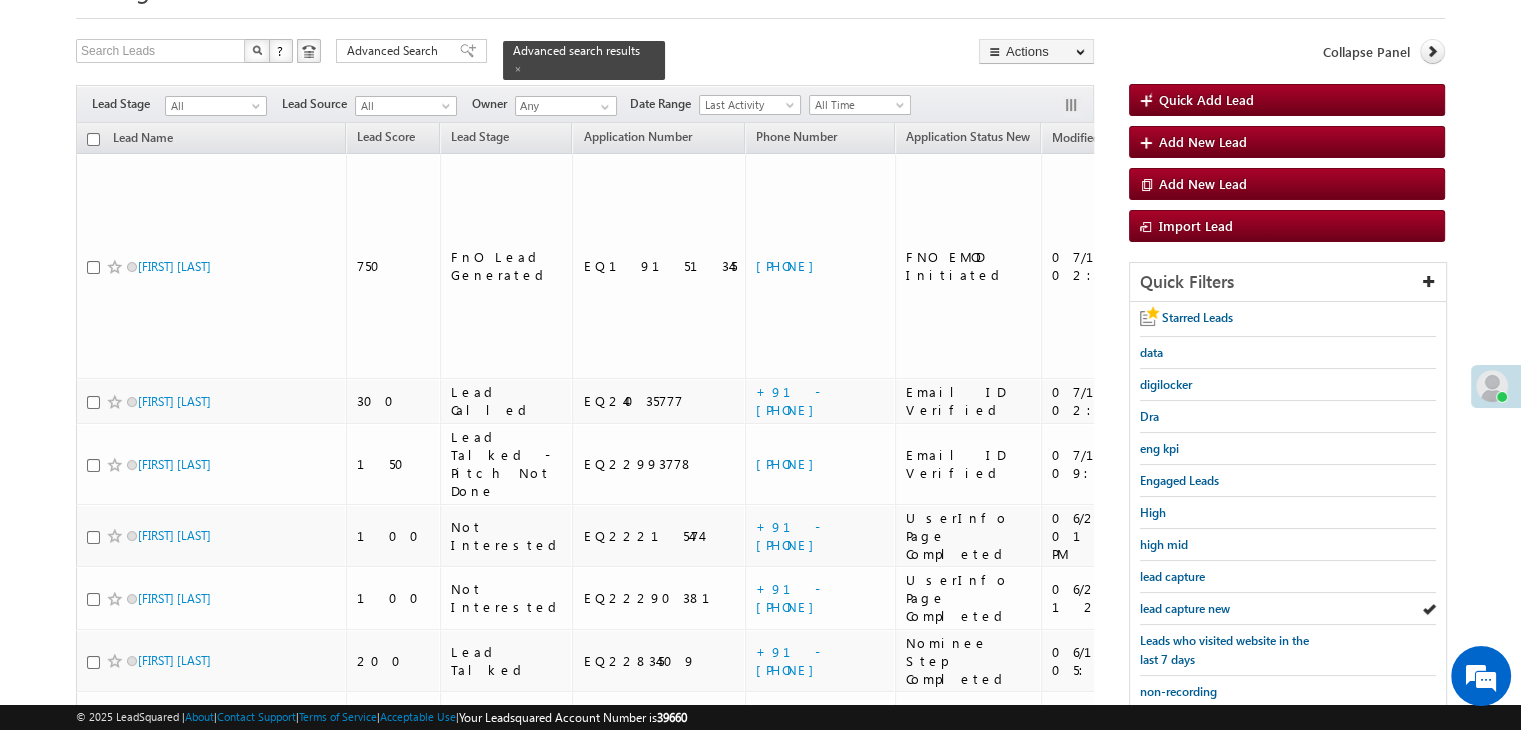 click on "lead capture new" at bounding box center [1185, 608] 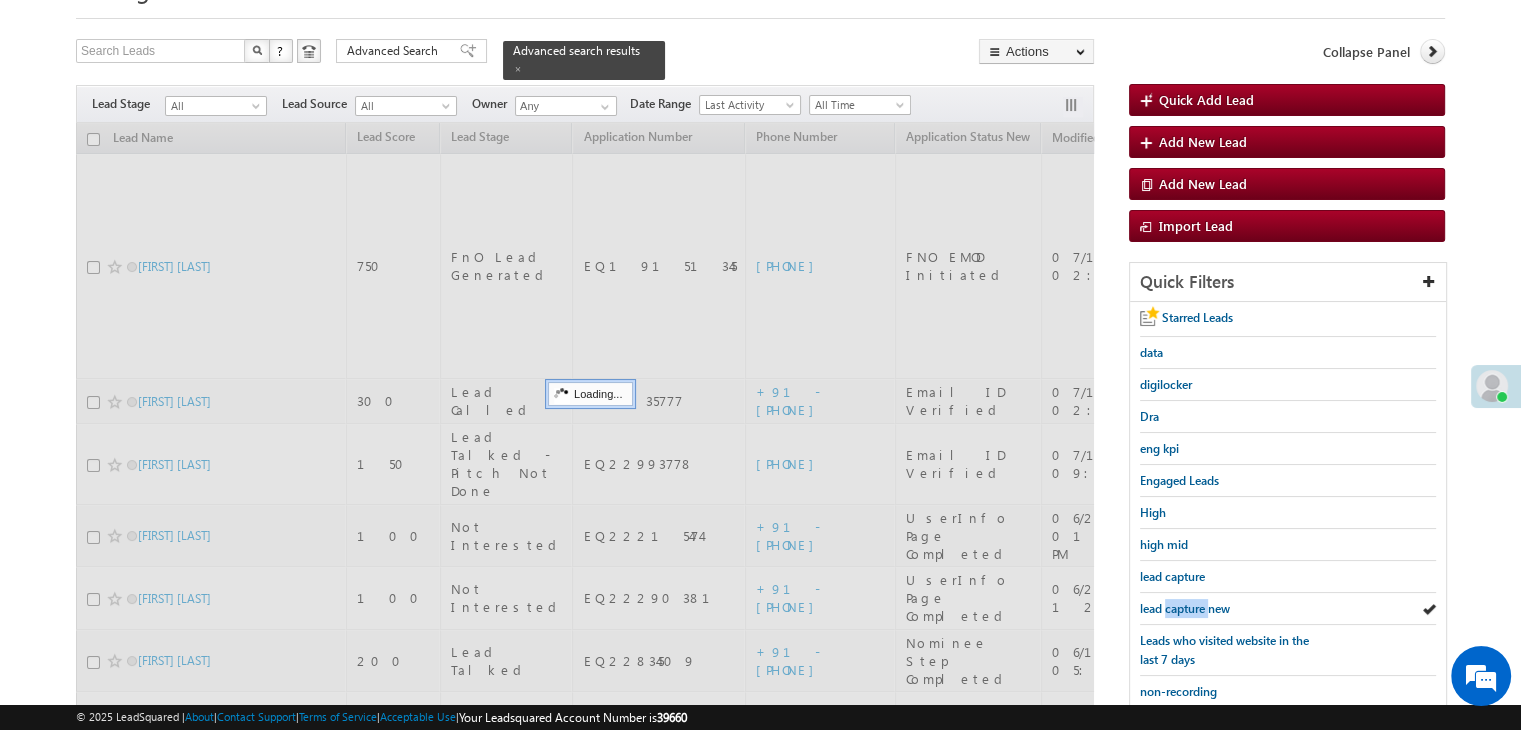 click on "lead capture new" at bounding box center [1185, 608] 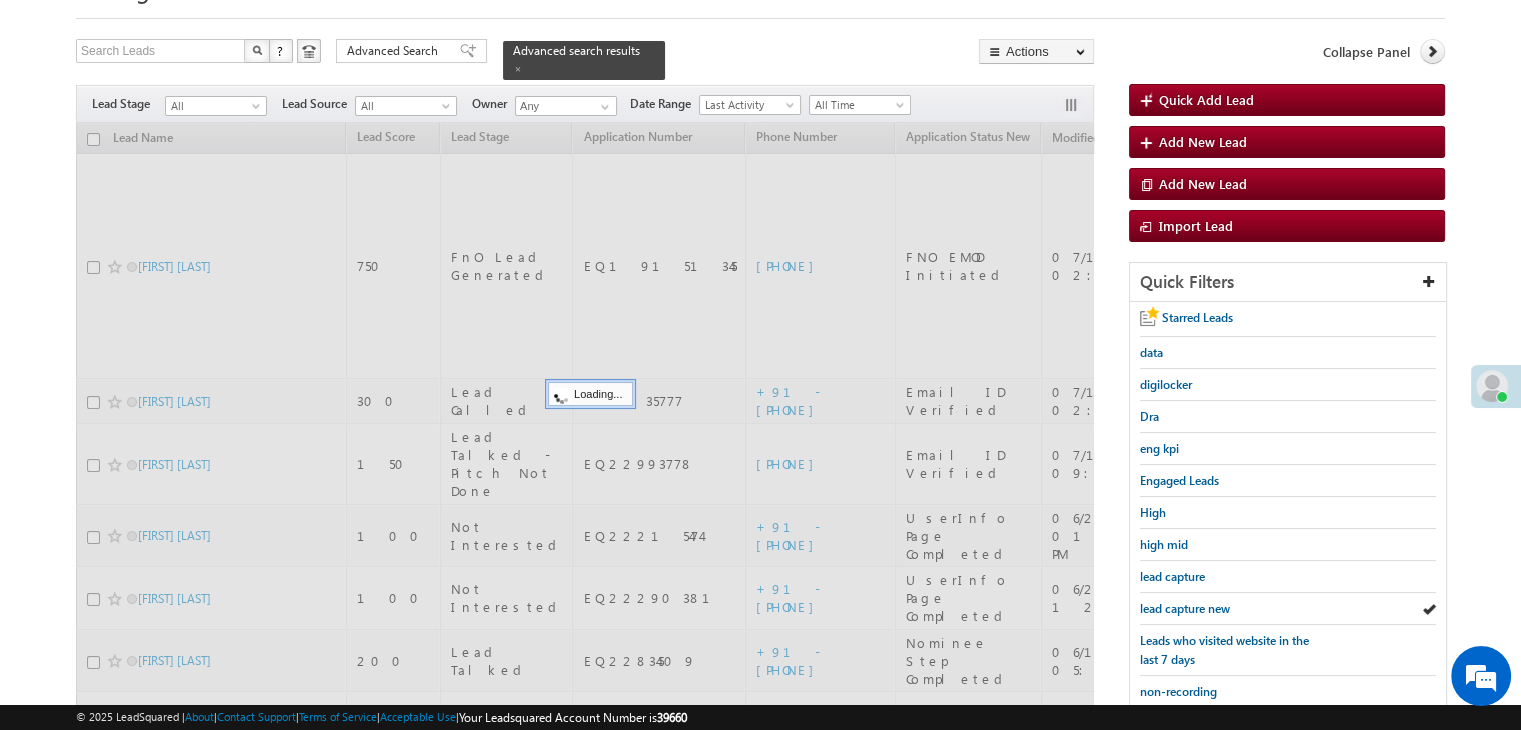 click on "lead capture new" at bounding box center (1185, 608) 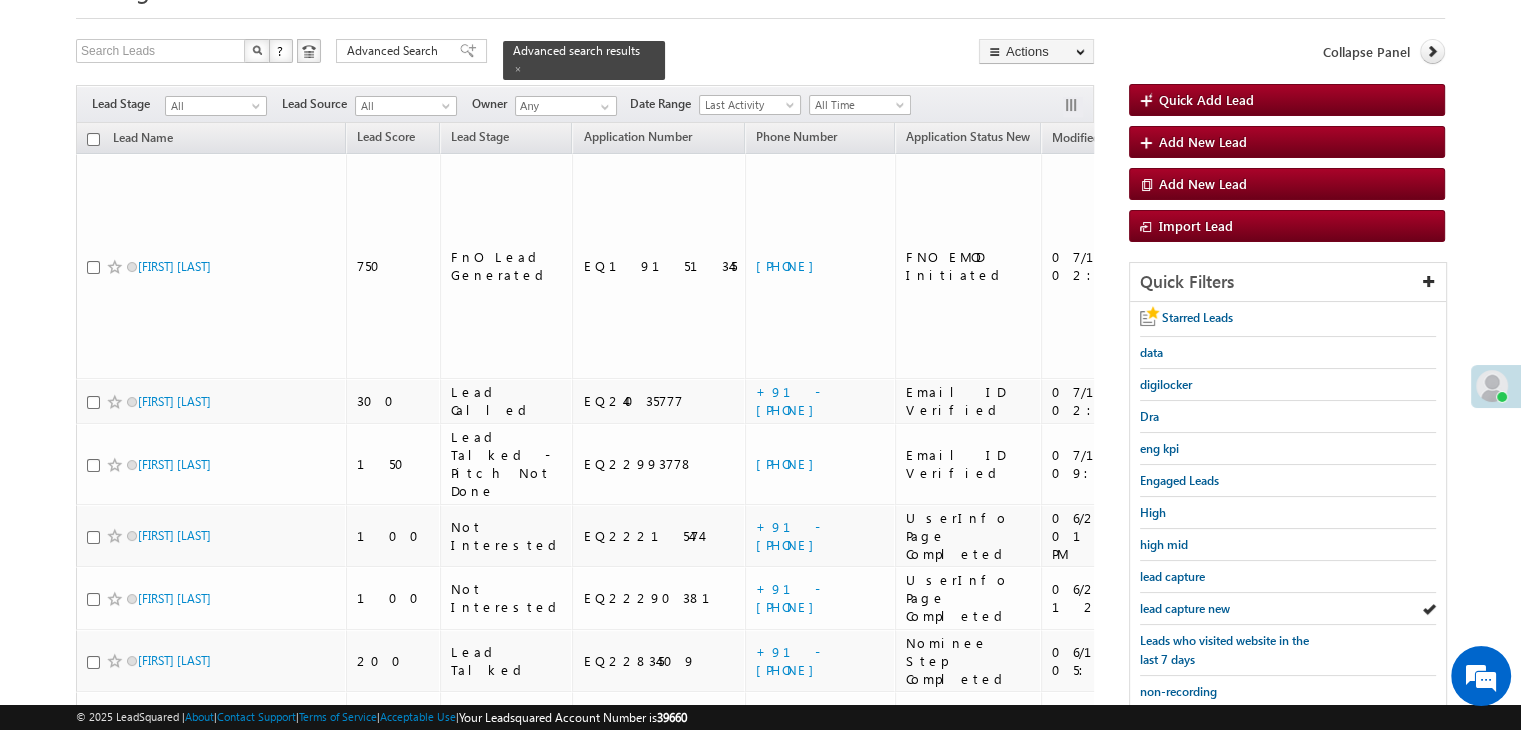 click on "lead capture new" at bounding box center (1185, 608) 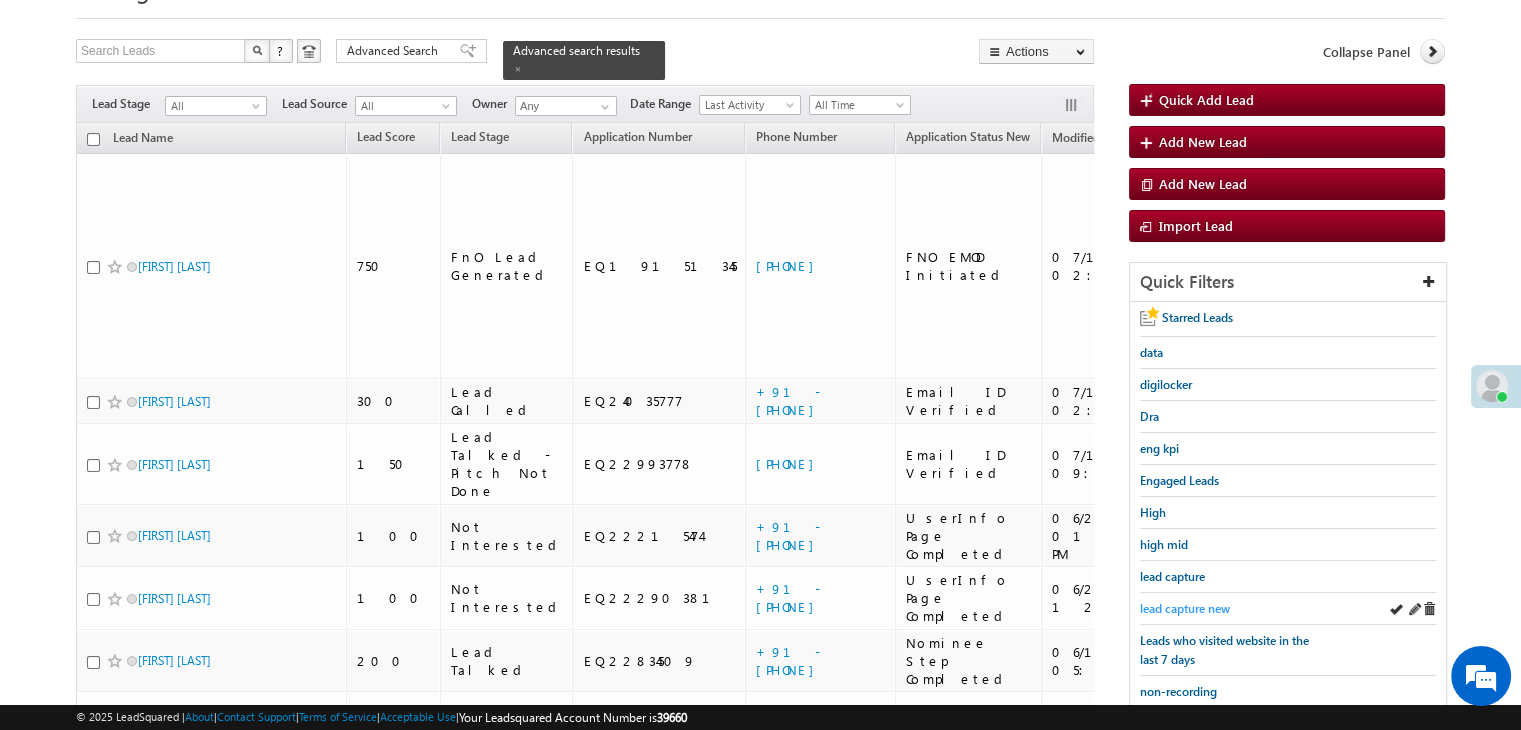 click on "lead capture new" at bounding box center (1185, 608) 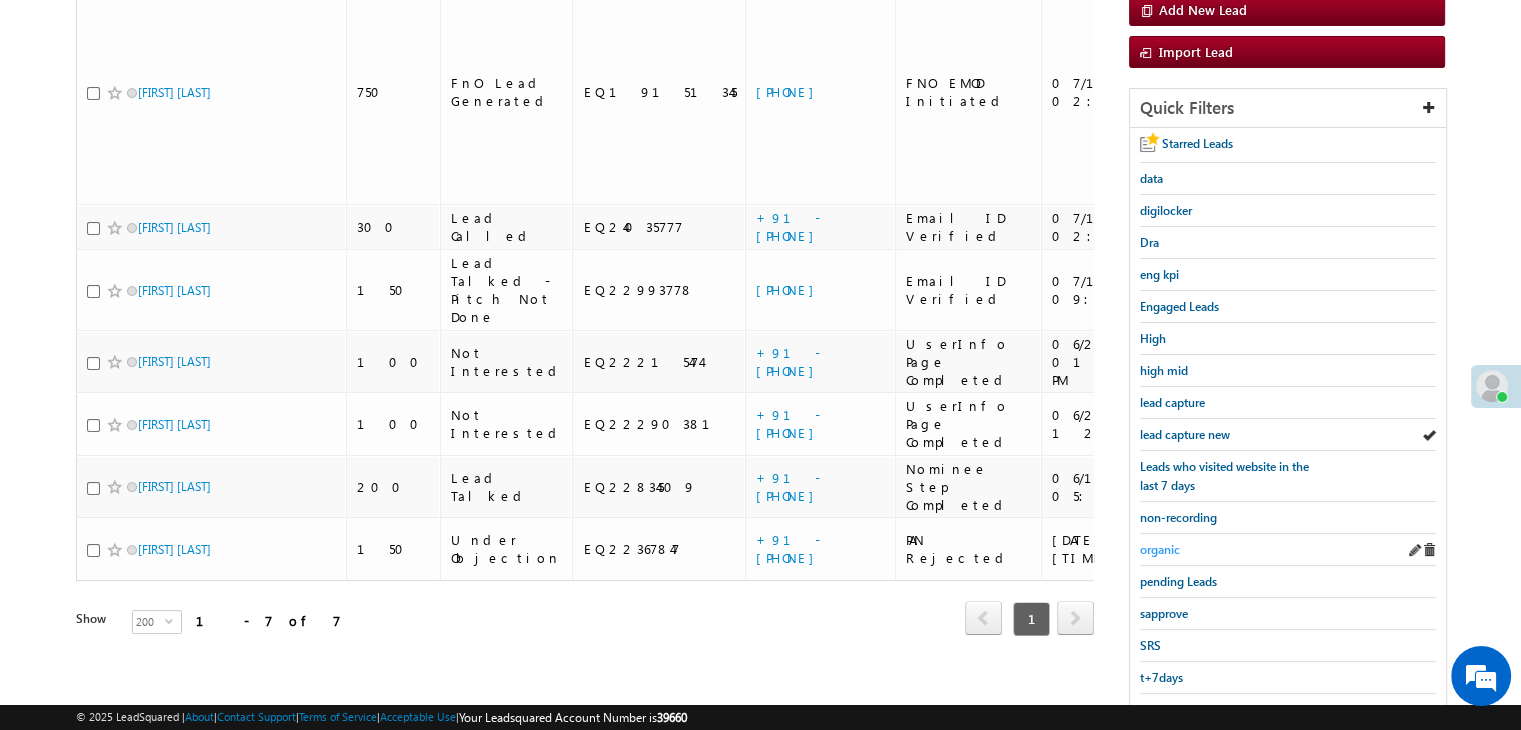 scroll, scrollTop: 300, scrollLeft: 0, axis: vertical 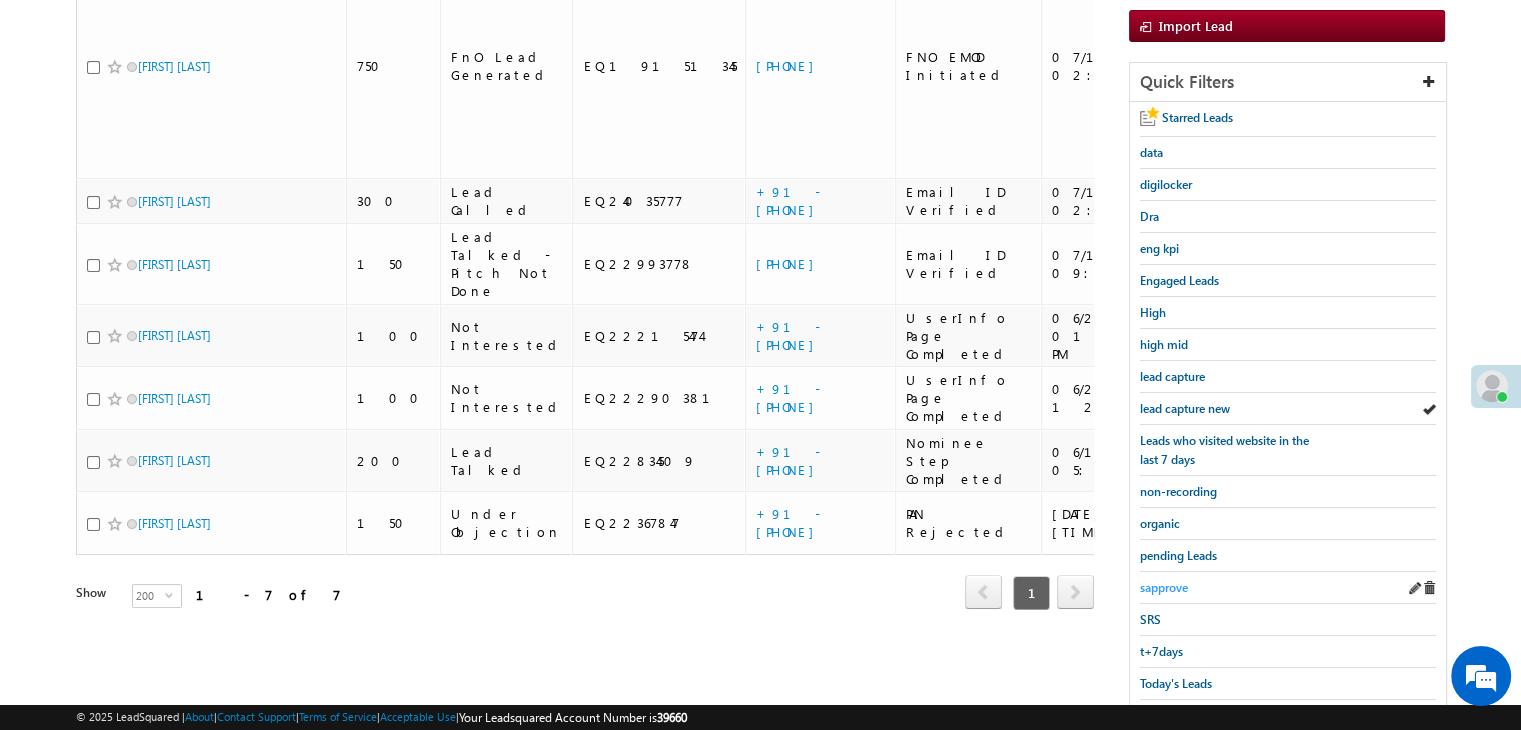 click on "sapprove" at bounding box center [1164, 587] 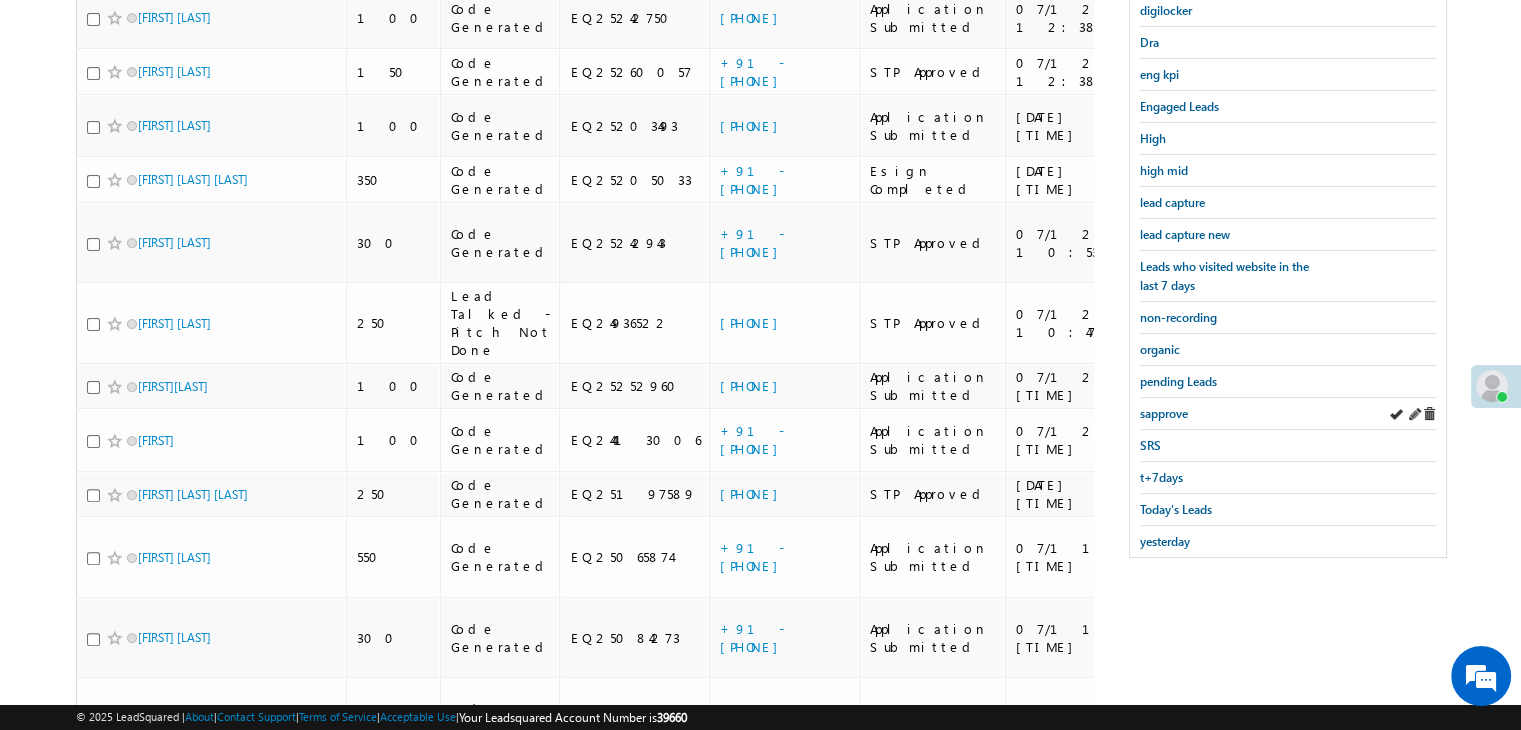 scroll, scrollTop: 509, scrollLeft: 0, axis: vertical 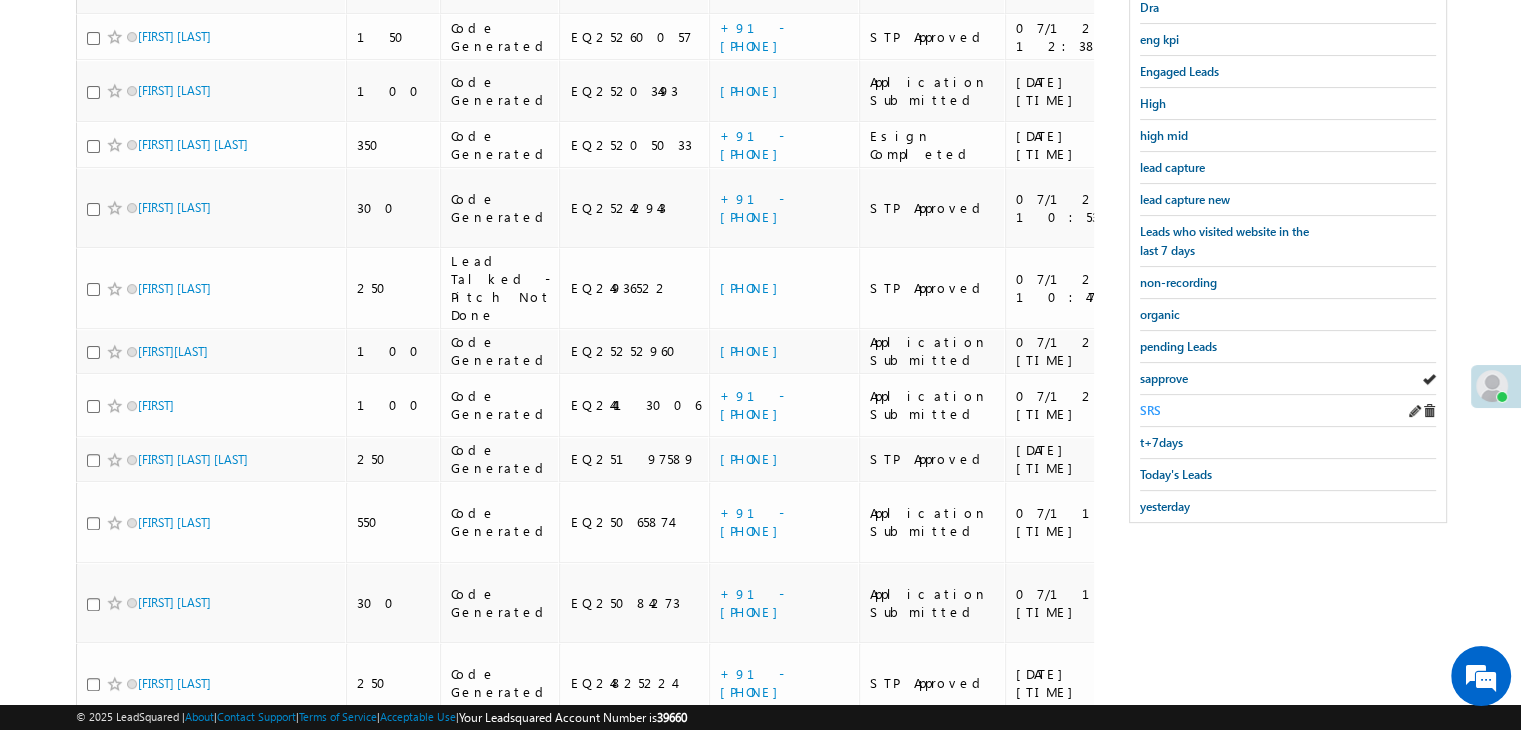 click on "SRS" at bounding box center [1150, 410] 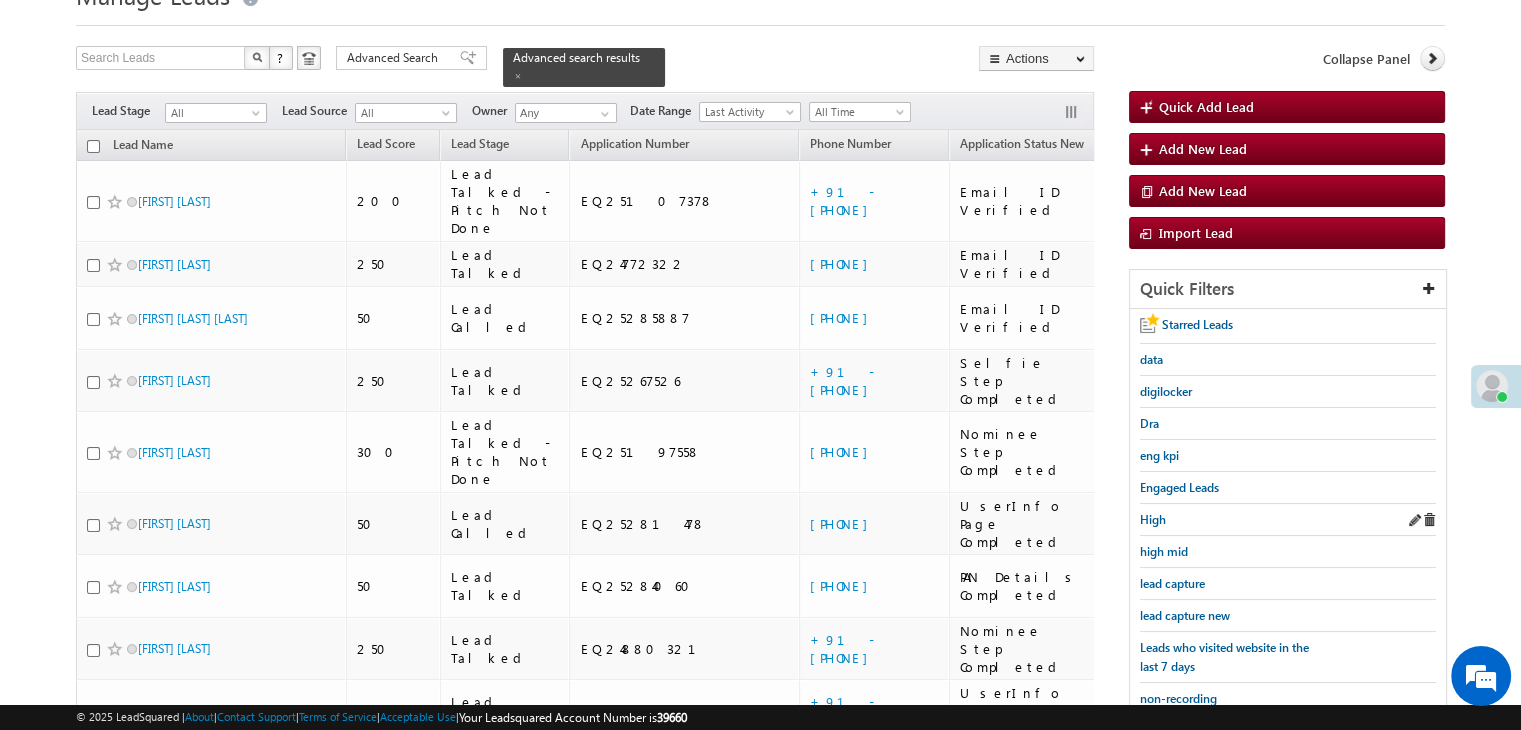 scroll, scrollTop: 200, scrollLeft: 0, axis: vertical 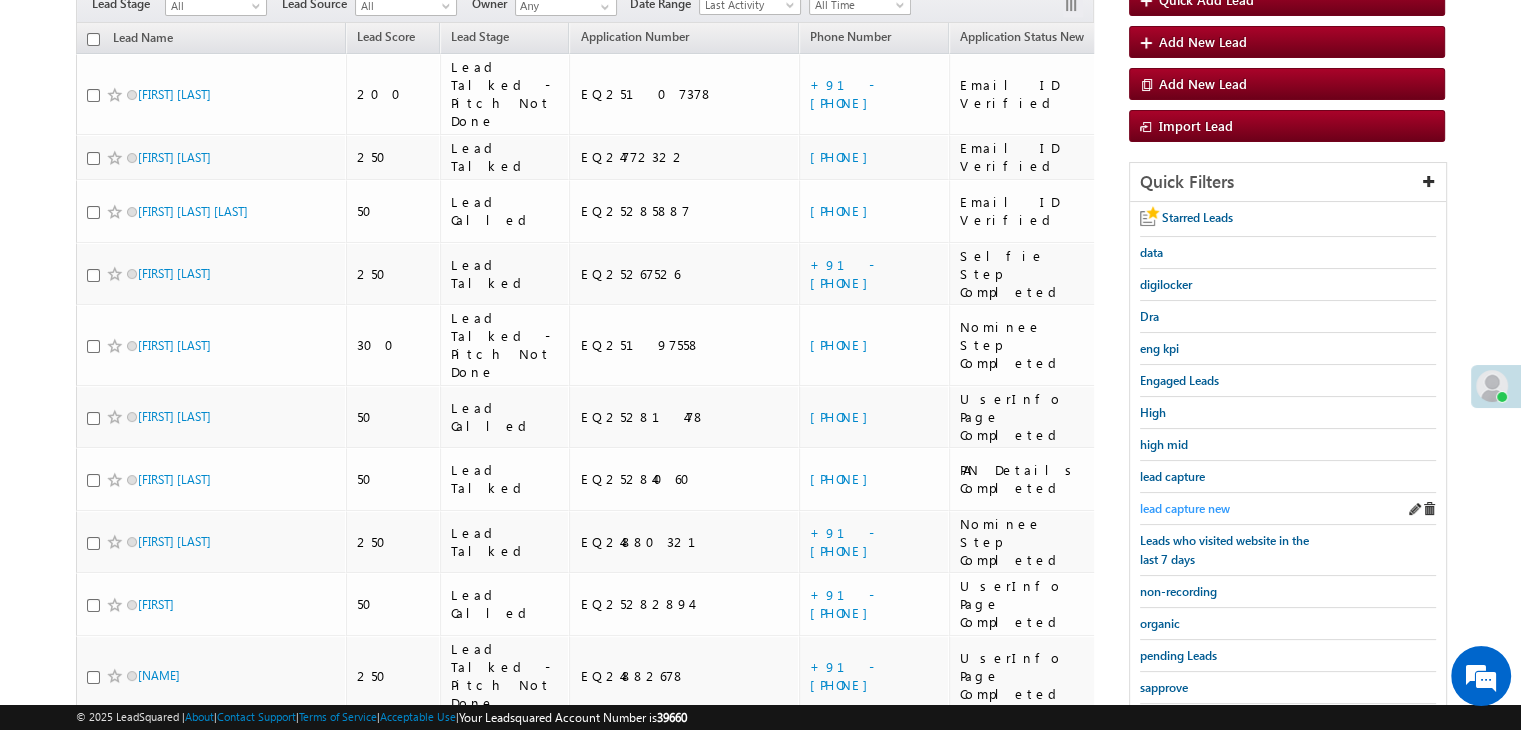 click on "lead capture new" at bounding box center (1185, 508) 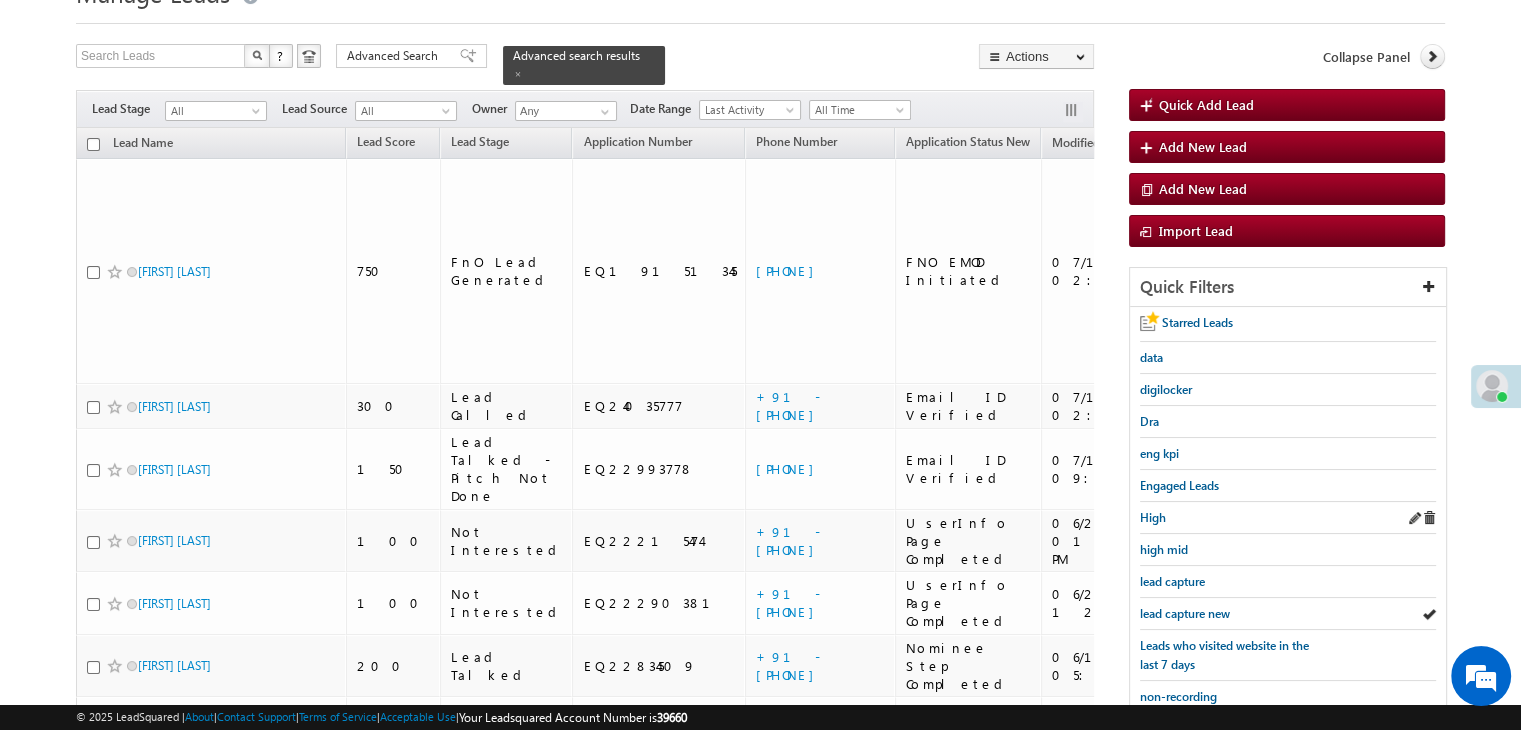scroll, scrollTop: 100, scrollLeft: 0, axis: vertical 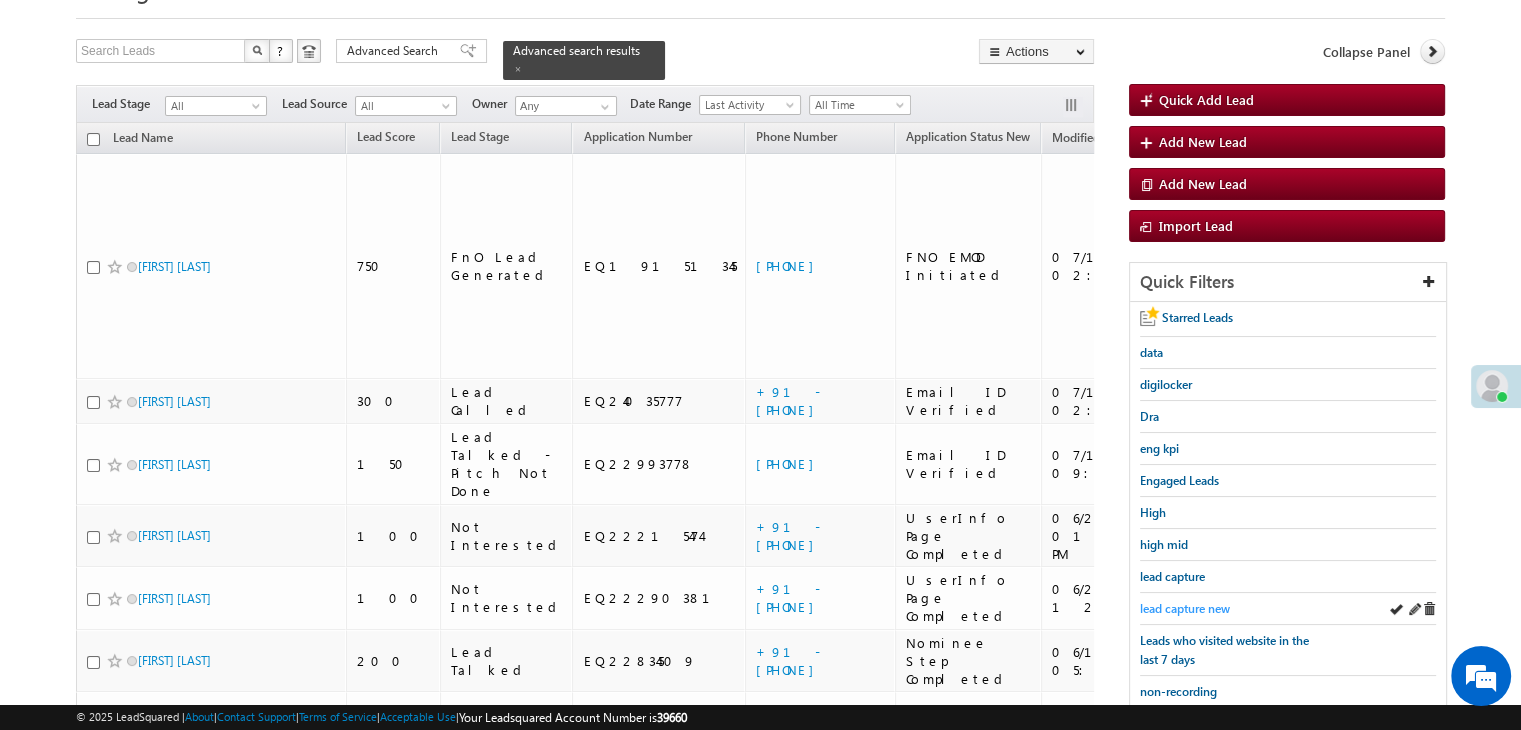 click on "lead capture new" at bounding box center [1185, 608] 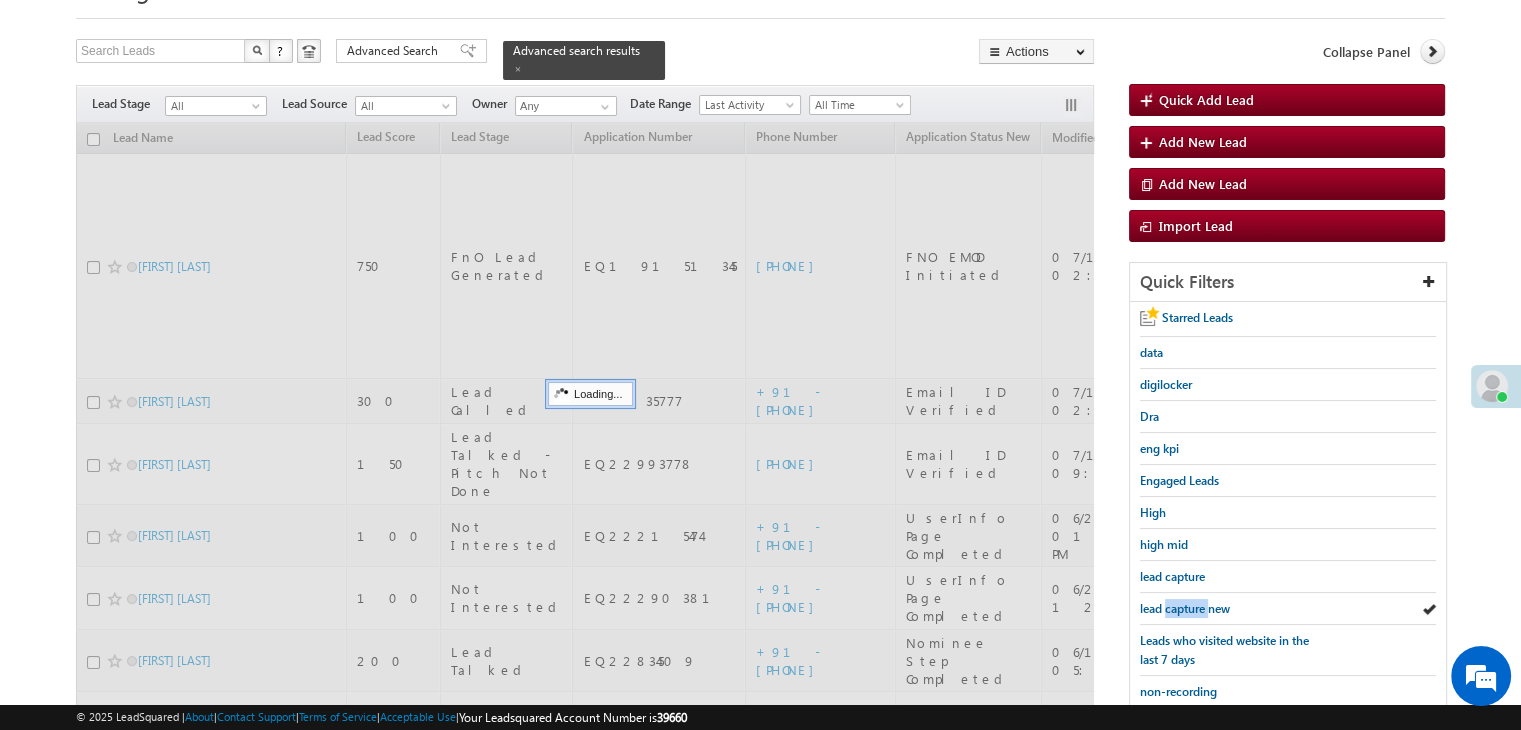 click on "lead capture new" at bounding box center [1185, 608] 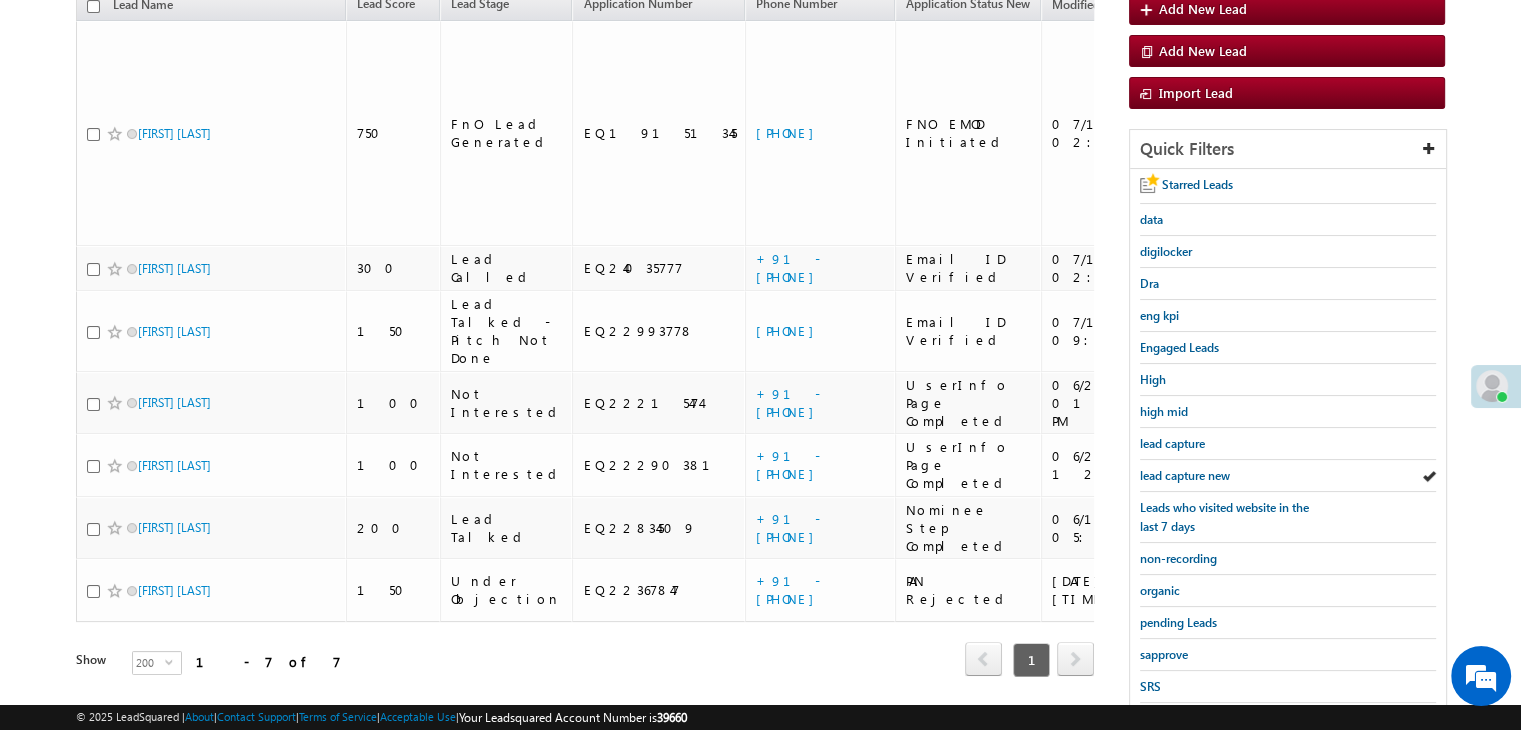 scroll, scrollTop: 200, scrollLeft: 0, axis: vertical 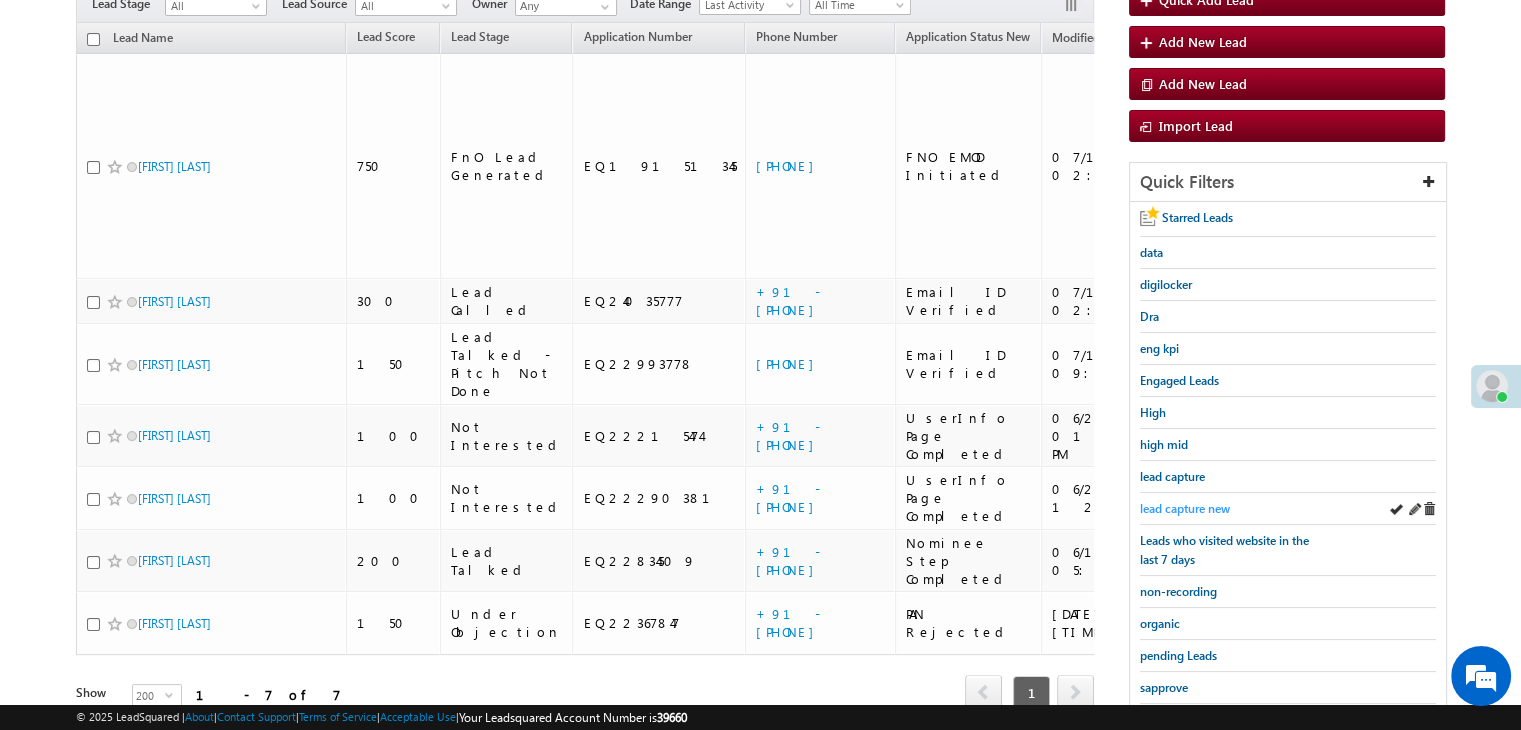 click on "lead capture new" at bounding box center (1185, 508) 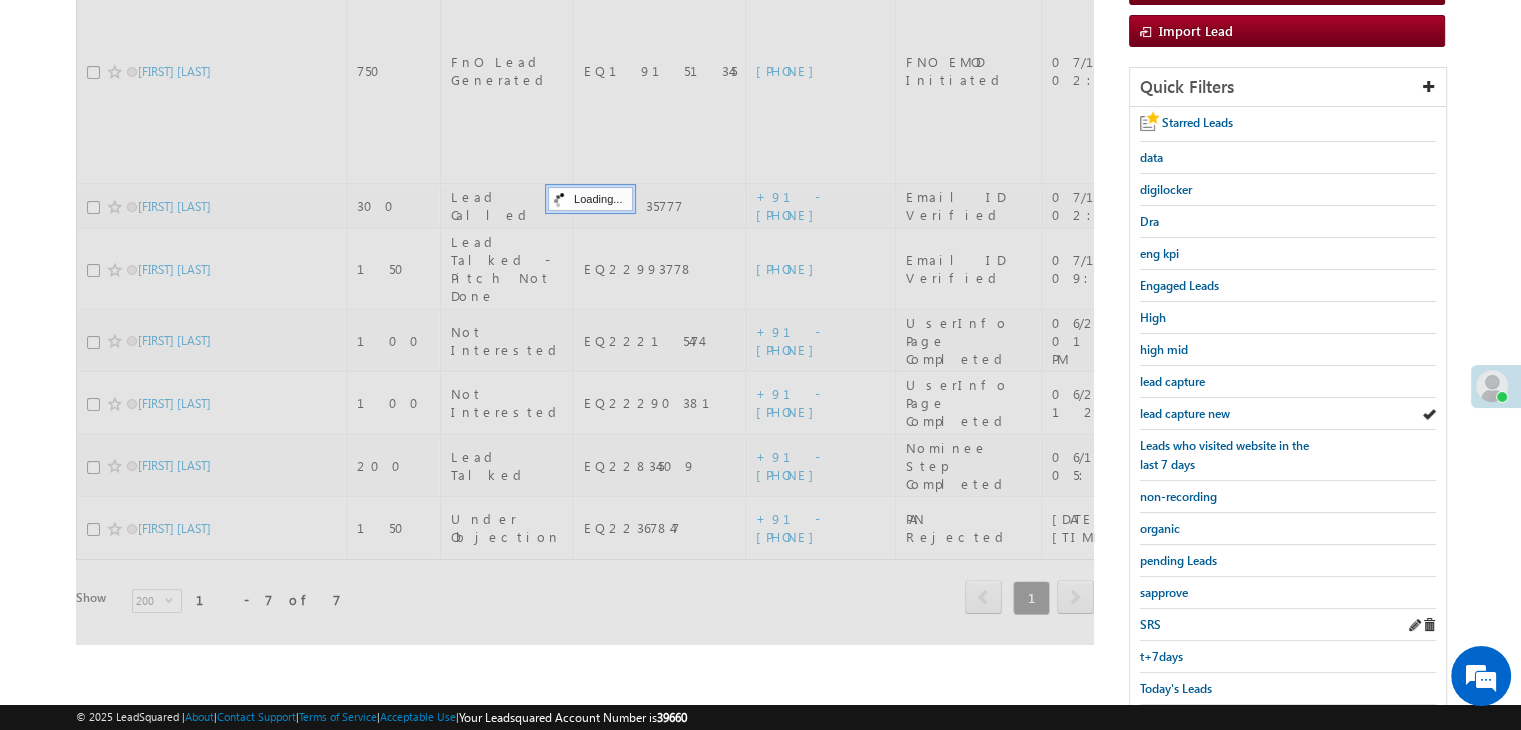scroll, scrollTop: 363, scrollLeft: 0, axis: vertical 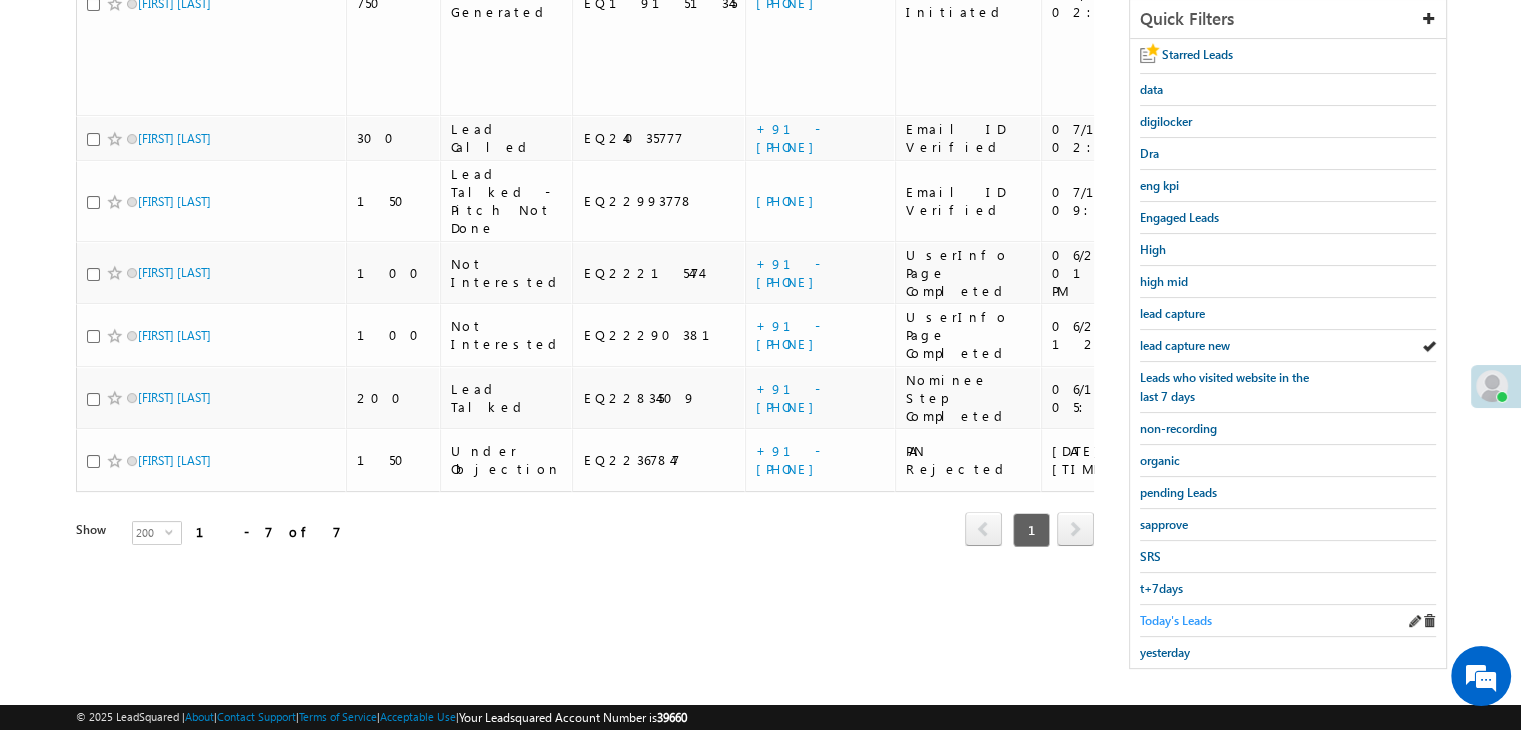 click on "Today's Leads" at bounding box center (1176, 620) 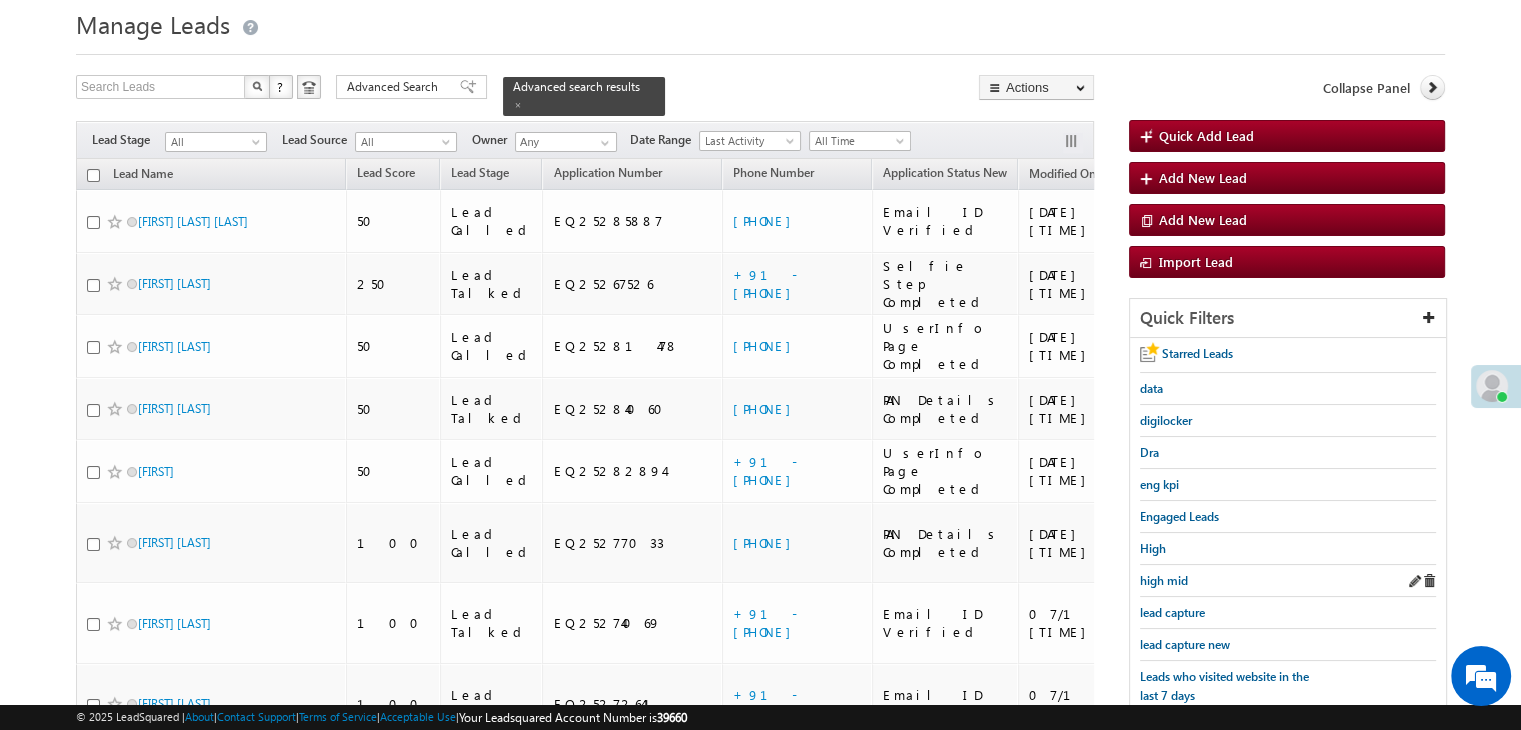 scroll, scrollTop: 100, scrollLeft: 0, axis: vertical 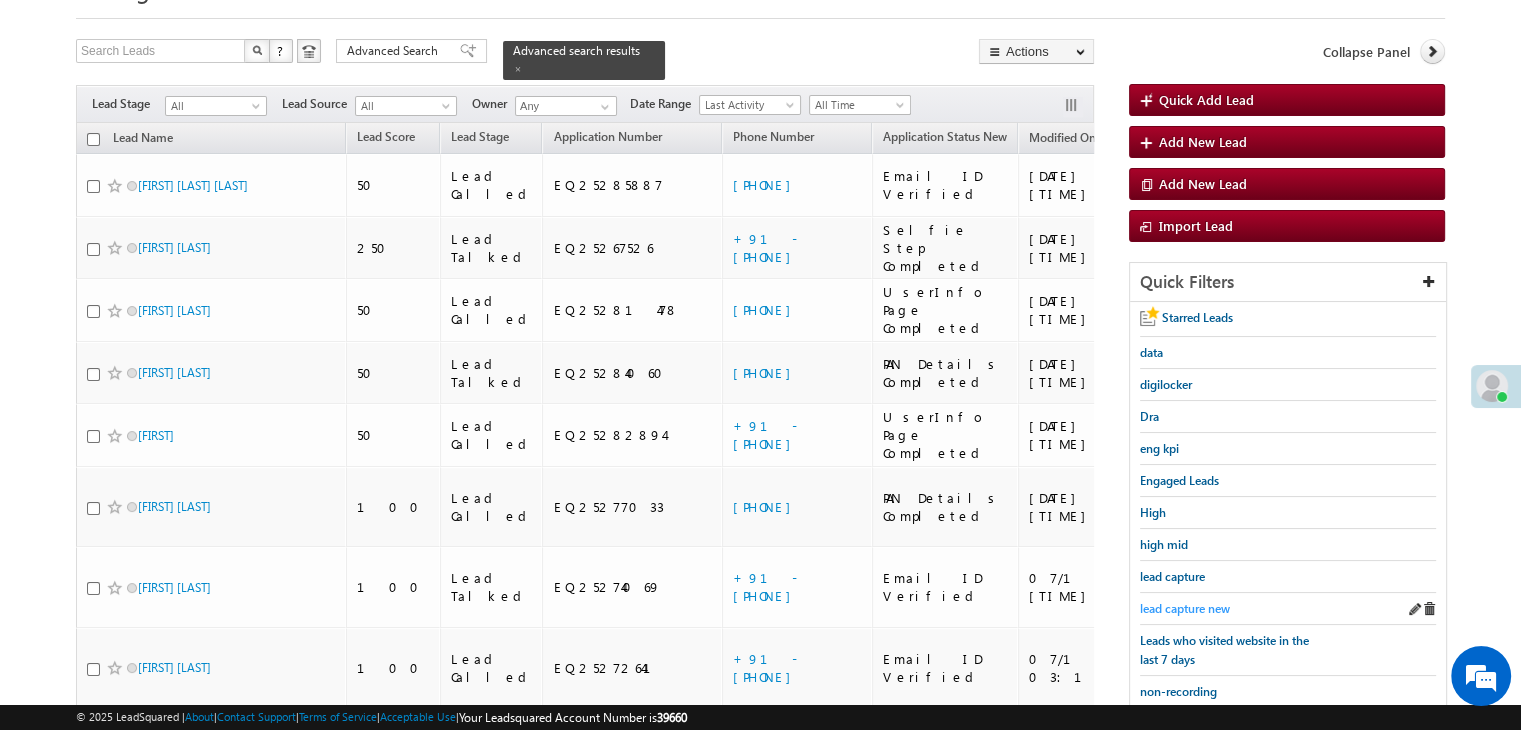 click on "lead capture new" at bounding box center (1185, 608) 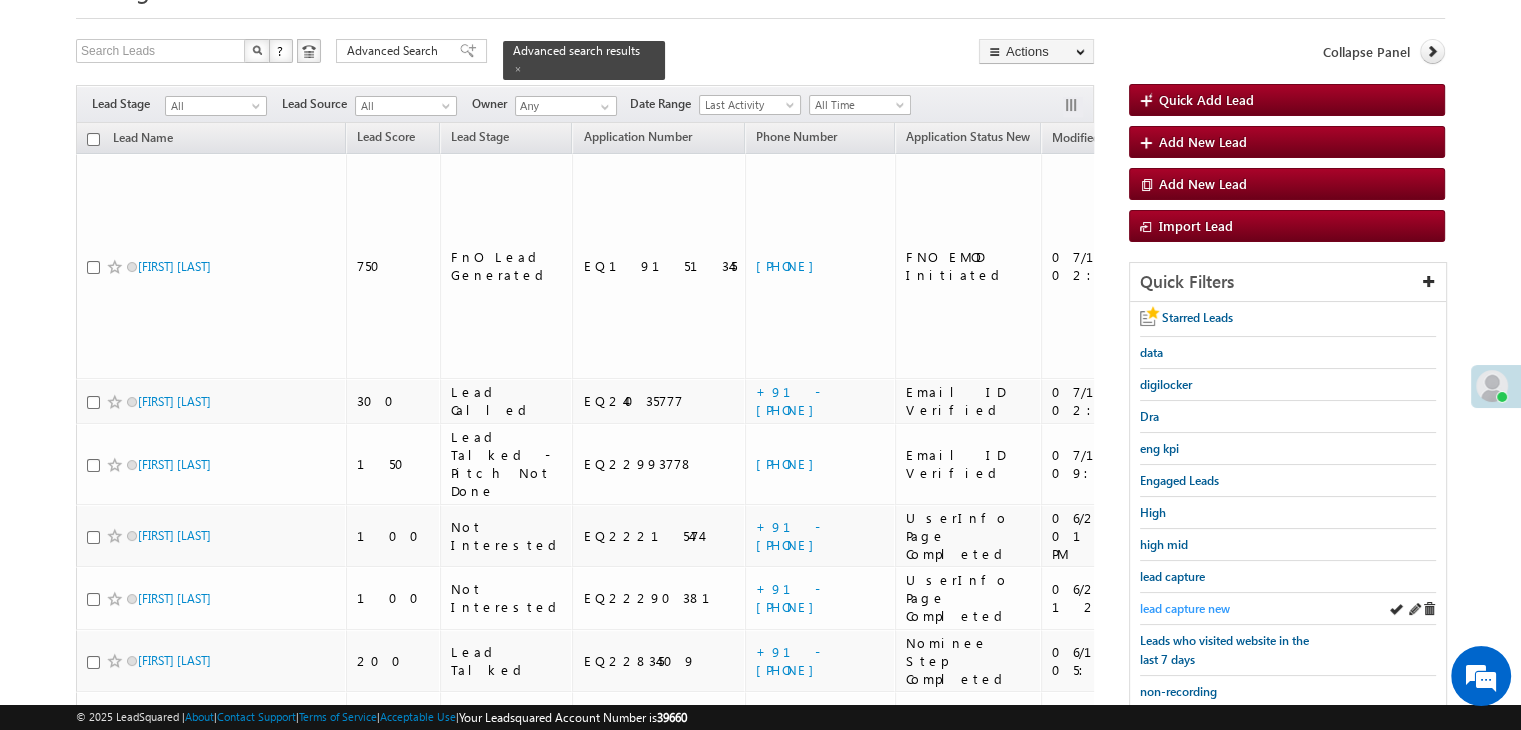 click on "lead capture new" at bounding box center [1185, 608] 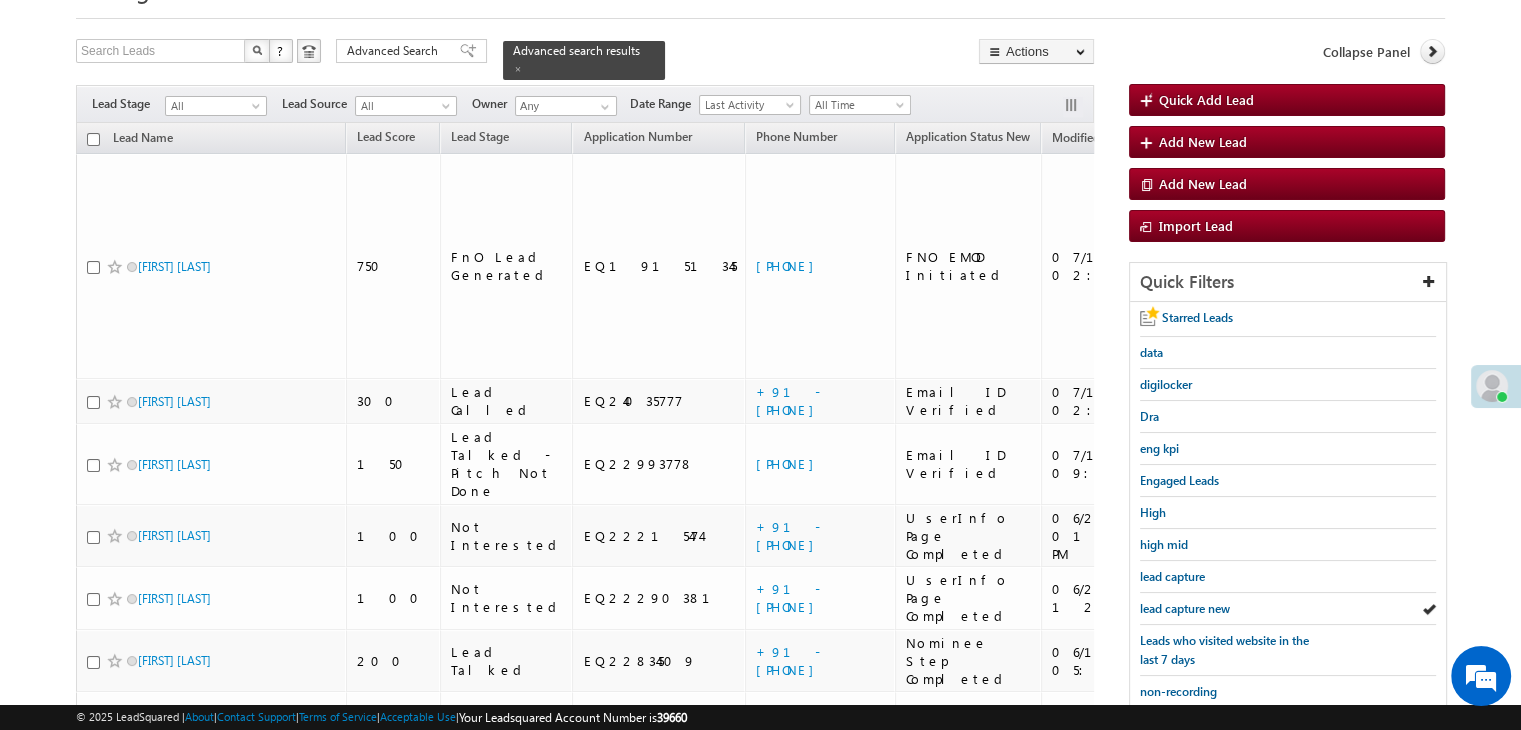 click on "lead capture new" at bounding box center [1185, 608] 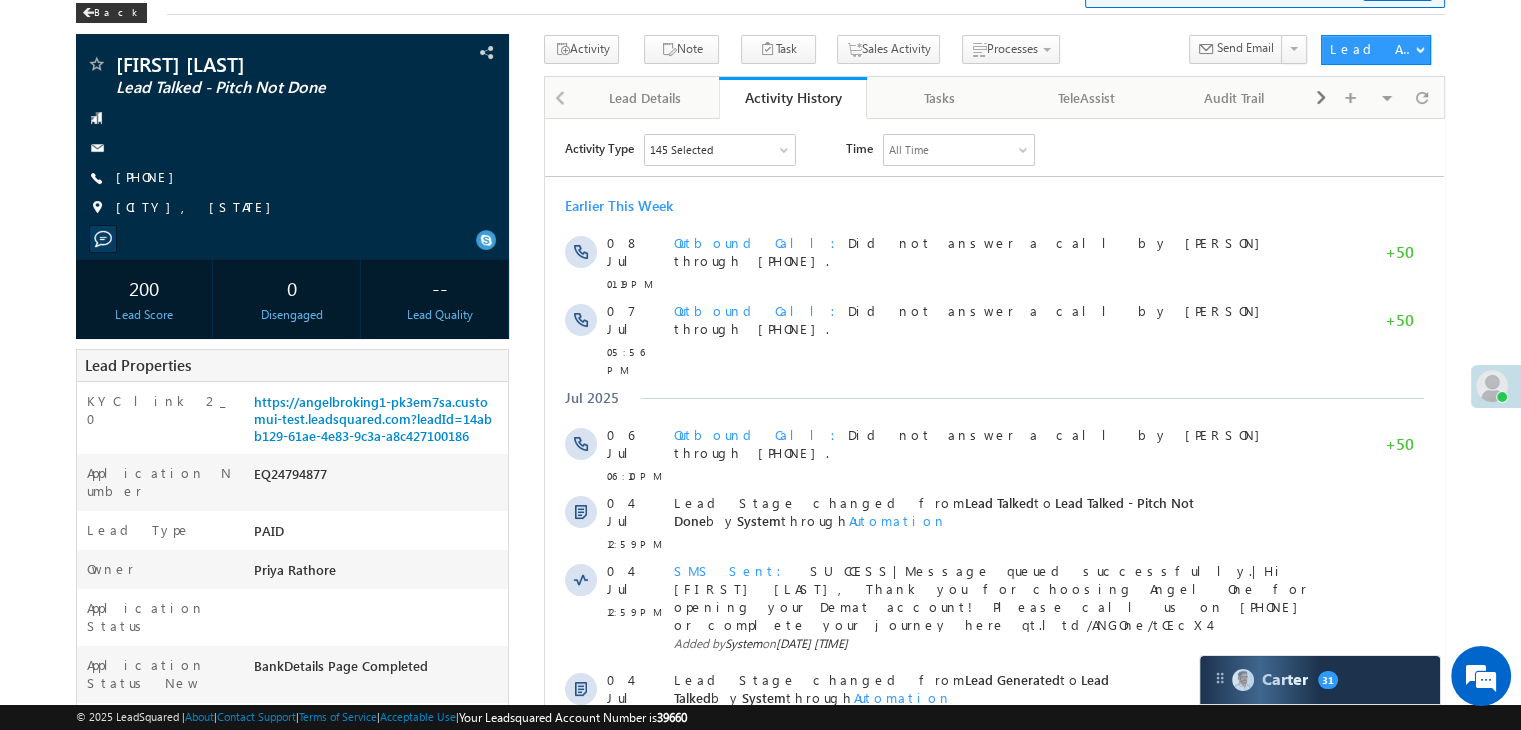 scroll, scrollTop: 100, scrollLeft: 0, axis: vertical 